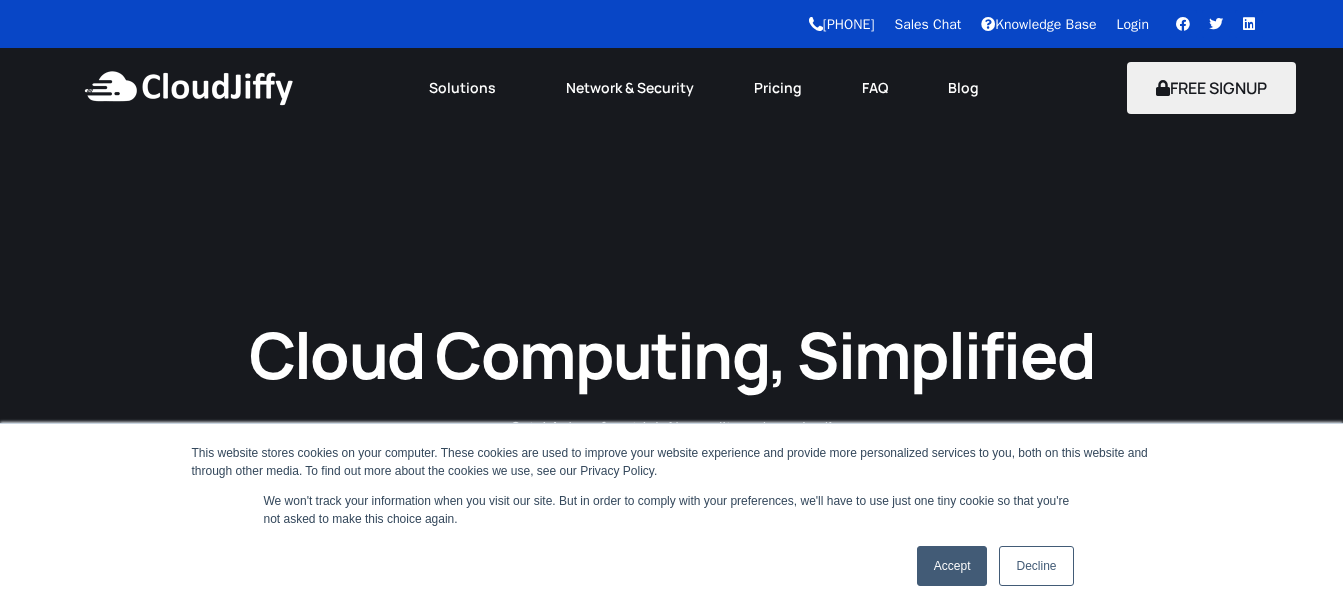 scroll, scrollTop: 0, scrollLeft: 0, axis: both 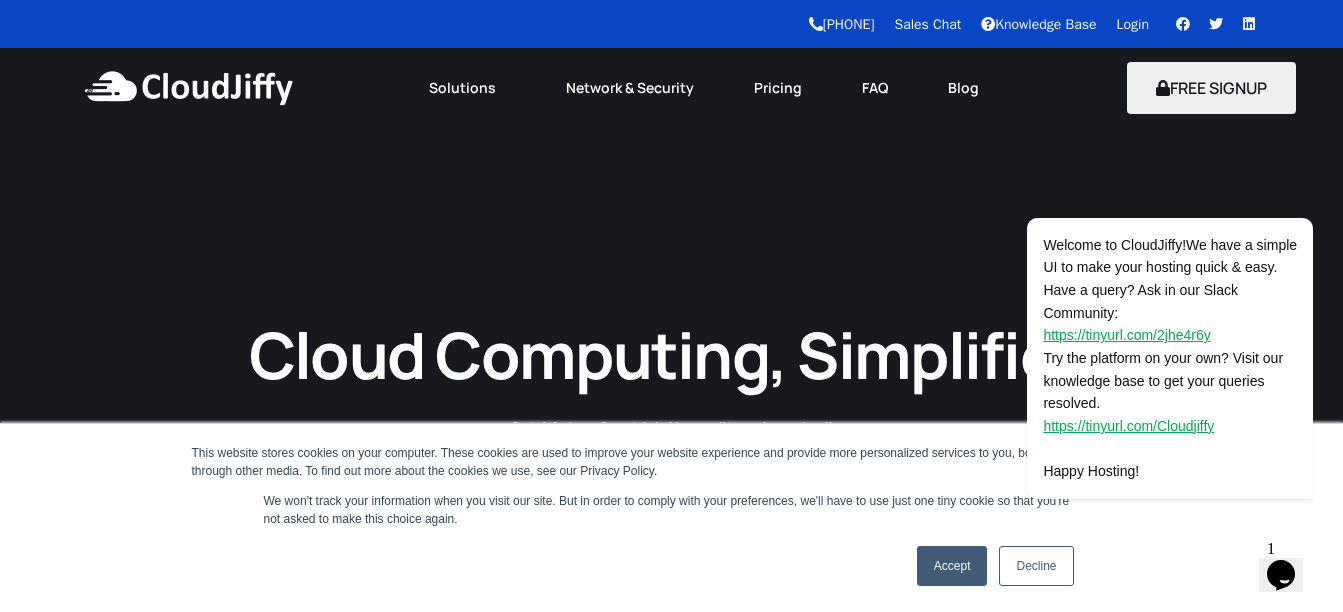 click on "Login" at bounding box center (1133, 24) 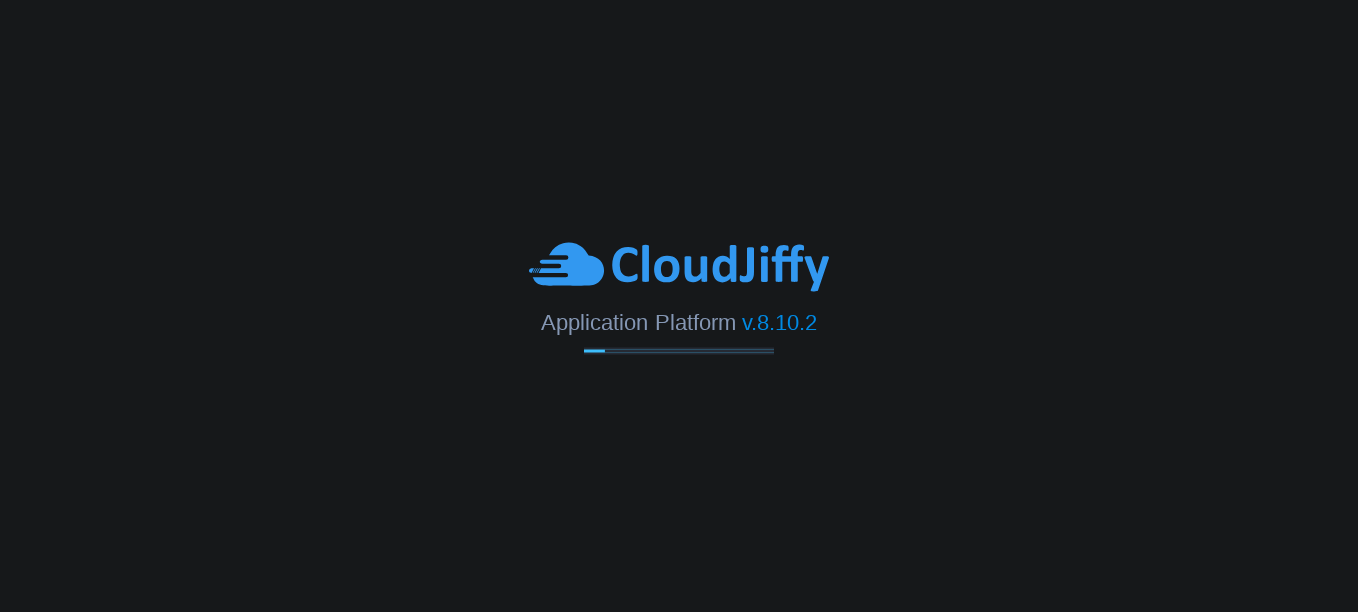 scroll, scrollTop: 0, scrollLeft: 0, axis: both 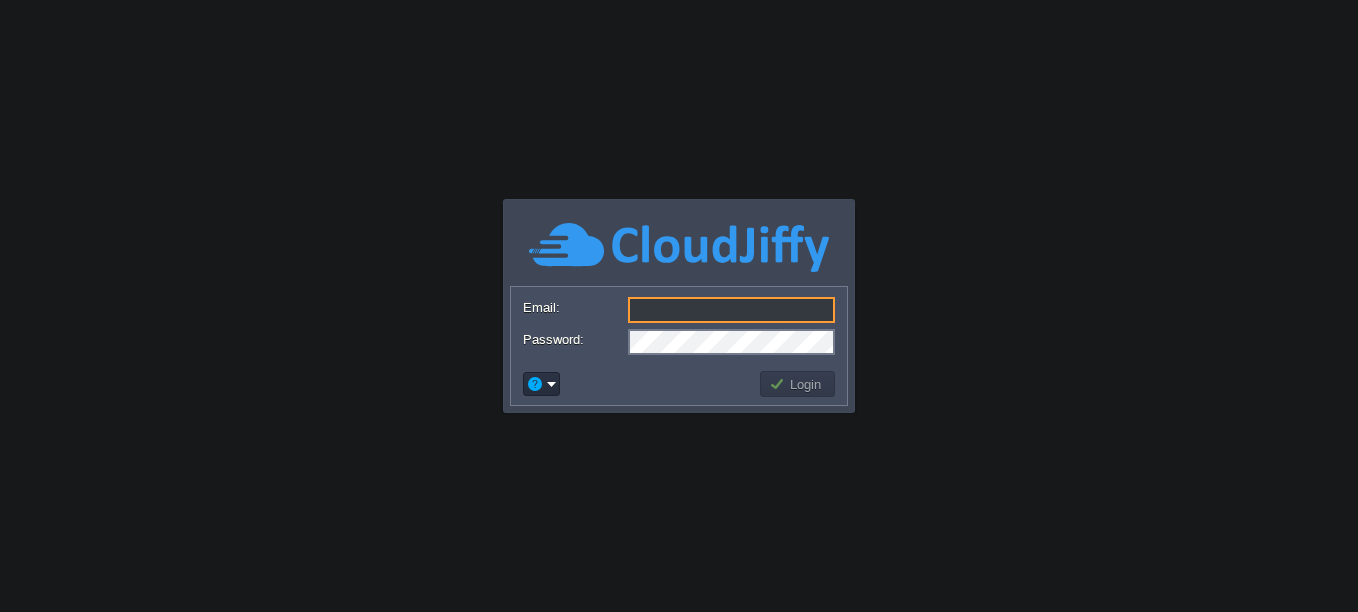 type on "support@[EXAMPLE.COM]" 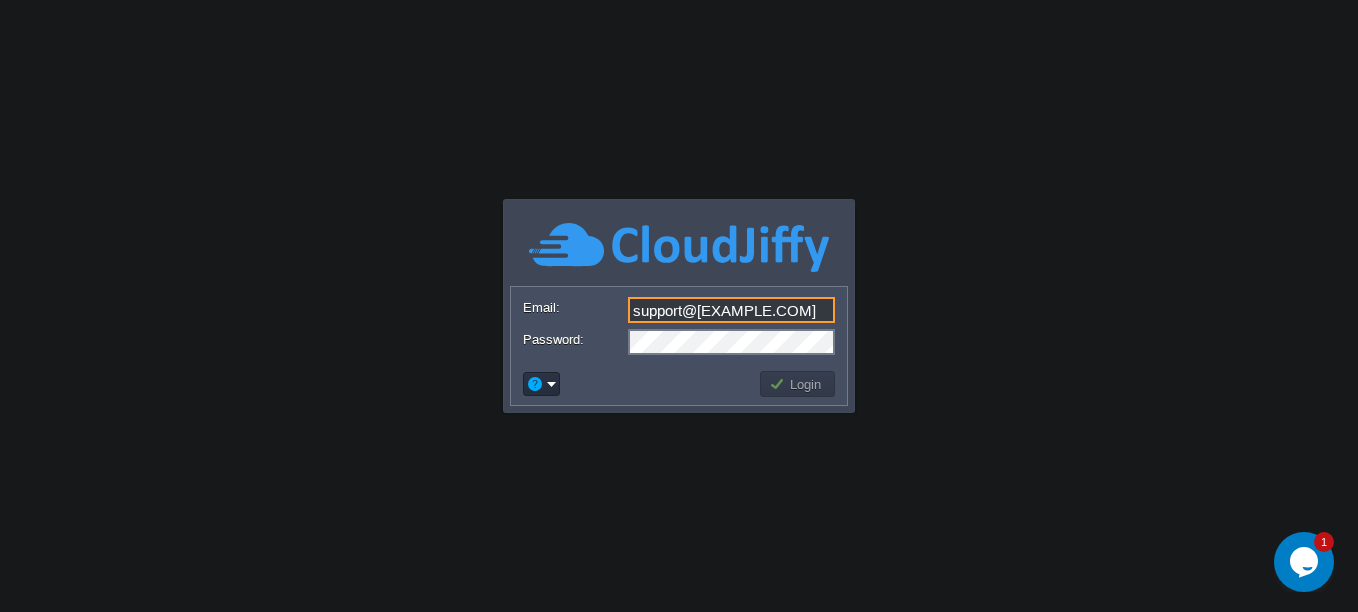 click on "Login" at bounding box center [798, 384] 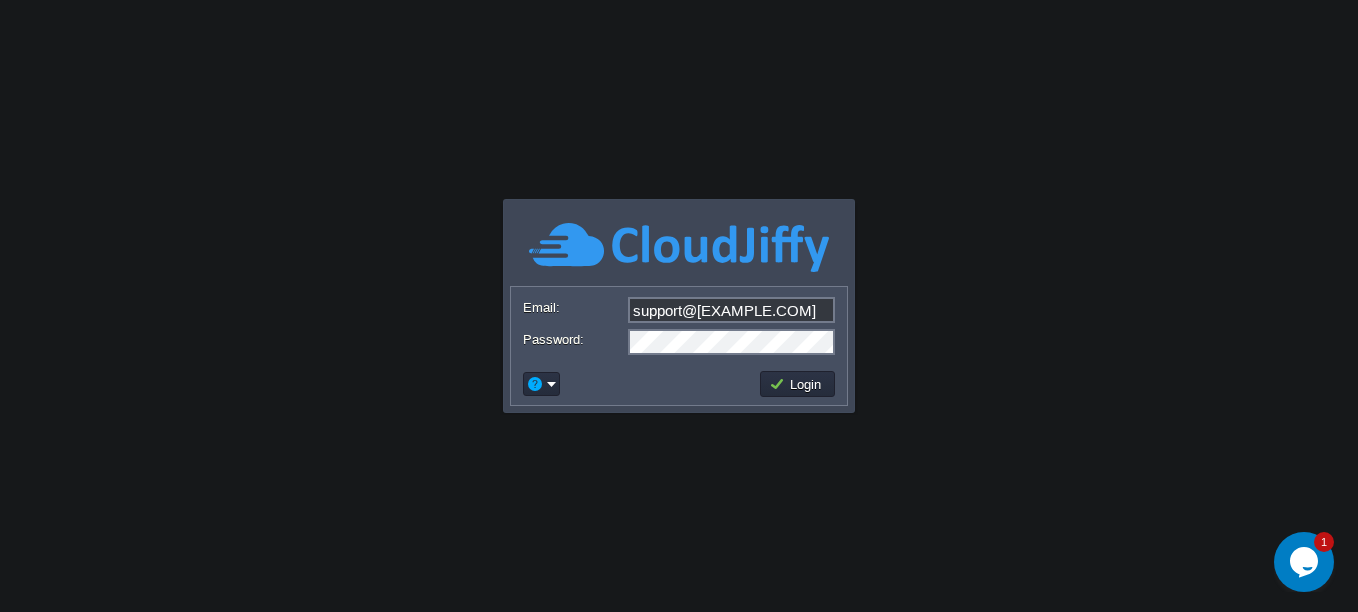 click on "Login" at bounding box center (798, 384) 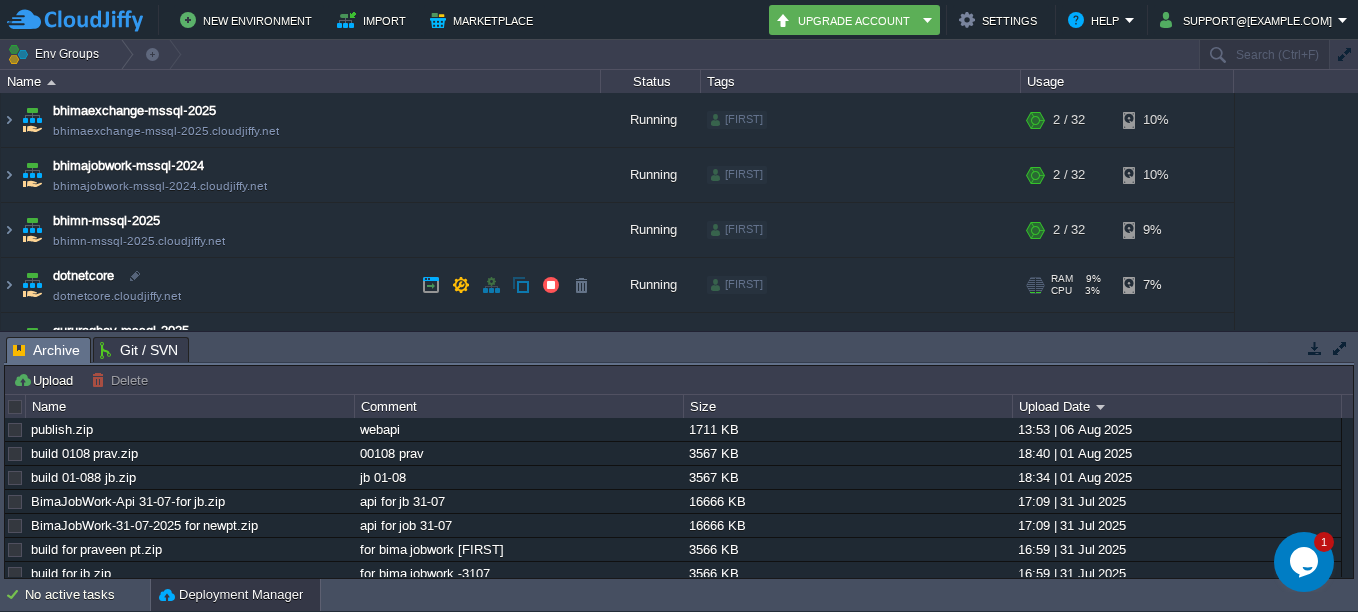 scroll, scrollTop: 100, scrollLeft: 0, axis: vertical 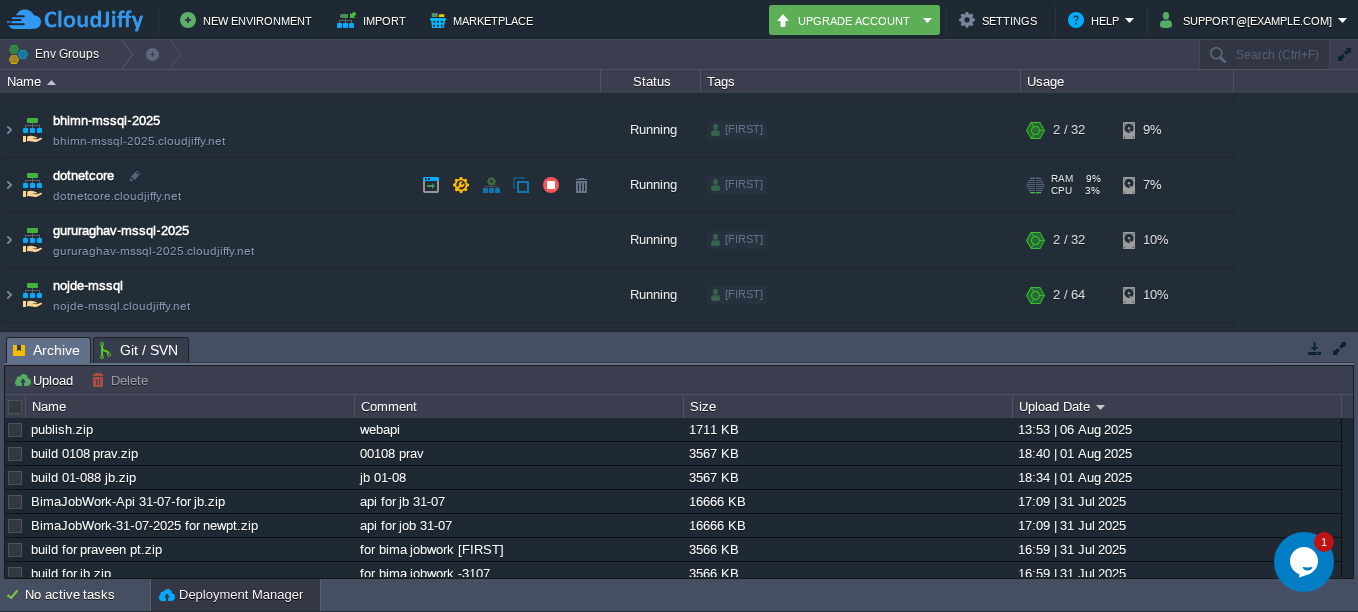 click on "dotnetcore" at bounding box center [83, 176] 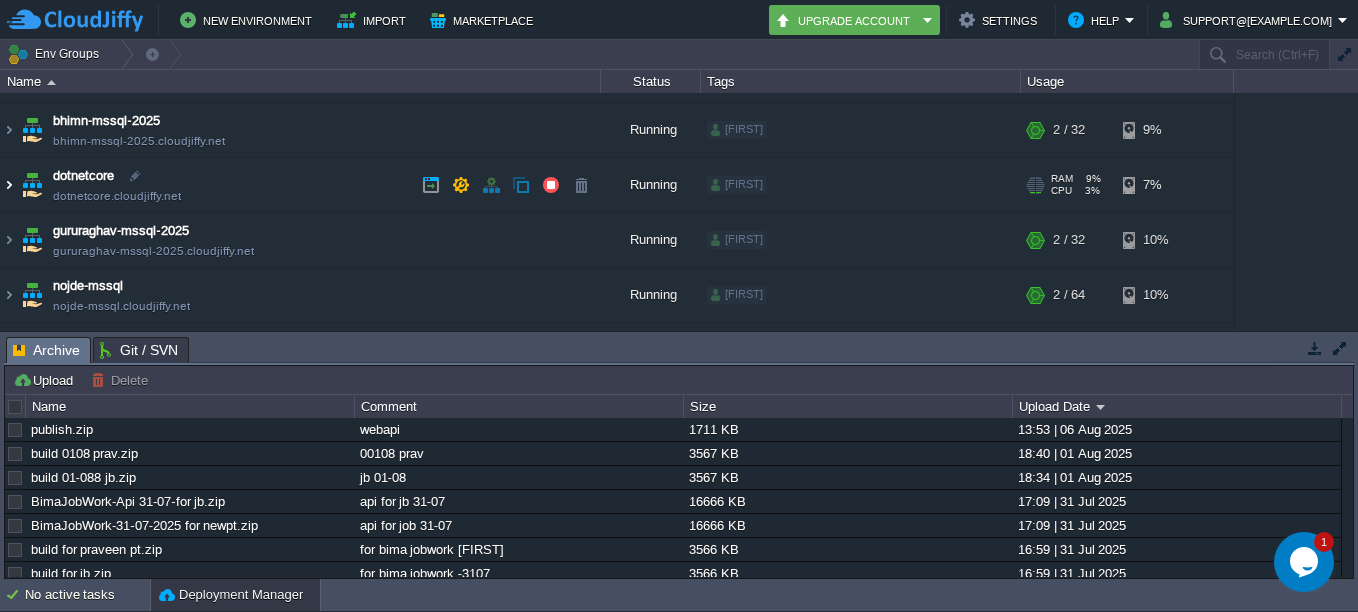 click at bounding box center [9, 185] 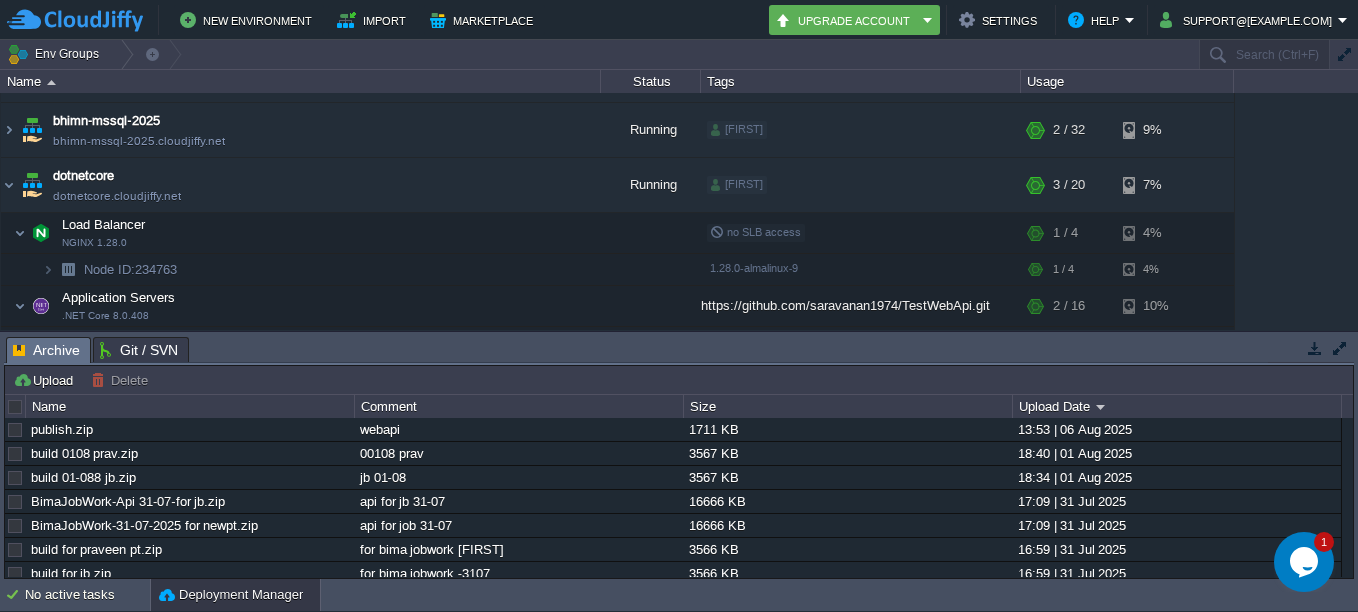 click on "Deployment Manager" at bounding box center (231, 595) 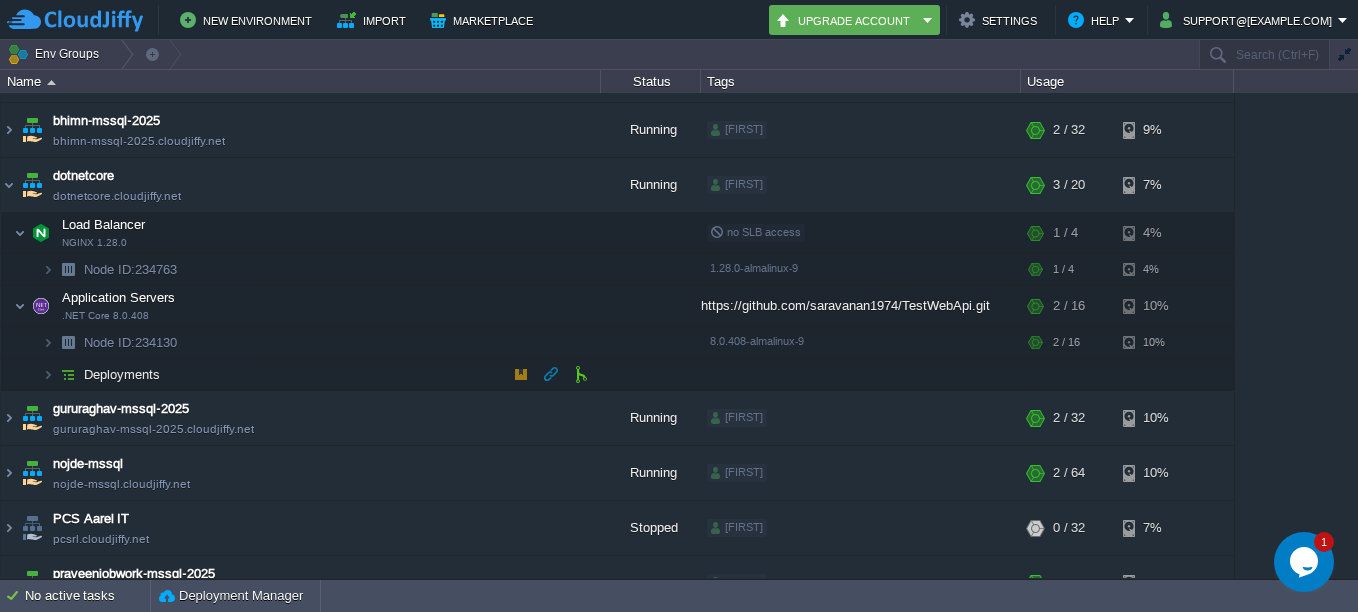 click on "Deployments" at bounding box center [122, 374] 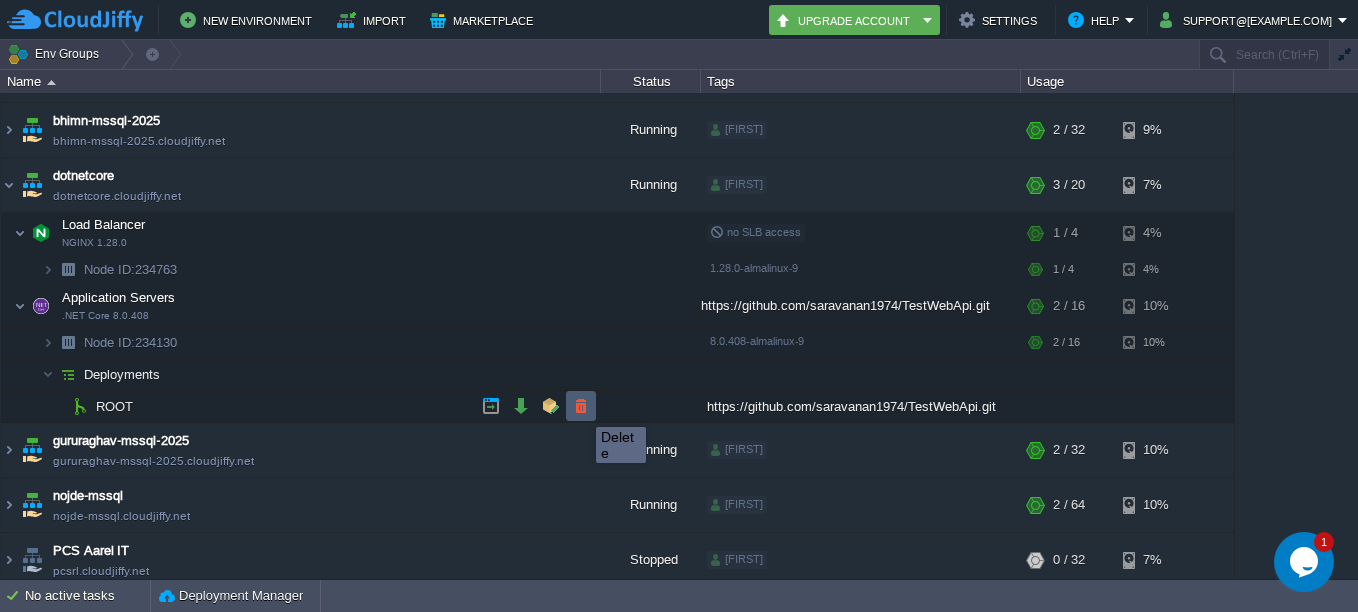 click at bounding box center [581, 406] 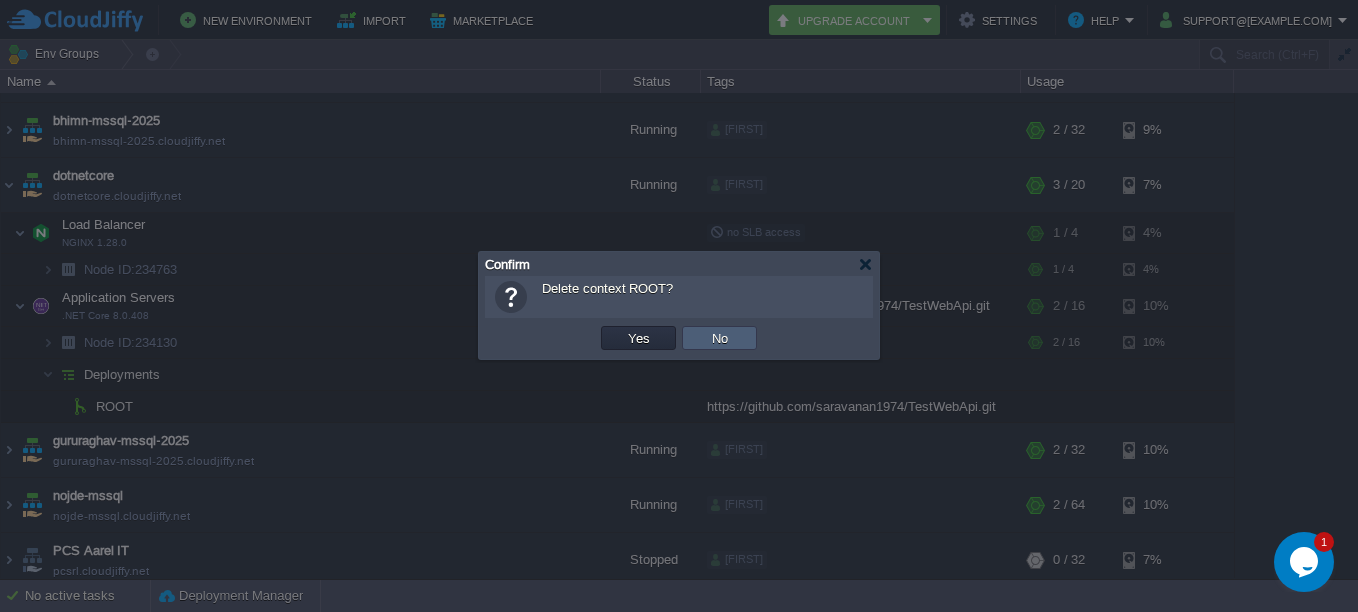 click on "No" at bounding box center [720, 338] 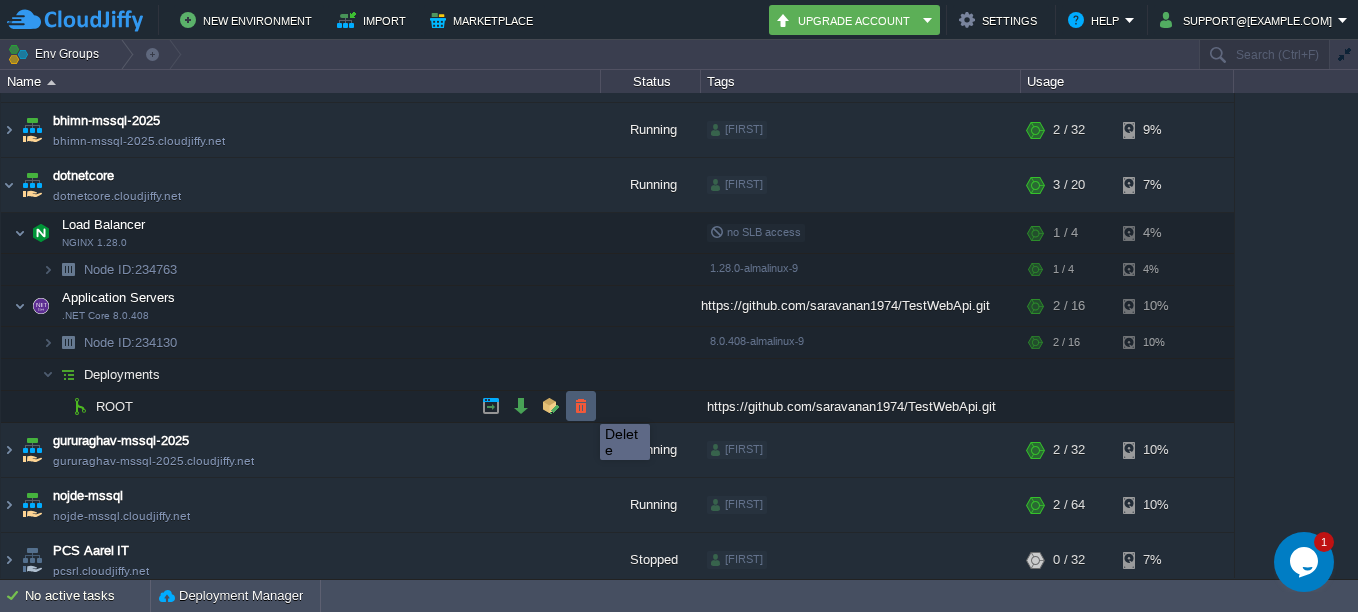 click at bounding box center [581, 406] 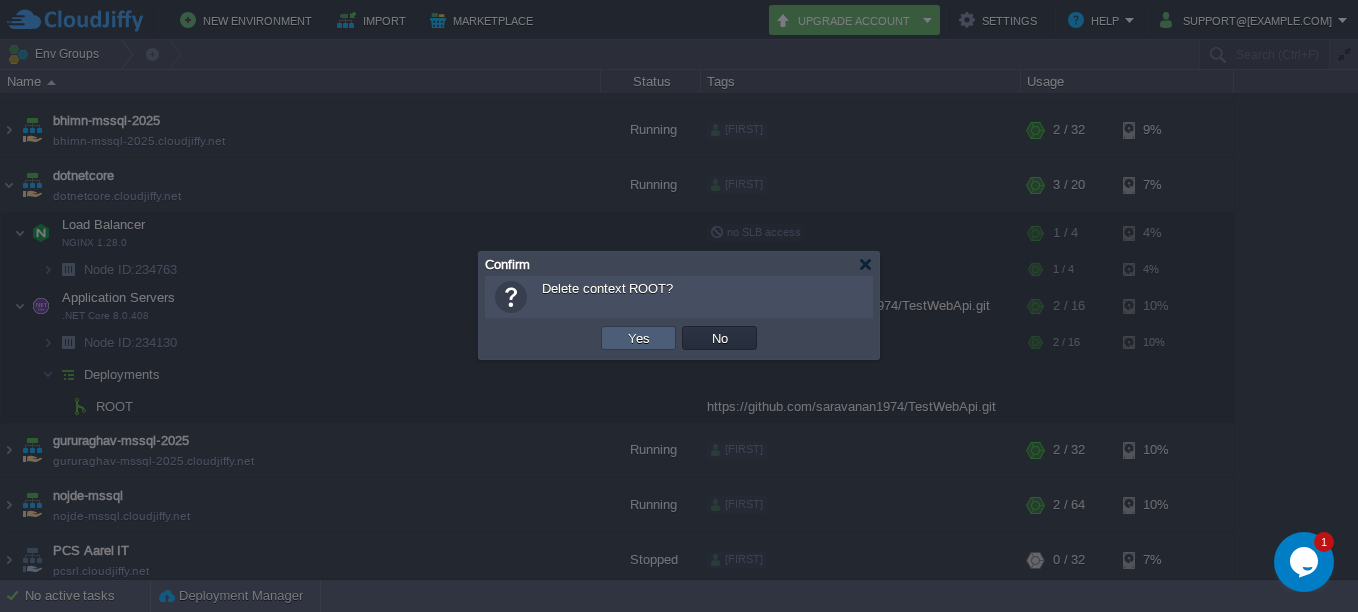 click on "Yes" at bounding box center (638, 338) 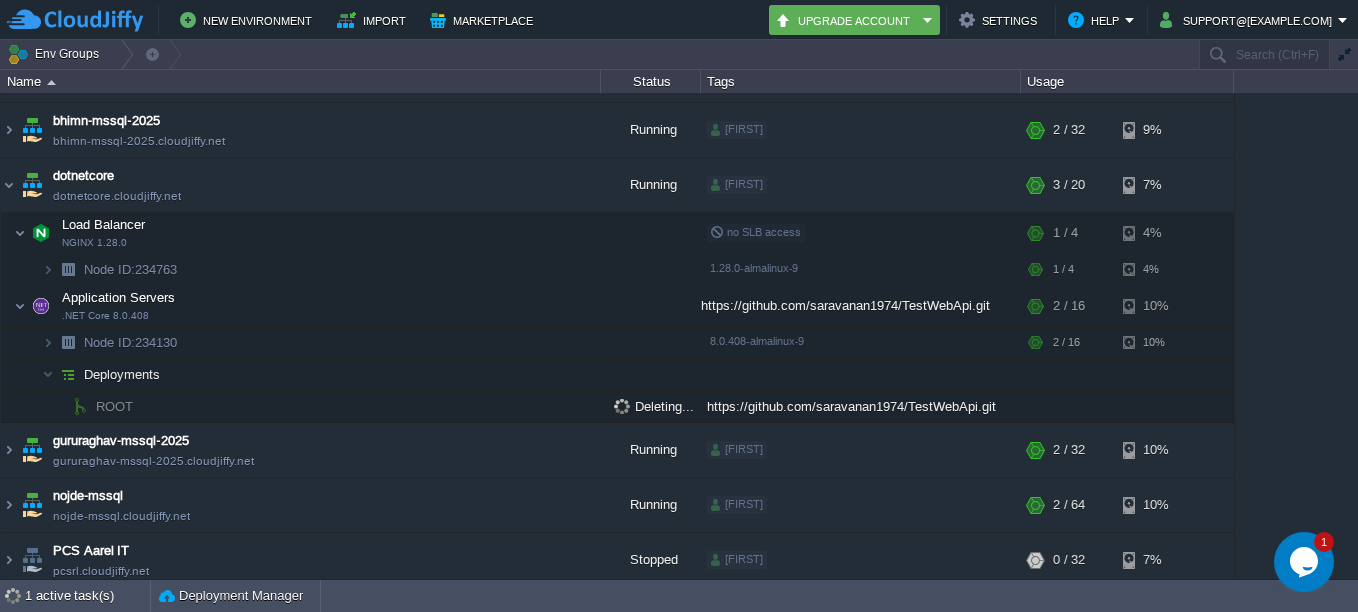 click on "ROOT" at bounding box center [115, 406] 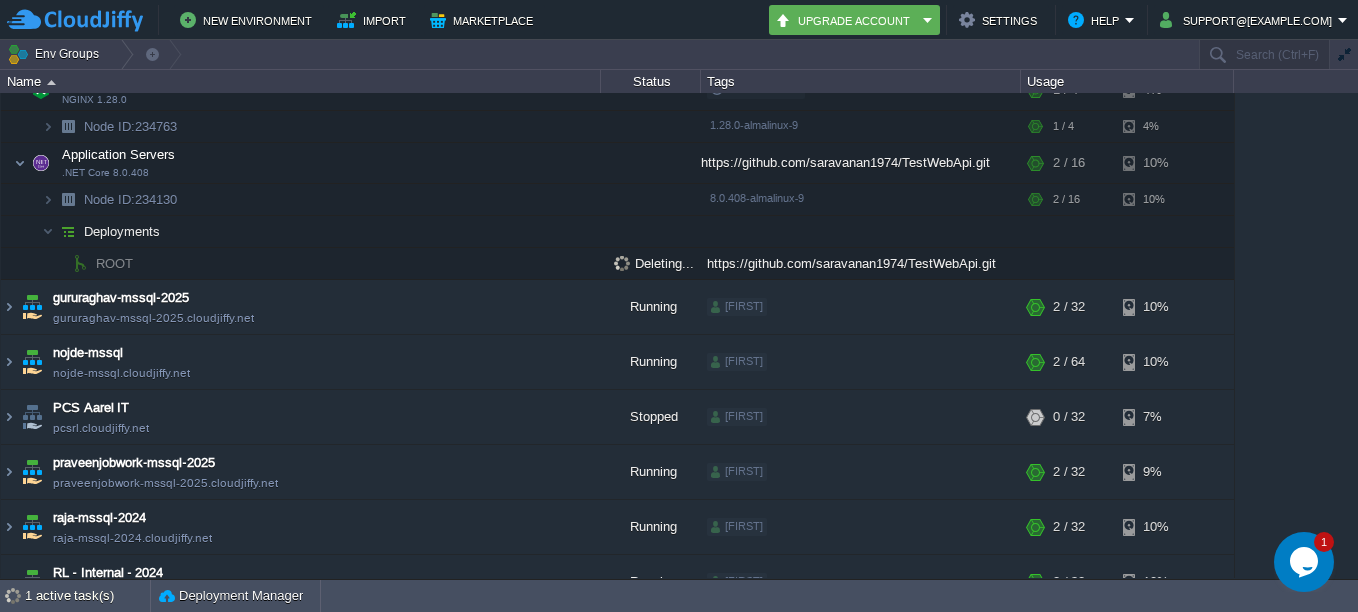 scroll, scrollTop: 400, scrollLeft: 0, axis: vertical 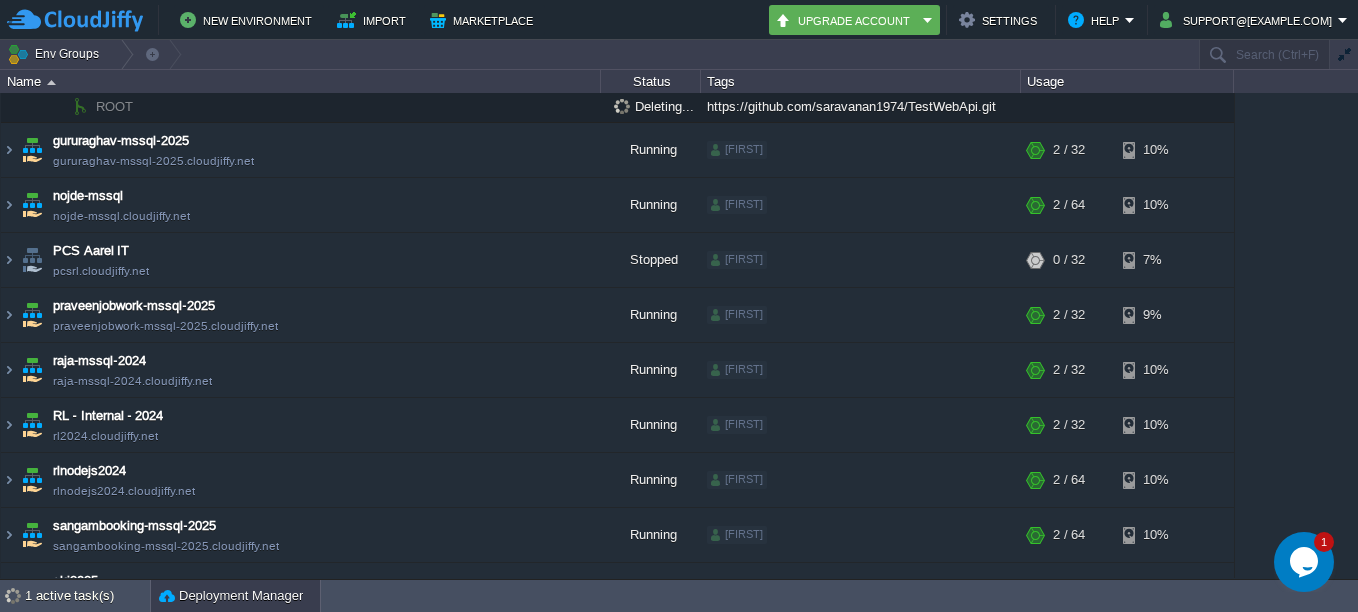 click on "Deployment Manager" at bounding box center (231, 596) 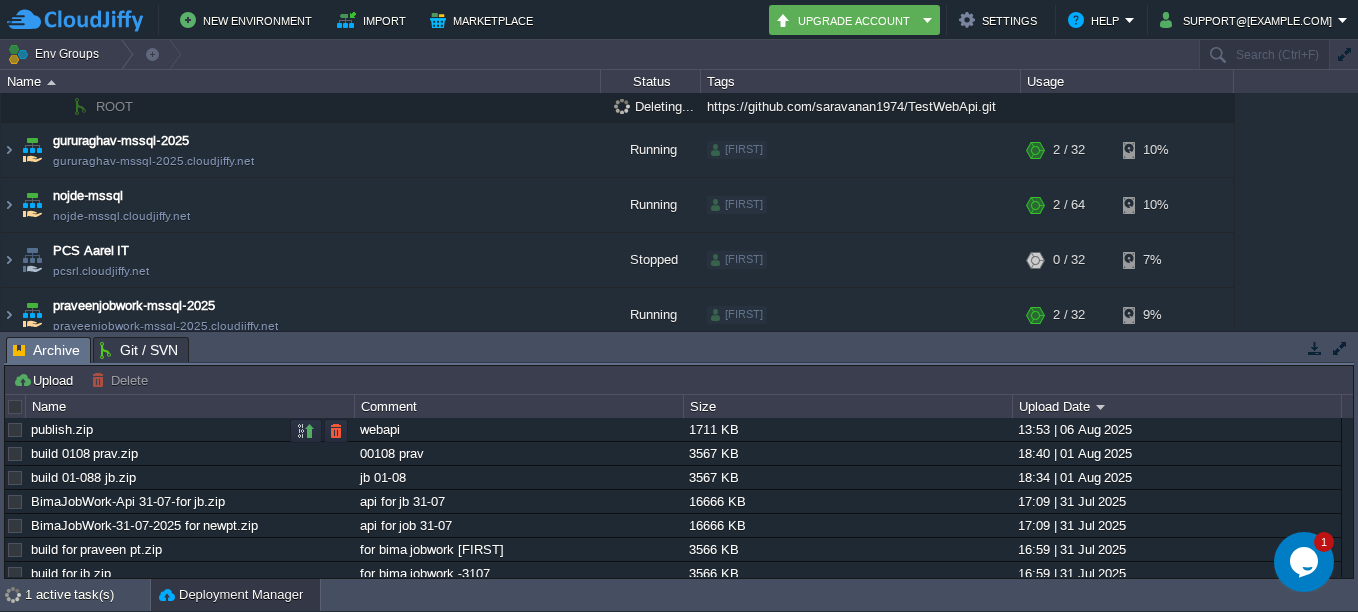 click on "publish.zip" at bounding box center [62, 429] 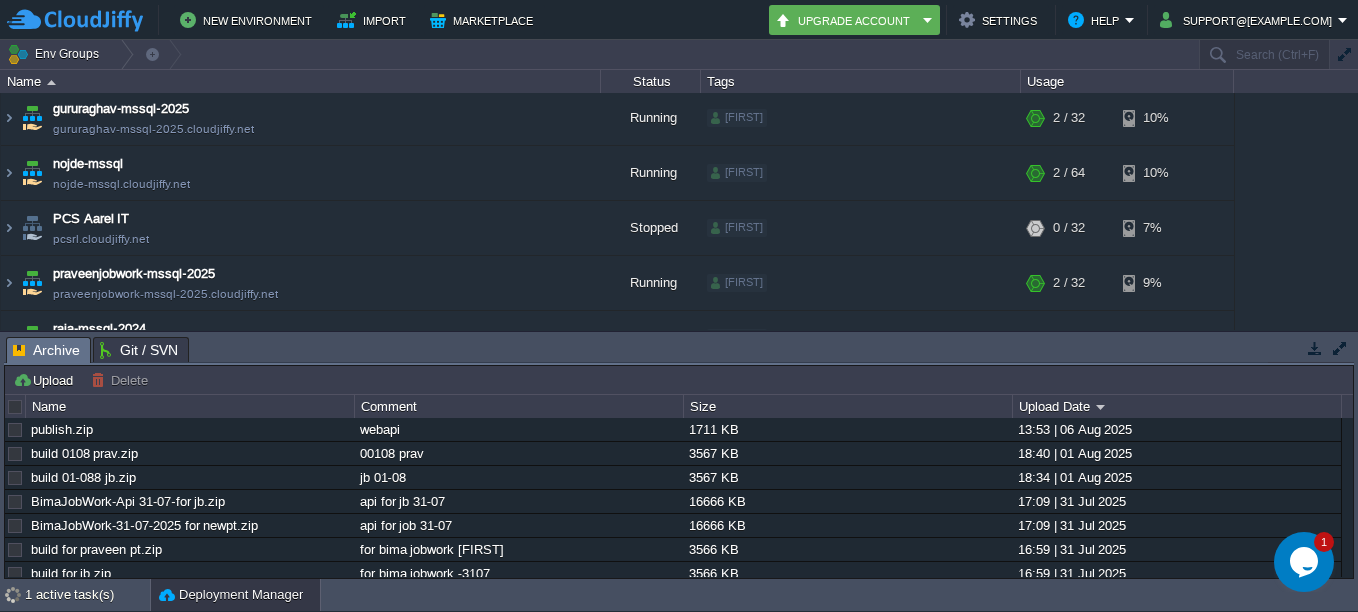 scroll, scrollTop: 297, scrollLeft: 0, axis: vertical 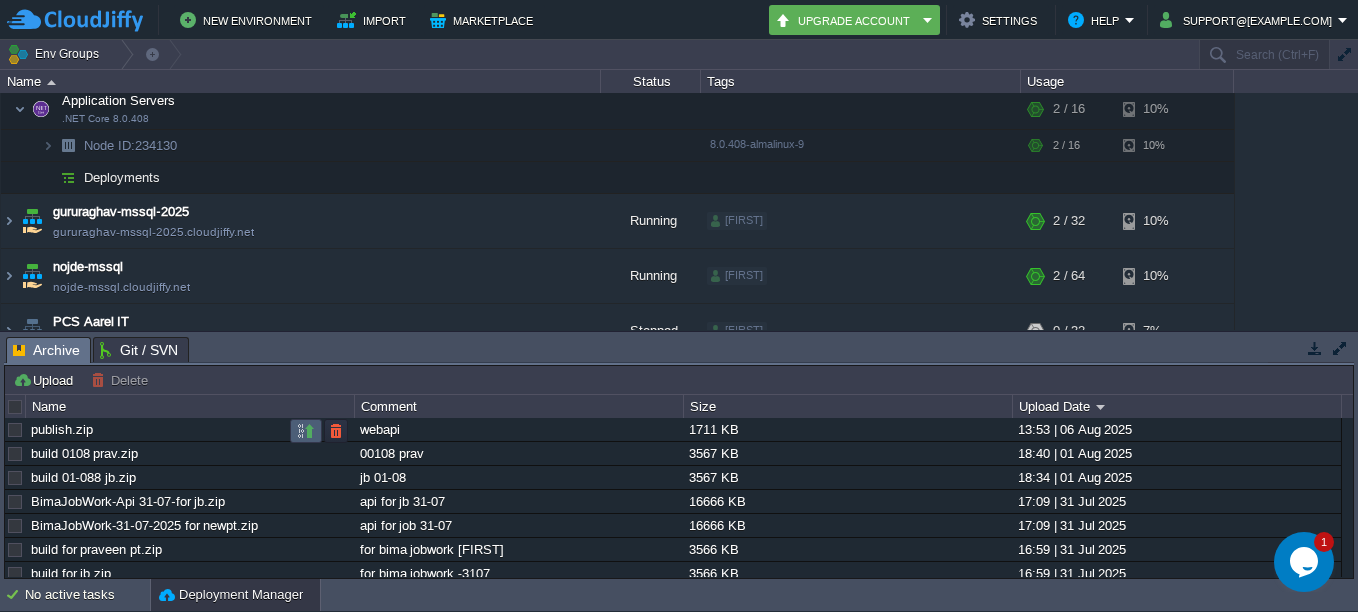 click at bounding box center [306, 431] 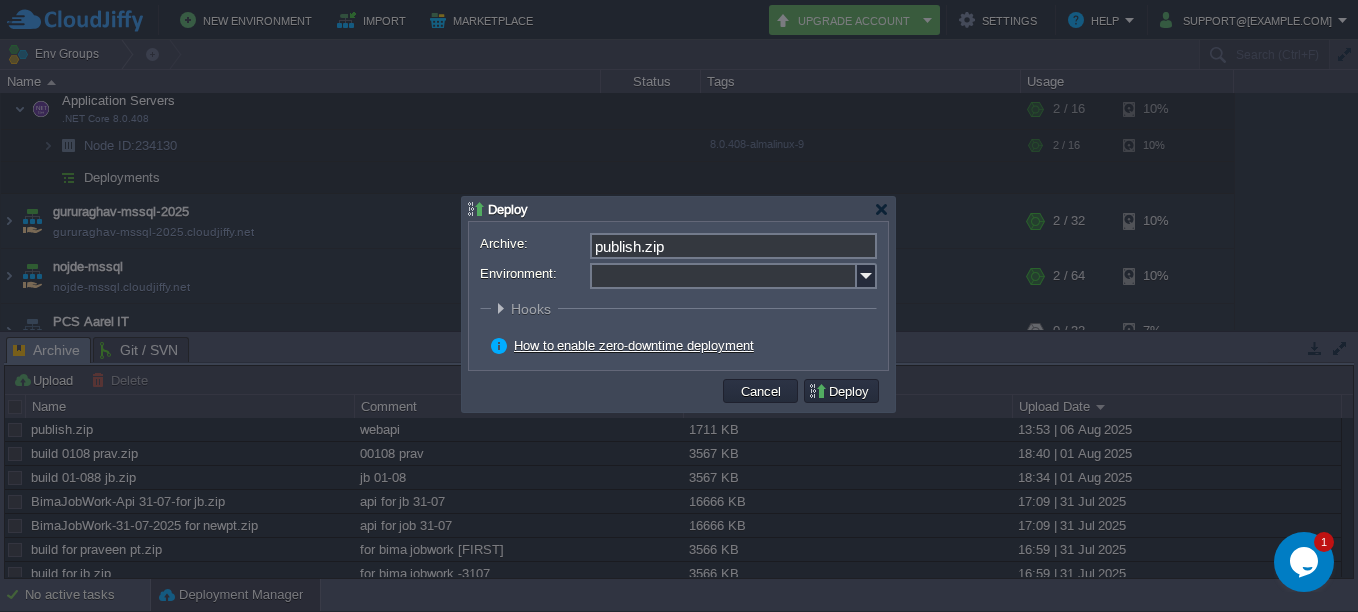 click on "Environment:" at bounding box center (723, 276) 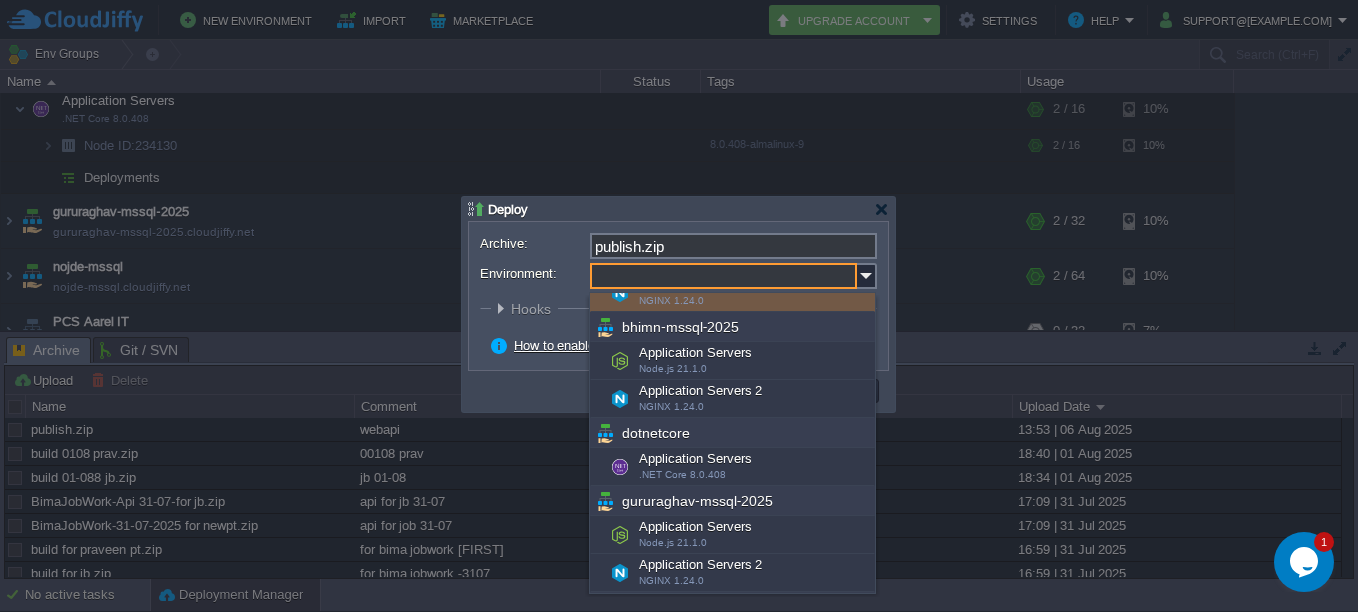 scroll, scrollTop: 200, scrollLeft: 0, axis: vertical 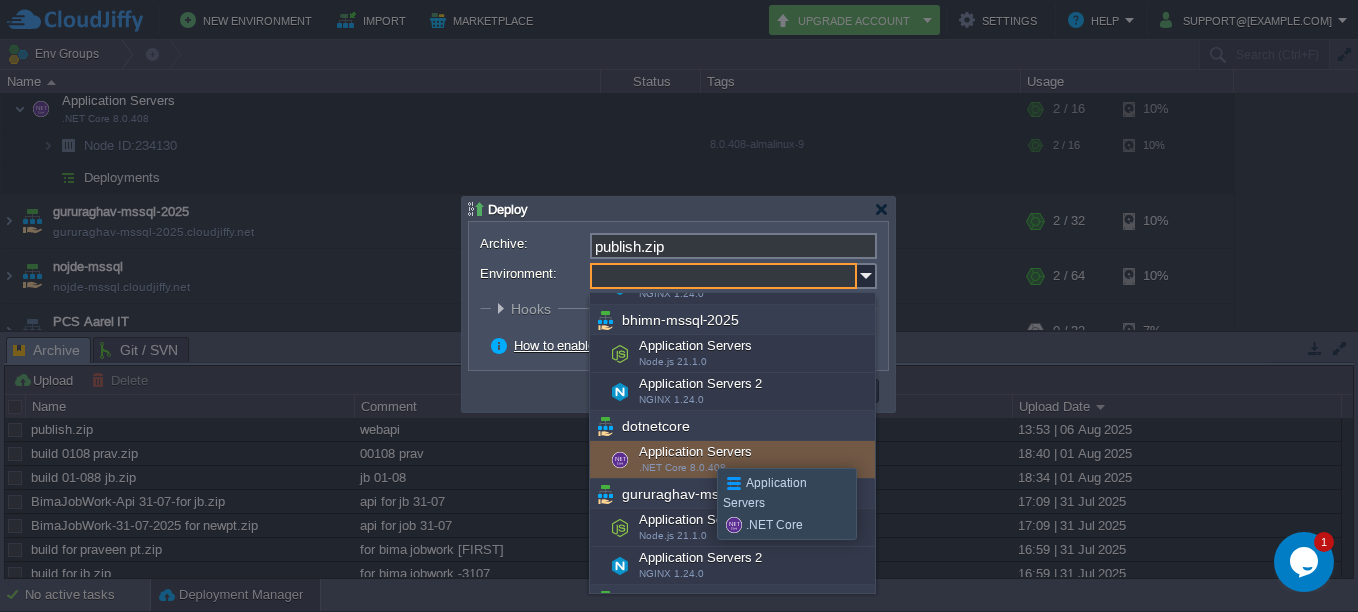 click on "Application Servers .NET Core 8.0.408" at bounding box center (732, 460) 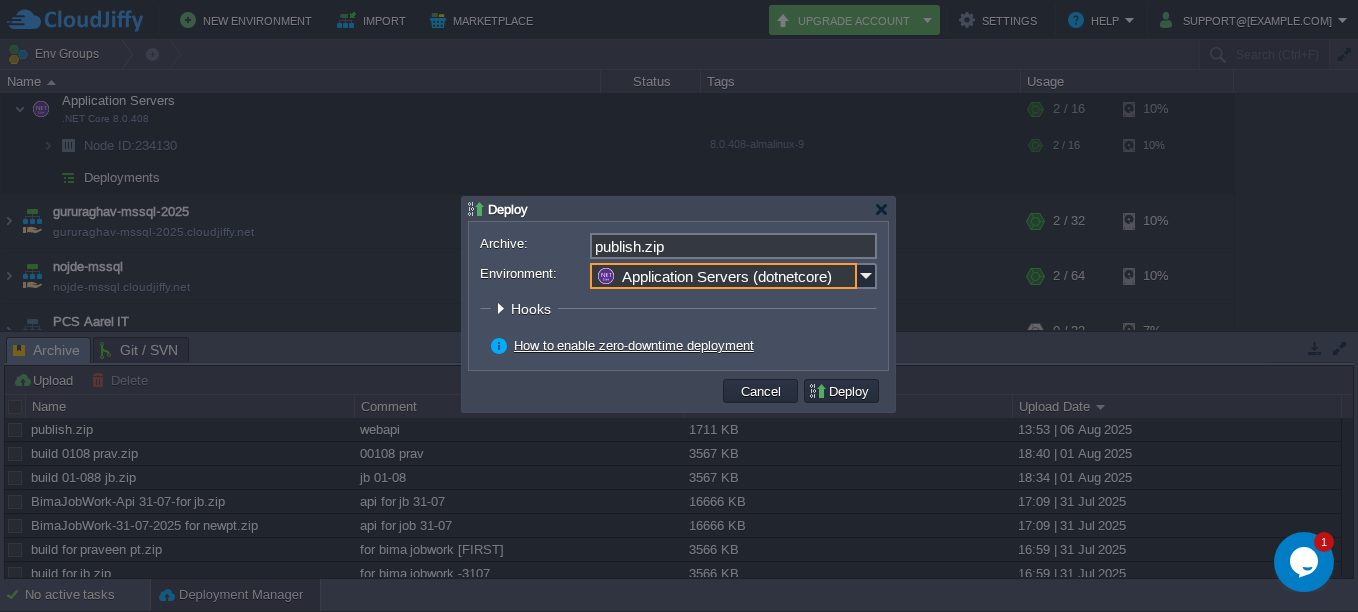 click at bounding box center (500, 308) 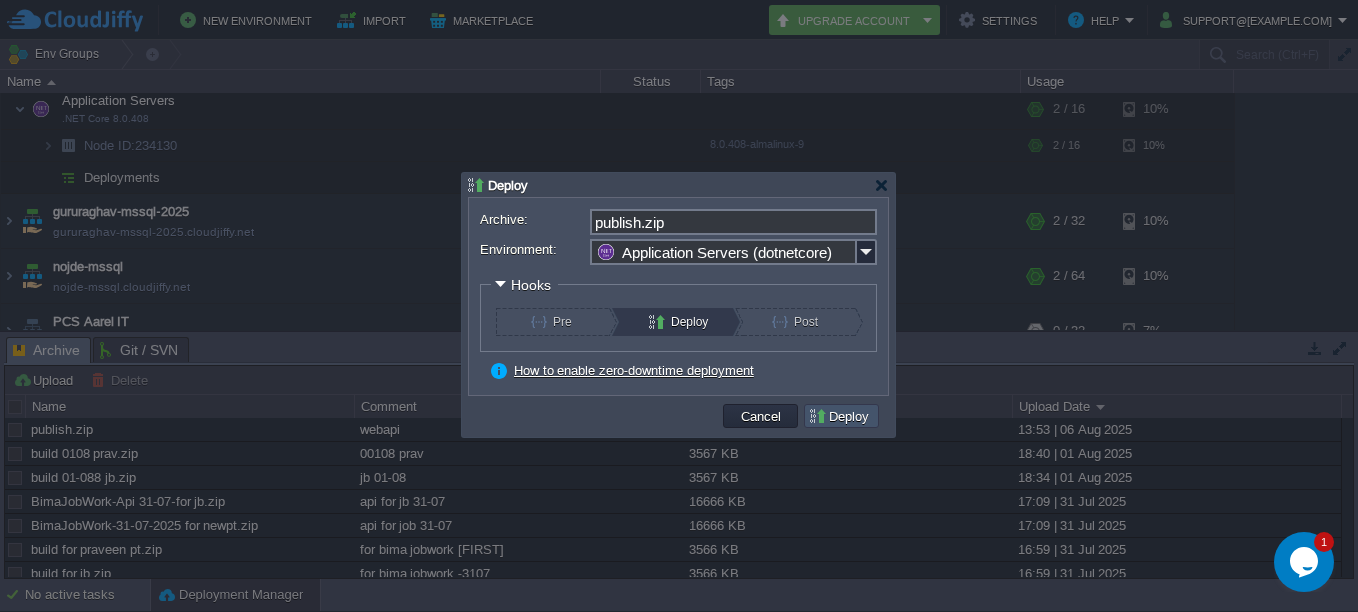 click on "Deploy" at bounding box center (841, 416) 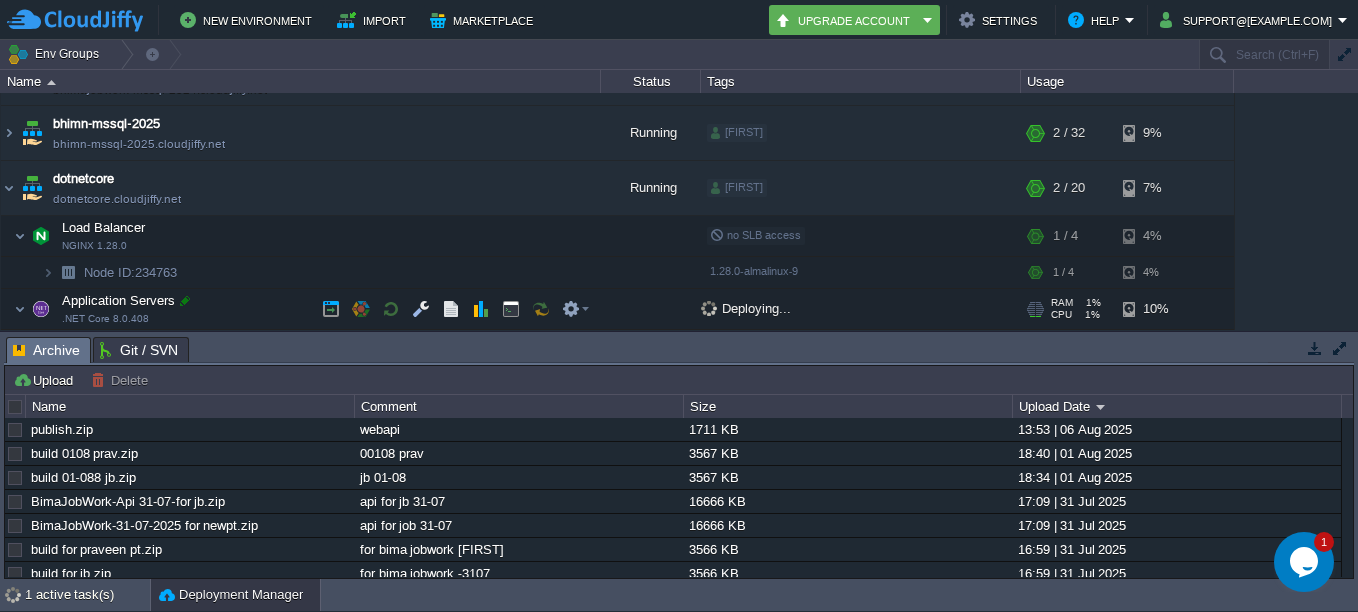 scroll, scrollTop: 197, scrollLeft: 0, axis: vertical 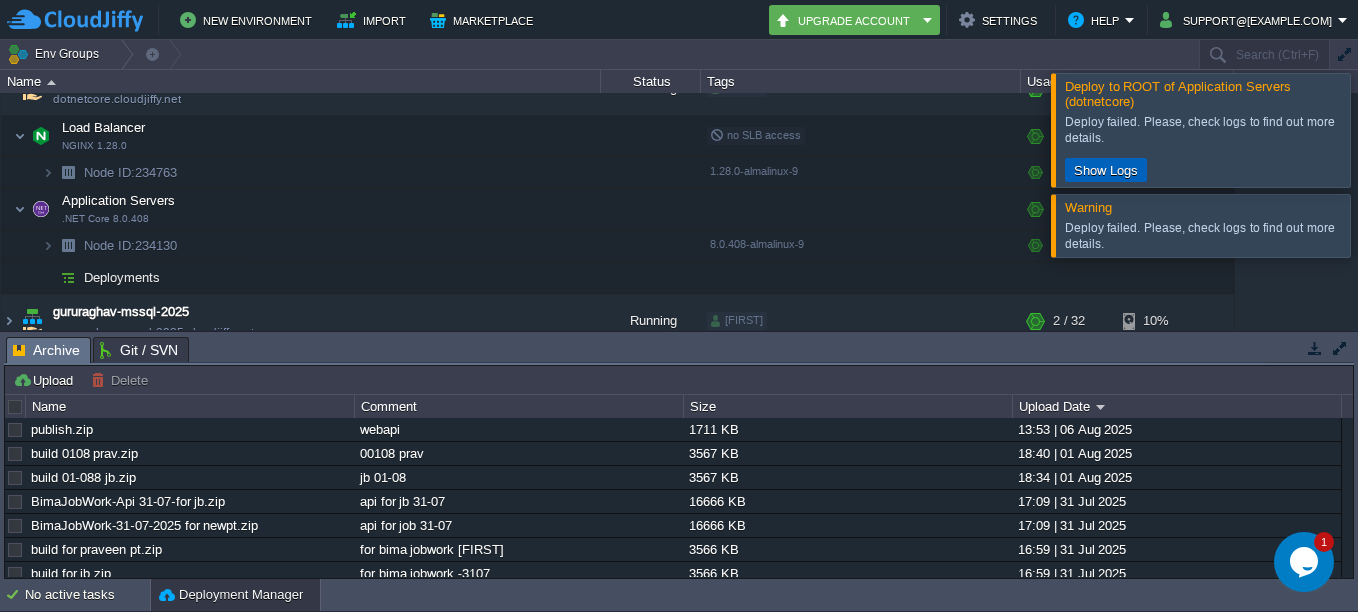 click on "Show Logs" at bounding box center [1106, 170] 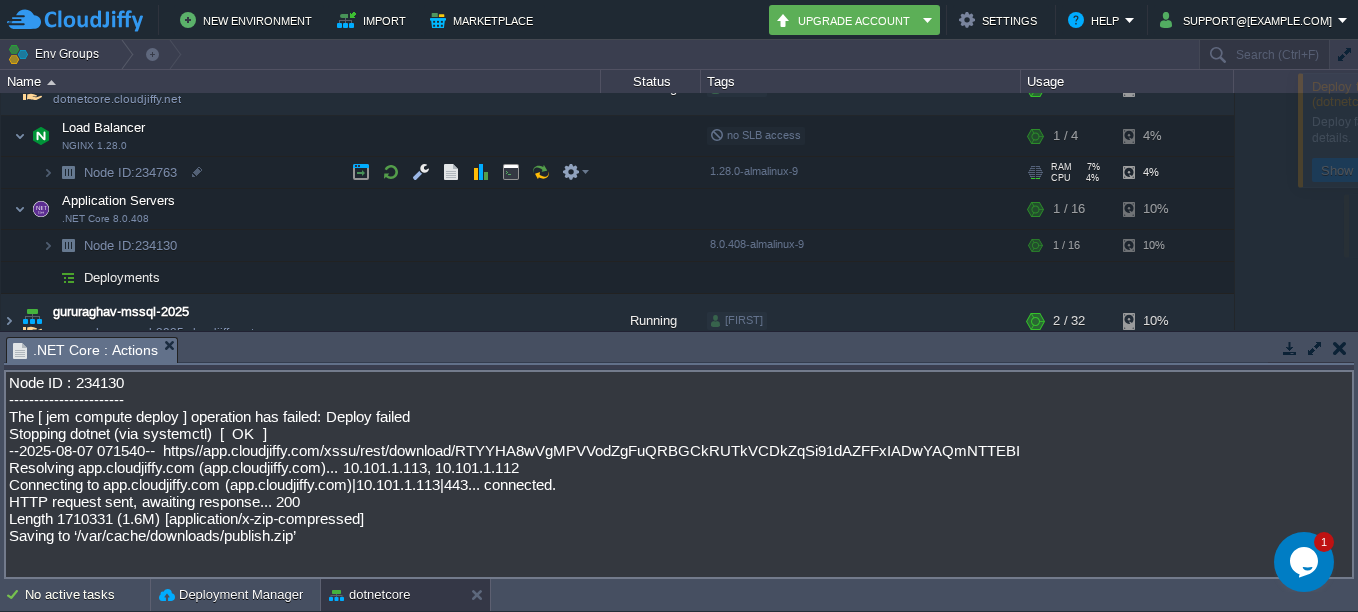 scroll, scrollTop: 123, scrollLeft: 0, axis: vertical 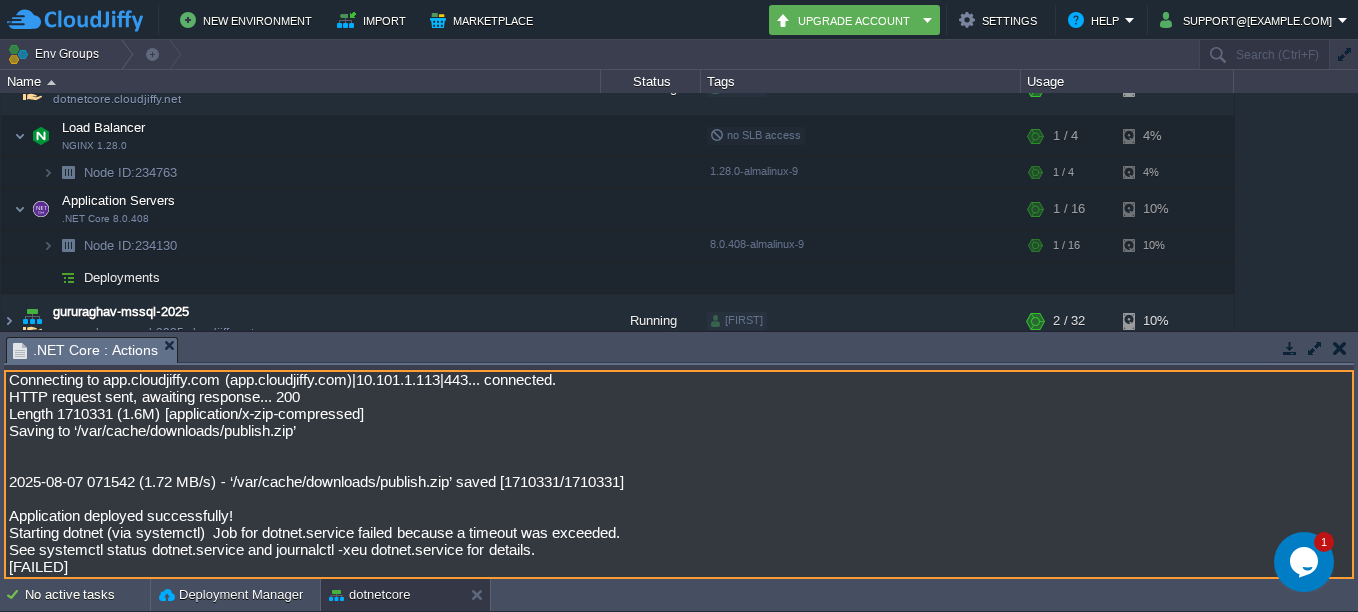 click on "Node ID : 234130
-----------------------
The [ jem compute deploy ] operation has failed: Deploy failed
Stopping dotnet (via systemctl)  [  OK  ]
--2025-08-07 071540--  https//app.cloudjiffy.com/xssu/rest/download/RTYYHA8wVgMPVVodZgFuQRBGCkRUTkVCDkZqSi91dAZFFxIADwYAQmNTTEBI
Resolving app.cloudjiffy.com (app.cloudjiffy.com)... 10.101.1.113, 10.101.1.112
Connecting to app.cloudjiffy.com (app.cloudjiffy.com)|10.101.1.113|443... connected.
HTTP request sent, awaiting response... 200
Length 1710331 (1.6M) [application/x-zip-compressed]
Saving to ‘/var/cache/downloads/publish.zip’
2025-08-07 071542 (1.72 MB/s) - ‘/var/cache/downloads/publish.zip’ saved [1710331/1710331]
Application deployed successfully!
Starting dotnet (via systemctl)  Job for dotnet.service failed because a timeout was exceeded.
See systemctl status dotnet.service and journalctl -xeu dotnet.service for details.
[FAILED]" at bounding box center (679, 474) 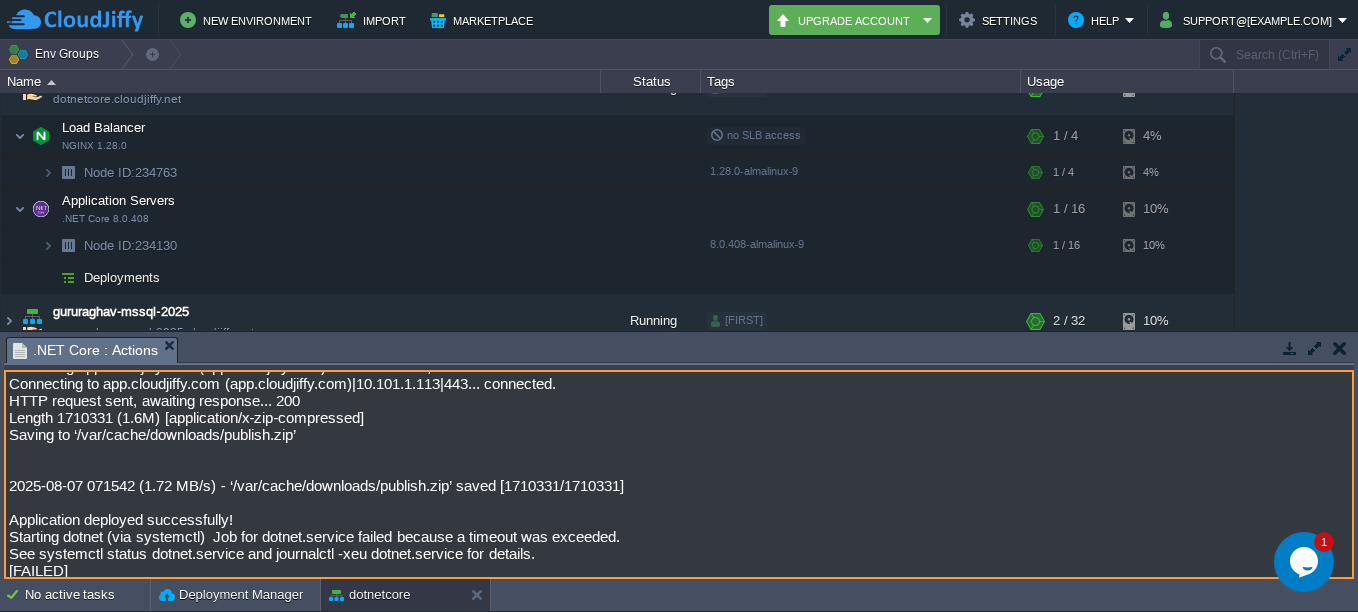 scroll, scrollTop: 123, scrollLeft: 0, axis: vertical 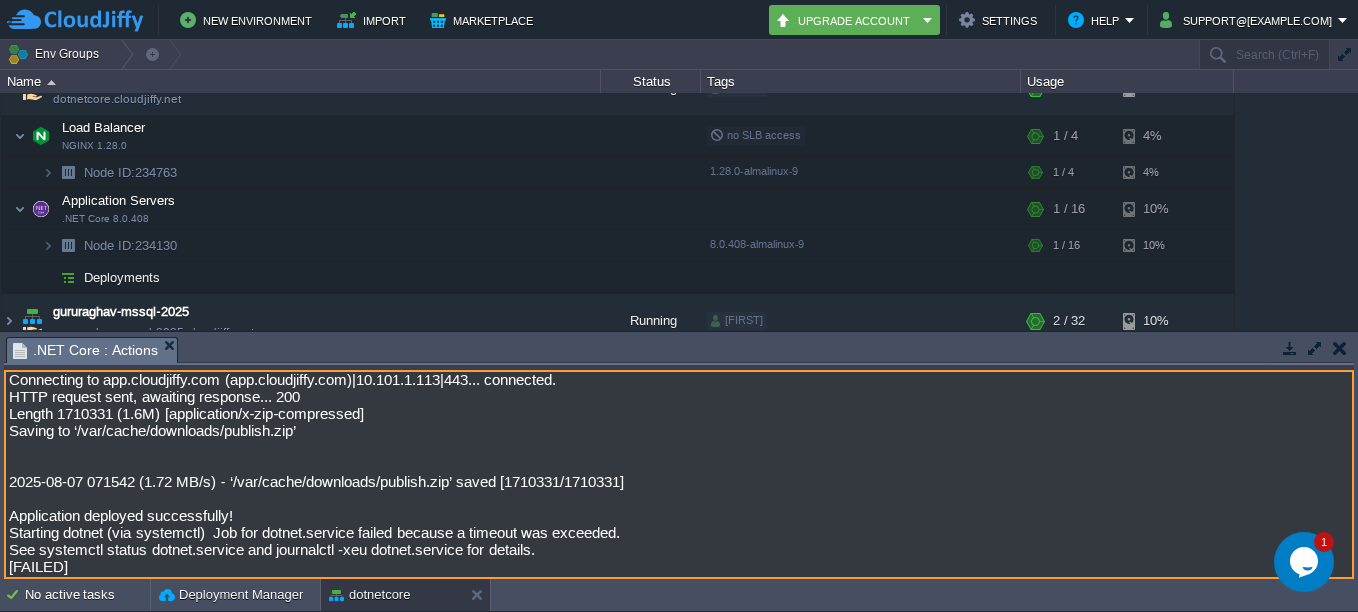 click on "Node ID : 234130
-----------------------
The [ jem compute deploy ] operation has failed: Deploy failed
Stopping dotnet (via systemctl)  [  OK  ]
--2025-08-07 071540--  https//app.cloudjiffy.com/xssu/rest/download/RTYYHA8wVgMPVVodZgFuQRBGCkRUTkVCDkZqSi91dAZFFxIADwYAQmNTTEBI
Resolving app.cloudjiffy.com (app.cloudjiffy.com)... 10.101.1.113, 10.101.1.112
Connecting to app.cloudjiffy.com (app.cloudjiffy.com)|10.101.1.113|443... connected.
HTTP request sent, awaiting response... 200
Length 1710331 (1.6M) [application/x-zip-compressed]
Saving to ‘/var/cache/downloads/publish.zip’
2025-08-07 071542 (1.72 MB/s) - ‘/var/cache/downloads/publish.zip’ saved [1710331/1710331]
Application deployed successfully!
Starting dotnet (via systemctl)  Job for dotnet.service failed because a timeout was exceeded.
See systemctl status dotnet.service and journalctl -xeu dotnet.service for details.
[FAILED]" at bounding box center (679, 474) 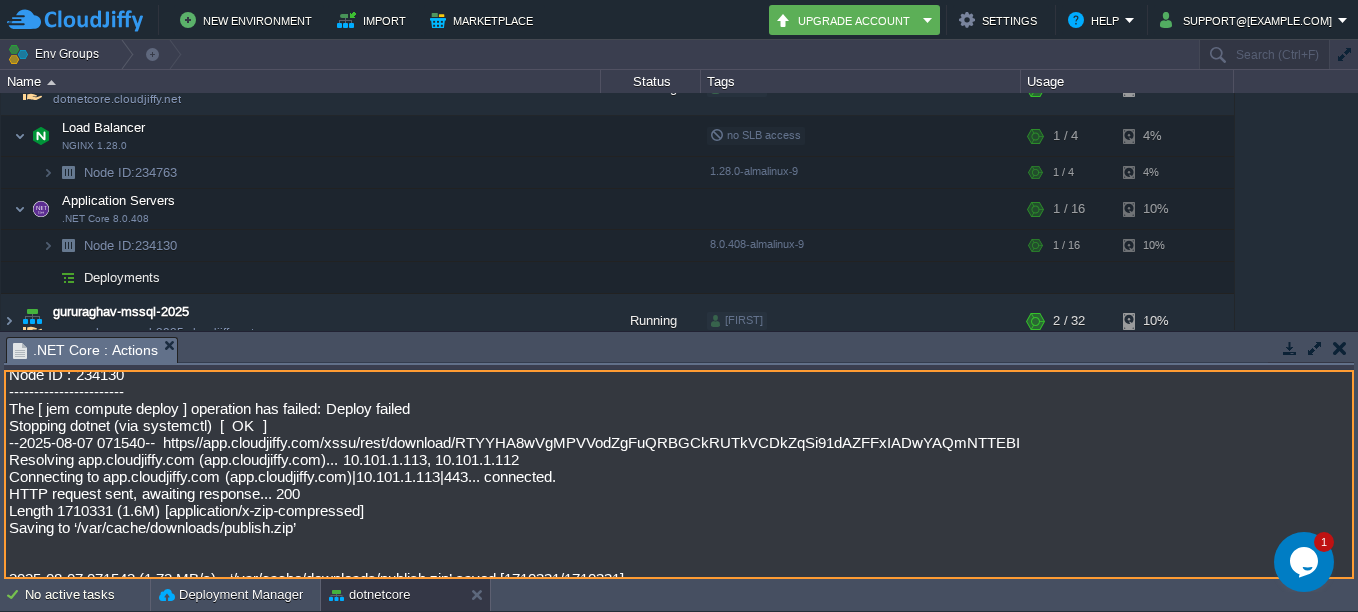 scroll, scrollTop: 0, scrollLeft: 0, axis: both 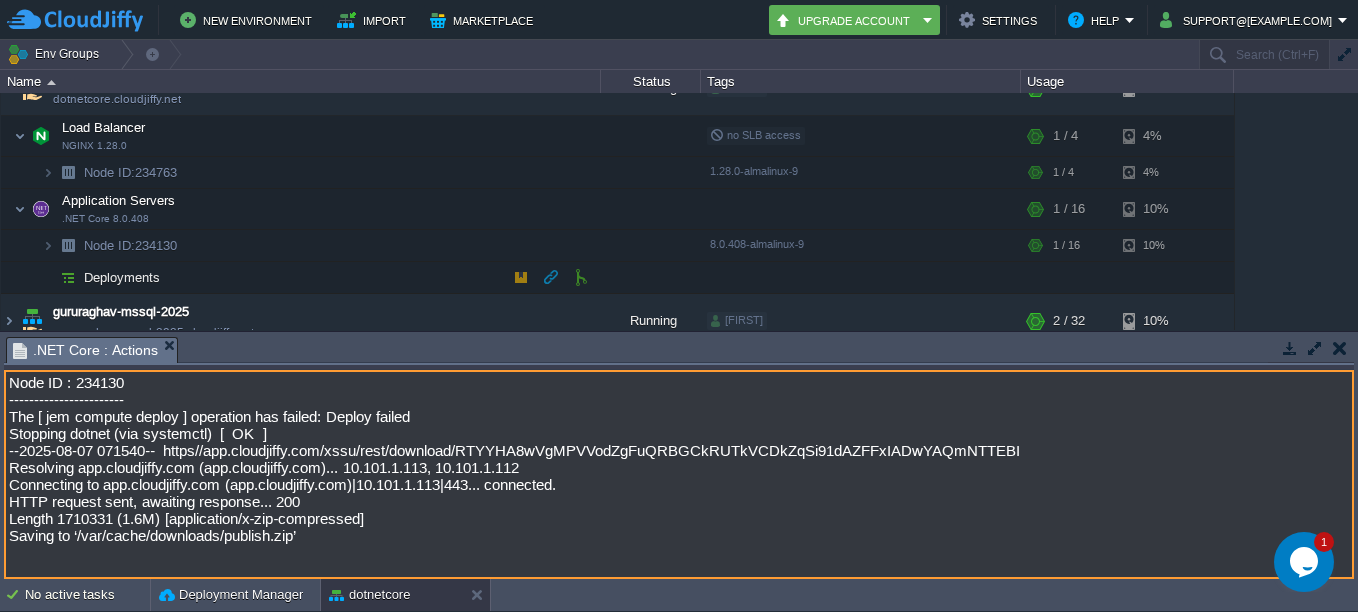 click at bounding box center [68, 277] 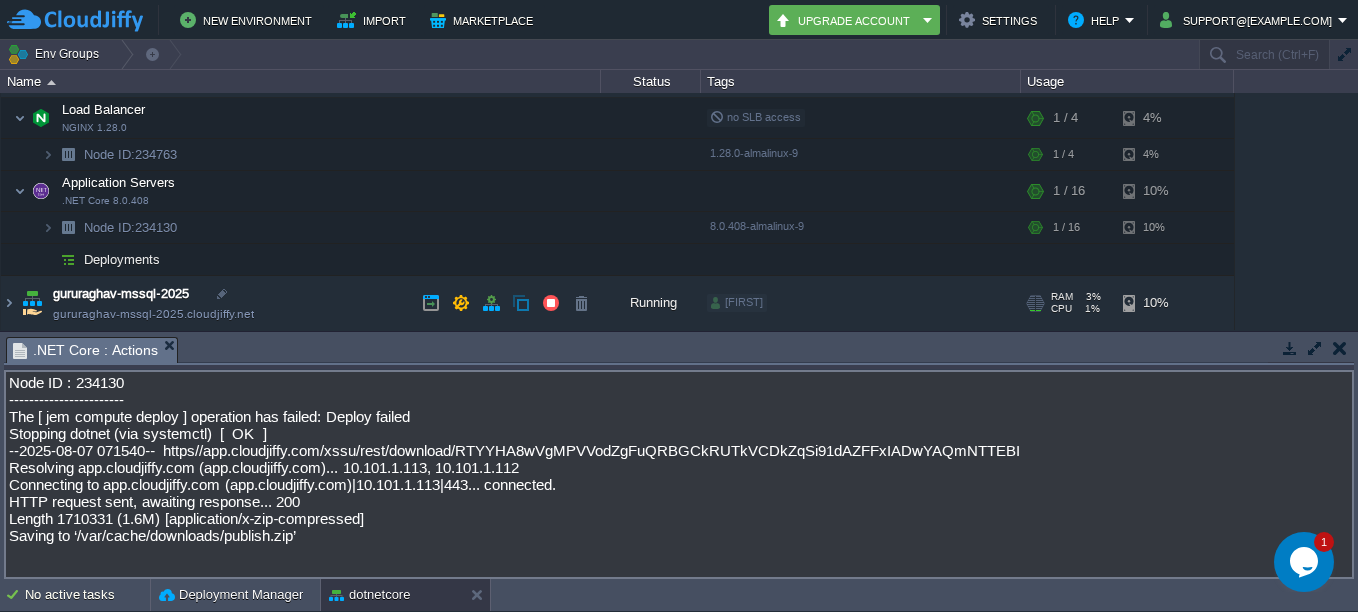 scroll, scrollTop: 197, scrollLeft: 0, axis: vertical 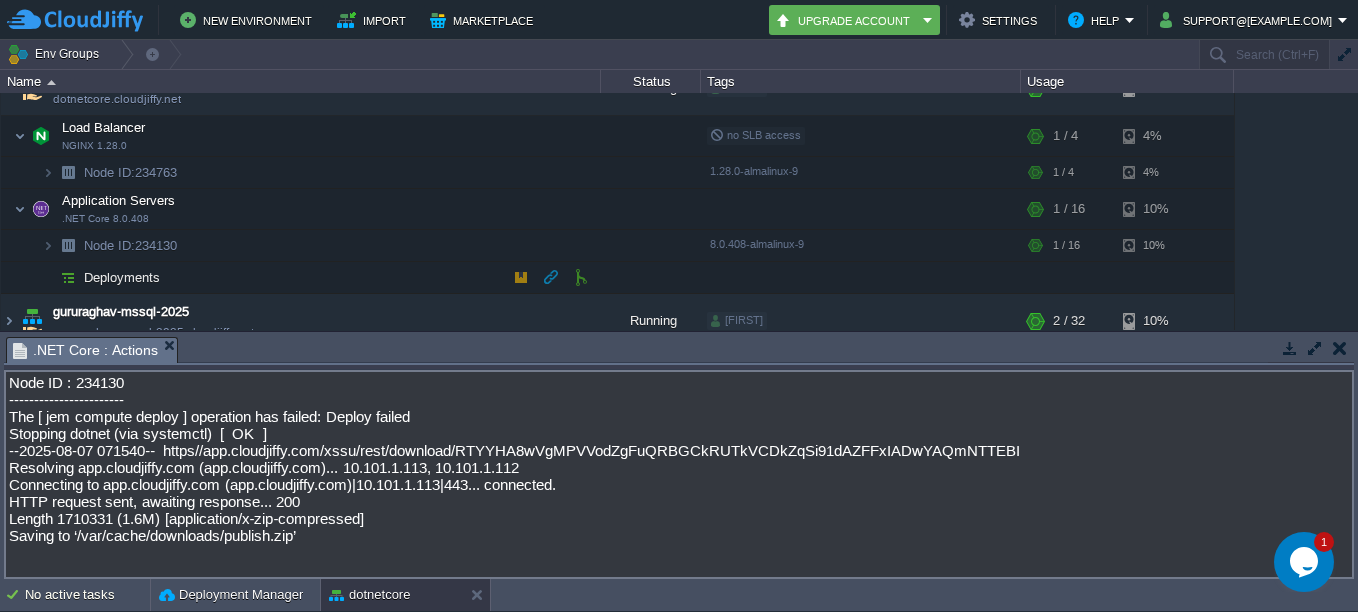 click on "Deployments" at bounding box center [122, 277] 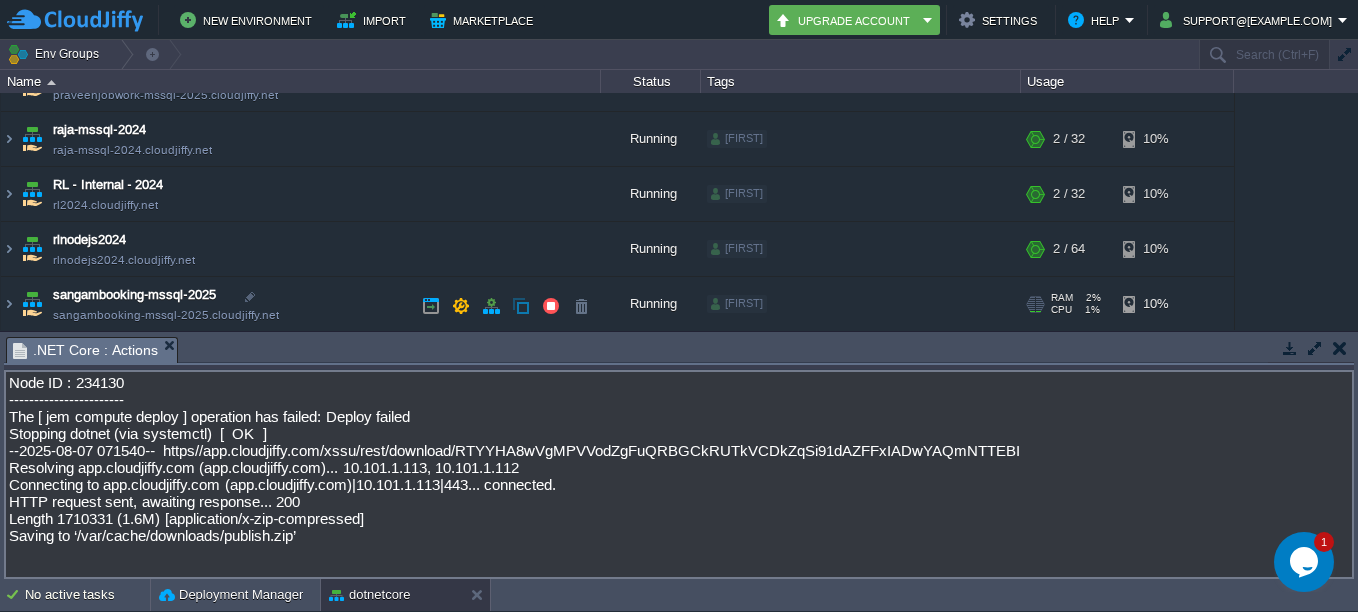 scroll, scrollTop: 656, scrollLeft: 0, axis: vertical 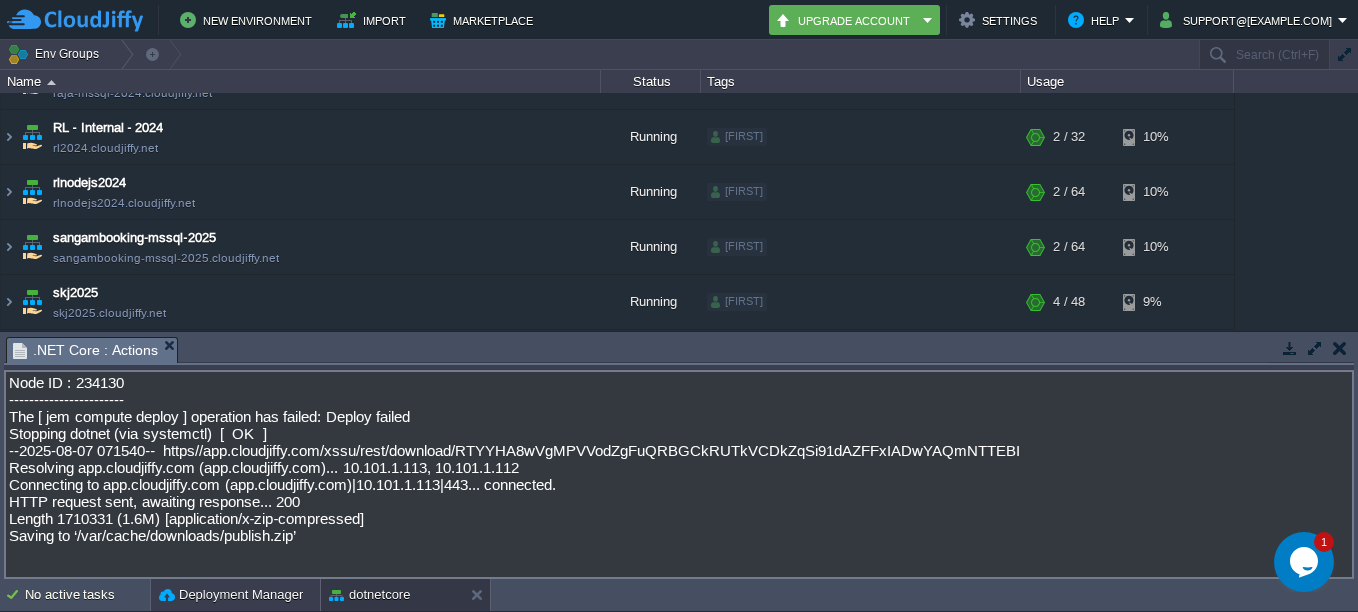click on "Deployment Manager" at bounding box center [231, 595] 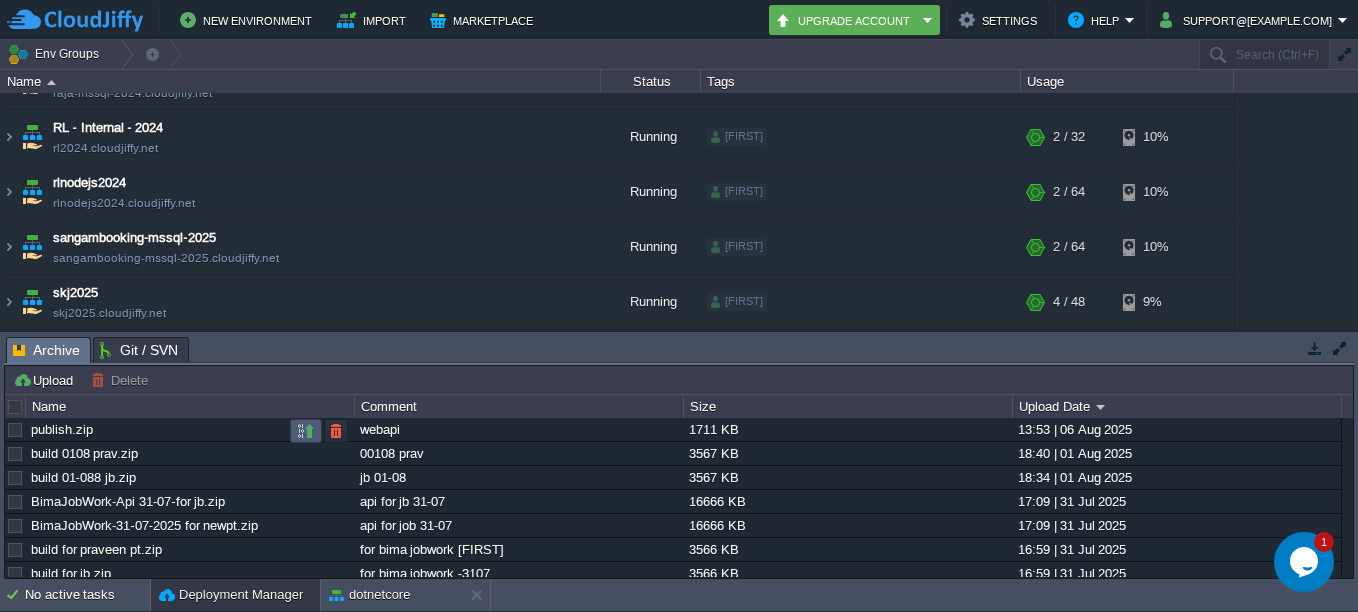 click at bounding box center (306, 431) 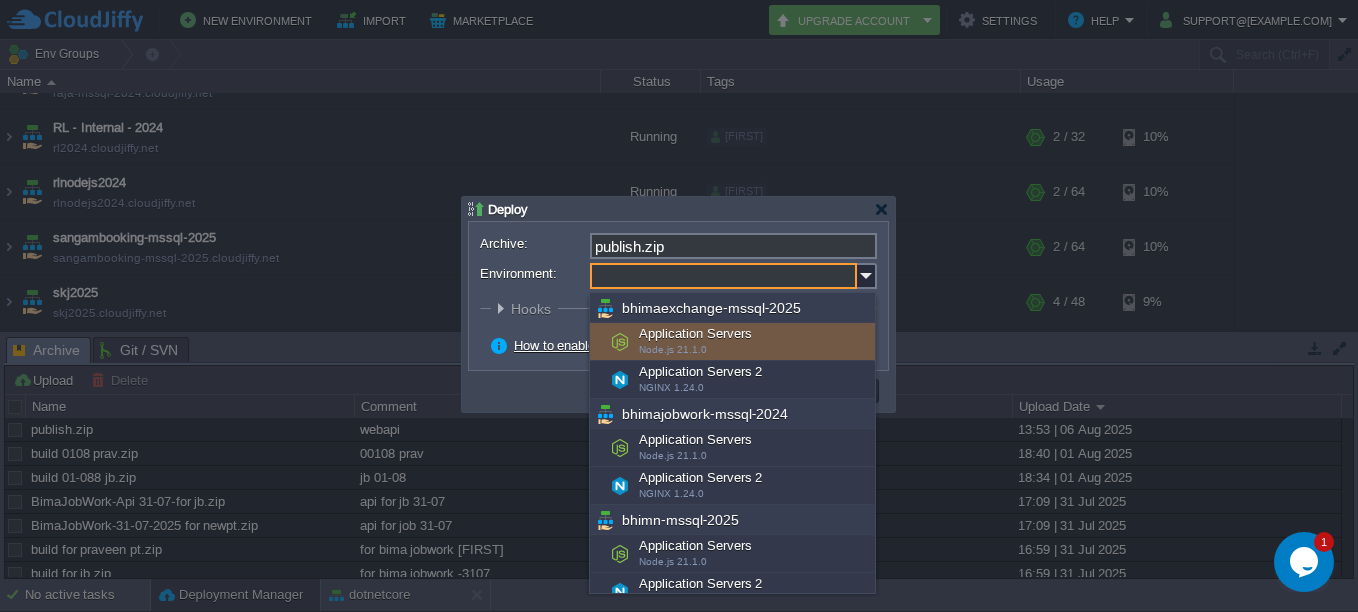 click on "Environment:" at bounding box center (723, 276) 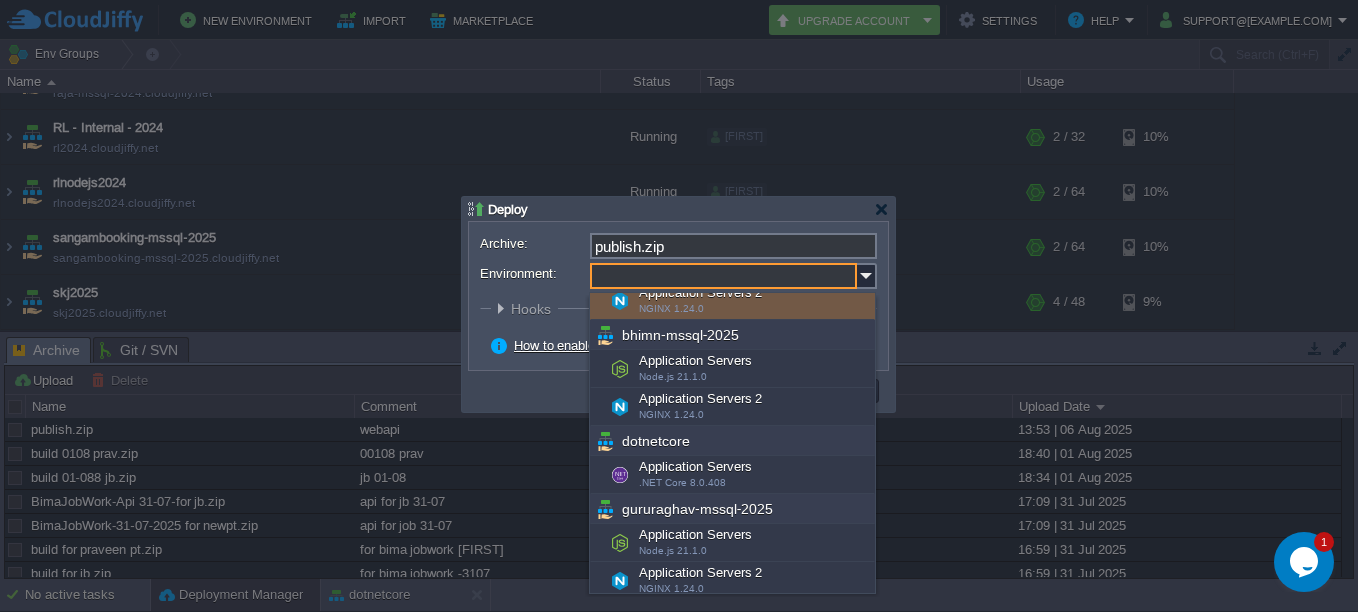 scroll, scrollTop: 300, scrollLeft: 0, axis: vertical 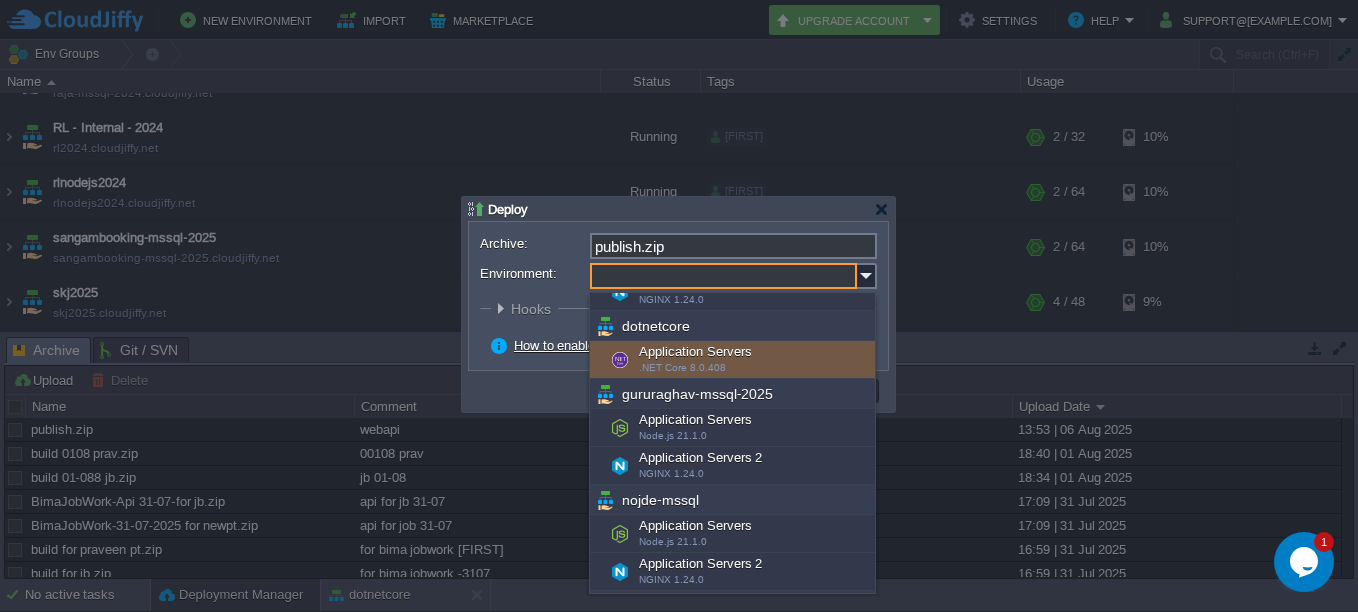 click on "Application Servers .NET Core 8.0.408" at bounding box center [732, 360] 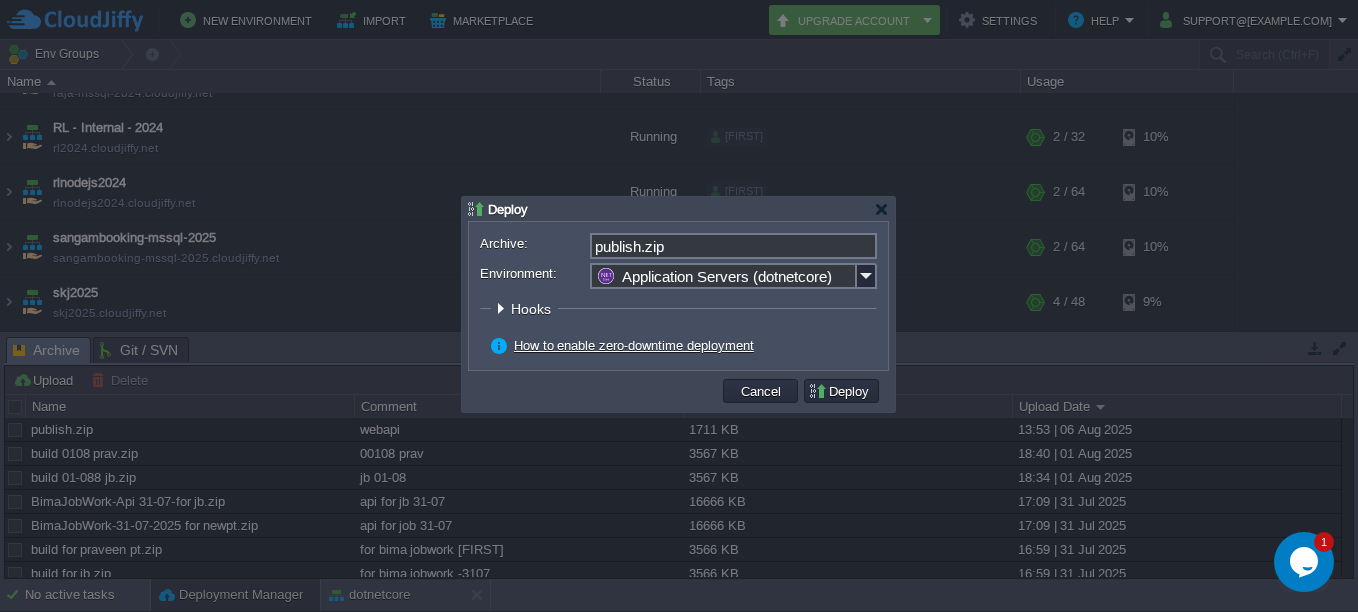 click at bounding box center (500, 308) 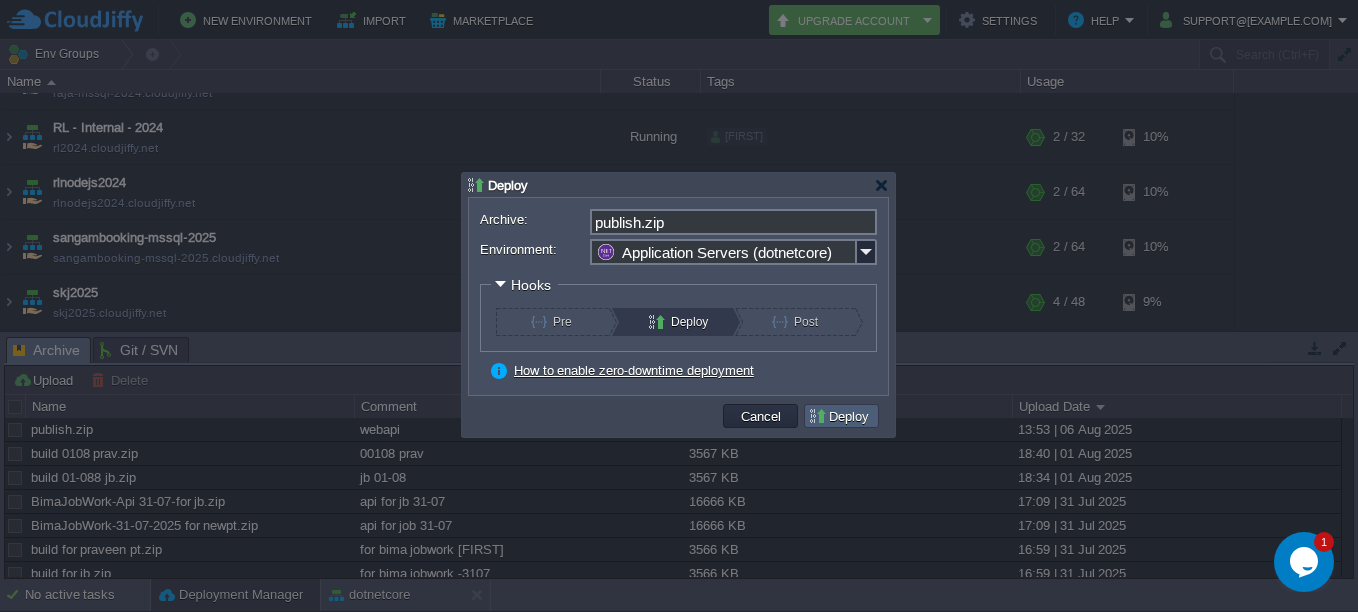 click on "Deploy" at bounding box center (841, 416) 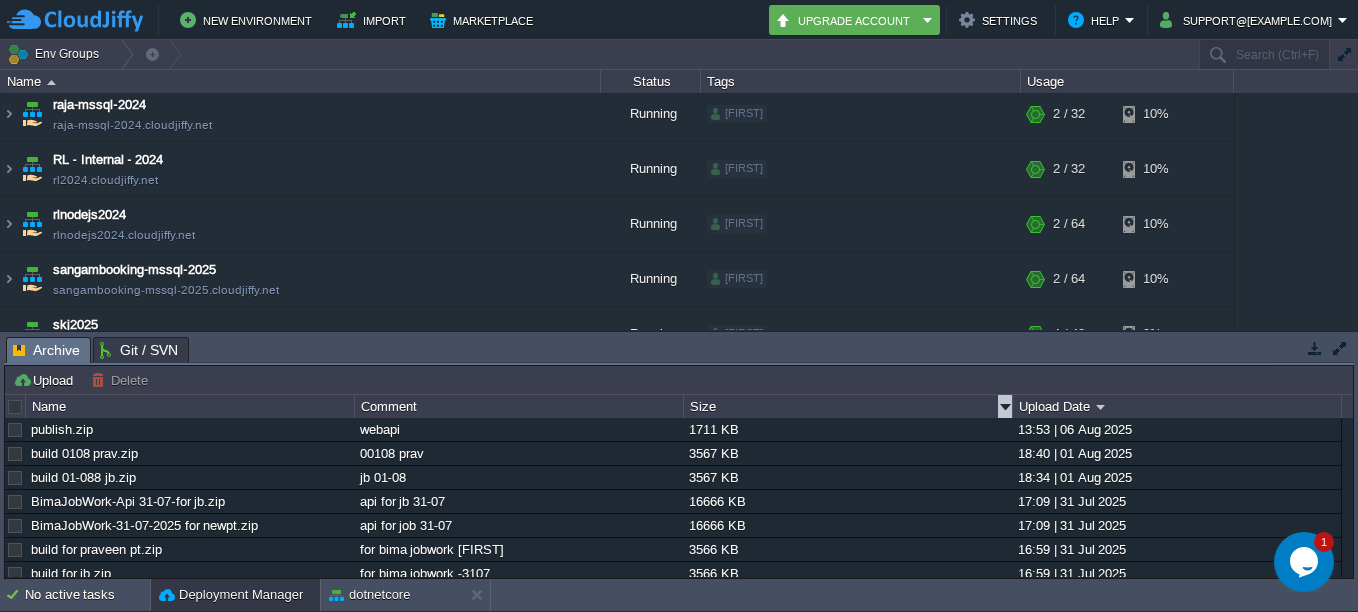 scroll, scrollTop: 297, scrollLeft: 0, axis: vertical 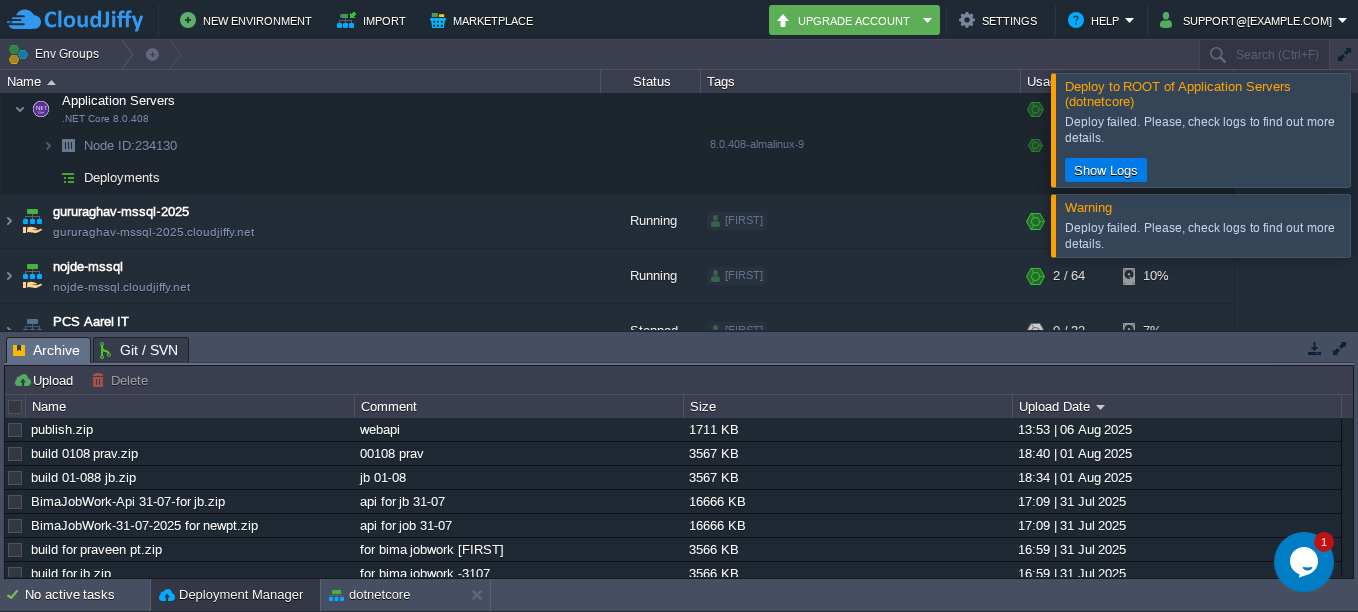 click on "Deploy failed. Please, check logs to find out more details." at bounding box center (1205, 236) 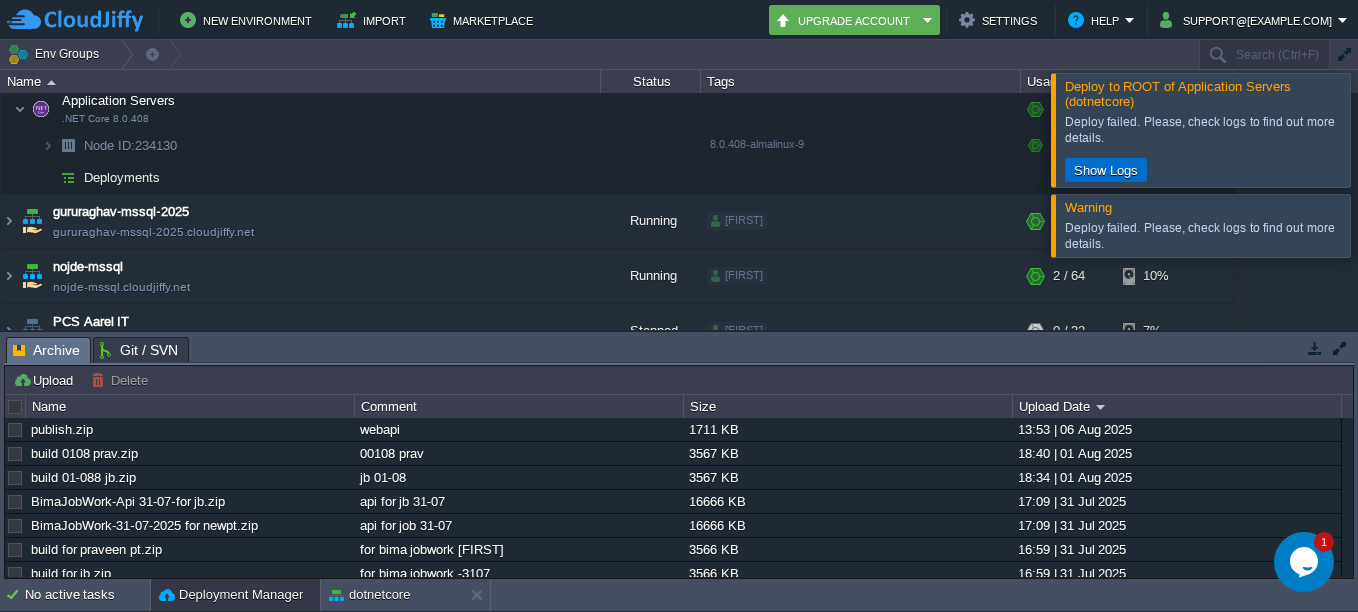 click on "Show Logs" at bounding box center [1106, 170] 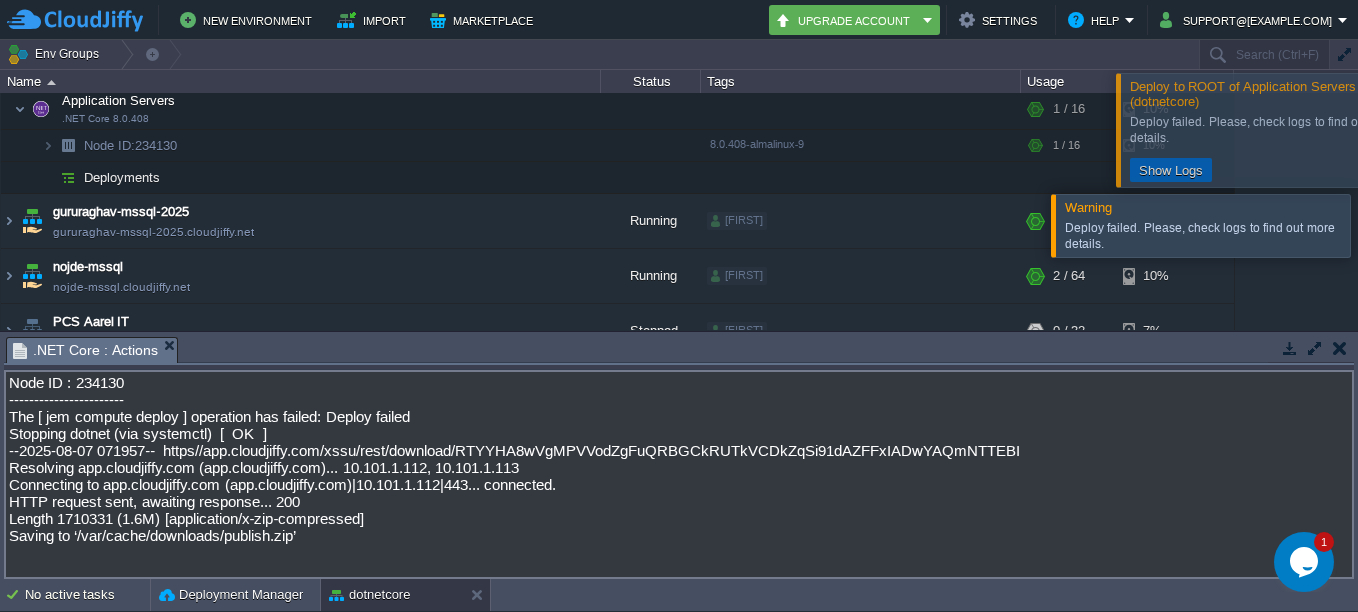 scroll, scrollTop: 123, scrollLeft: 0, axis: vertical 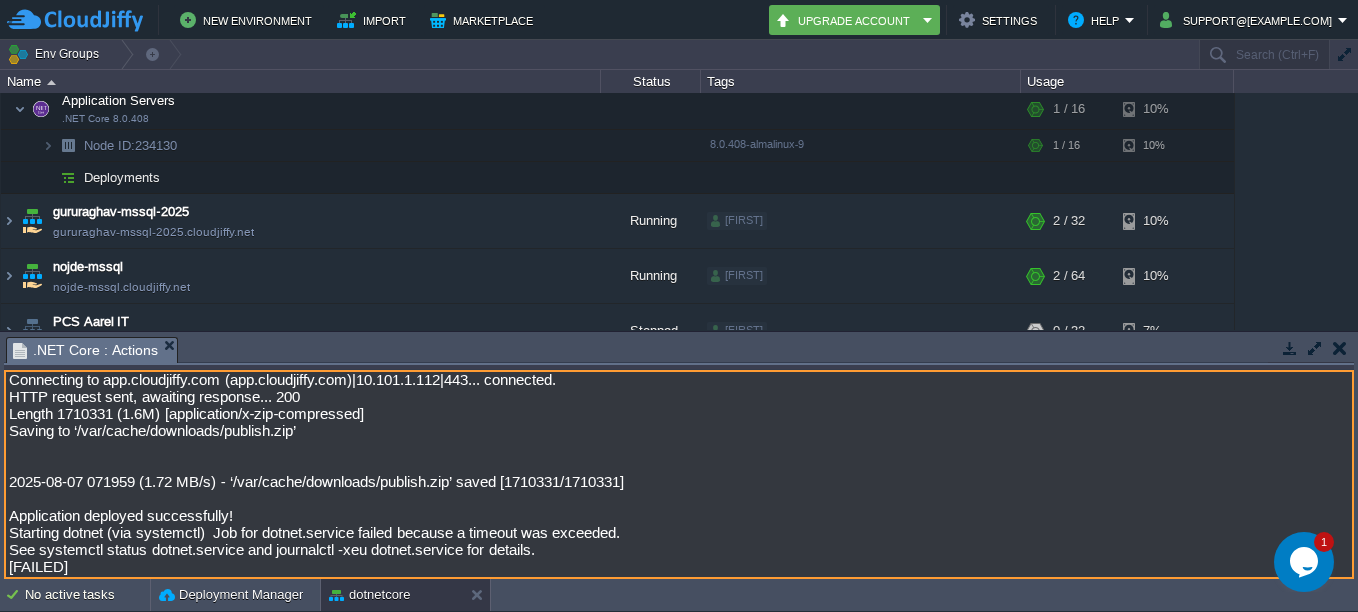 click on "Node ID : 234130
-----------------------
The [ jem compute deploy ] operation has failed: Deploy failed
Stopping dotnet (via systemctl)  [  OK  ]
--2025-08-07 071957--  https//app.cloudjiffy.com/xssu/rest/download/RTYYHA8wVgMPVVodZgFuQRBGCkRUTkVCDkZqSi91dAZFFxIADwYAQmNTTEBI
Resolving app.cloudjiffy.com (app.cloudjiffy.com)... 10.101.1.112, 10.101.1.113
Connecting to app.cloudjiffy.com (app.cloudjiffy.com)|10.101.1.112|443... connected.
HTTP request sent, awaiting response... 200
Length 1710331 (1.6M) [application/x-zip-compressed]
Saving to ‘/var/cache/downloads/publish.zip’
2025-08-07 071959 (1.72 MB/s) - ‘/var/cache/downloads/publish.zip’ saved [1710331/1710331]
Application deployed successfully!
Starting dotnet (via systemctl)  Job for dotnet.service failed because a timeout was exceeded.
See systemctl status dotnet.service and journalctl -xeu dotnet.service for details.
[FAILED]" at bounding box center [679, 474] 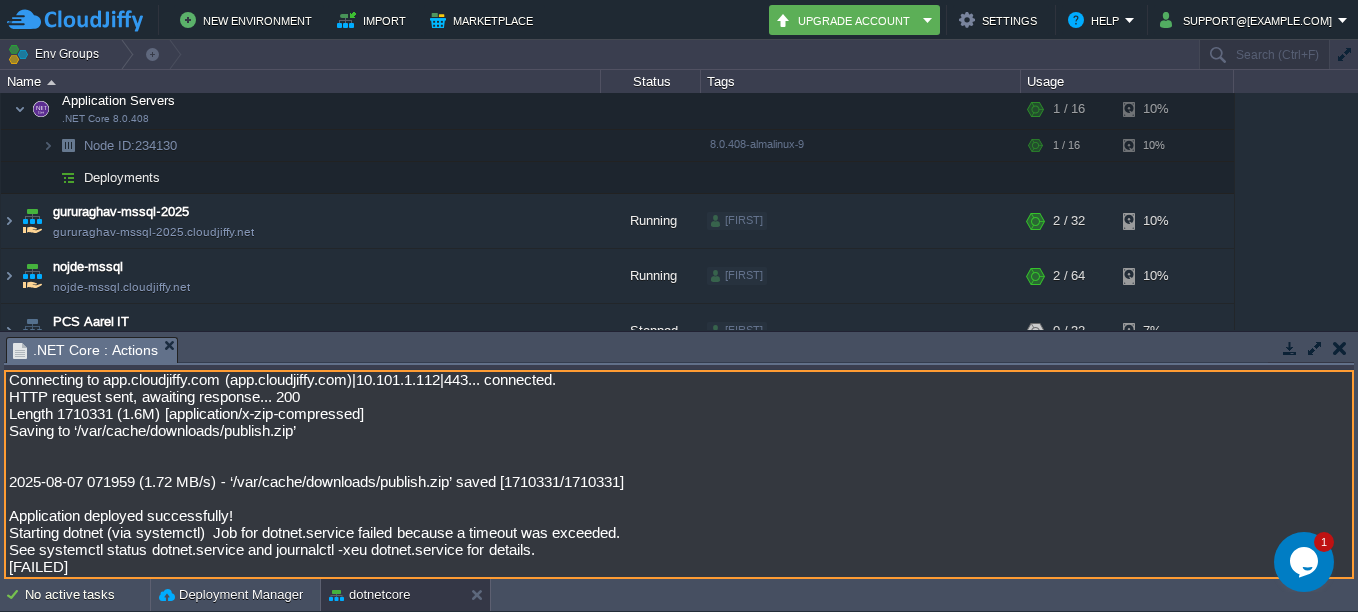 drag, startPoint x: 10, startPoint y: 531, endPoint x: 113, endPoint y: 566, distance: 108.78419 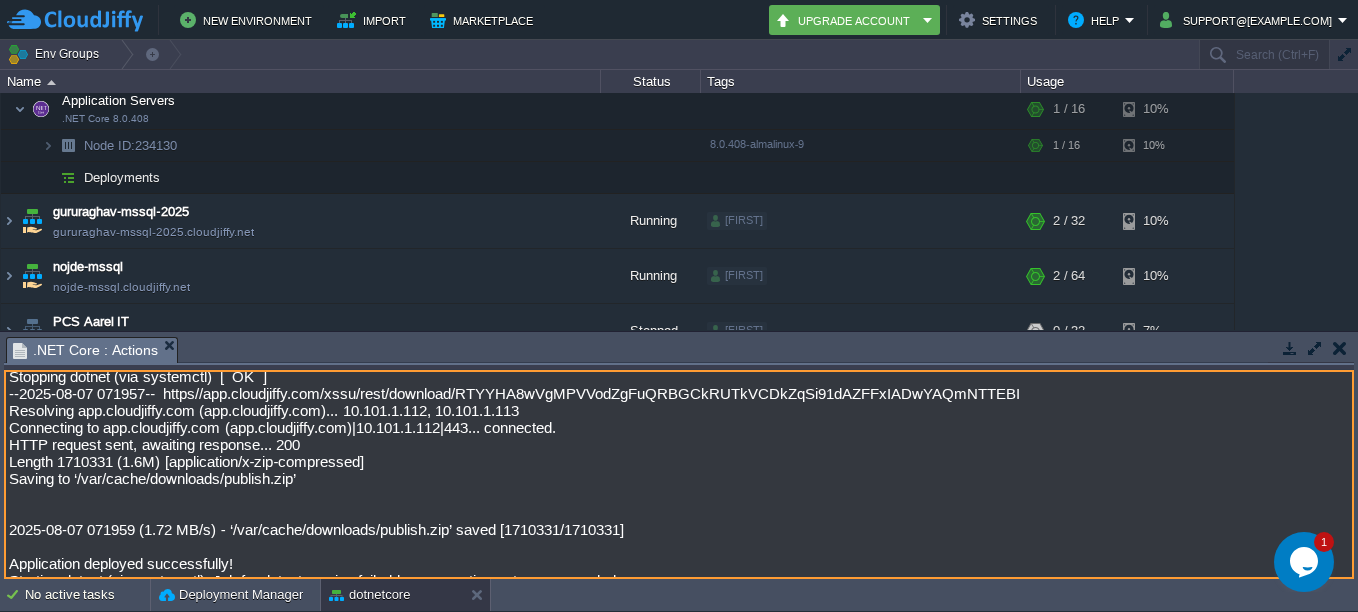 scroll, scrollTop: 0, scrollLeft: 0, axis: both 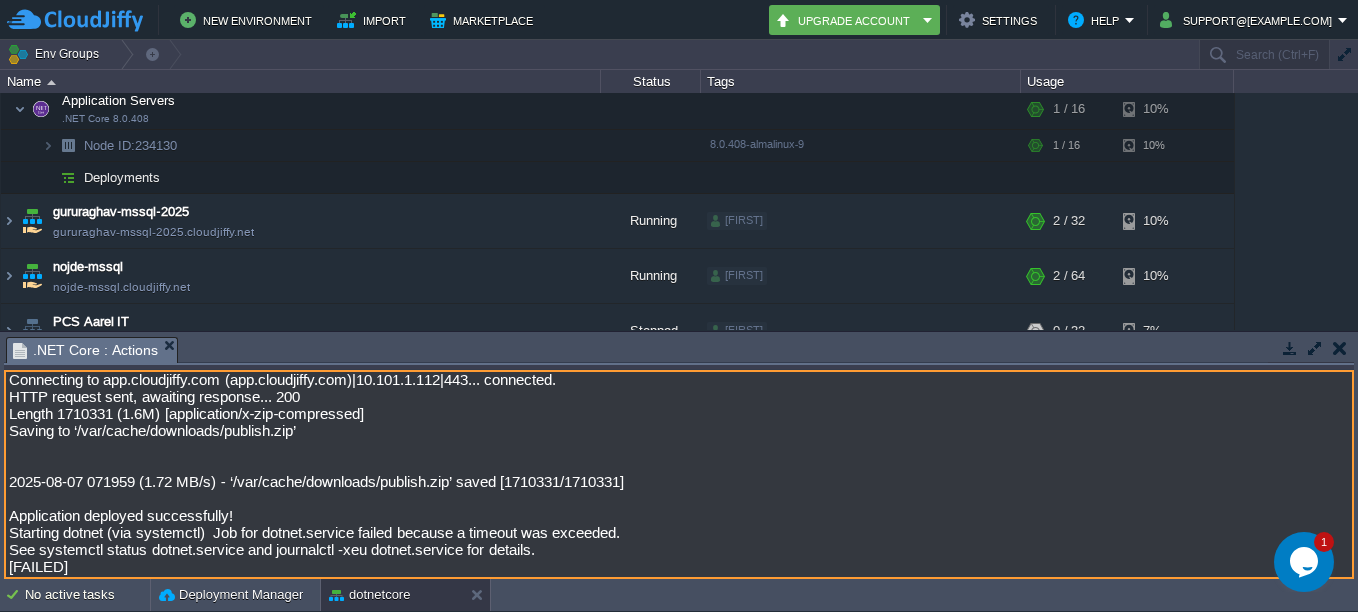 drag, startPoint x: 15, startPoint y: 385, endPoint x: 638, endPoint y: 613, distance: 663.41016 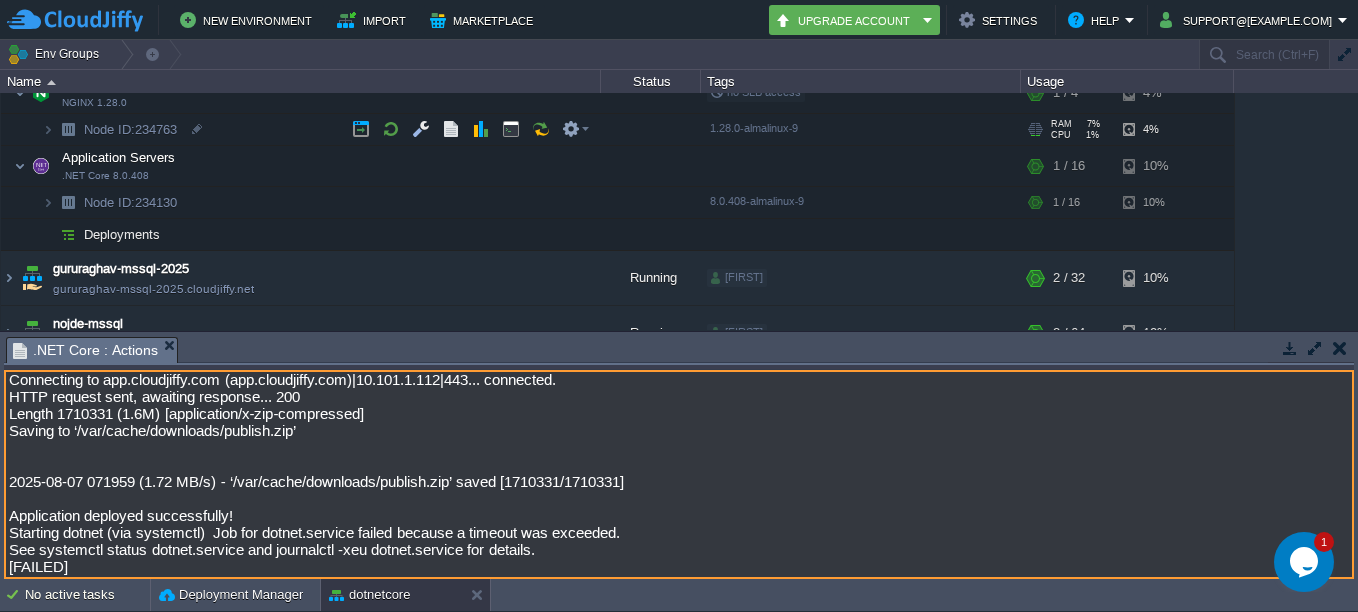 scroll, scrollTop: 197, scrollLeft: 0, axis: vertical 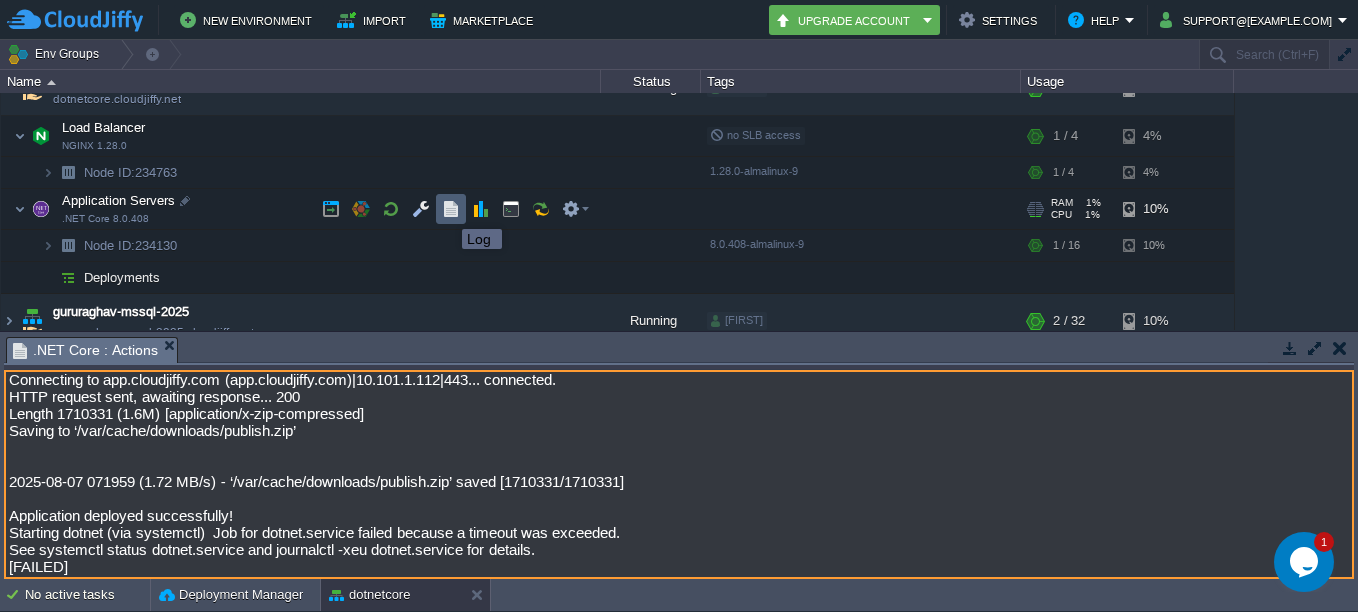 click at bounding box center [451, 209] 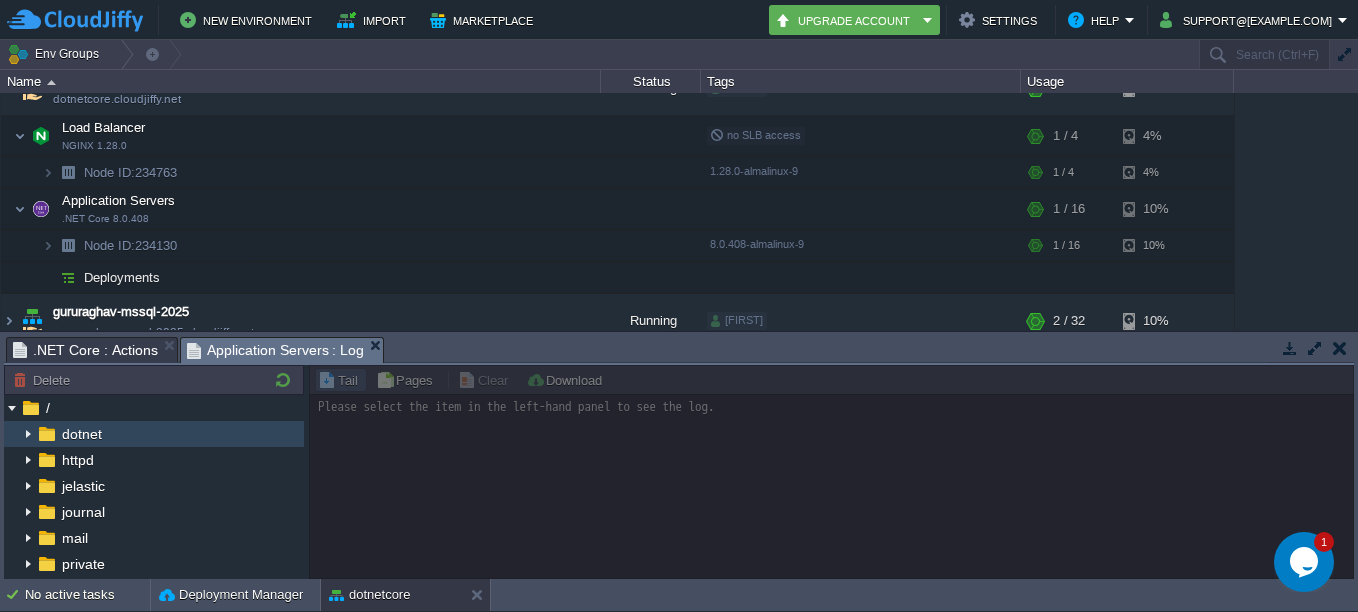 click on "dotnet" at bounding box center [154, 434] 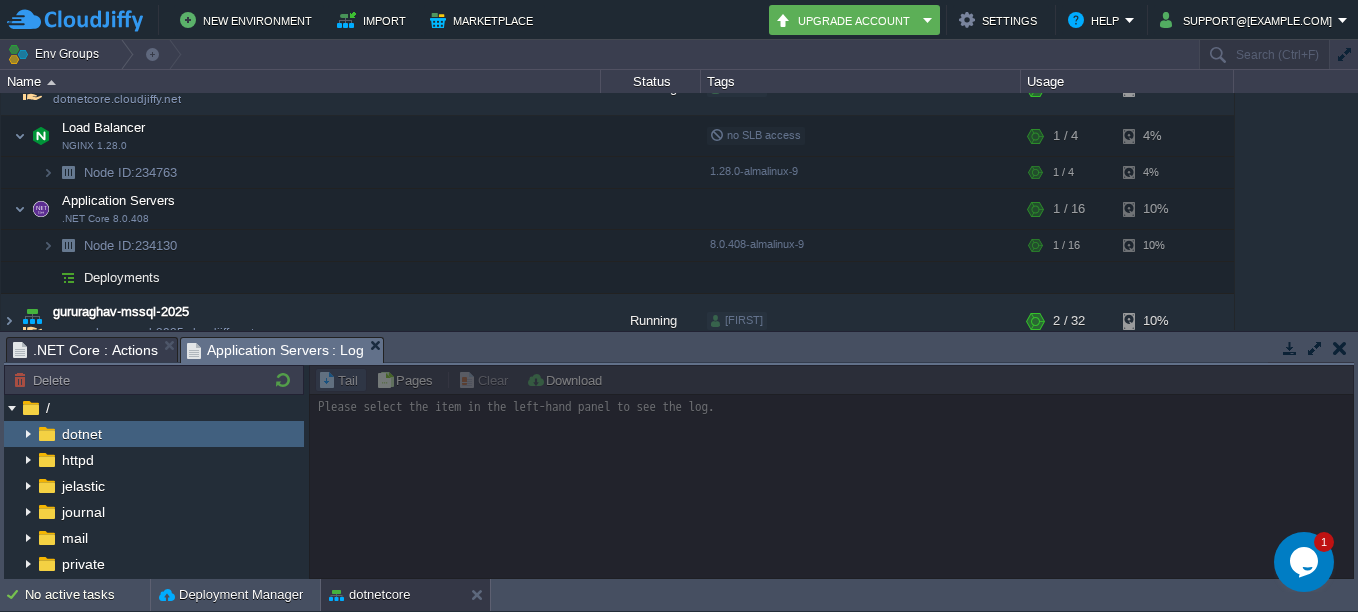 click on "dotnet" at bounding box center [154, 434] 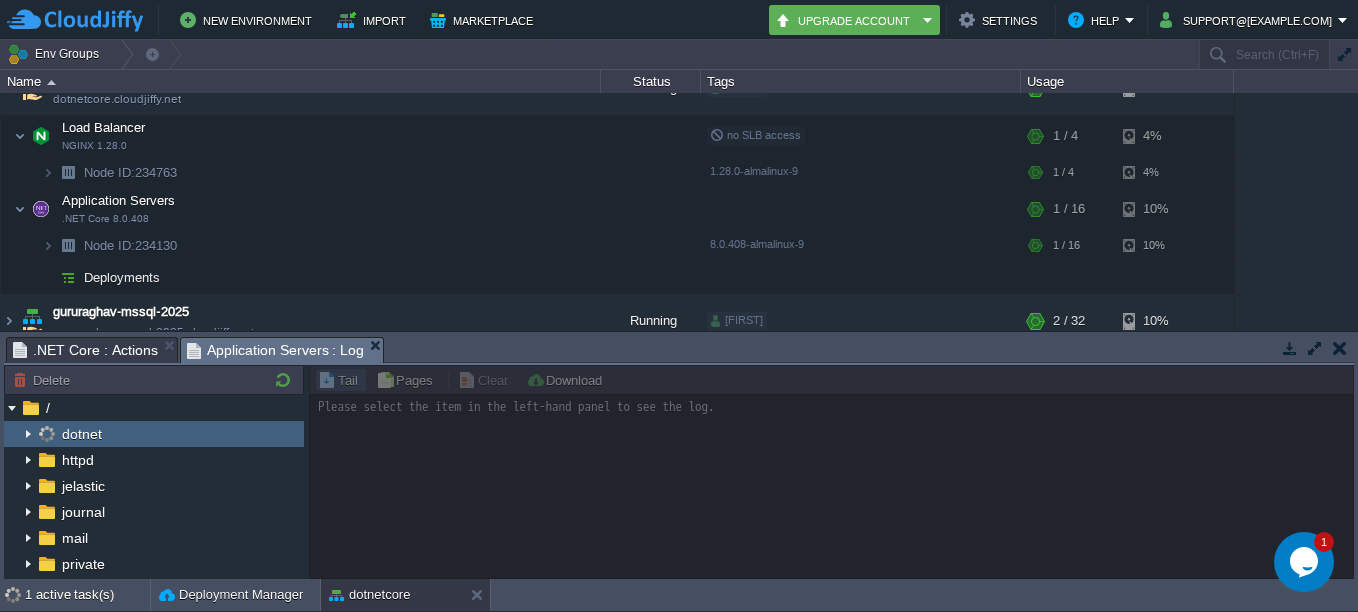 click at bounding box center (831, 472) 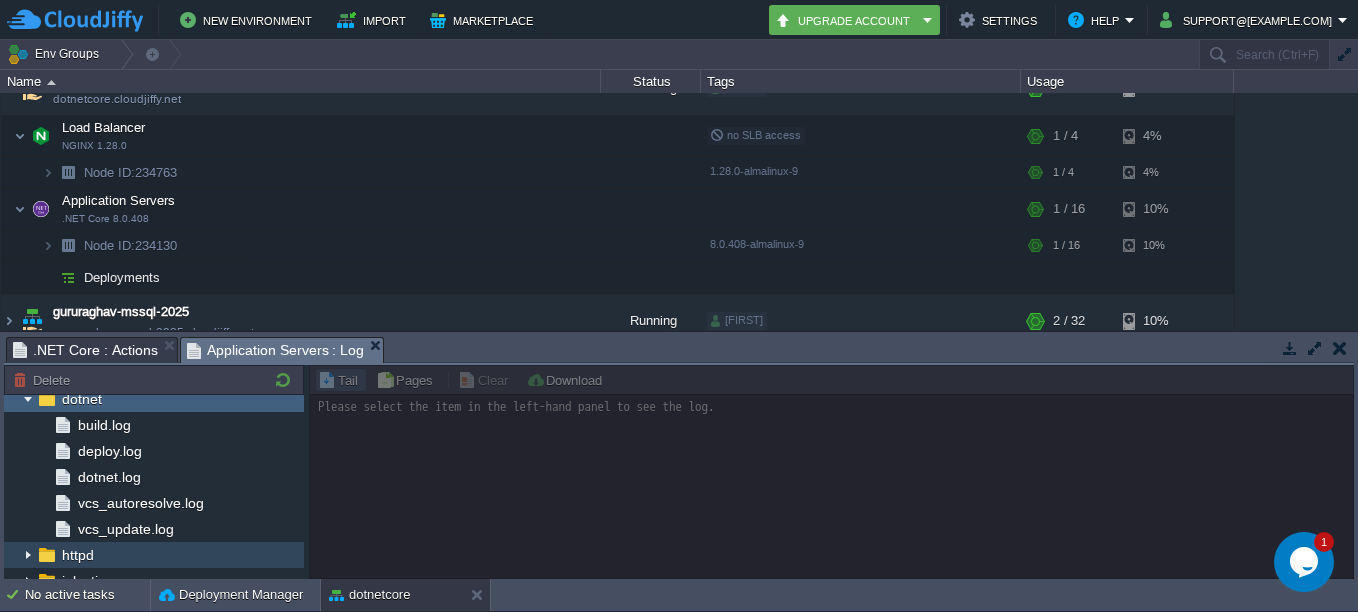 scroll, scrollTop: 0, scrollLeft: 0, axis: both 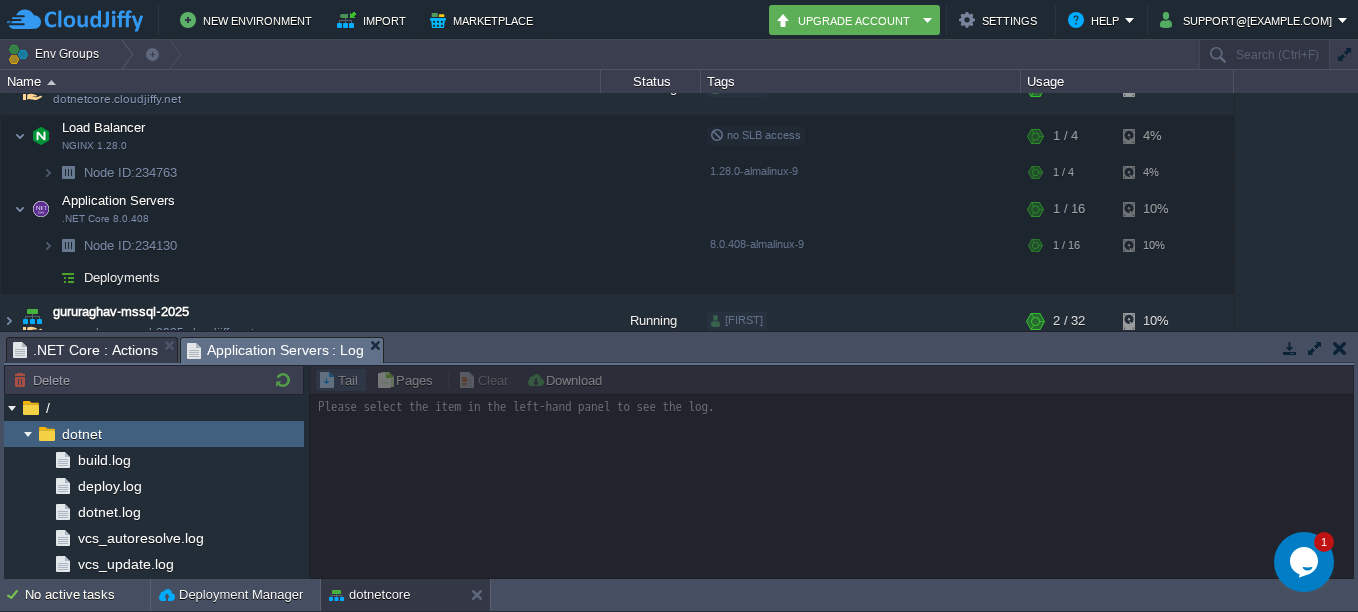 click at bounding box center (28, 434) 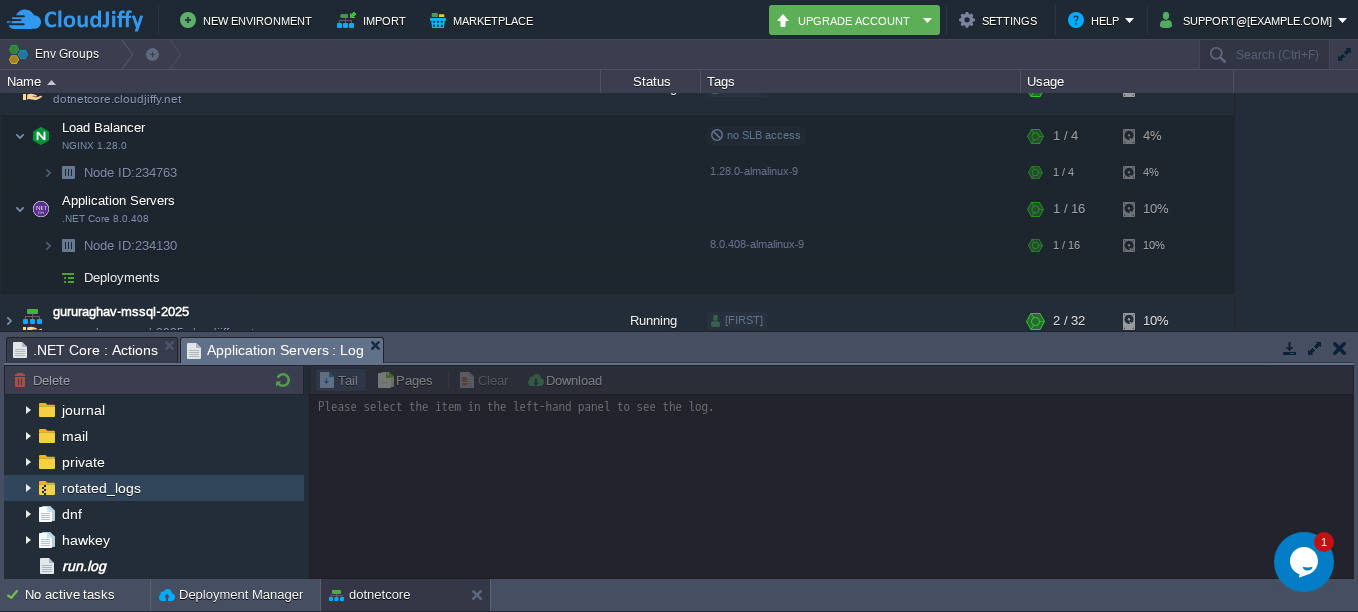 scroll, scrollTop: 200, scrollLeft: 0, axis: vertical 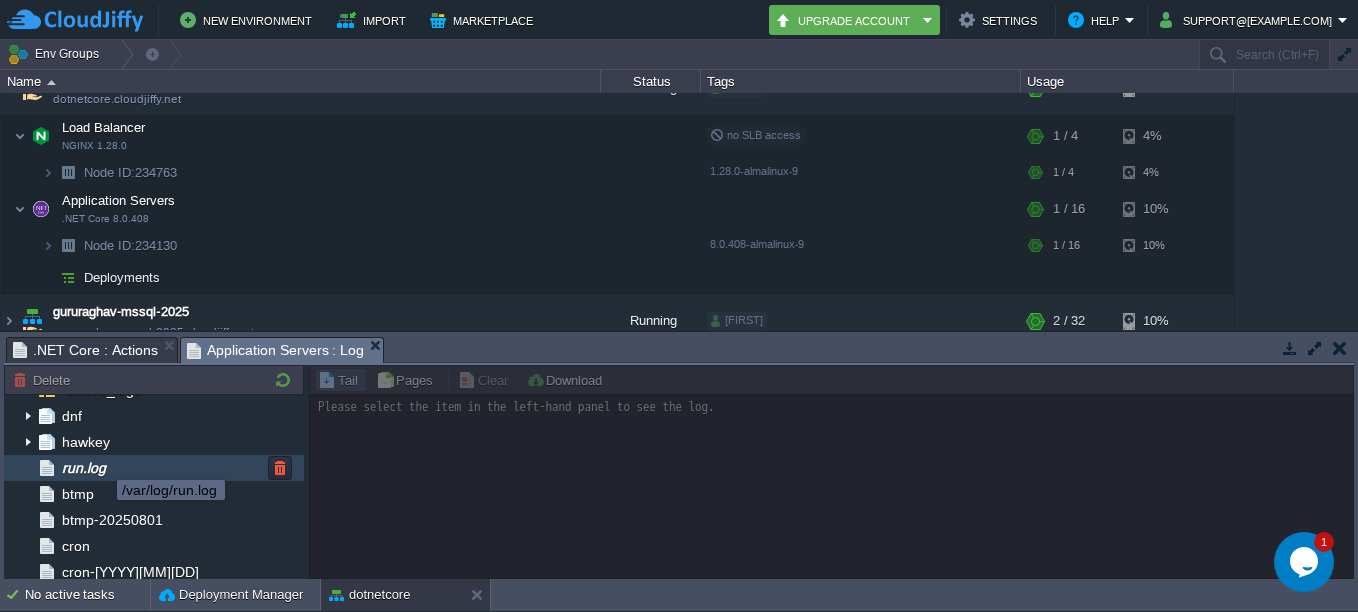 click on "run.log" at bounding box center [83, 468] 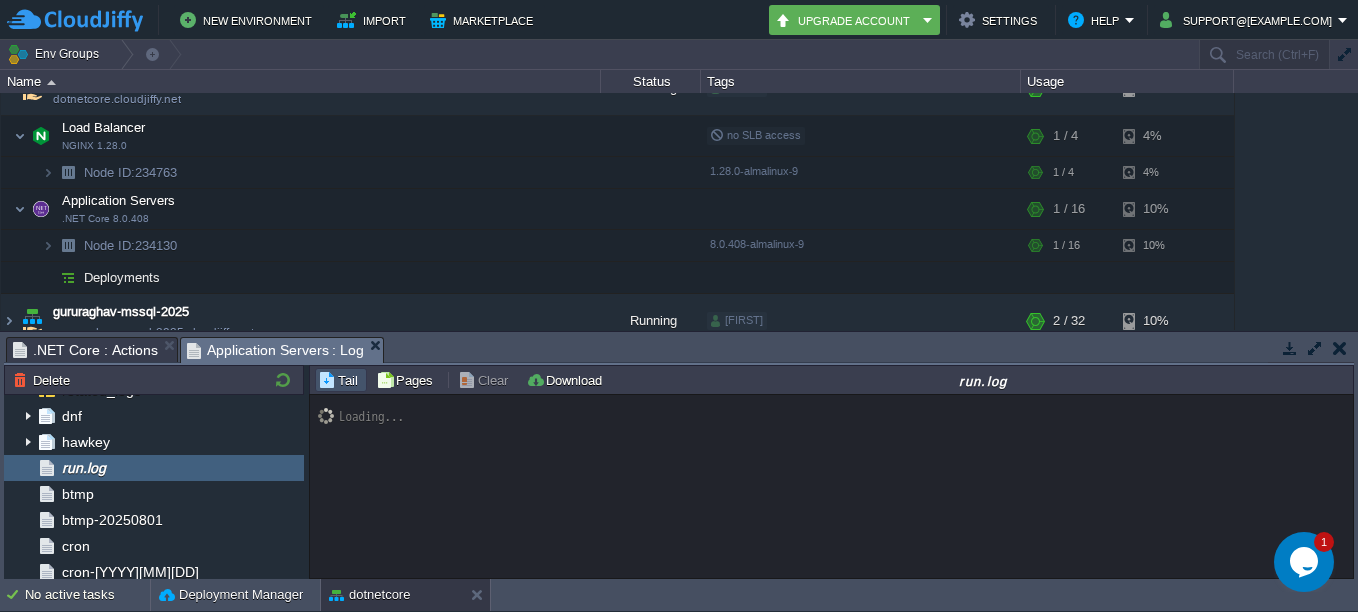 click on "Loading..." at bounding box center [831, 486] 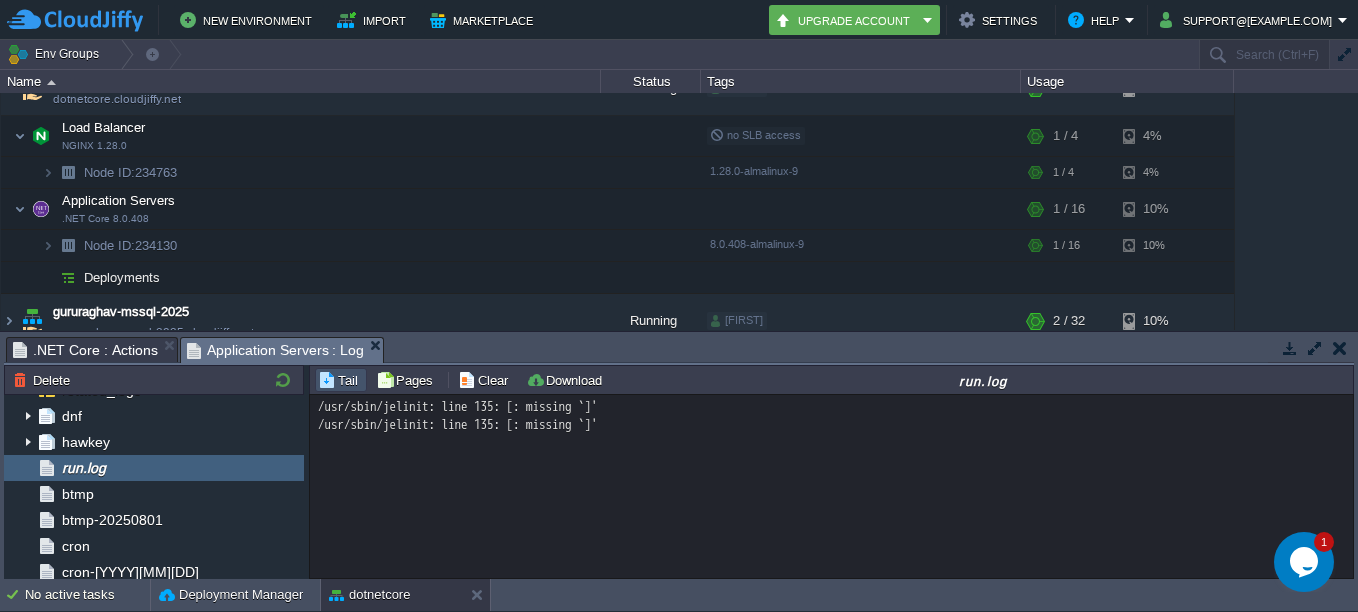 click on "/usr/sbin/jelinit: line 135: [: missing `]'
/usr/sbin/jelinit: line 135: [: missing `]' Loading..." at bounding box center (831, 486) 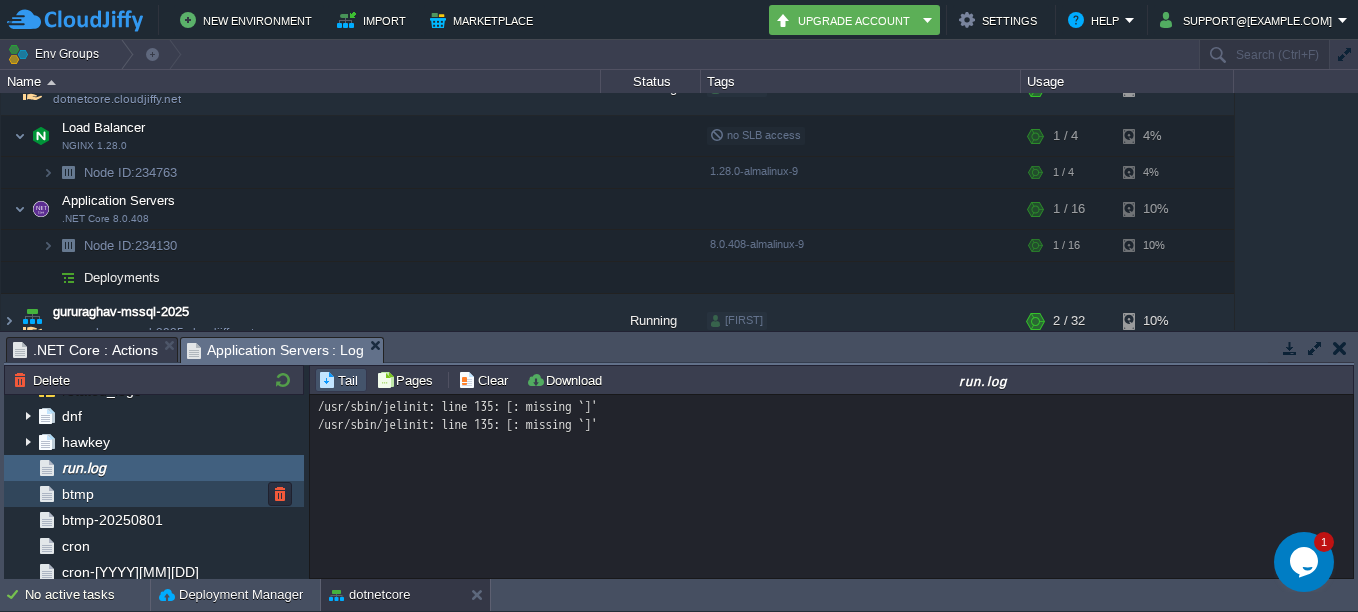 click on "btmp" at bounding box center (77, 494) 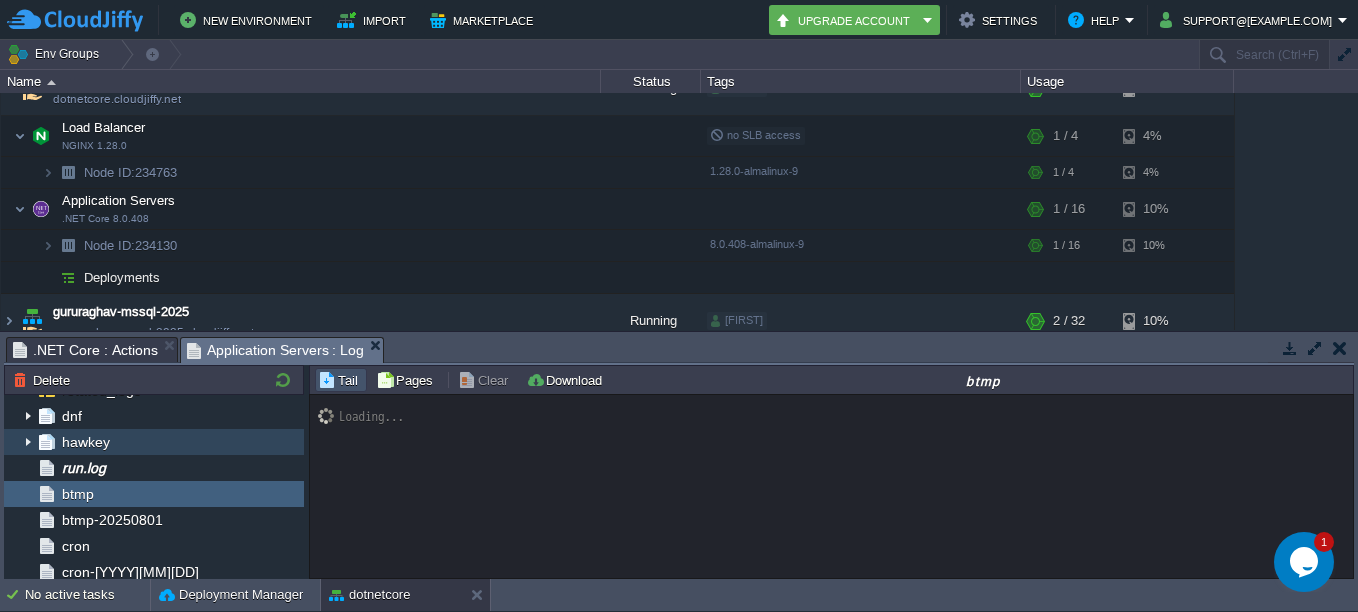 click on "hawkey" at bounding box center [85, 442] 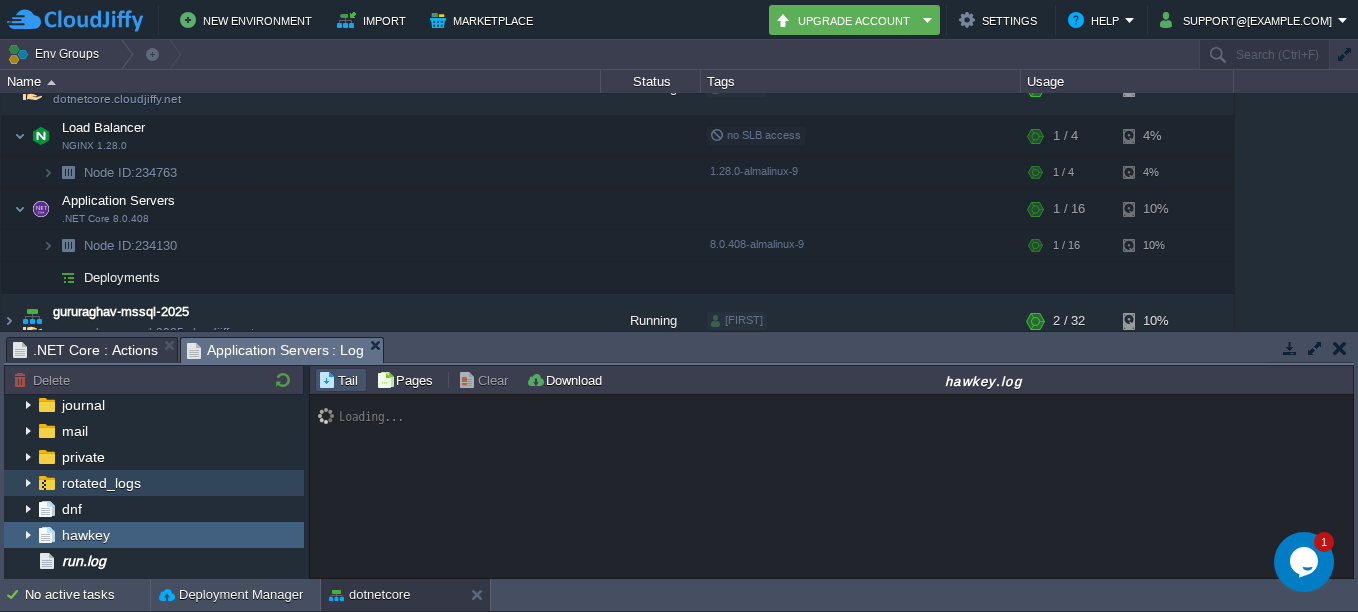 scroll, scrollTop: 0, scrollLeft: 0, axis: both 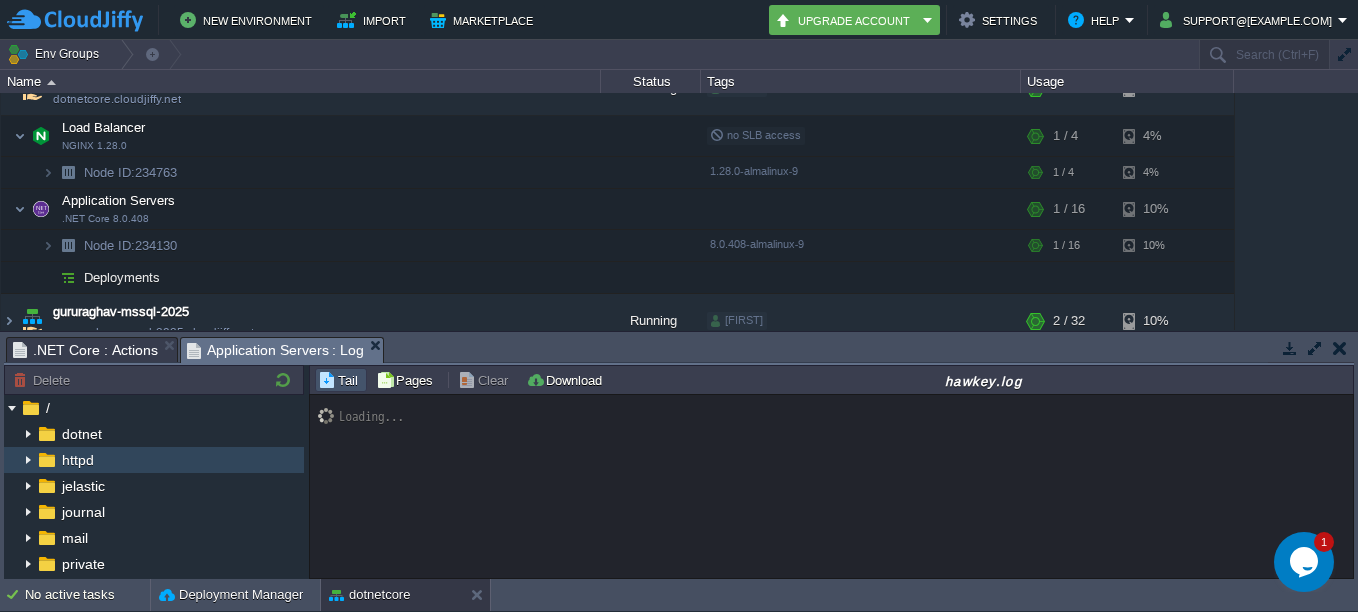click on "httpd" at bounding box center (77, 460) 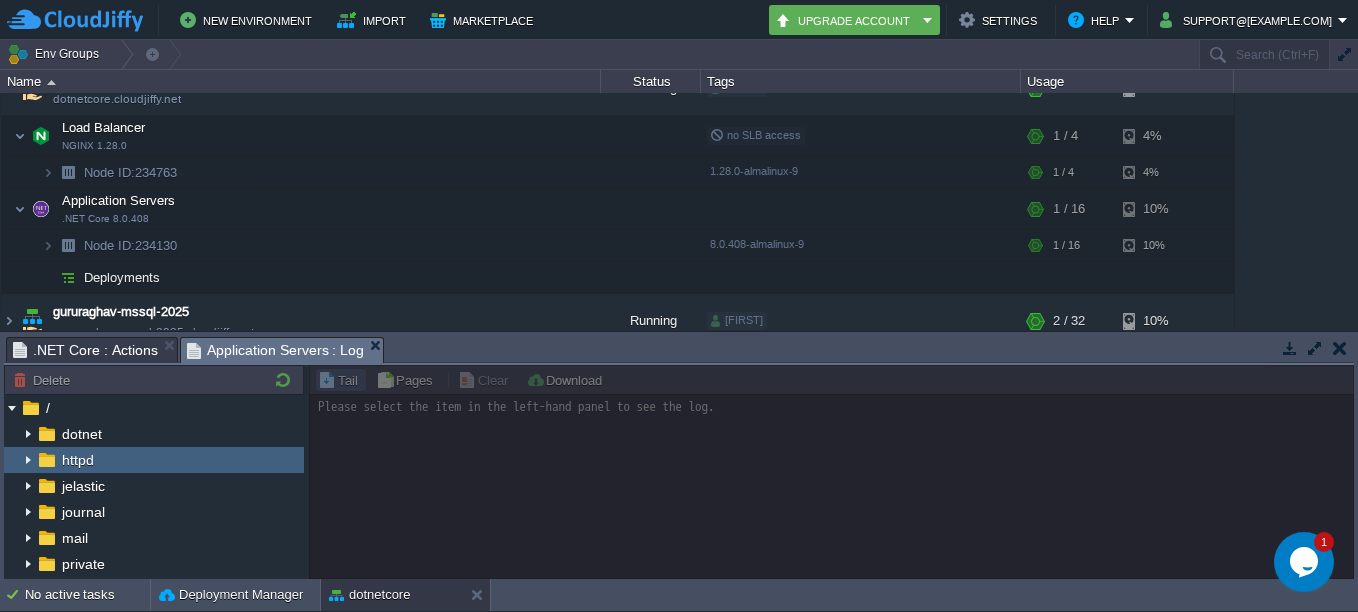 click on "httpd" at bounding box center [77, 460] 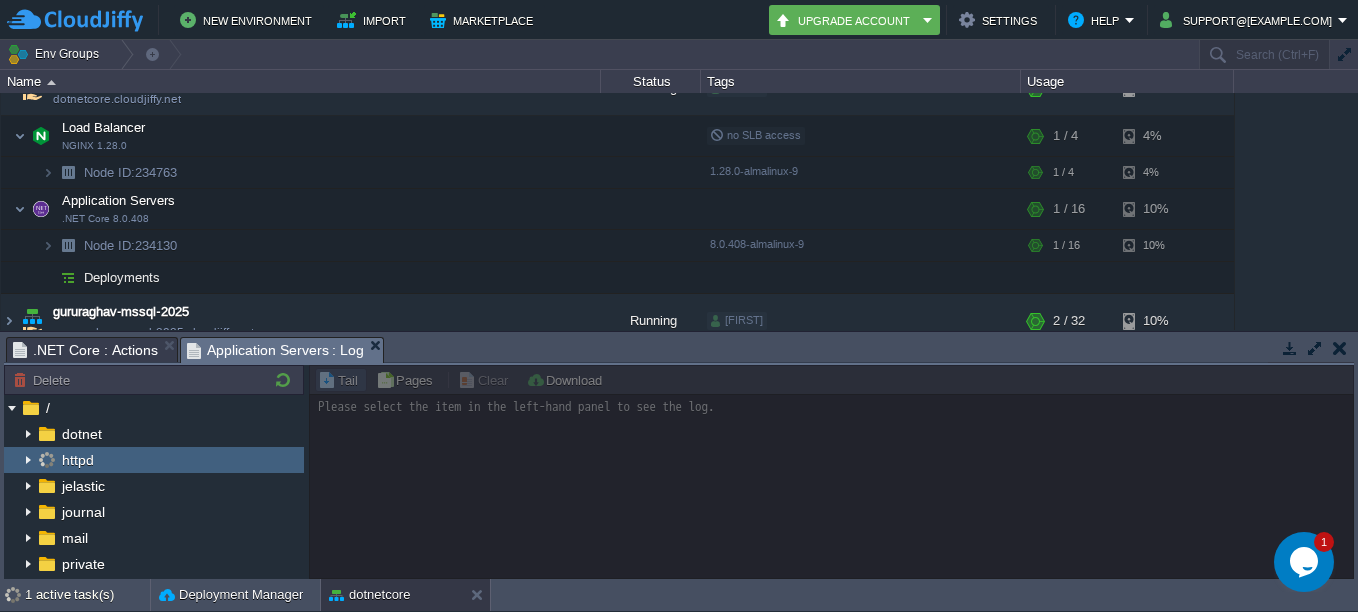 click at bounding box center [28, 460] 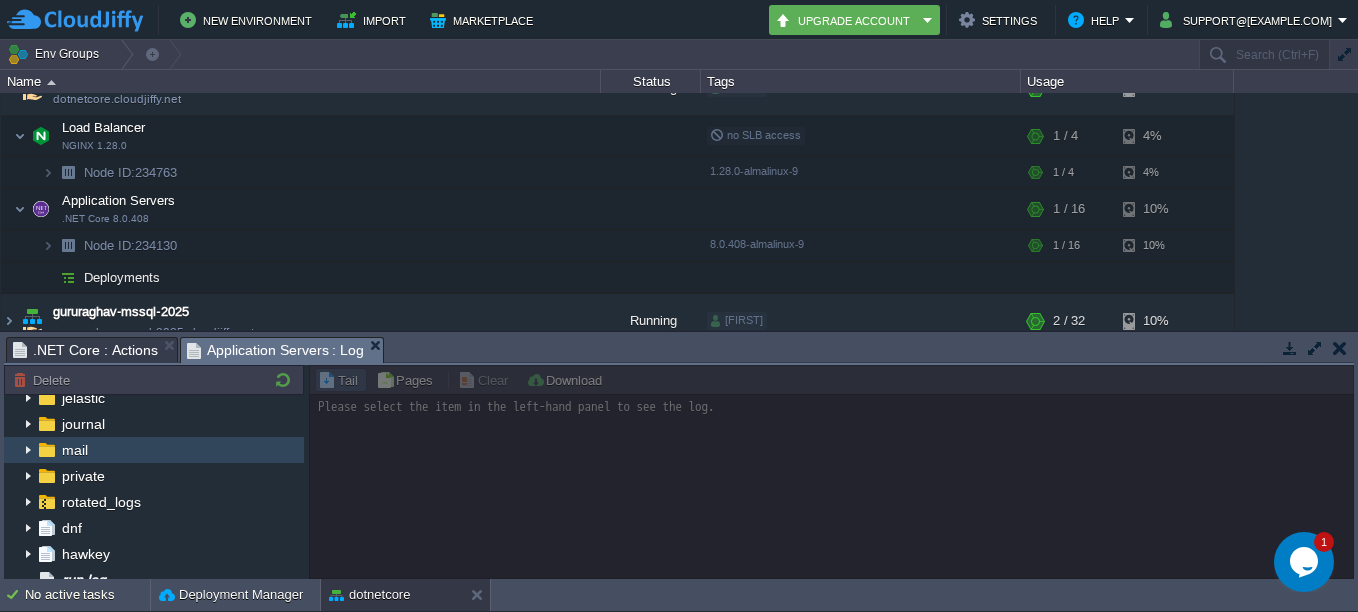 scroll, scrollTop: 200, scrollLeft: 0, axis: vertical 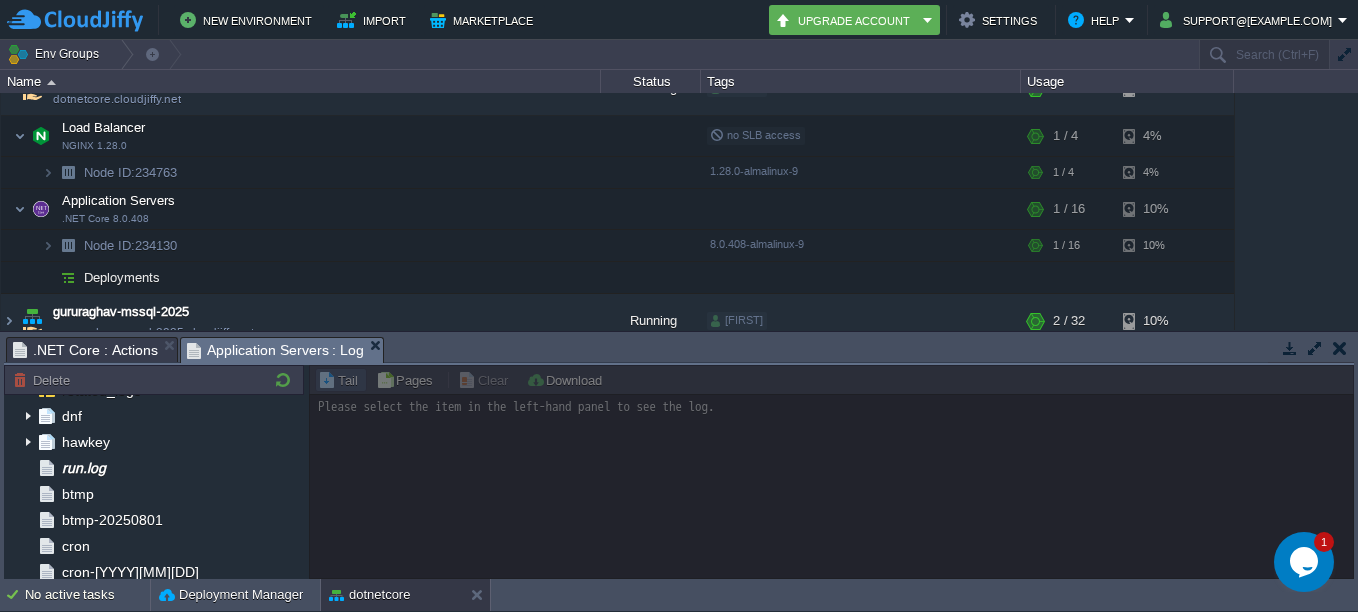 click at bounding box center (831, 472) 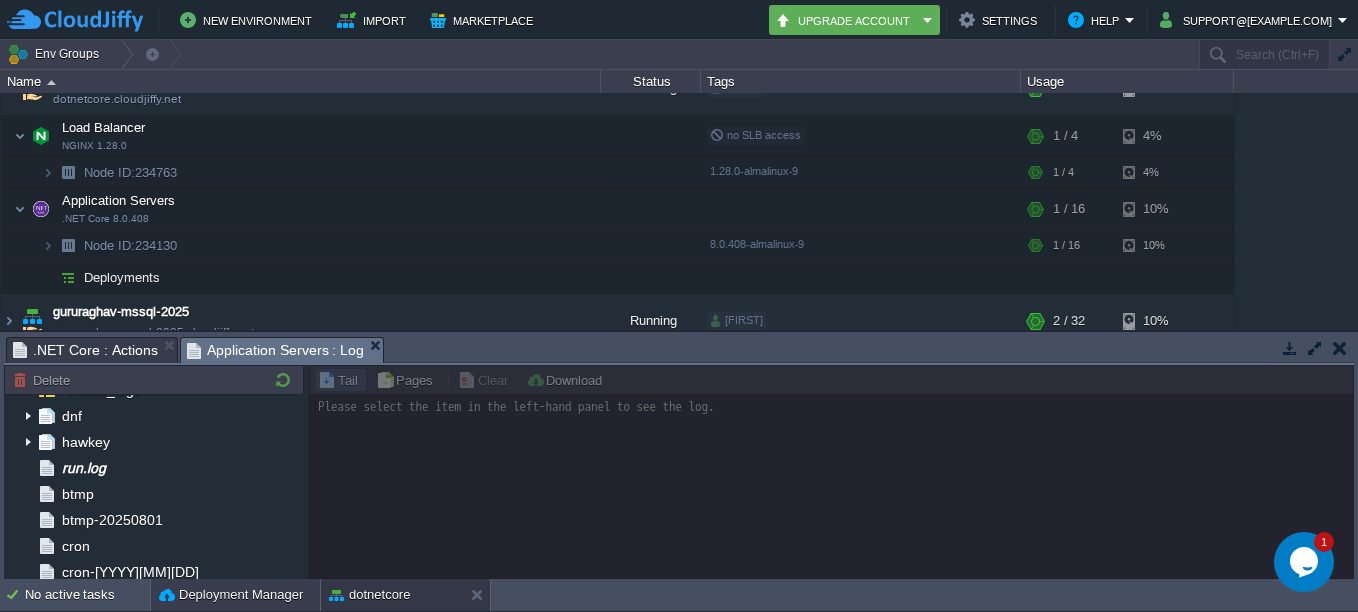 click on "Deployment Manager" at bounding box center (231, 595) 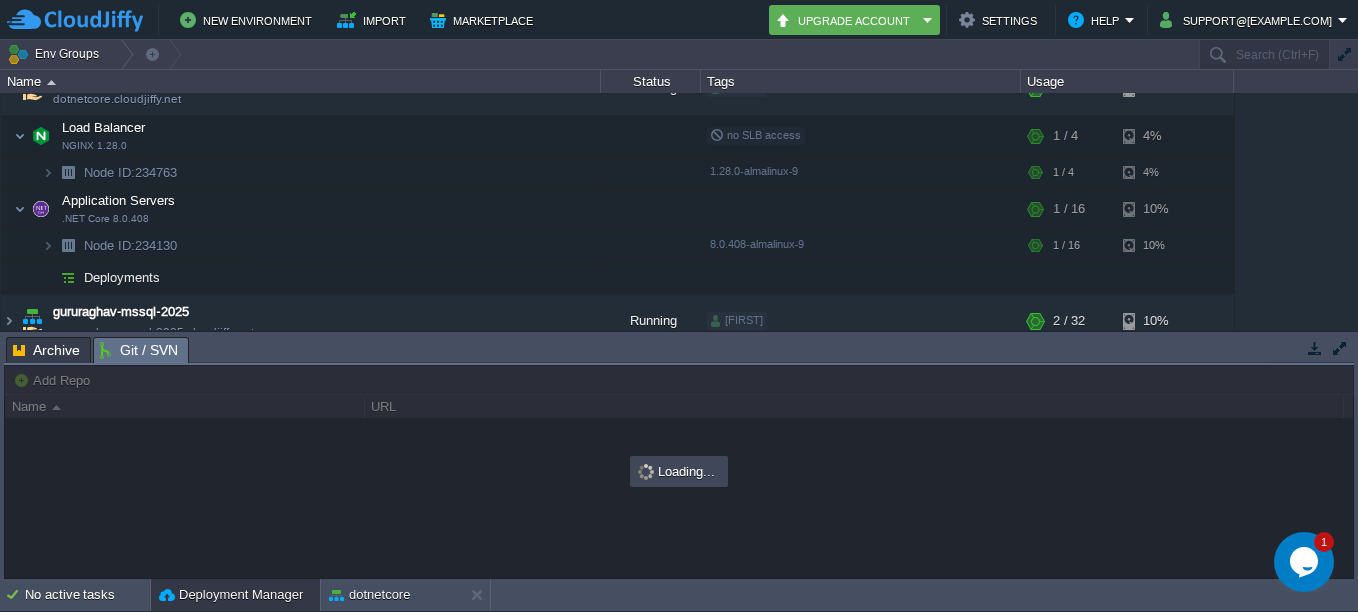 click on "Git / SVN" at bounding box center [139, 350] 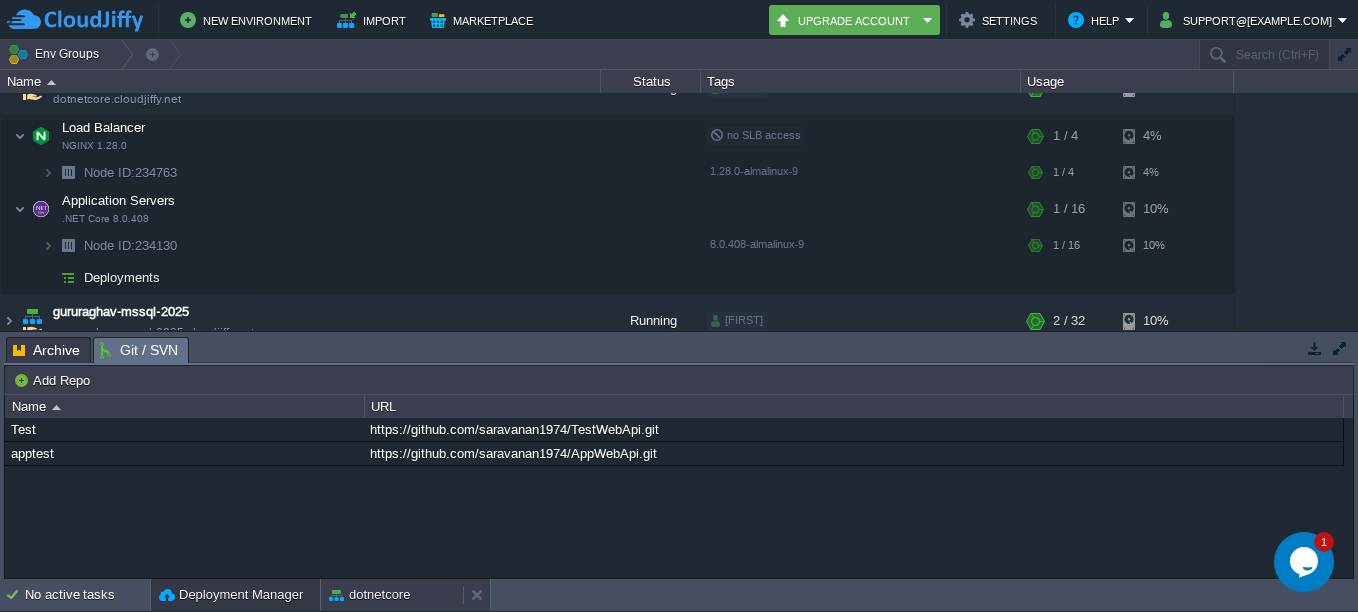 click on "dotnetcore" at bounding box center (369, 595) 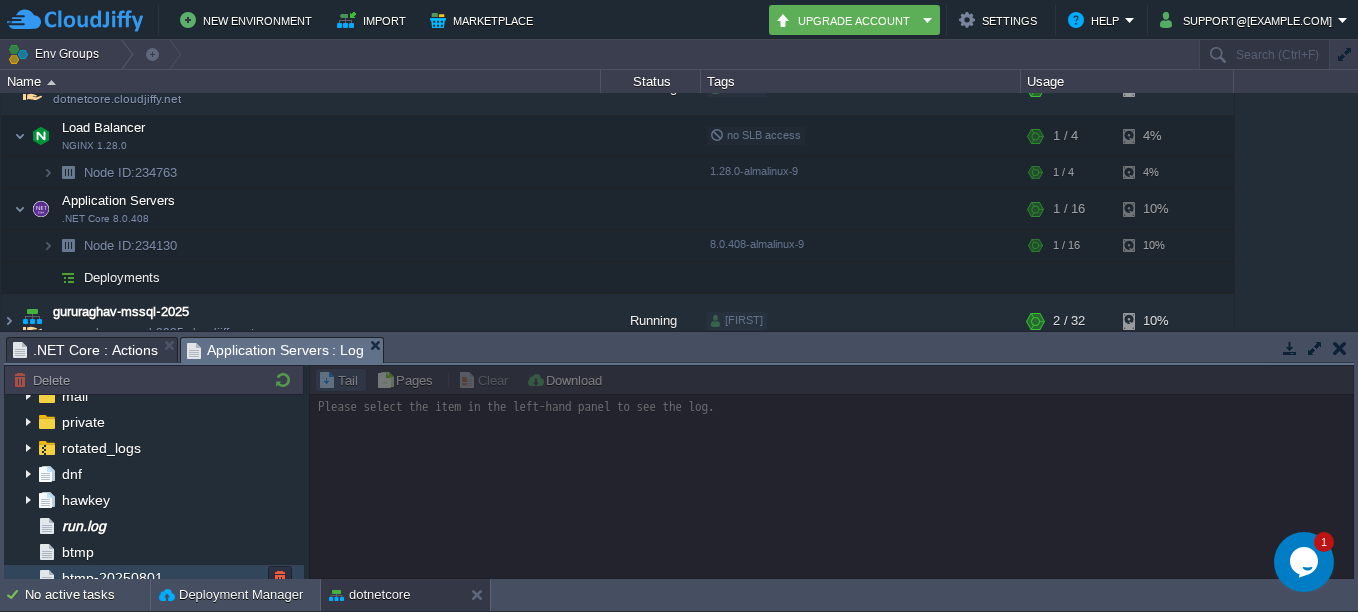 scroll, scrollTop: 0, scrollLeft: 0, axis: both 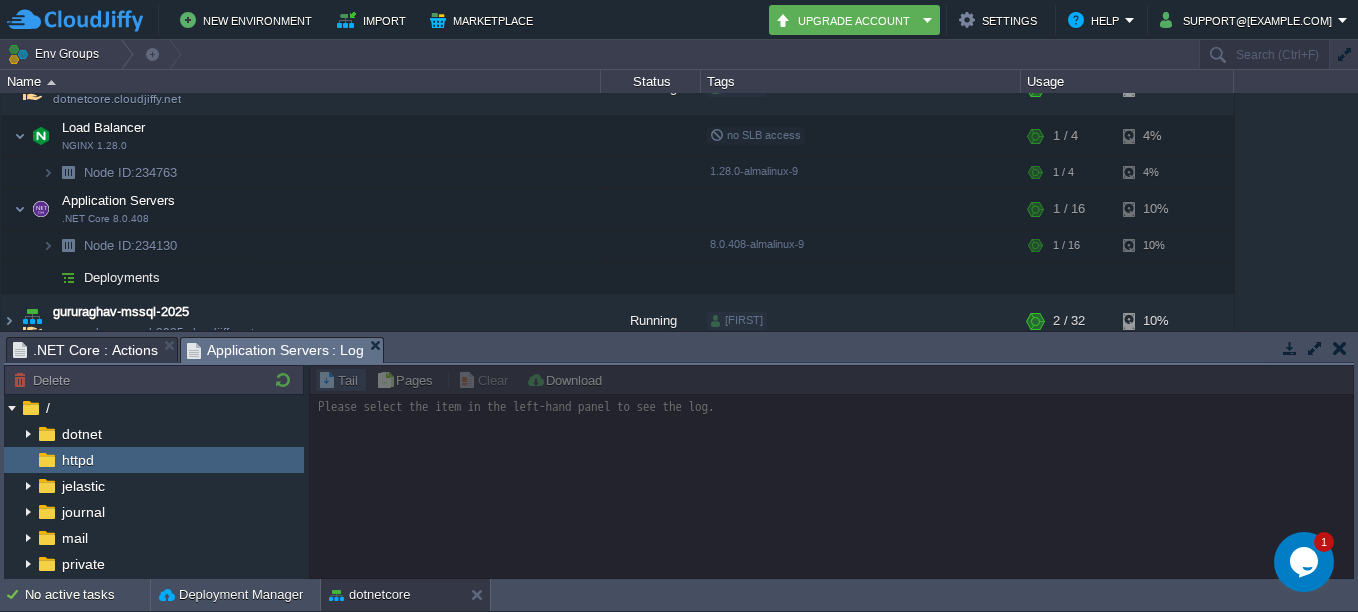 click on "Application Servers : Log" at bounding box center (276, 350) 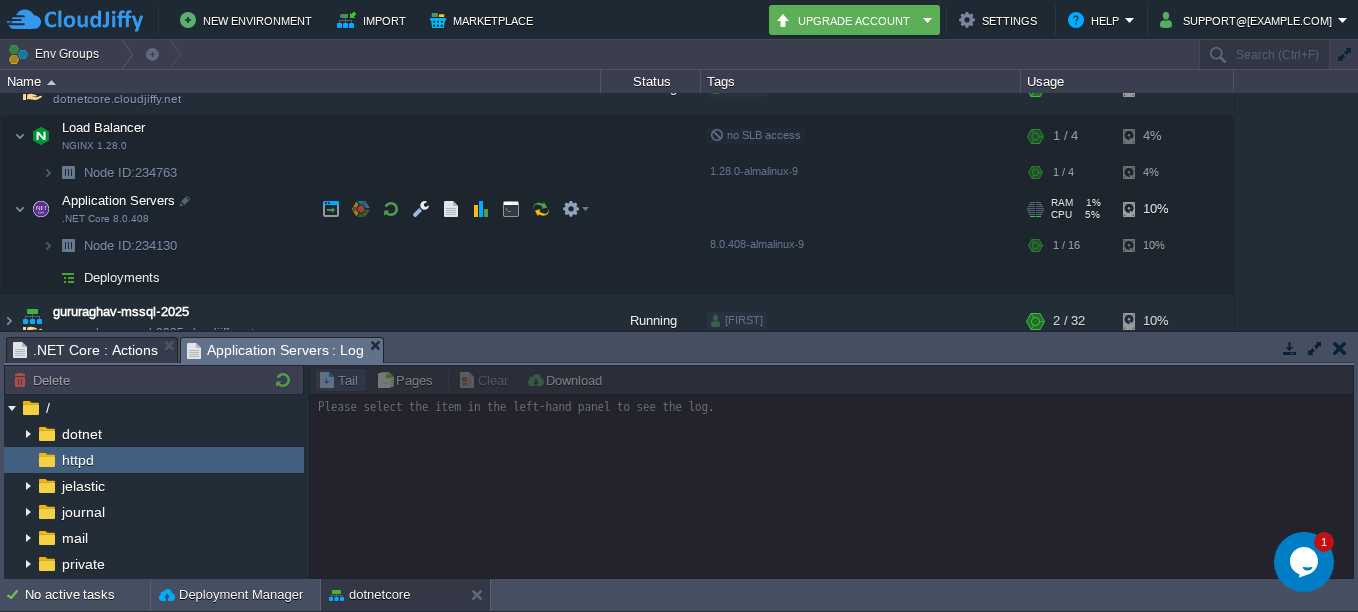 click on "Application Servers" at bounding box center (119, 200) 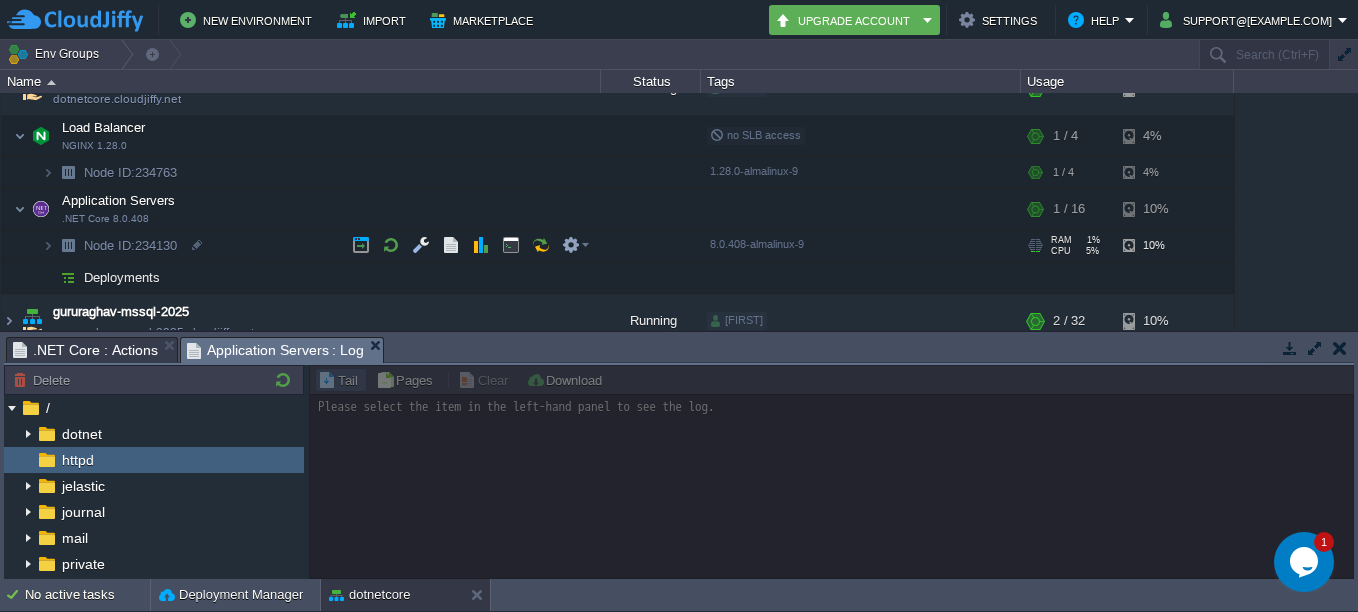 click on "Node ID:  234130" at bounding box center (301, 246) 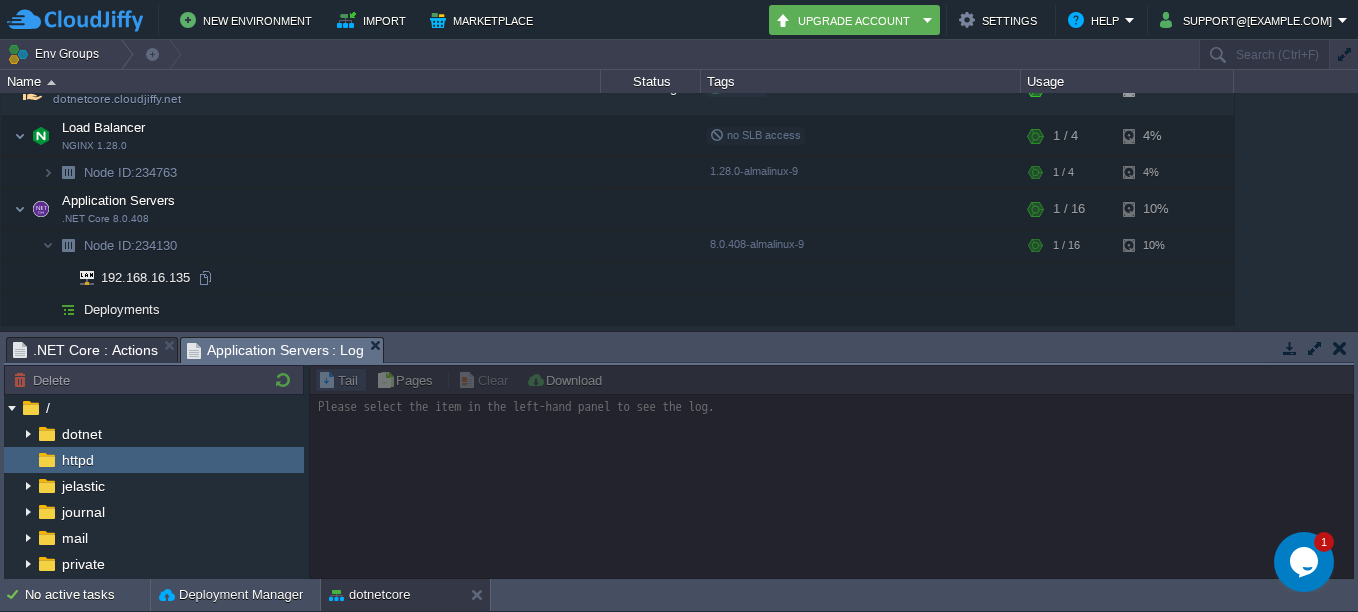 click on "192.168.16.135" at bounding box center [146, 277] 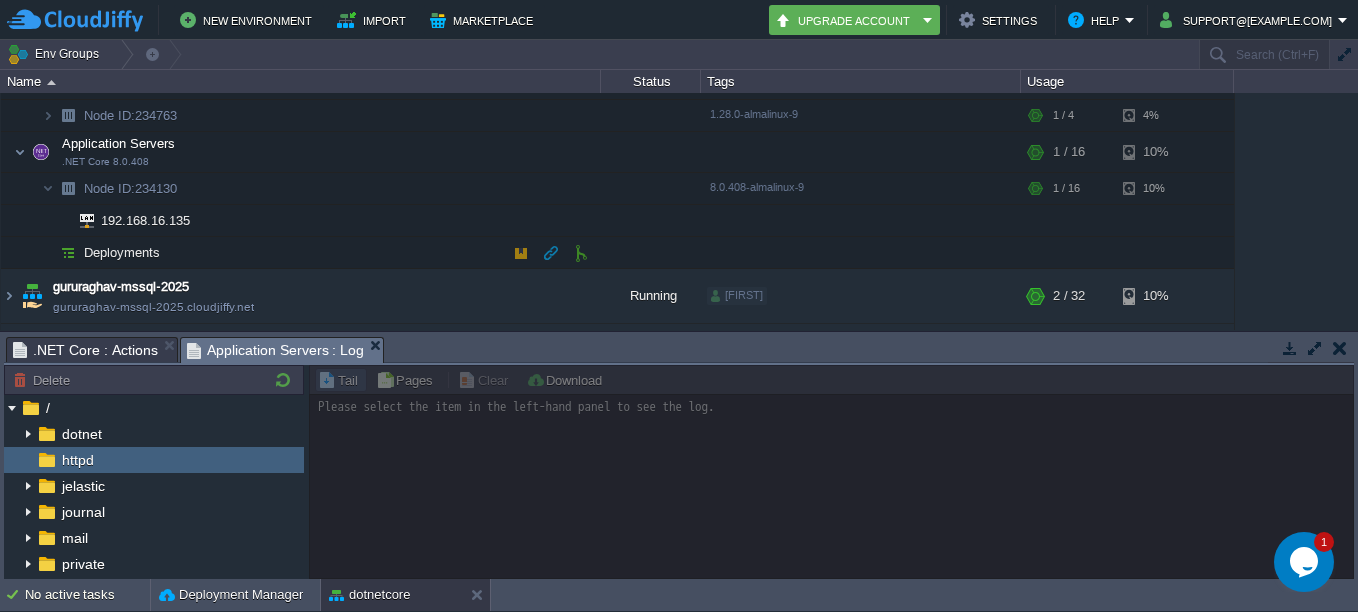 scroll, scrollTop: 297, scrollLeft: 0, axis: vertical 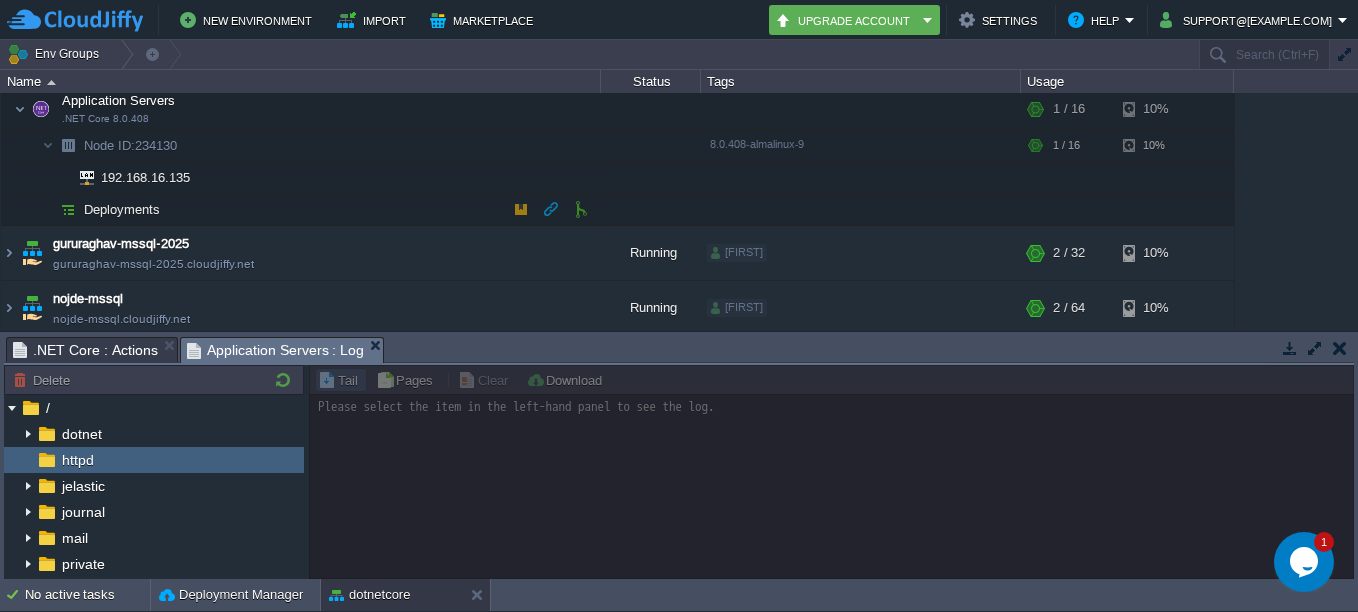 click on "Deployments" at bounding box center (122, 209) 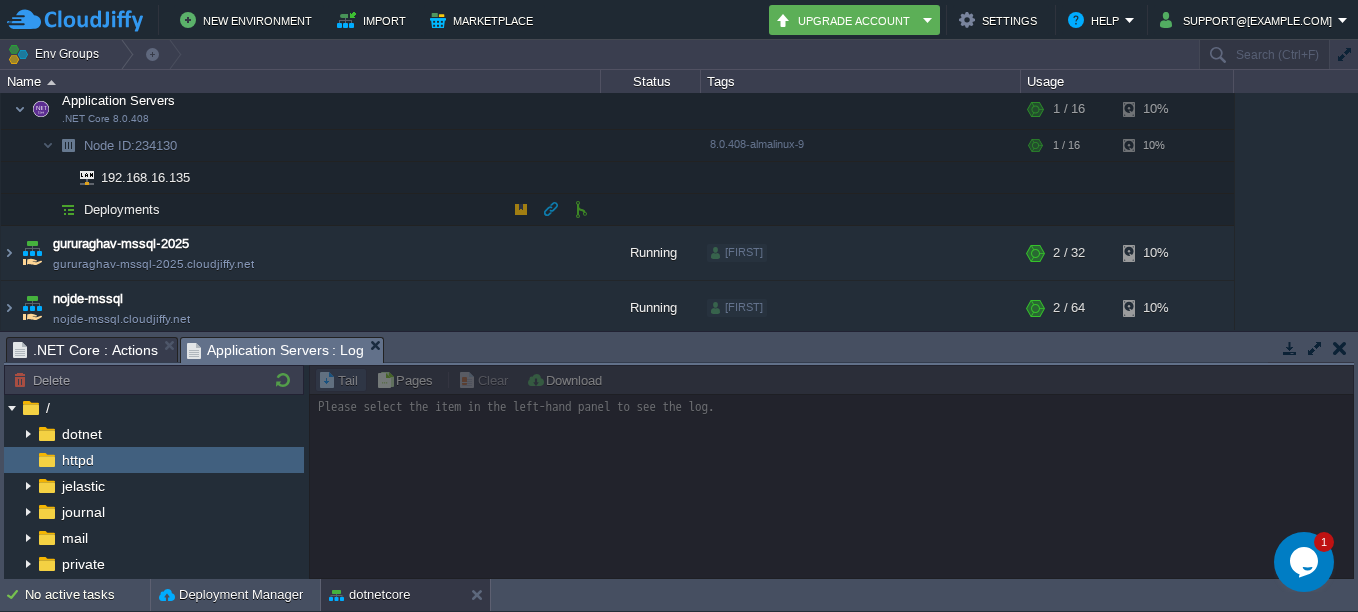 click at bounding box center (68, 209) 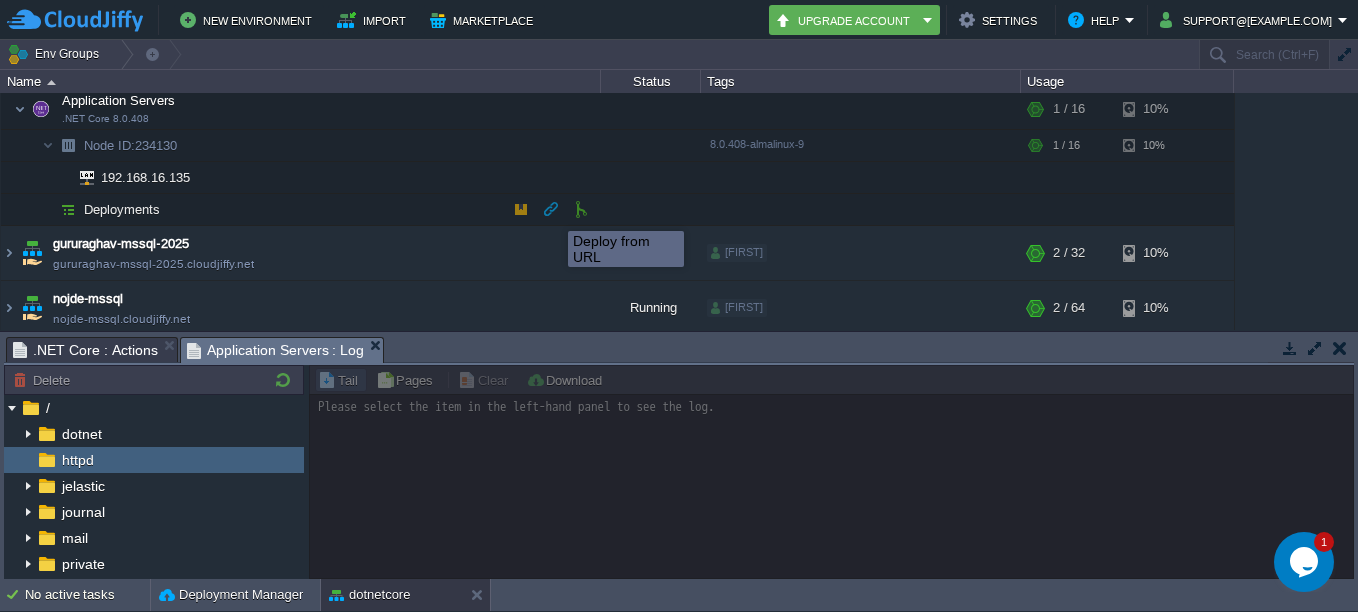 click at bounding box center [551, 209] 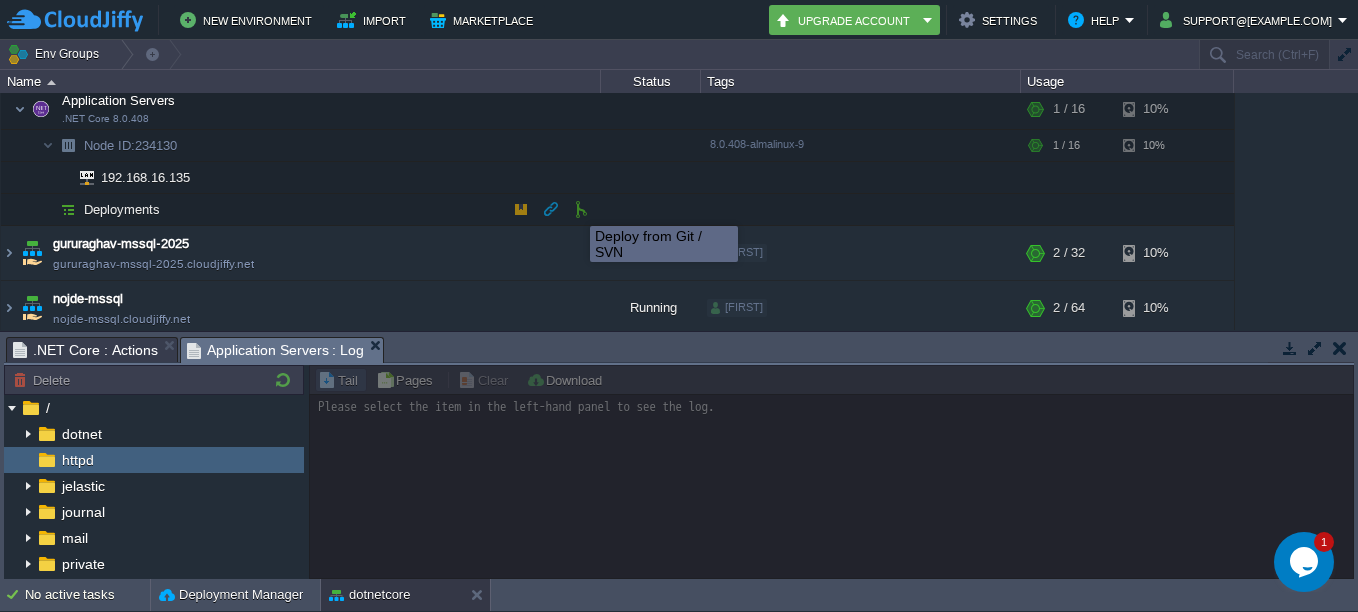 click at bounding box center [581, 209] 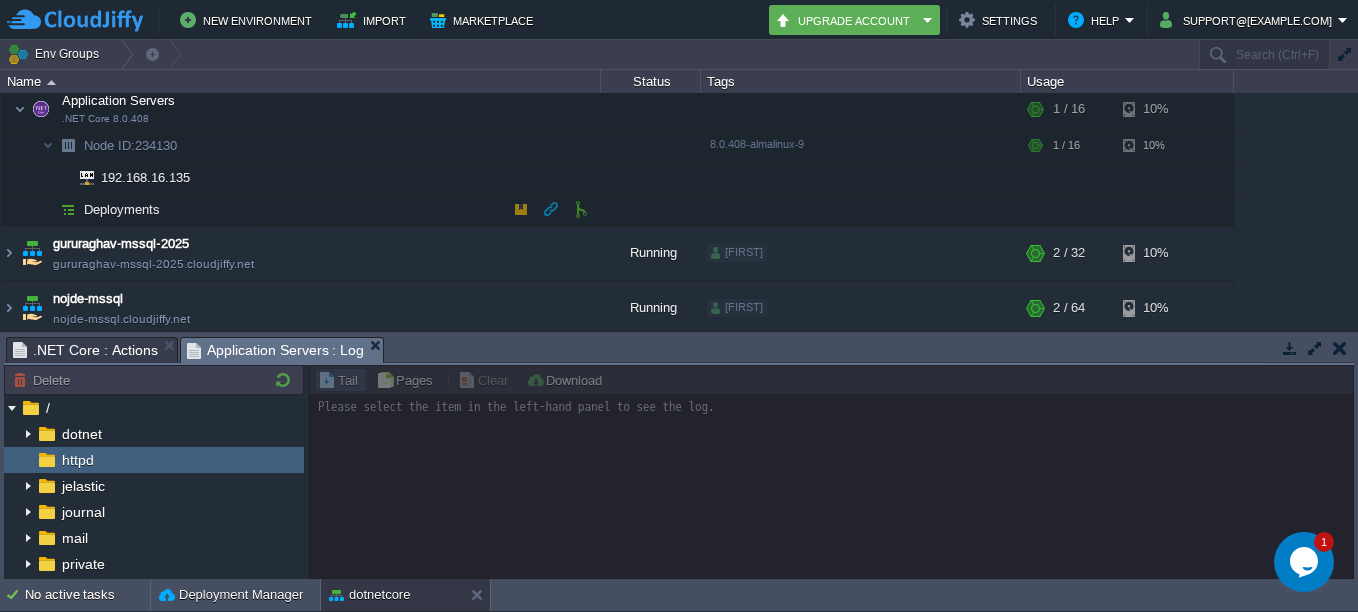 click at bounding box center (68, 209) 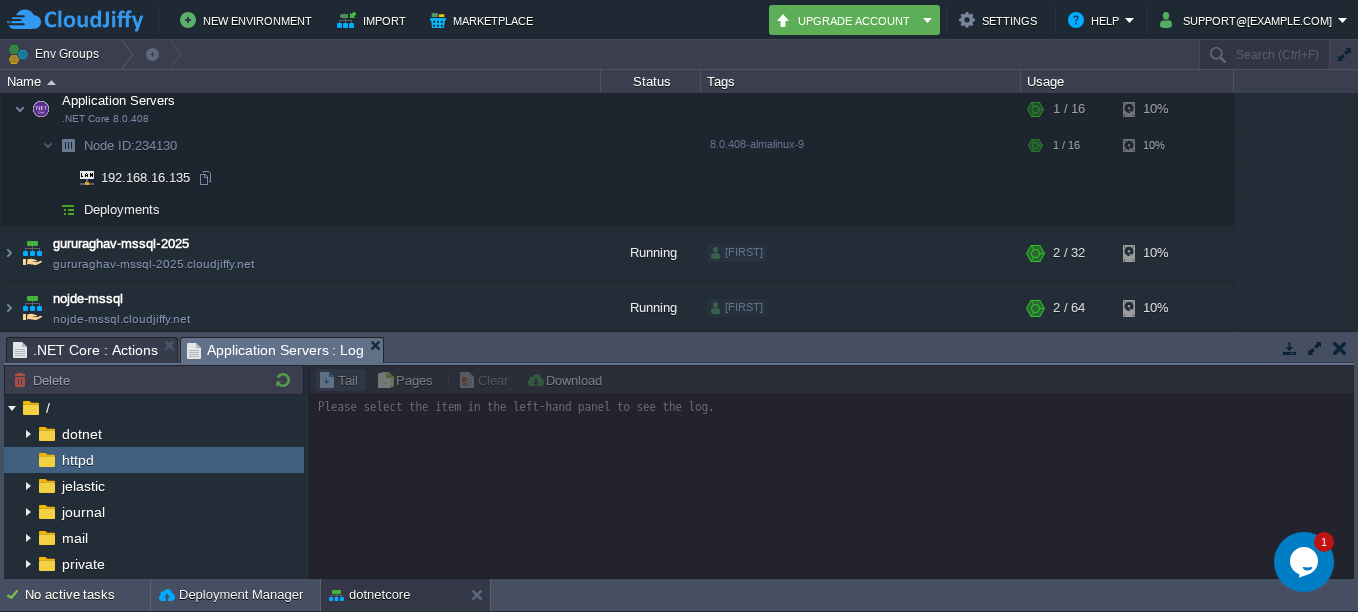 click on "192.168.16.135" at bounding box center (146, 177) 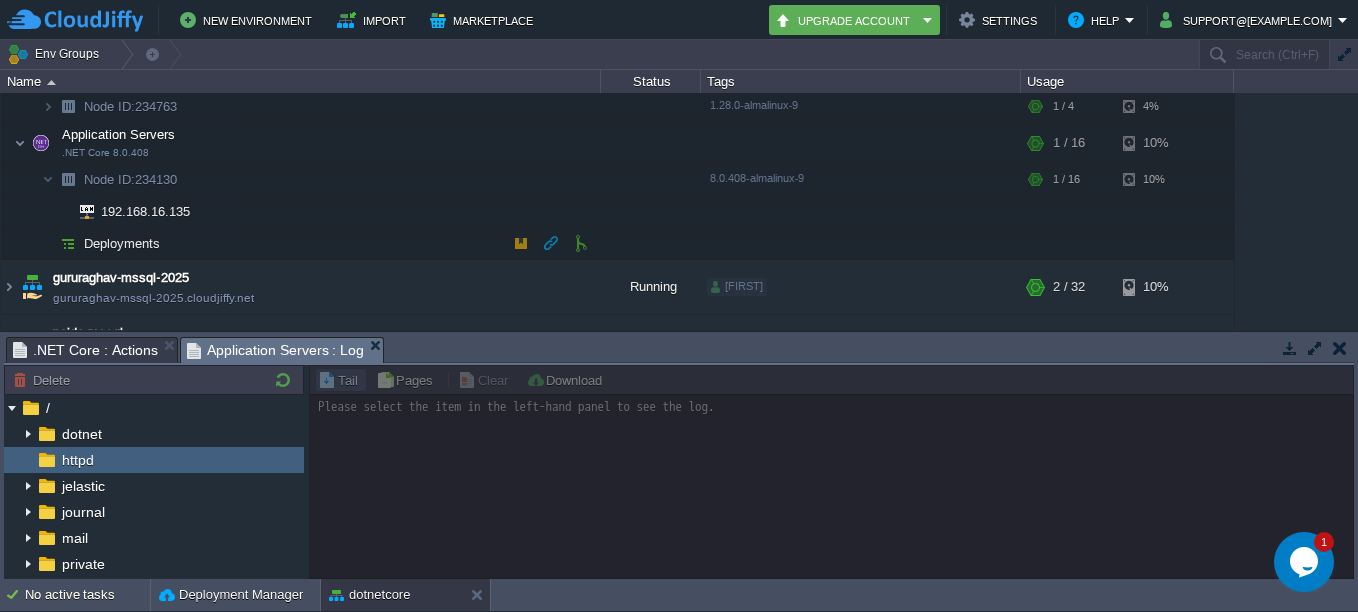 scroll, scrollTop: 297, scrollLeft: 0, axis: vertical 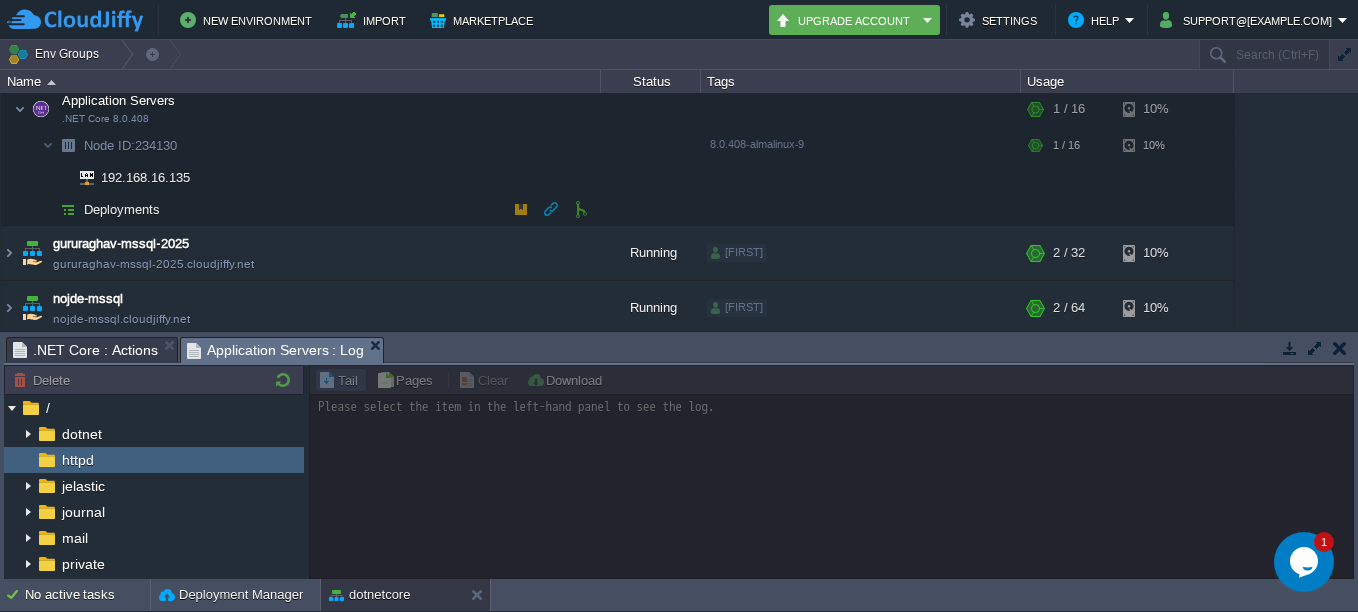 click on "Deployments" at bounding box center [122, 209] 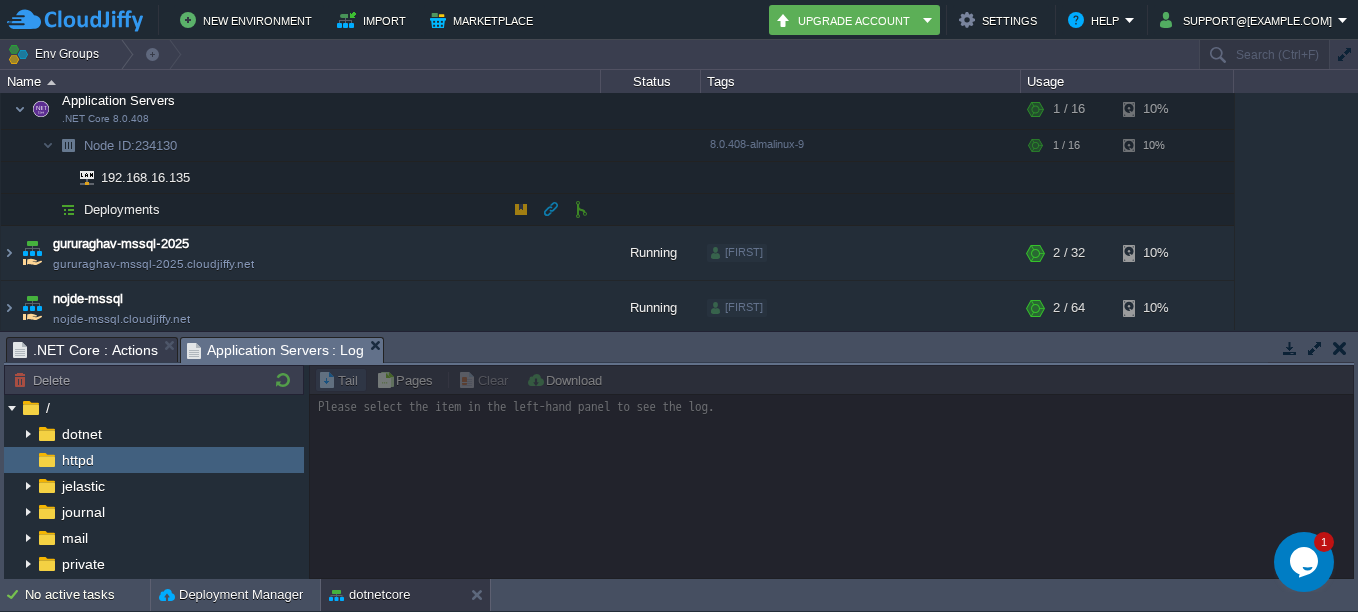 click on "Deployments" at bounding box center (122, 209) 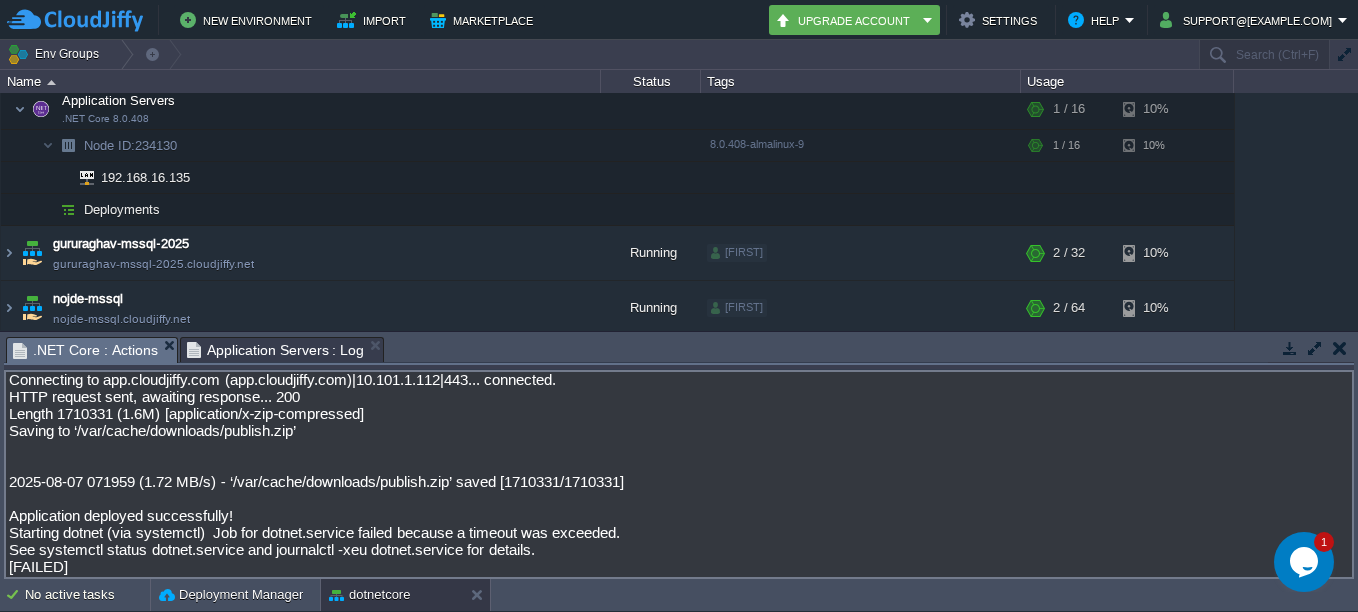 click on ".NET Core : Actions" at bounding box center (85, 350) 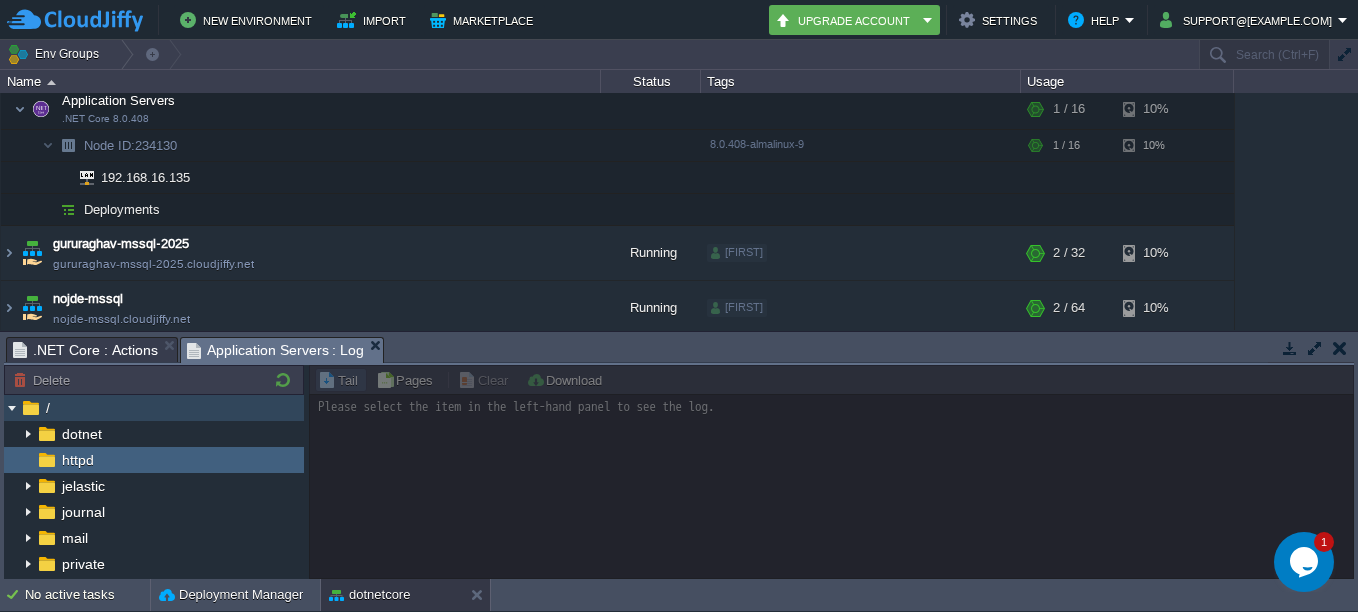click at bounding box center (12, 408) 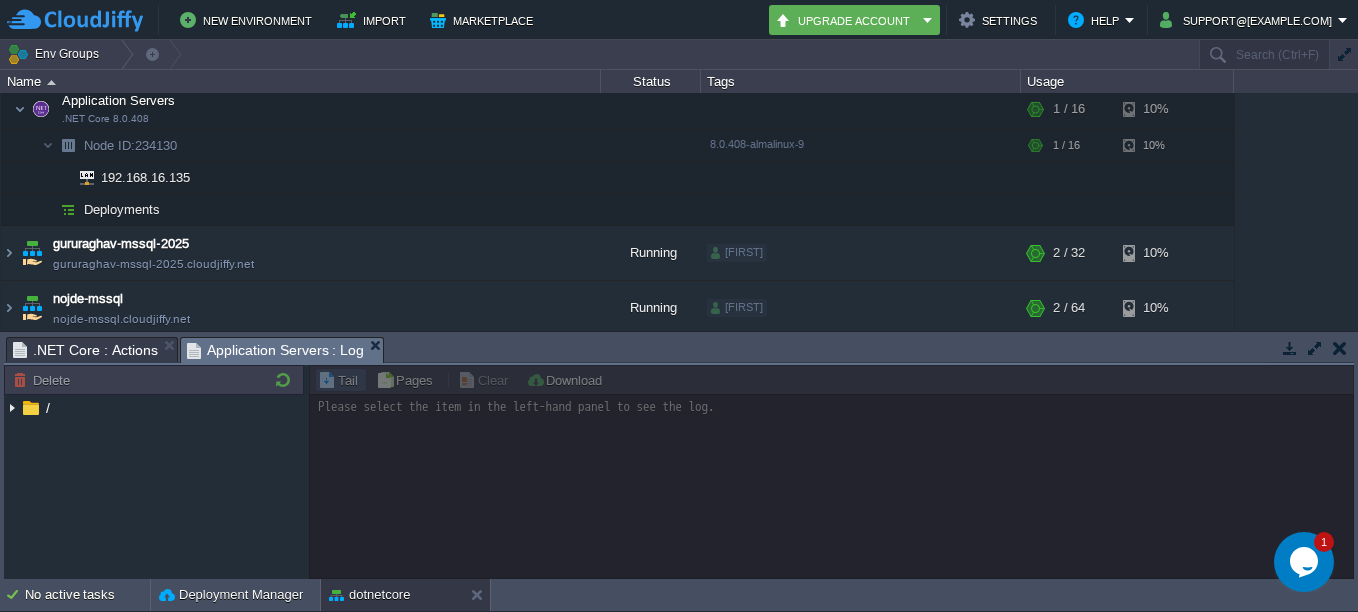 click at bounding box center (831, 472) 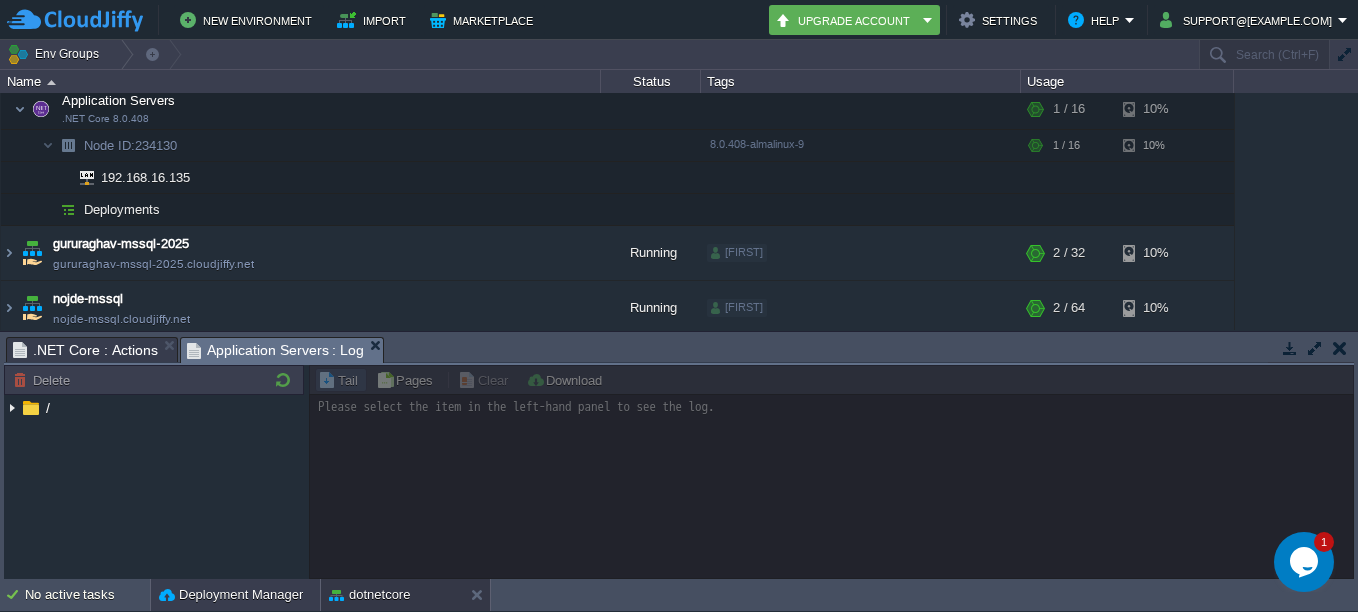 click on "Deployment Manager" at bounding box center (231, 595) 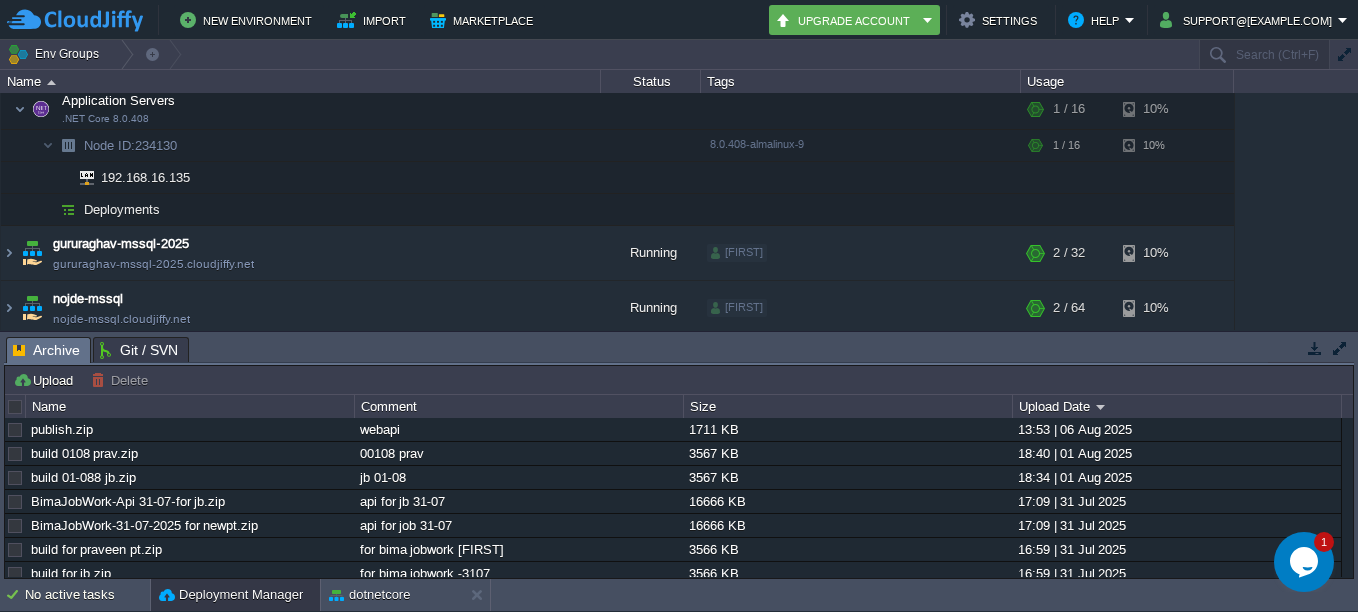 click on "Archive" at bounding box center (46, 350) 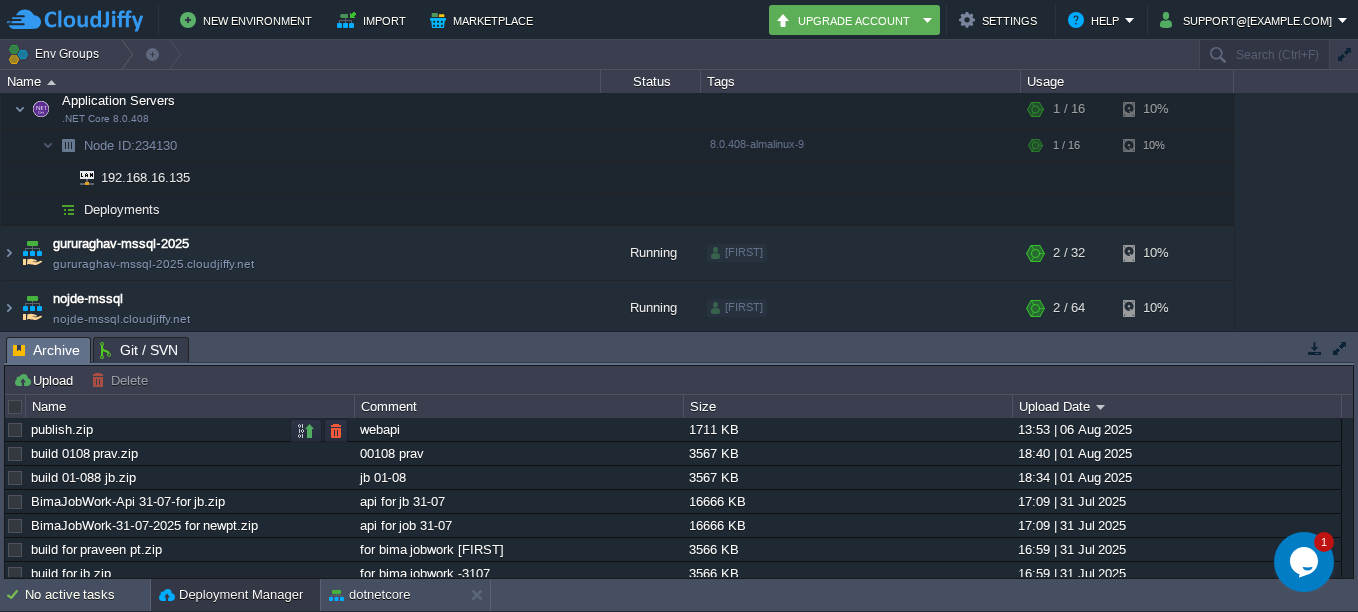 click on "webapi" at bounding box center (518, 429) 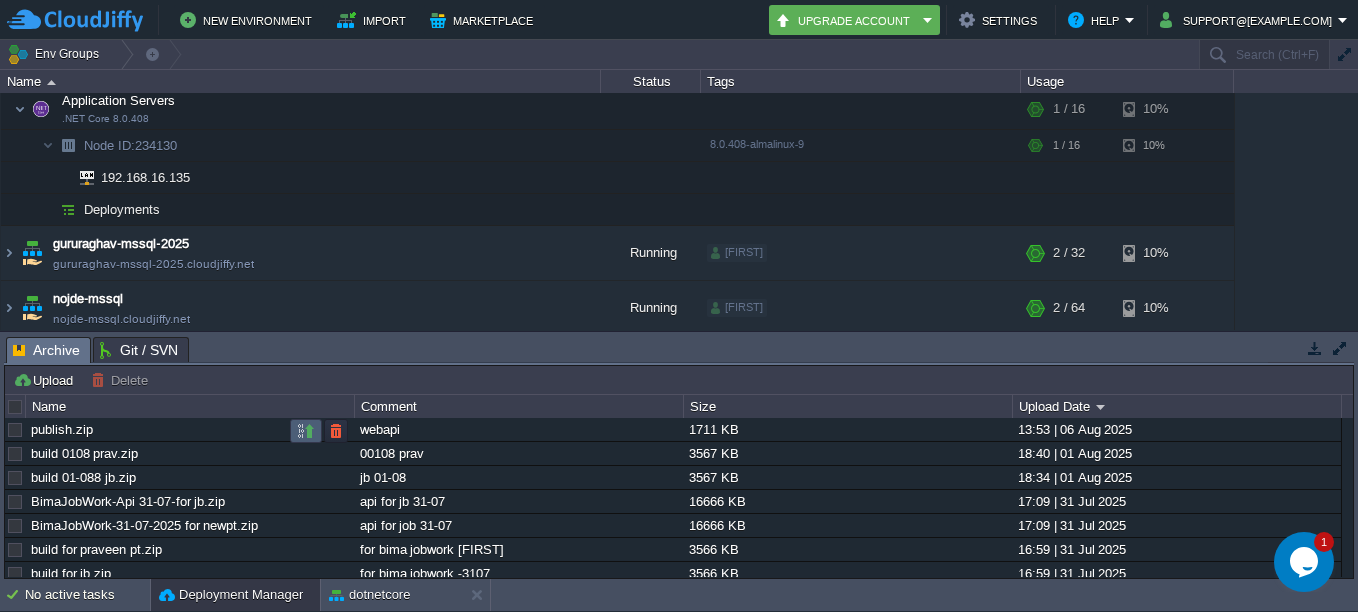 click at bounding box center (306, 431) 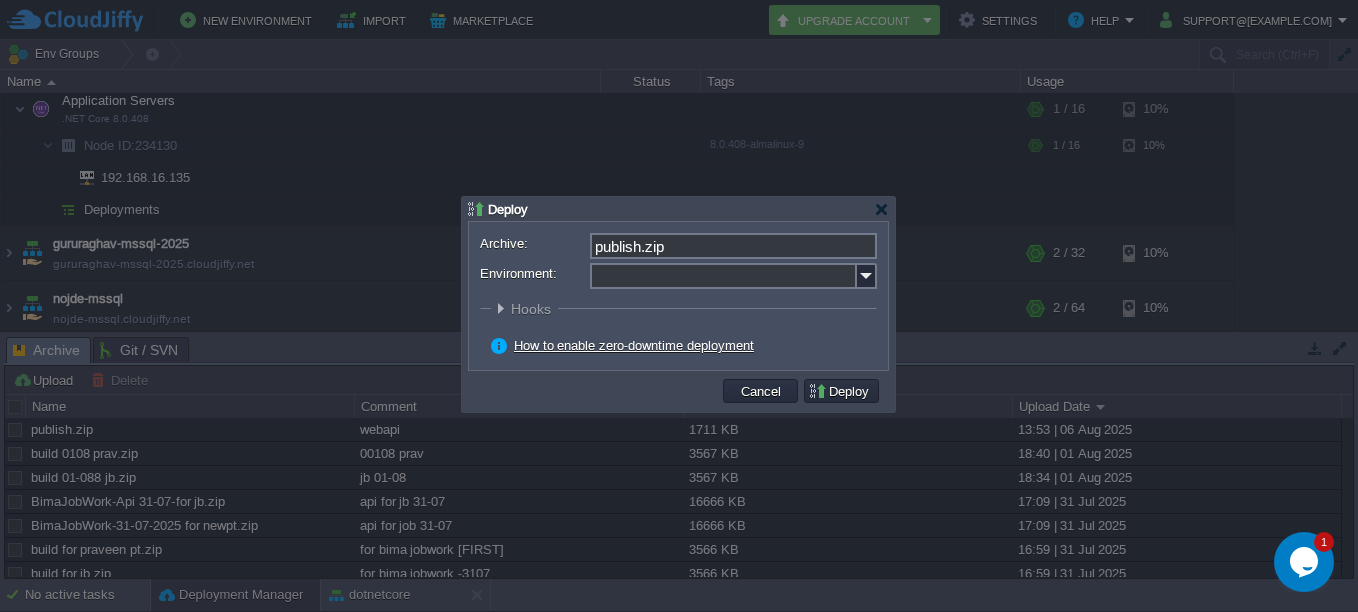 click at bounding box center (500, 308) 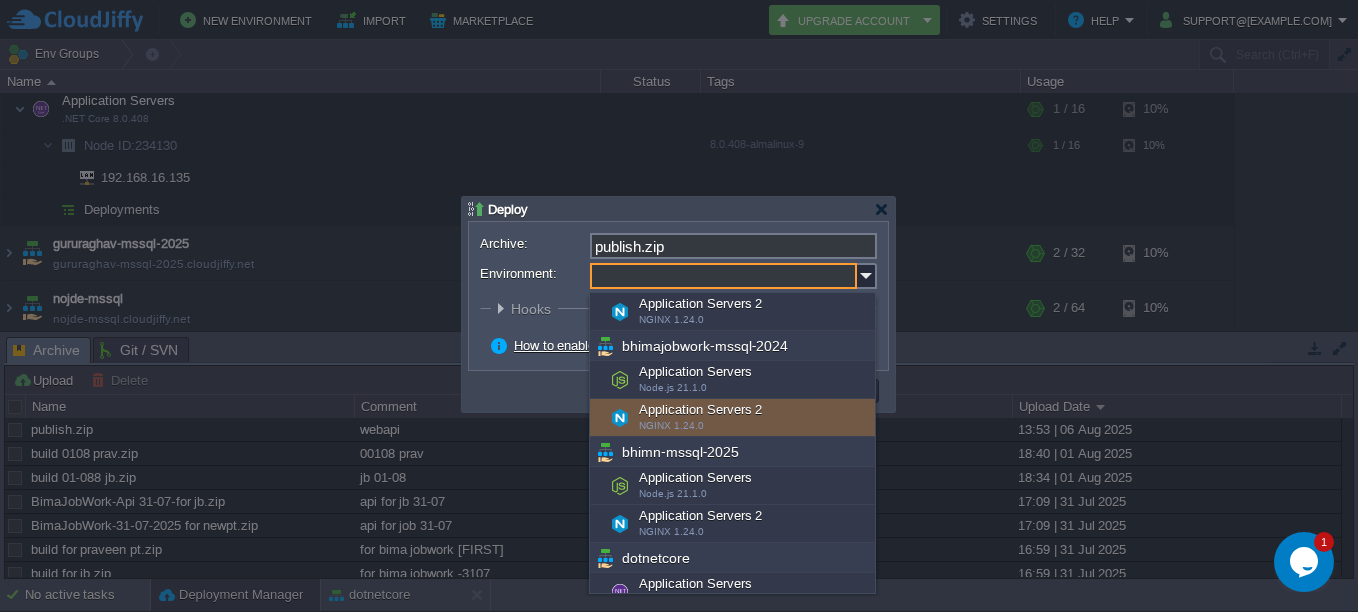 scroll, scrollTop: 200, scrollLeft: 0, axis: vertical 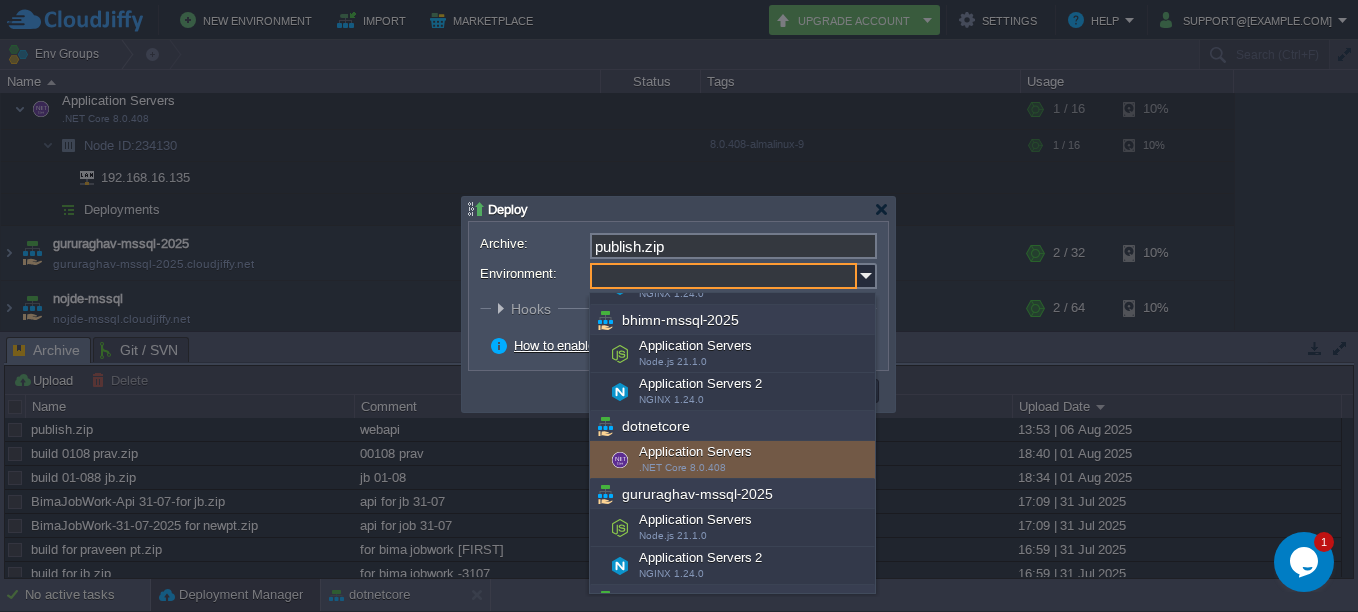click on "Application Servers .NET Core 8.0.408" at bounding box center (732, 460) 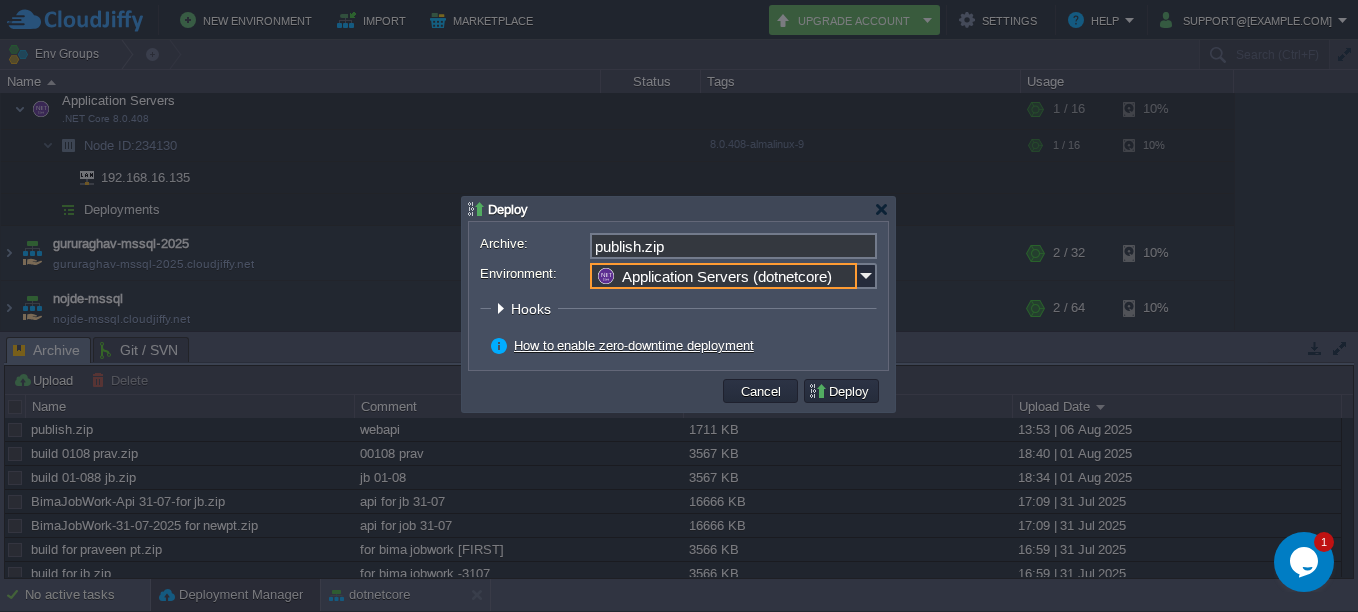 click on "Application Servers (dotnetcore)" at bounding box center (723, 276) 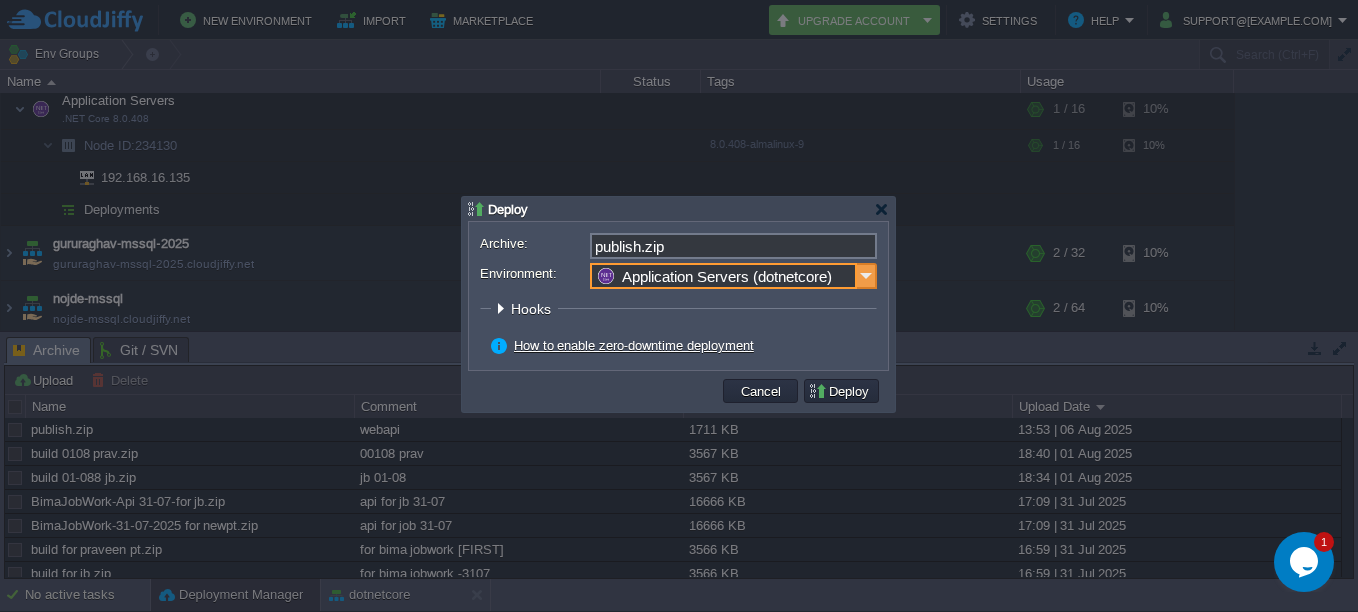 click at bounding box center [867, 276] 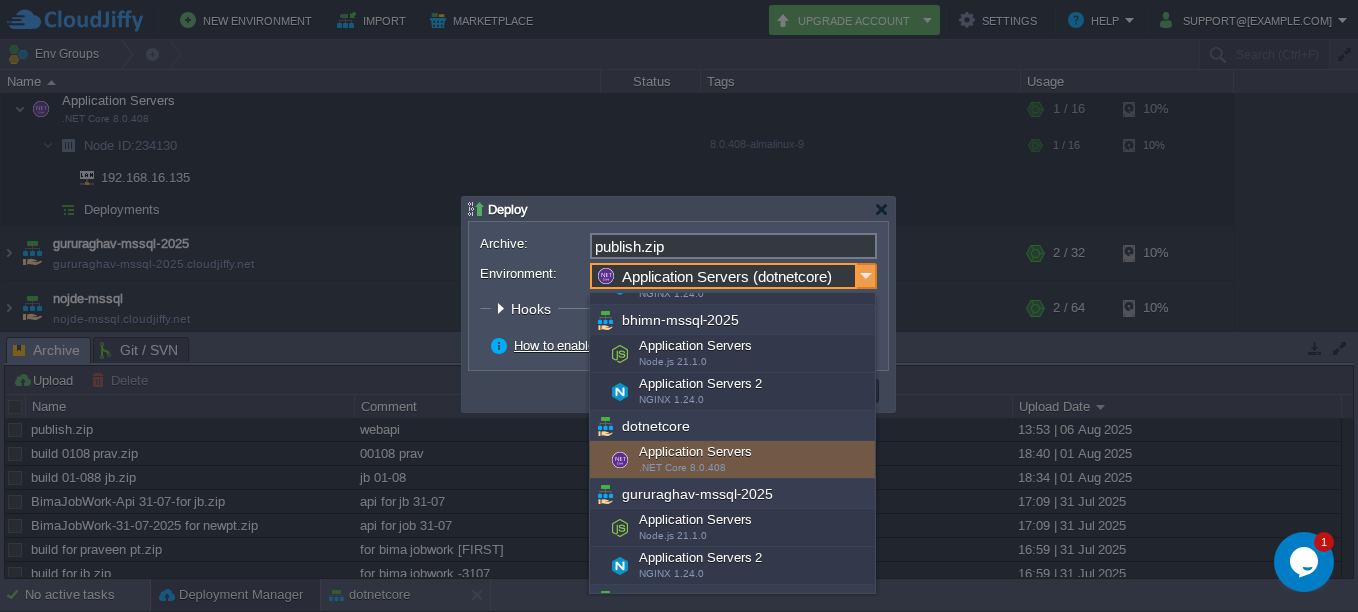 scroll, scrollTop: 86, scrollLeft: 0, axis: vertical 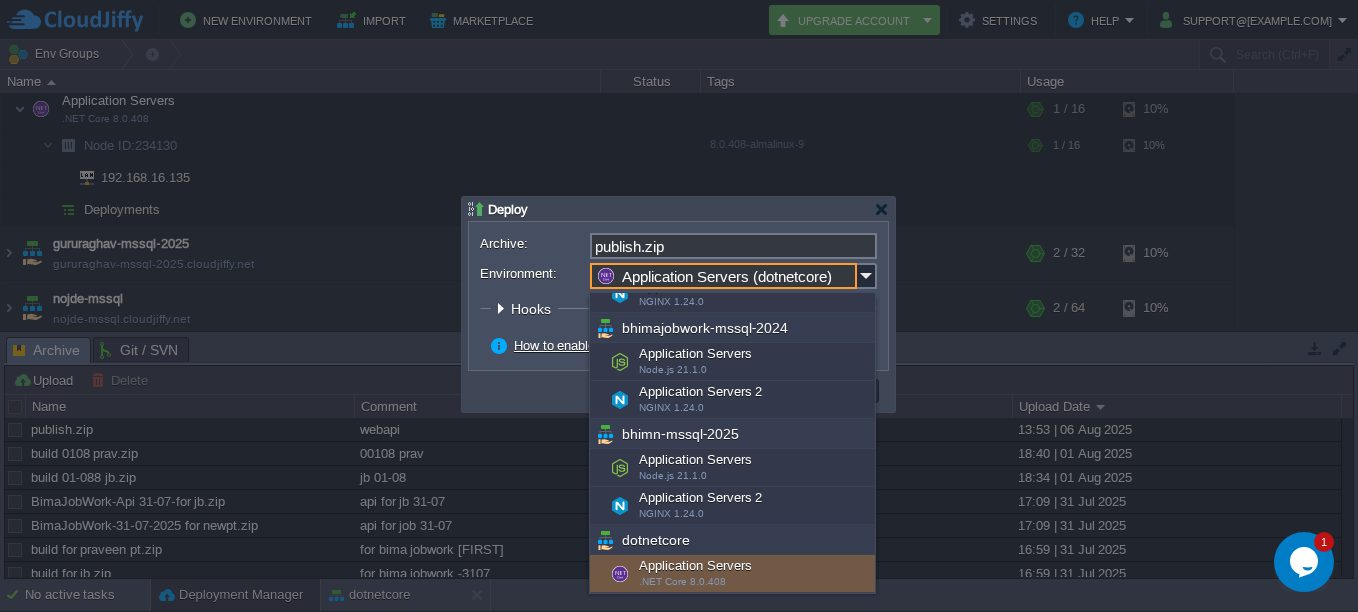 click on "dotnetcore" at bounding box center (732, 540) 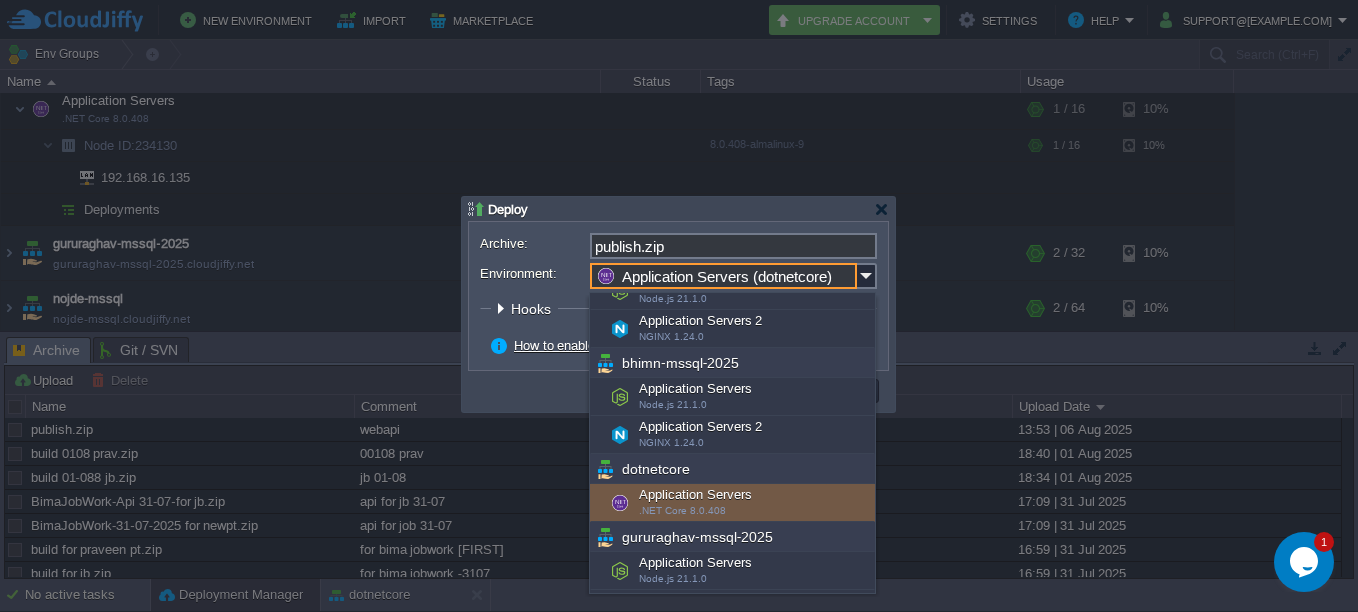 scroll, scrollTop: 186, scrollLeft: 0, axis: vertical 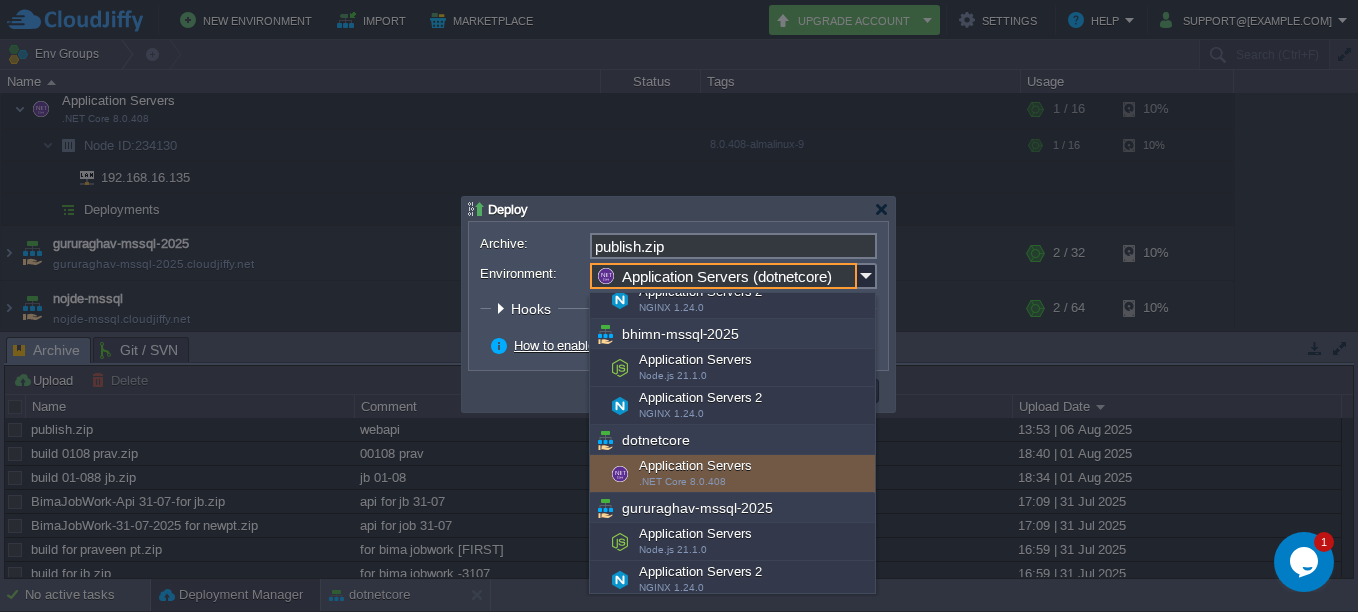 click on "Application Servers .NET Core 8.0.408" at bounding box center (732, 474) 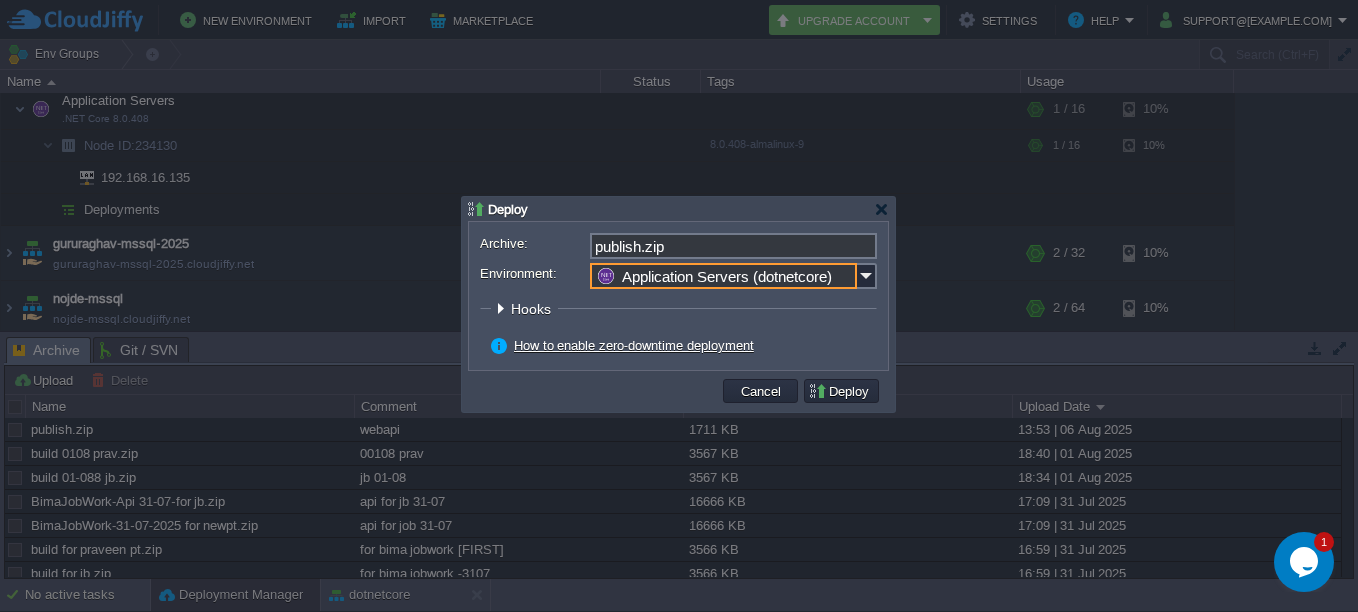 click at bounding box center [500, 308] 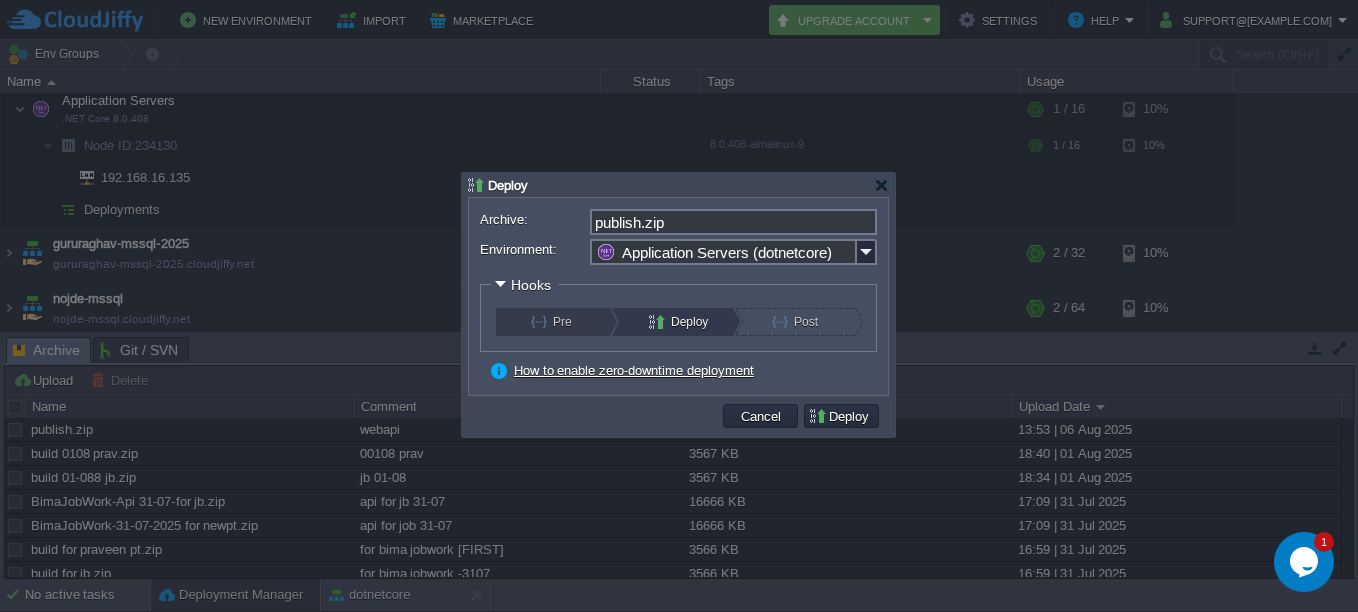 click on "Pre" at bounding box center [565, 322] 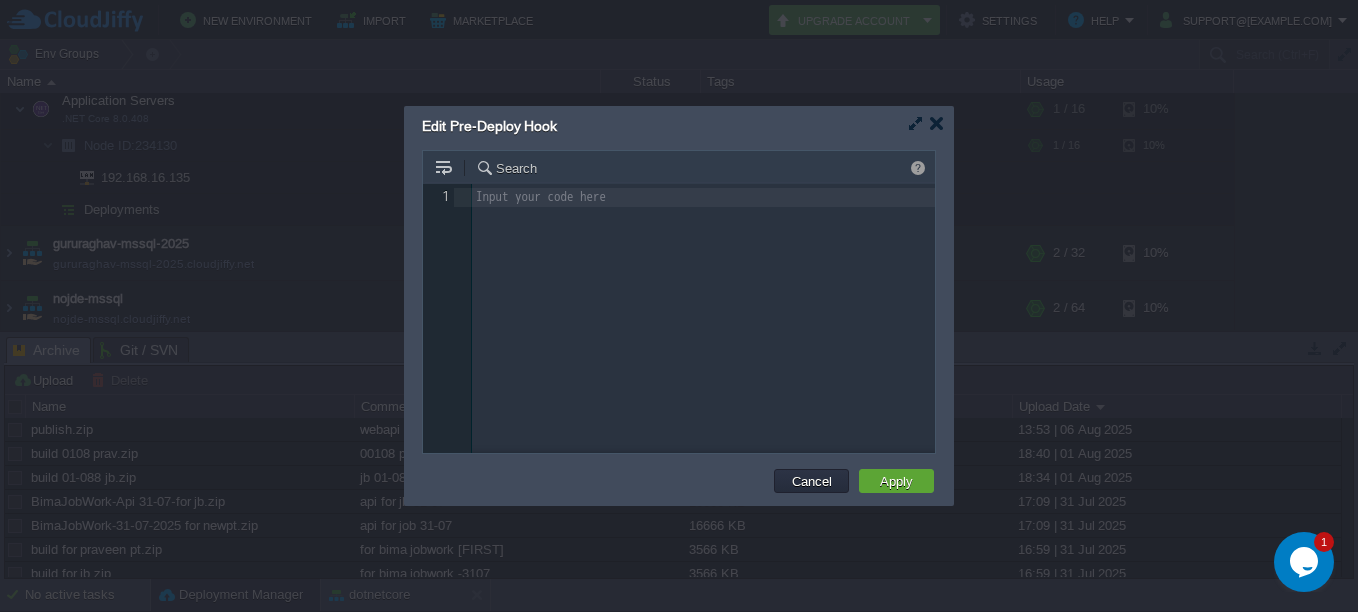 scroll, scrollTop: 7, scrollLeft: 0, axis: vertical 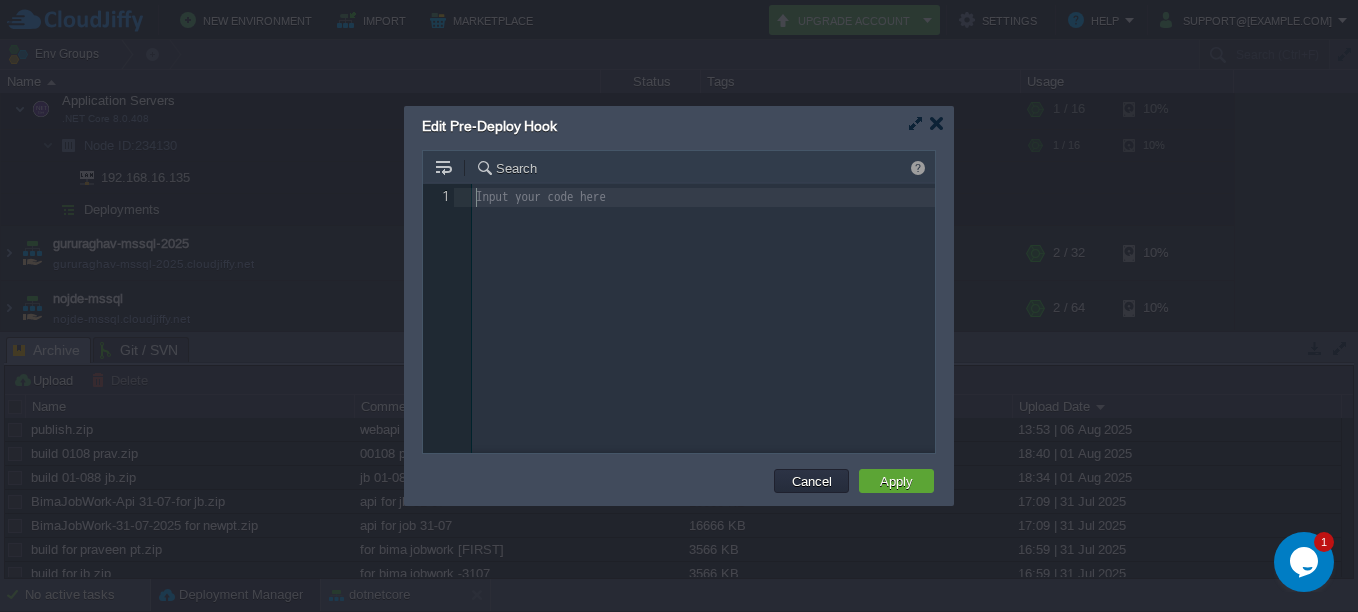 click on "Input your code here 1   1 ​" at bounding box center (694, 333) 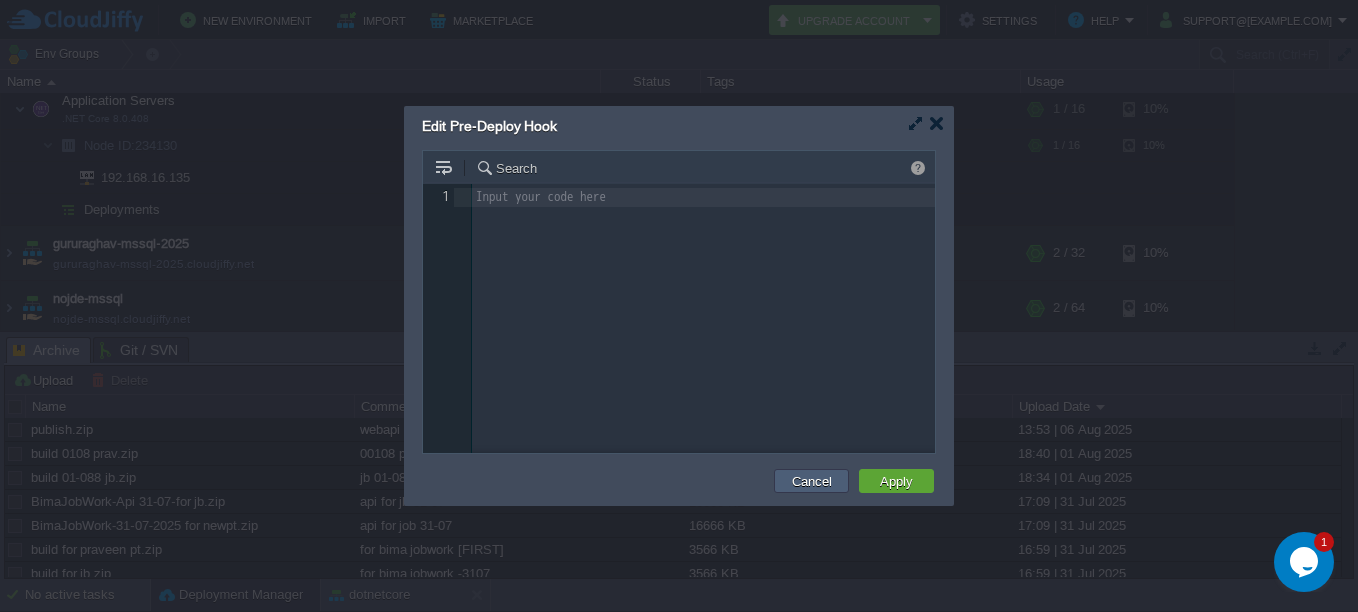 click on "Cancel" at bounding box center (812, 481) 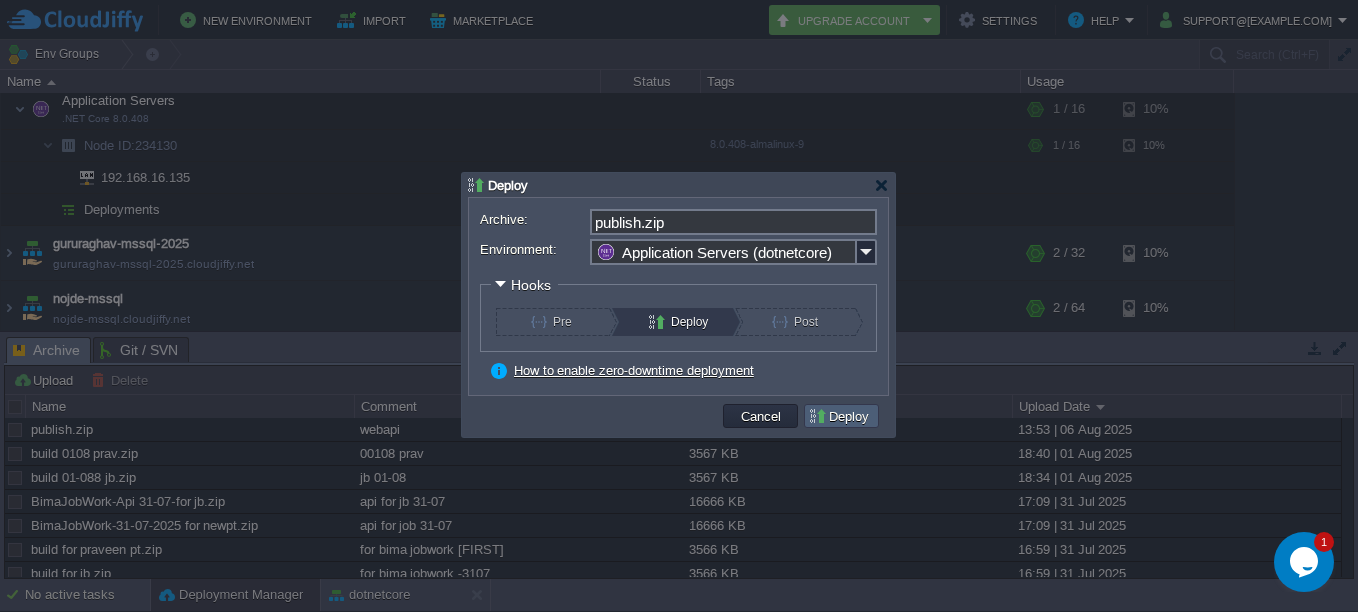 click on "Deploy" at bounding box center [841, 416] 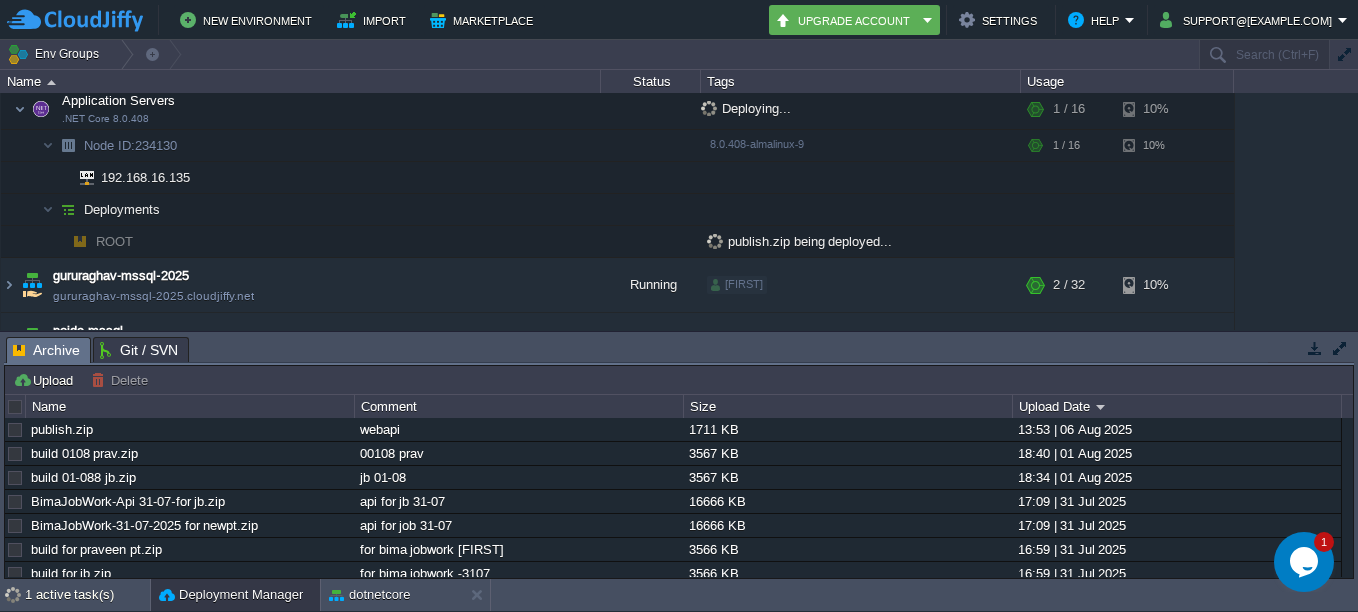 click on "publish.zip being deployed..." at bounding box center [799, 241] 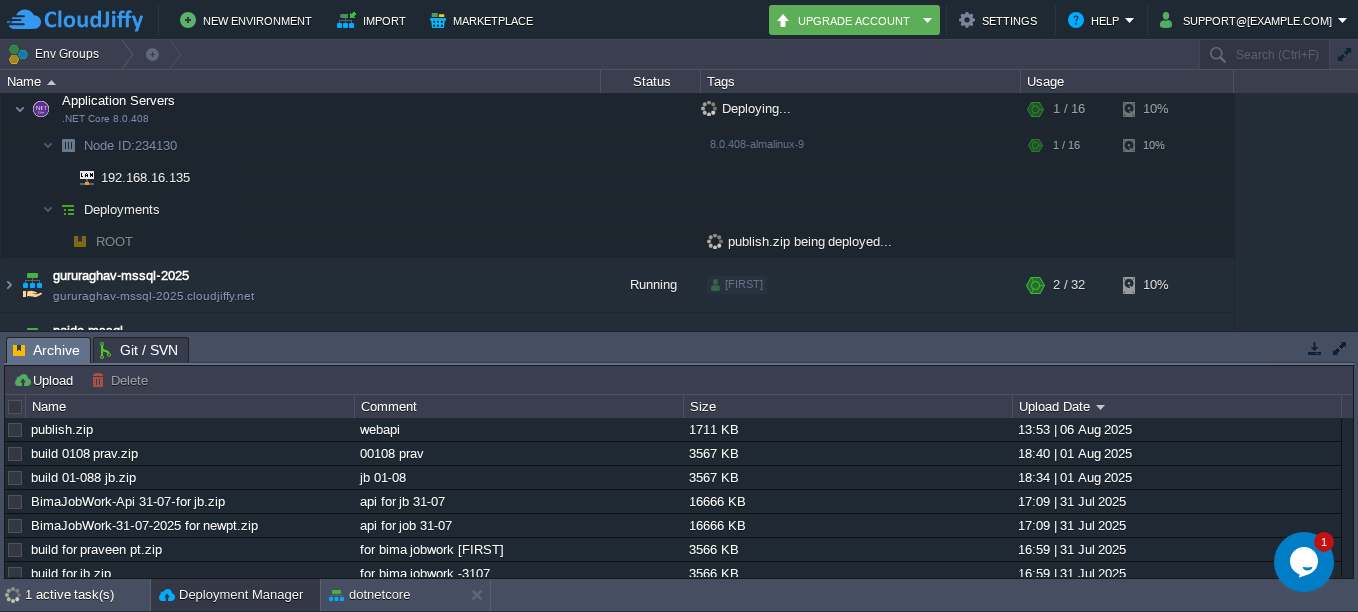click on "ROOT" at bounding box center [115, 241] 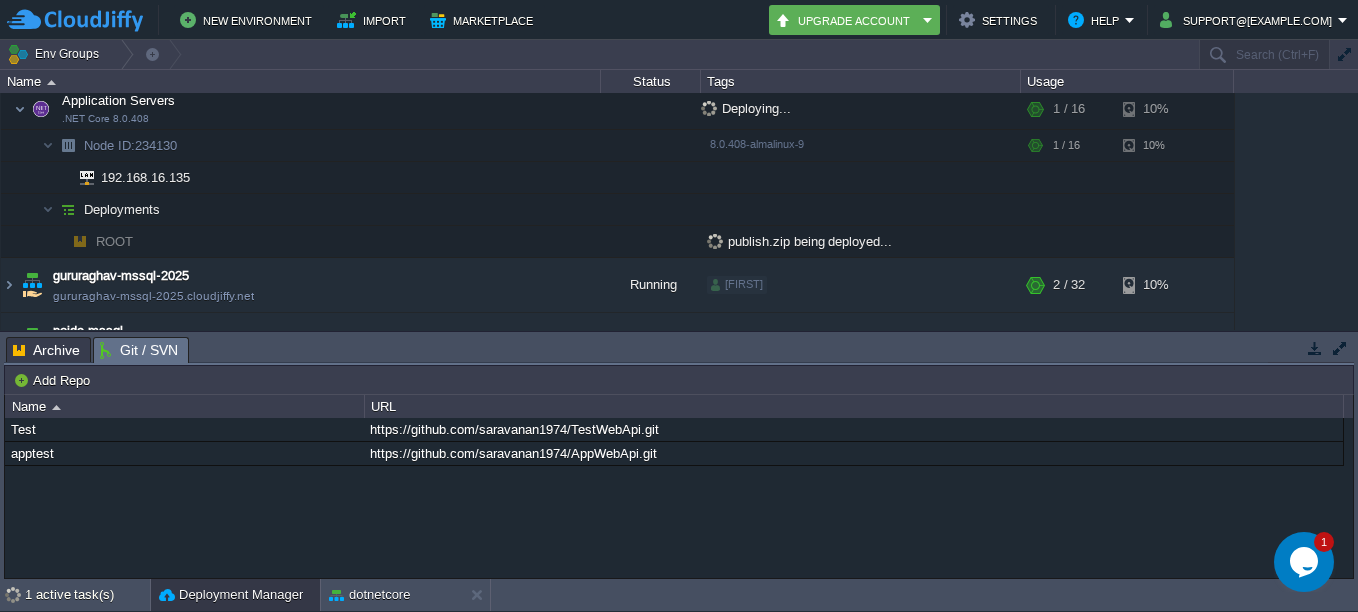 click on "Git / SVN" at bounding box center [139, 350] 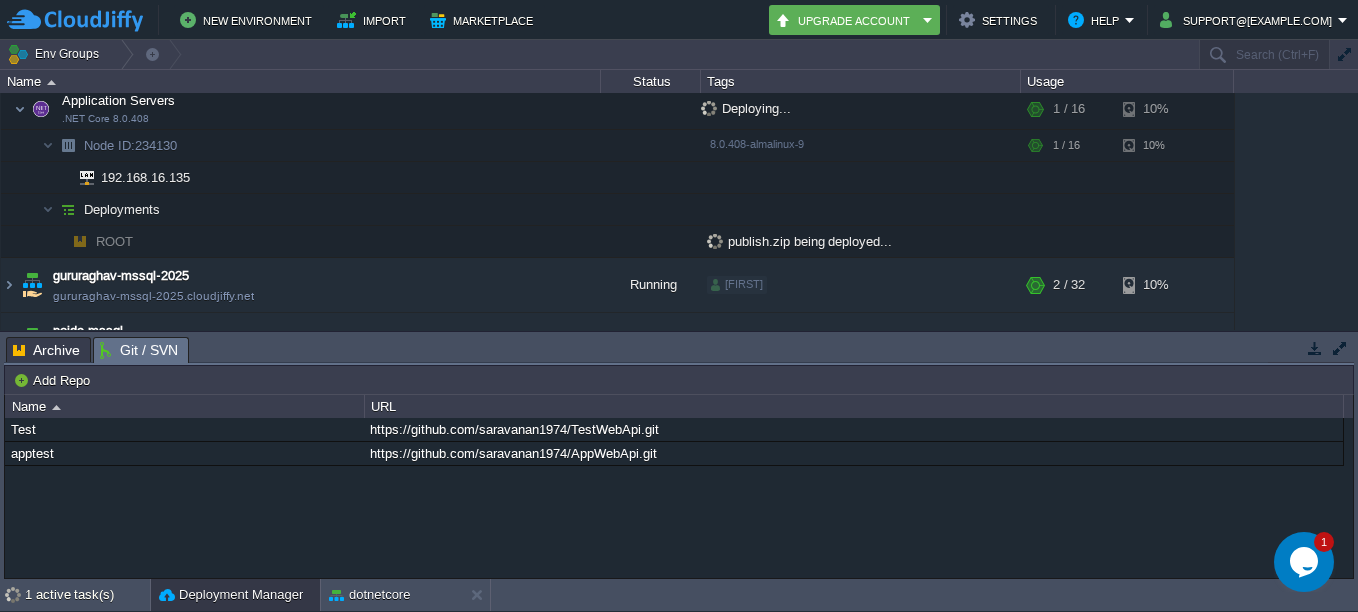 click on "ROOT" at bounding box center [115, 241] 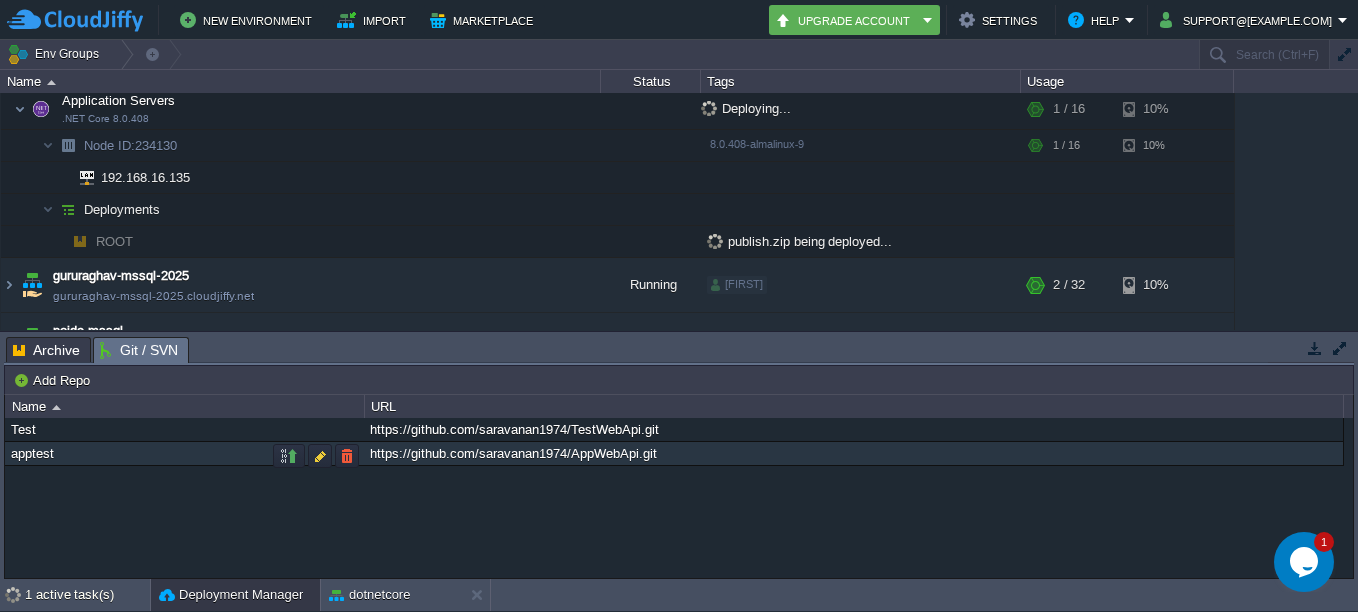 click on "https://github.com/saravanan1974/AppWebApi.git" at bounding box center [853, 453] 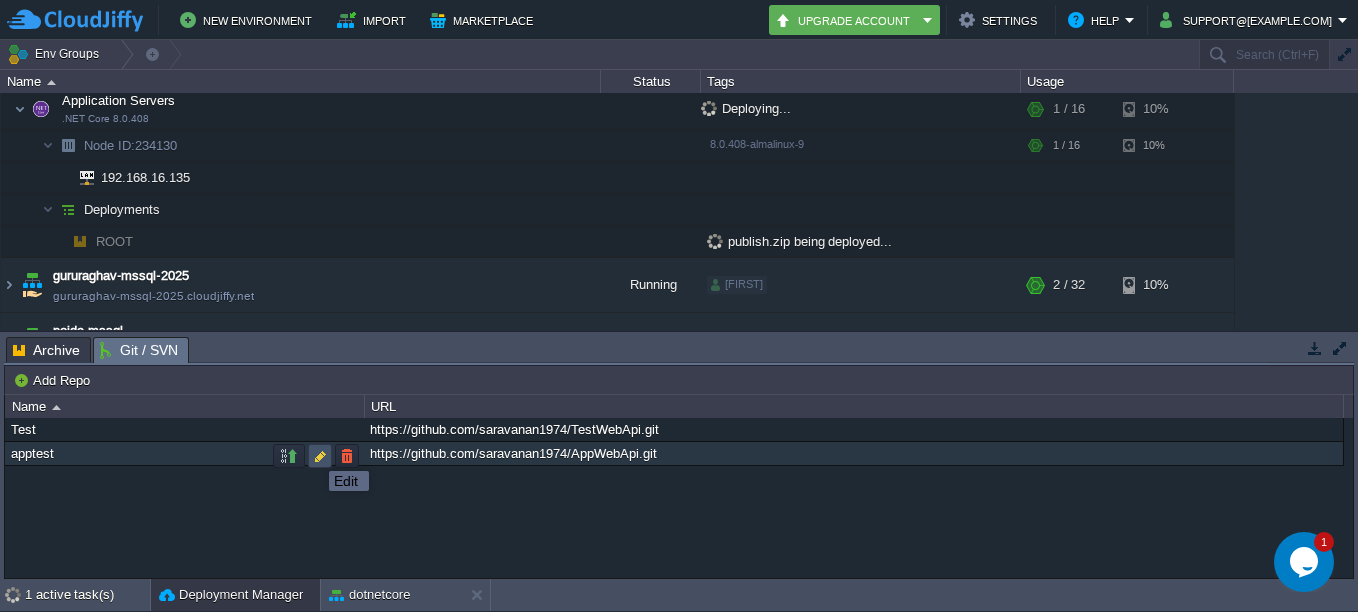 click at bounding box center [320, 456] 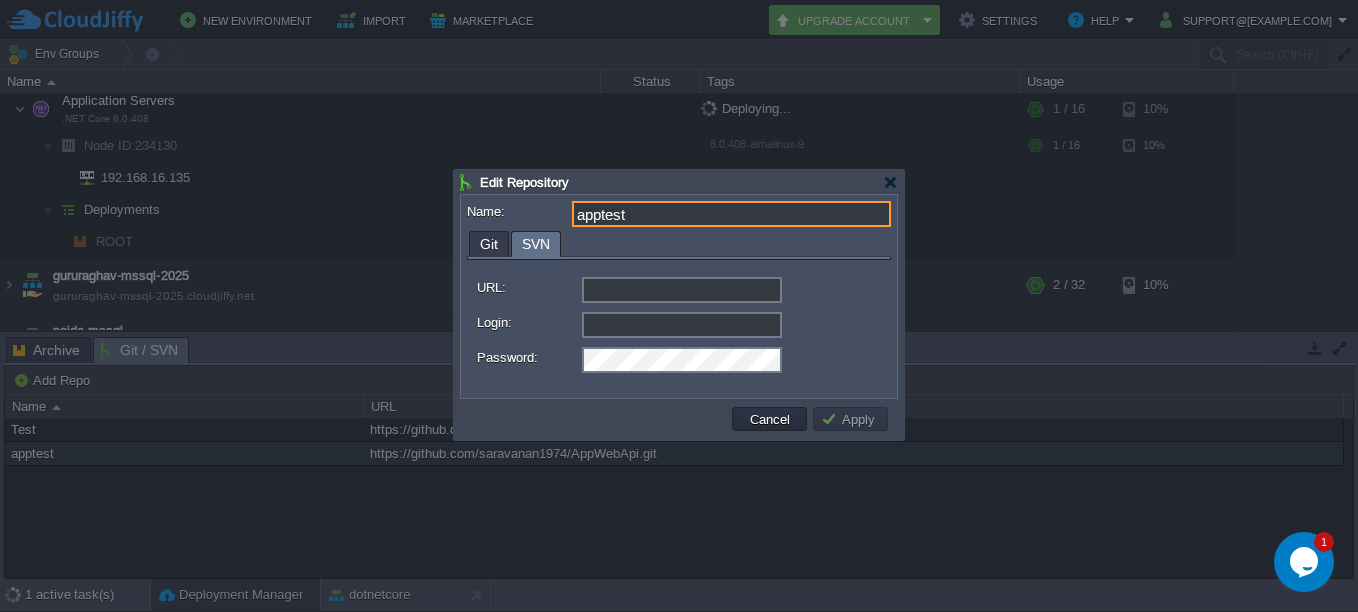 click on "SVN" at bounding box center [536, 244] 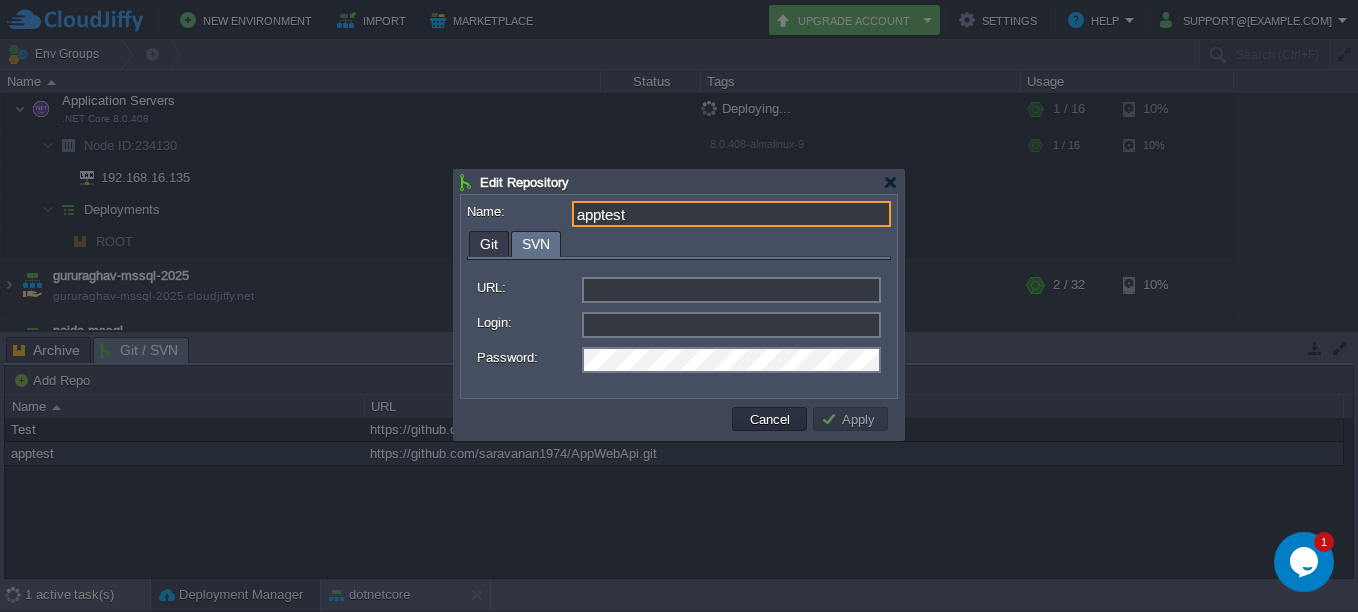 click on "Git" at bounding box center (489, 244) 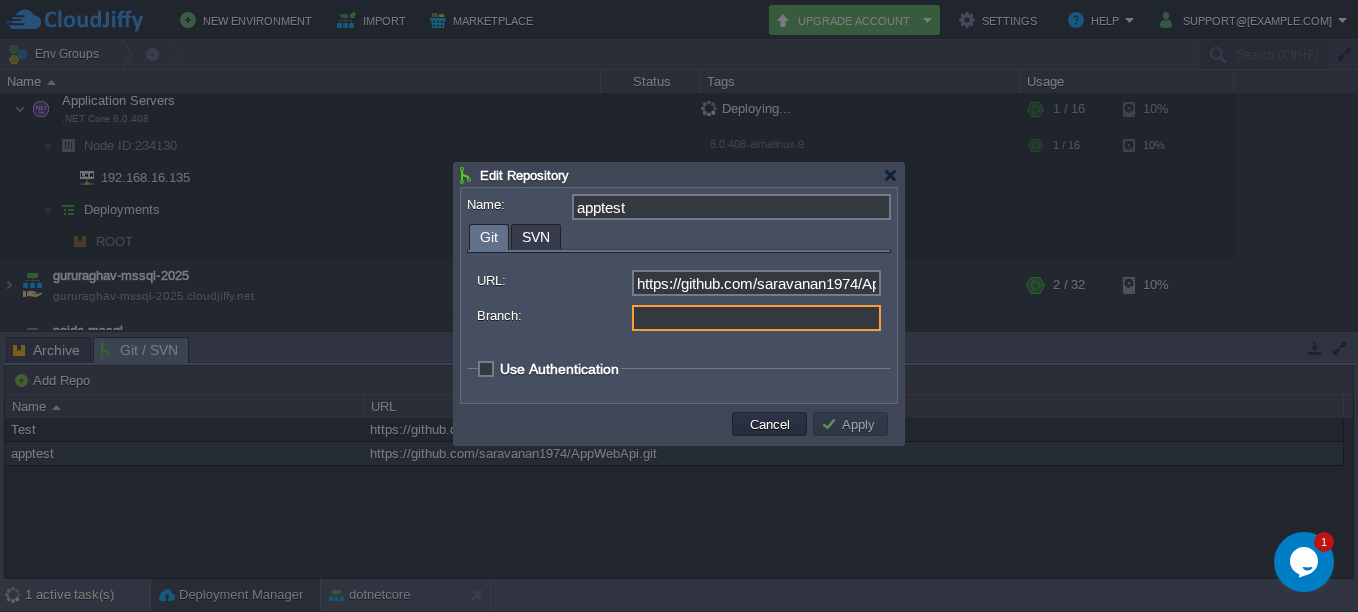 click on "Branch:" at bounding box center [756, 318] 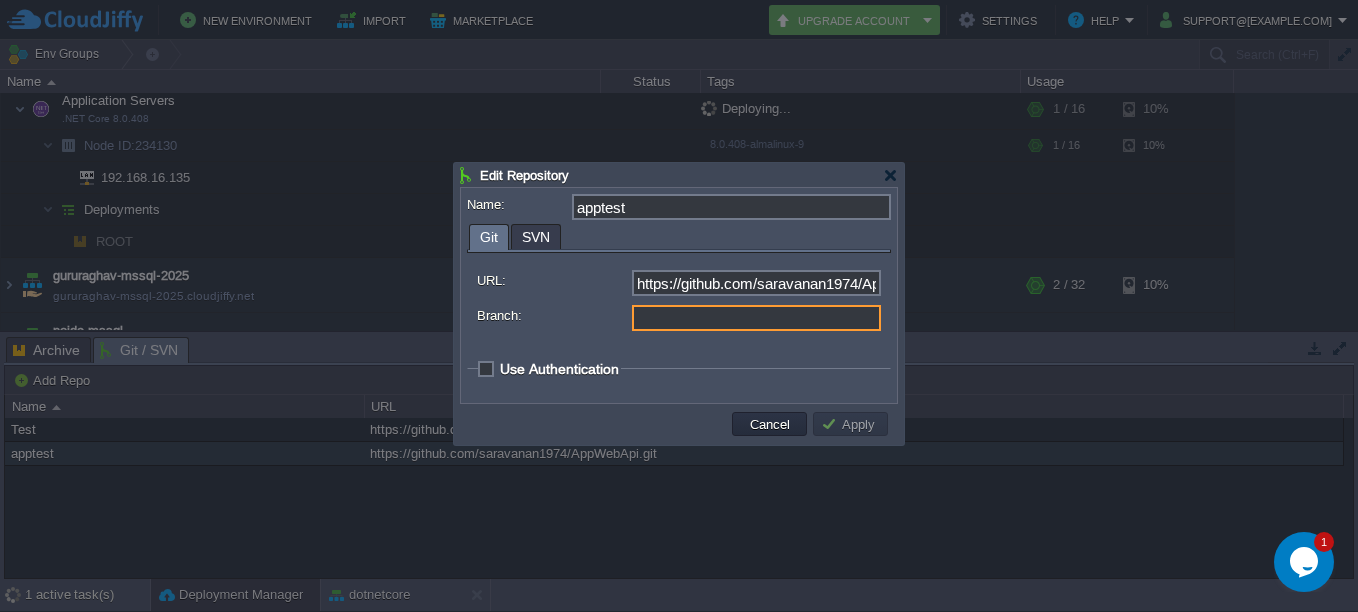 click on "Branch:" at bounding box center [756, 318] 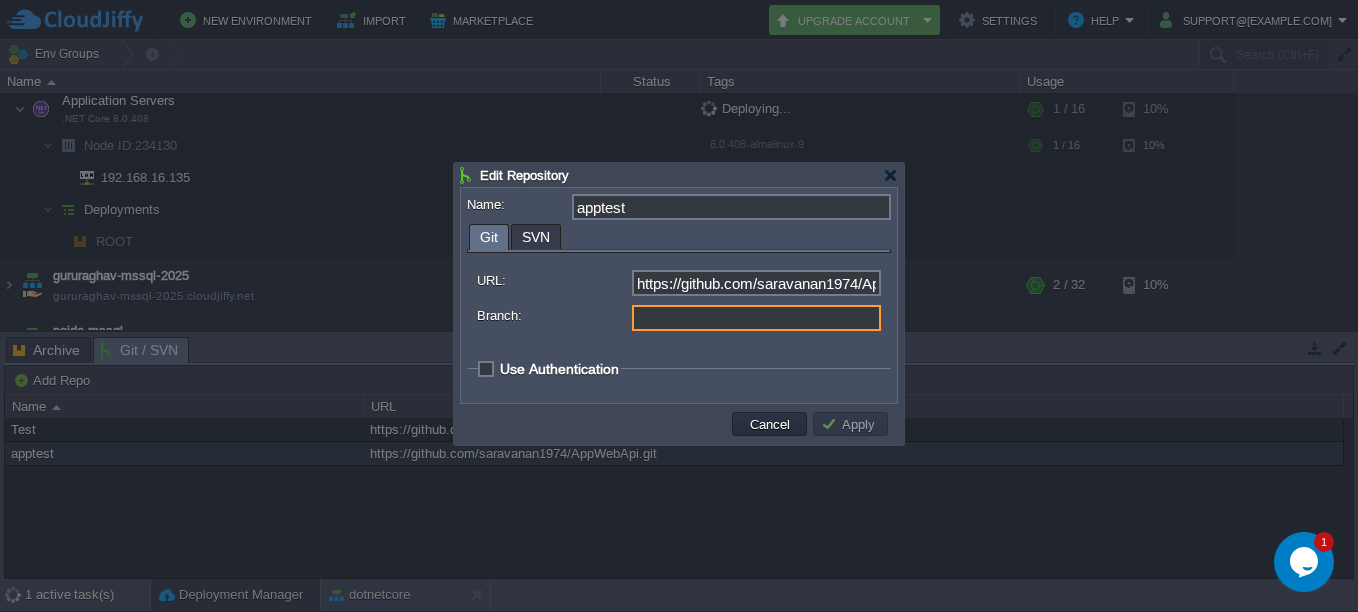 click on "Branch:" at bounding box center [756, 318] 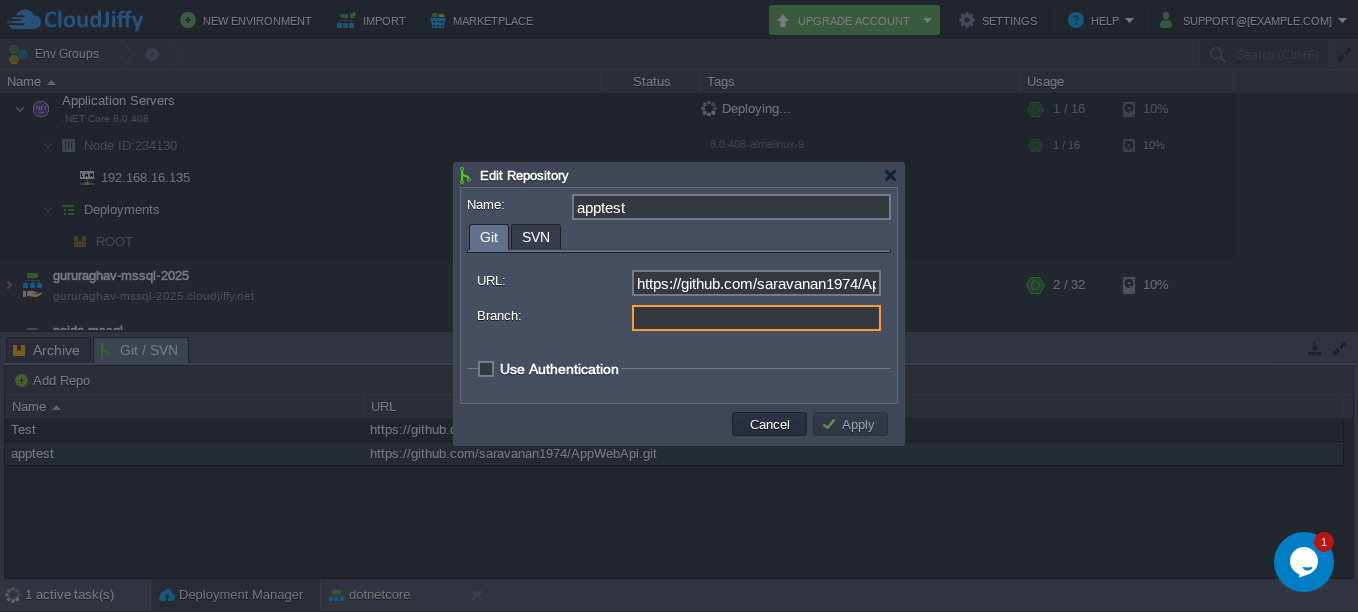 type on "main" 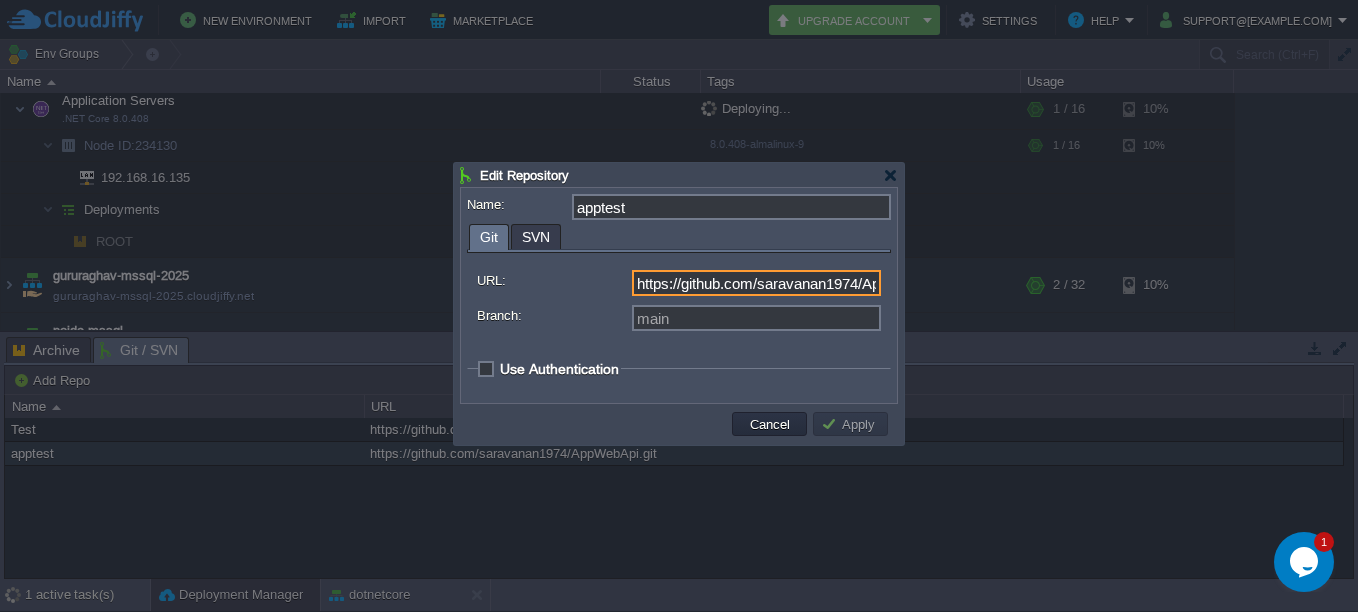 scroll, scrollTop: 0, scrollLeft: 93, axis: horizontal 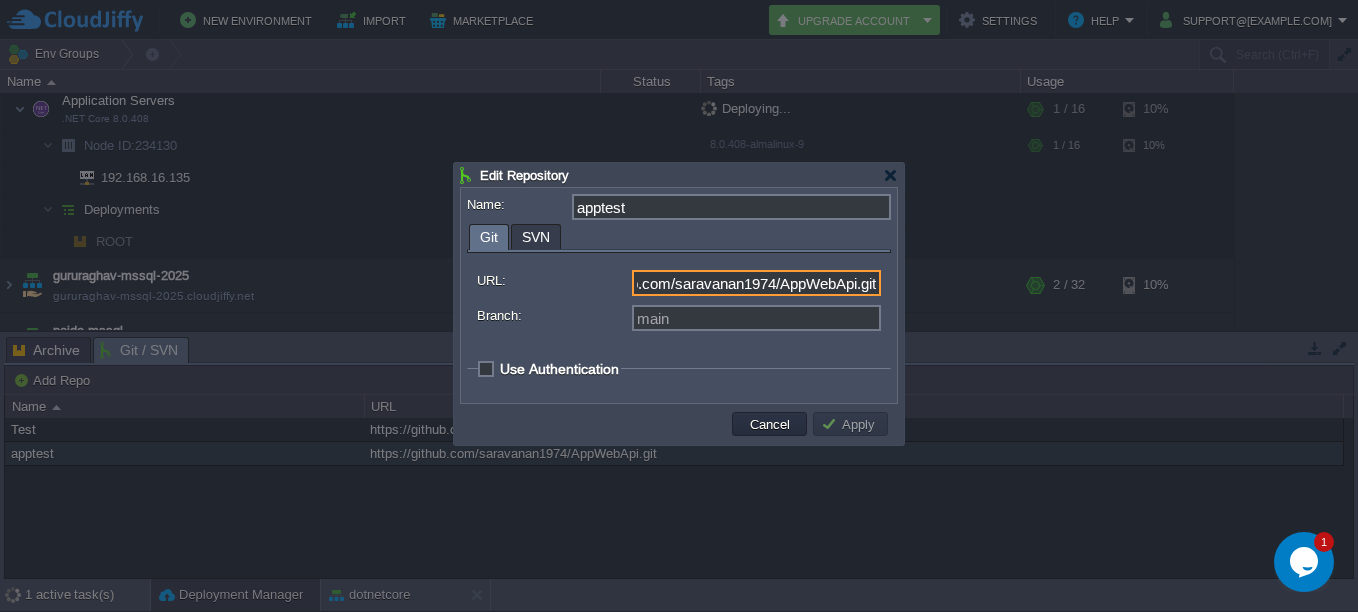 drag, startPoint x: 785, startPoint y: 287, endPoint x: 935, endPoint y: 295, distance: 150.21318 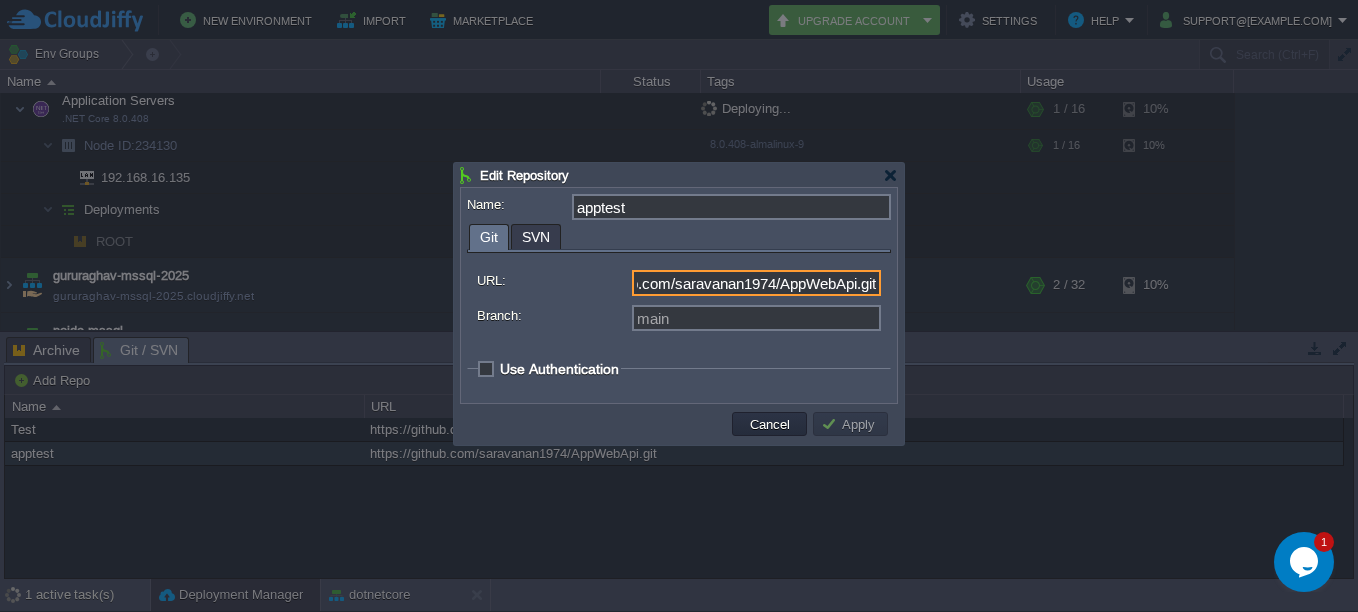 click on "New Environment Import Marketplace Bonus ₹0.00 Upgrade Account   Settings Help support@aarelit.com         Env Groups                     Search (Ctrl+F)         auto-gen Name Status Tags Usage bhimaexchange-mssql-2025 bhimaexchange-mssql-2025.cloudjiffy.net Running                  siva              + Add to Env Group                                                                                                                                                            RAM                 4%                                         CPU                 1%                             2 / 32                    10%     bhimajobwork-mssql-2024 bhimajobwork-mssql-2024.cloudjiffy.net Running                  siva              + Add to Env Group                                                                                                                                                            RAM                 4%                                         CPU                 1%" at bounding box center [679, 306] 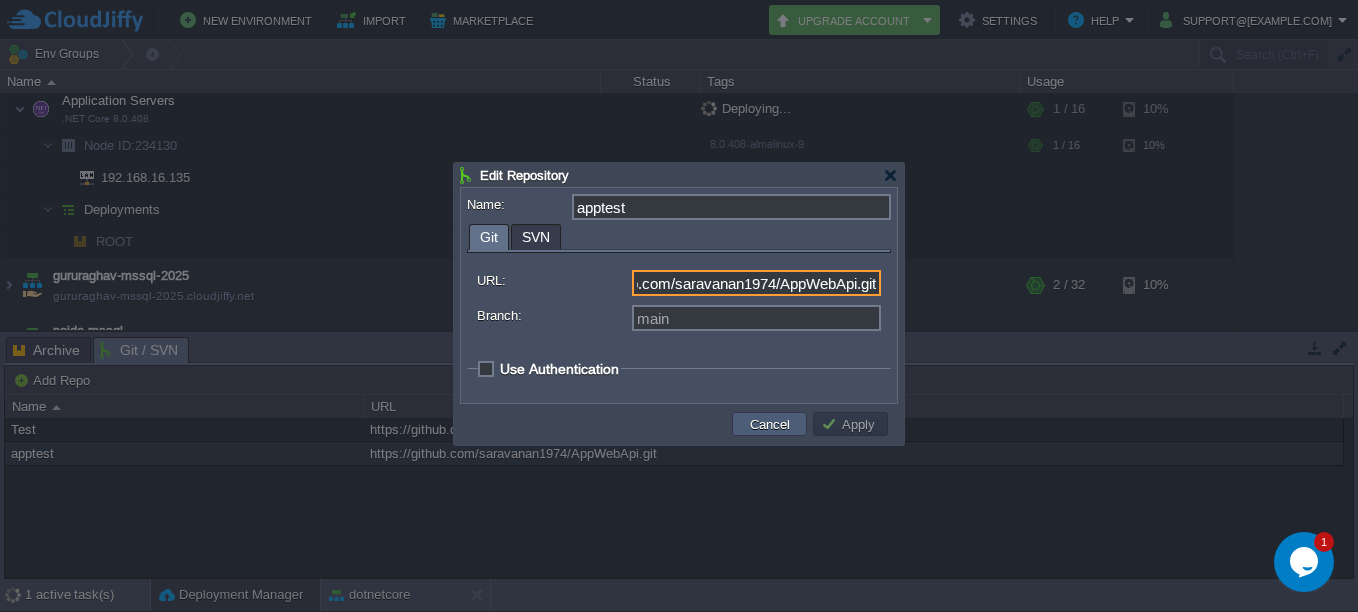 click on "Cancel" at bounding box center [770, 424] 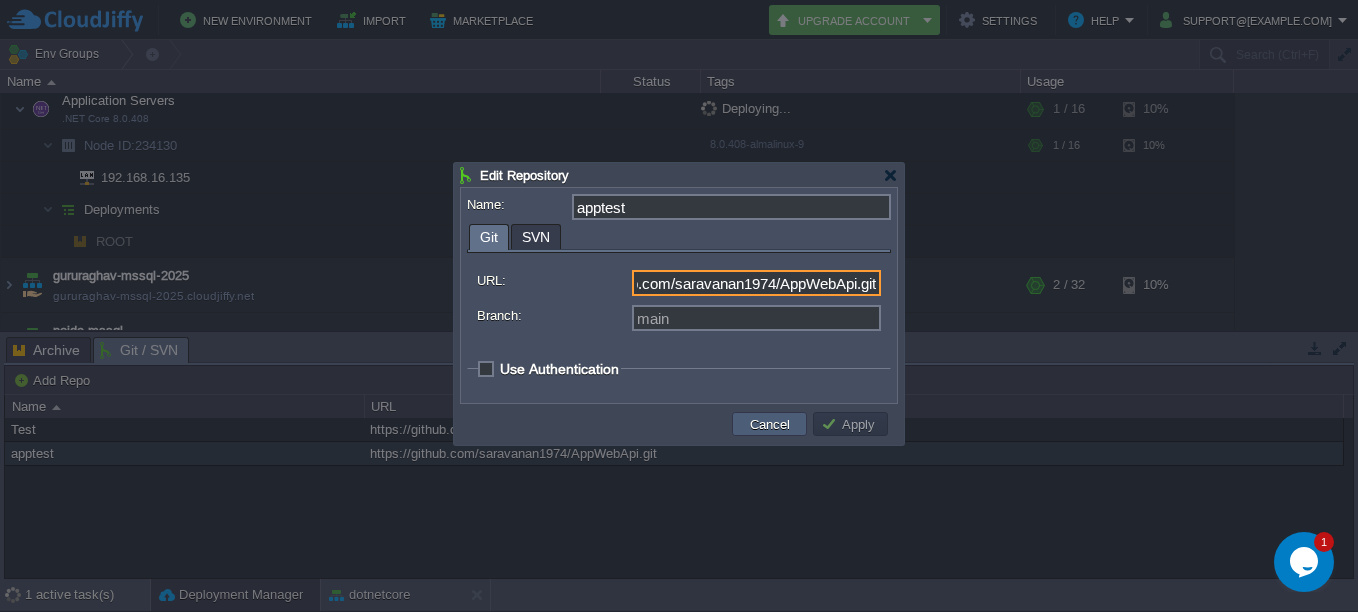 scroll, scrollTop: 0, scrollLeft: 0, axis: both 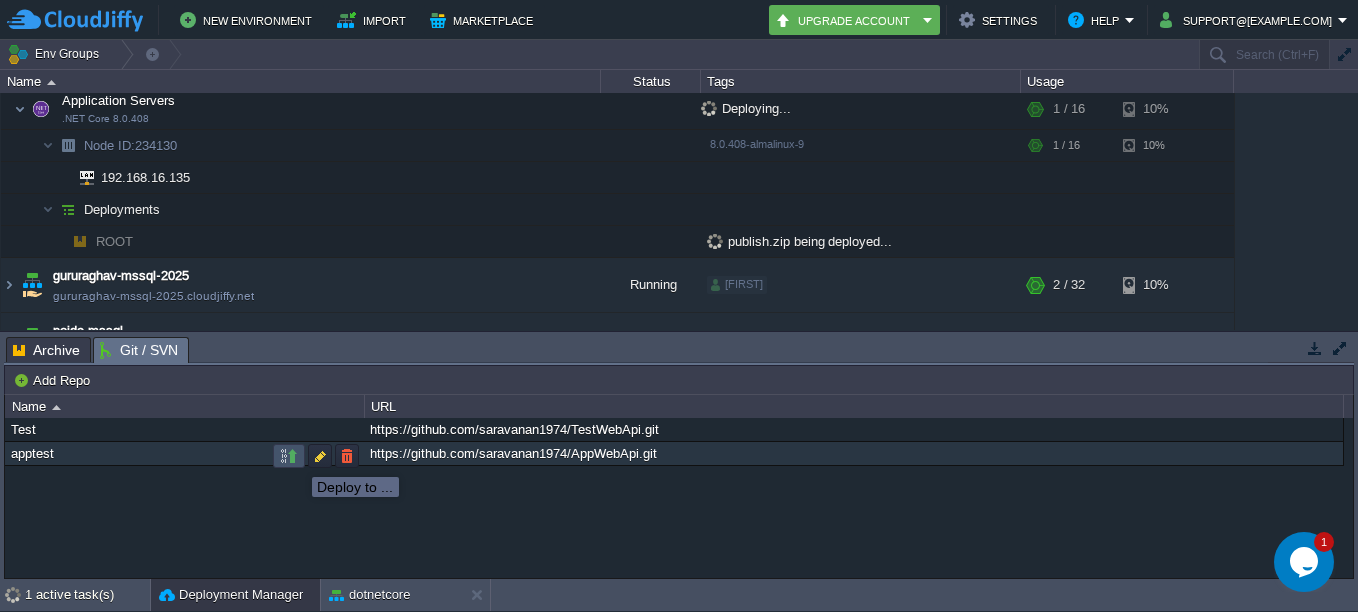 click at bounding box center (289, 456) 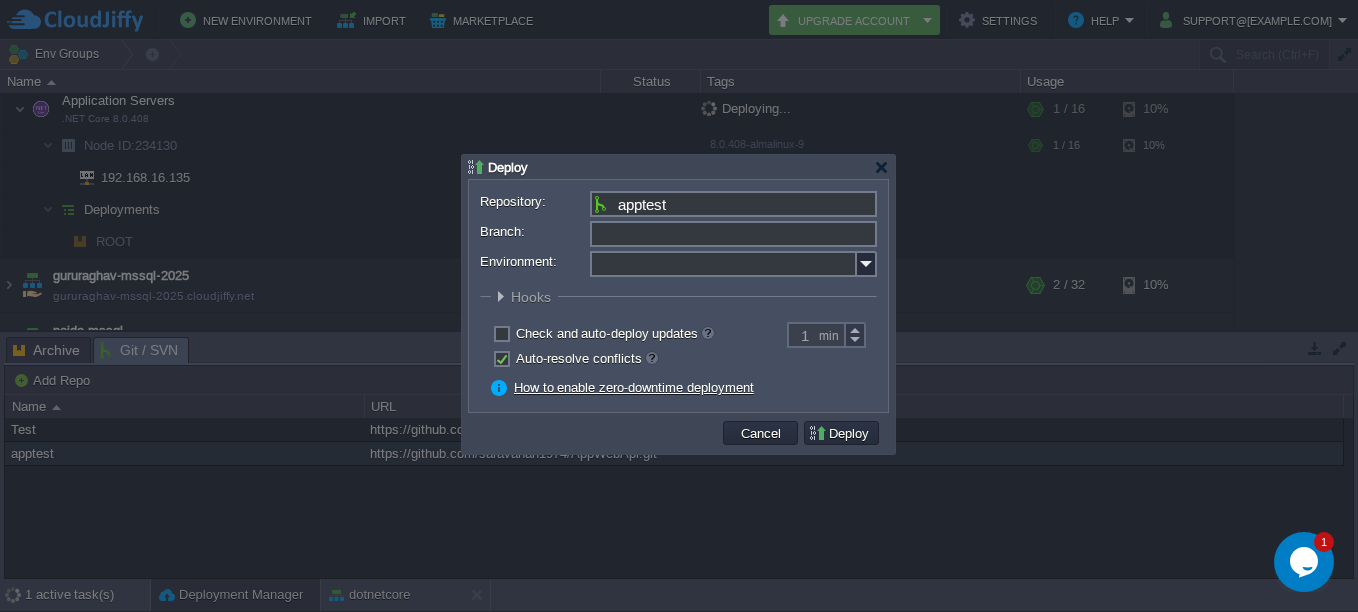click on "Branch:" at bounding box center [733, 234] 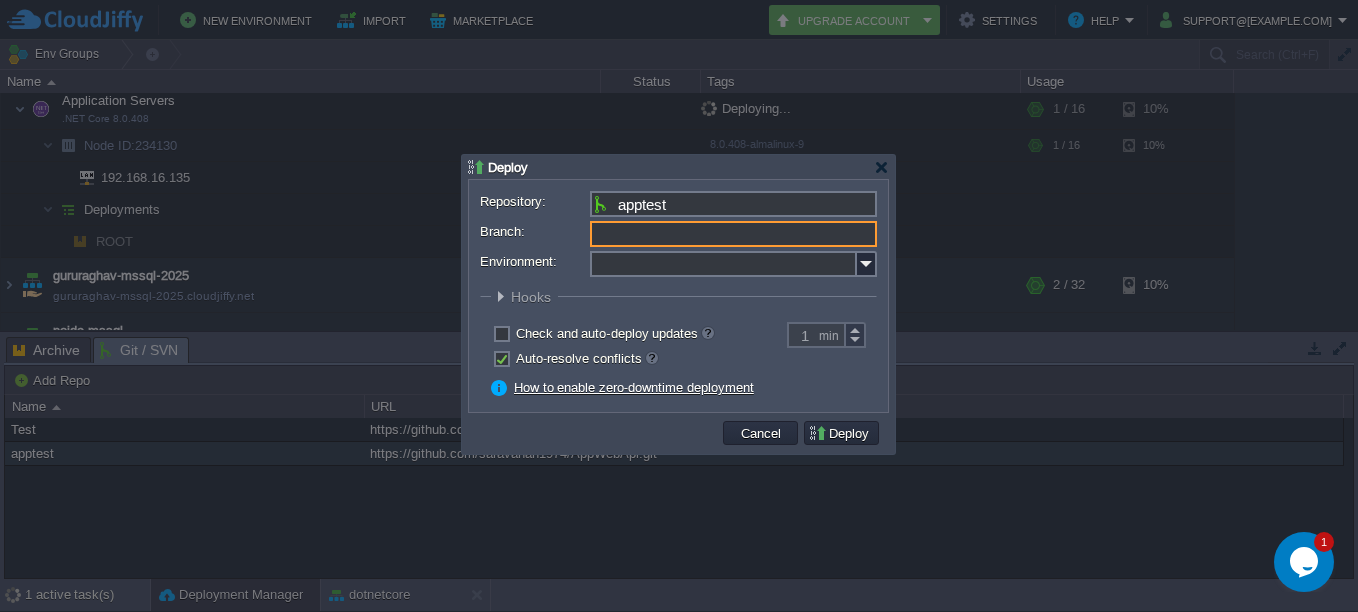 type on "main" 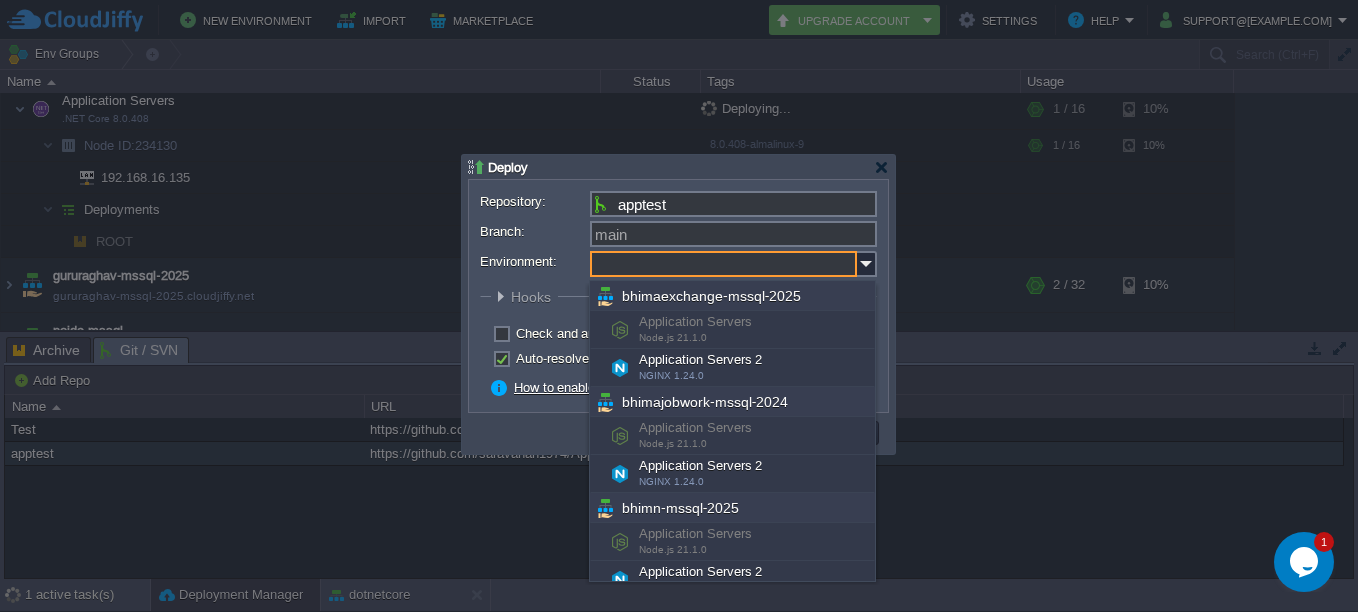 click on "Environment:" at bounding box center [723, 264] 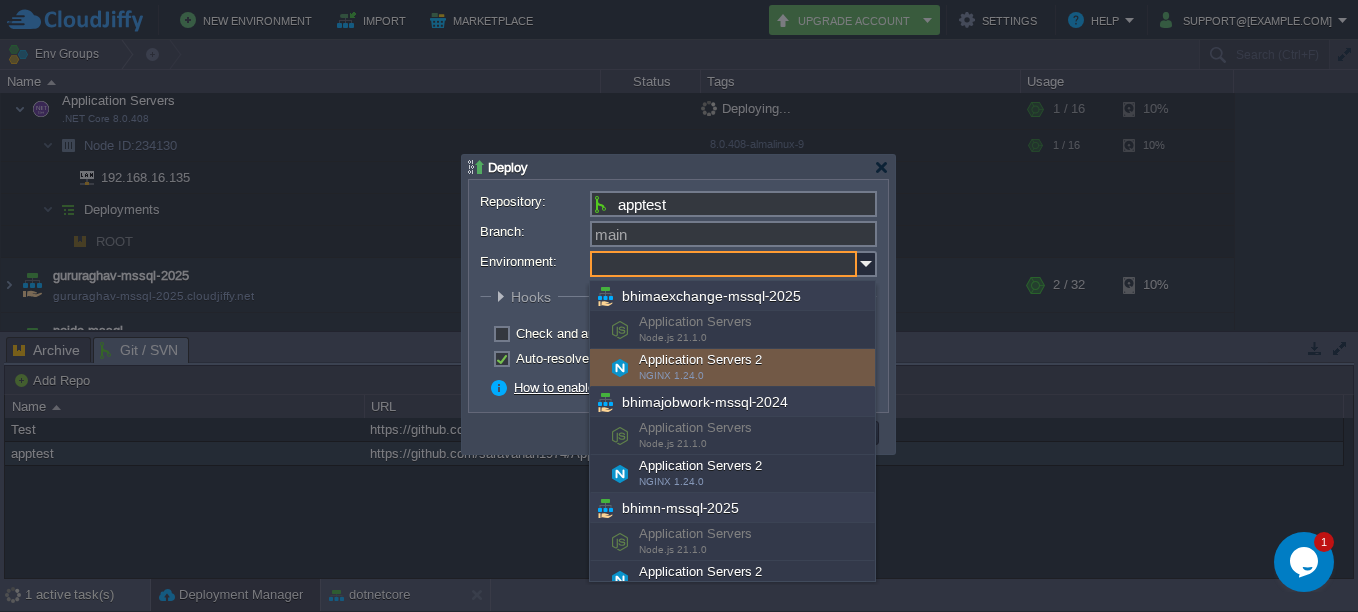 click on "Application Servers 2 NGINX 1.24.0" at bounding box center (732, 368) 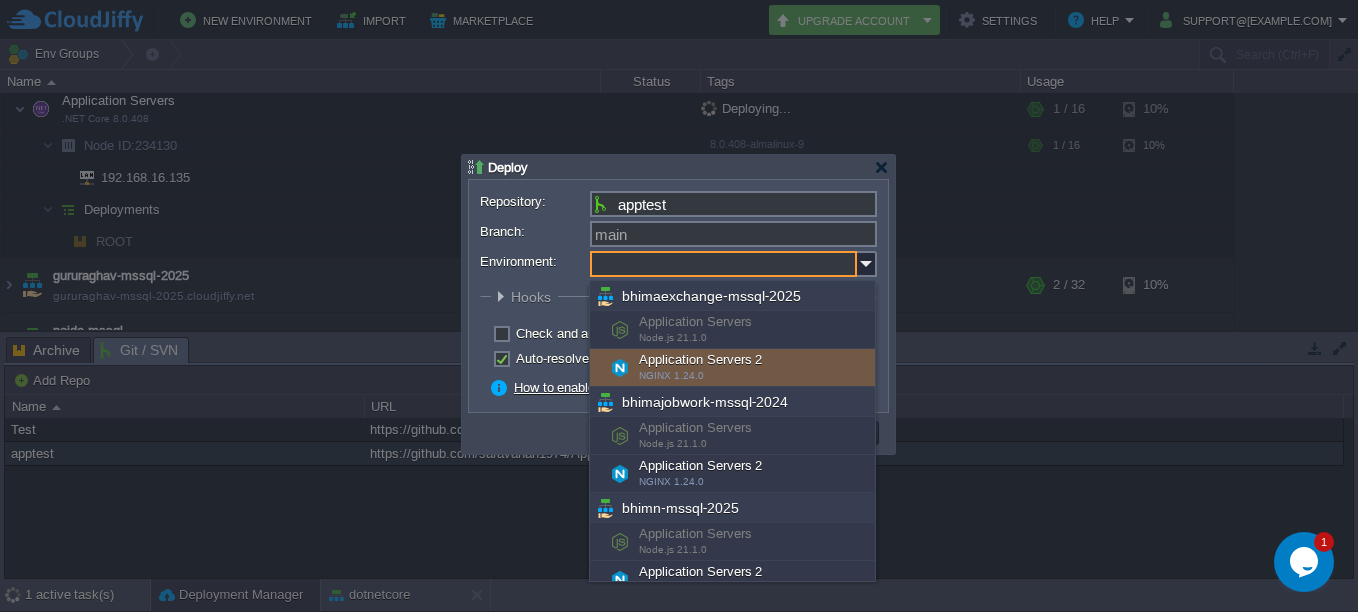 type on "Application Servers 2 (bhimaexchange-mssql-2025)" 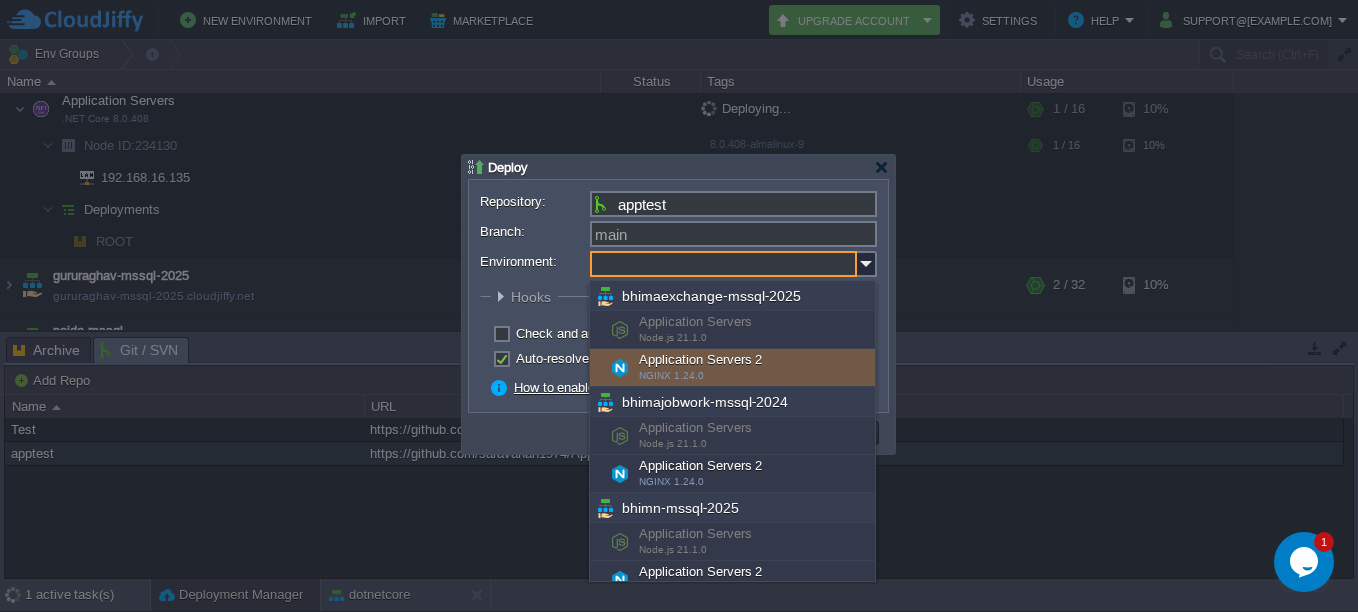 type on "ROOT-429" 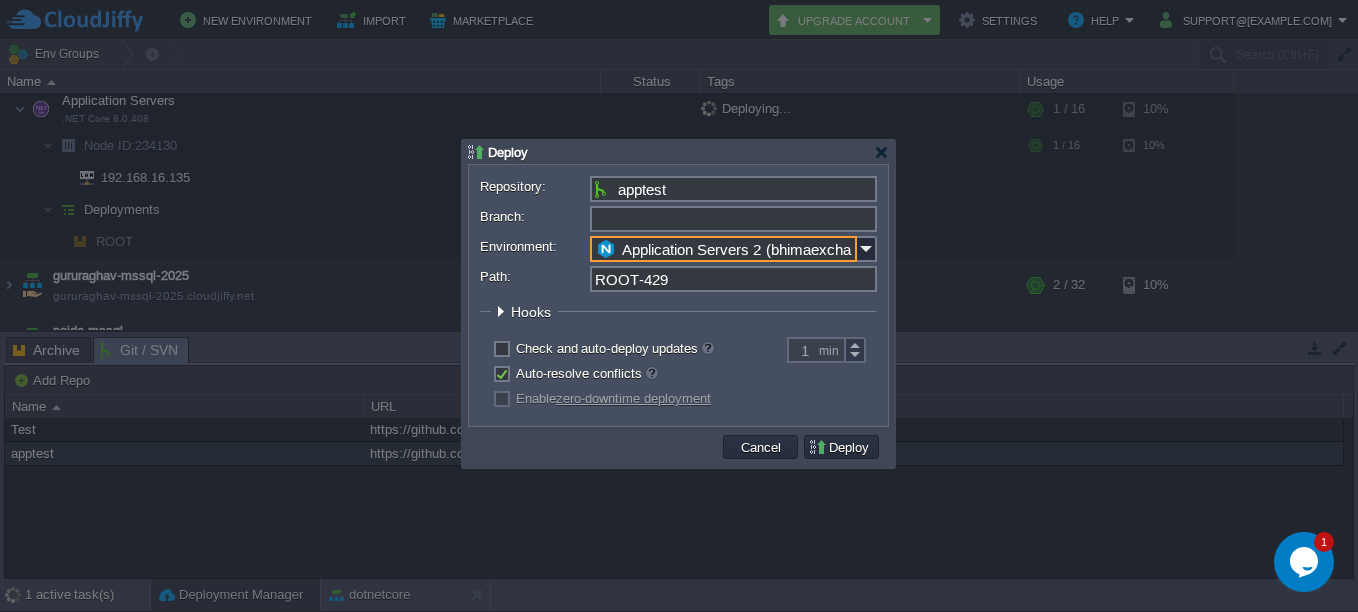 click on "Branch:" at bounding box center (733, 219) 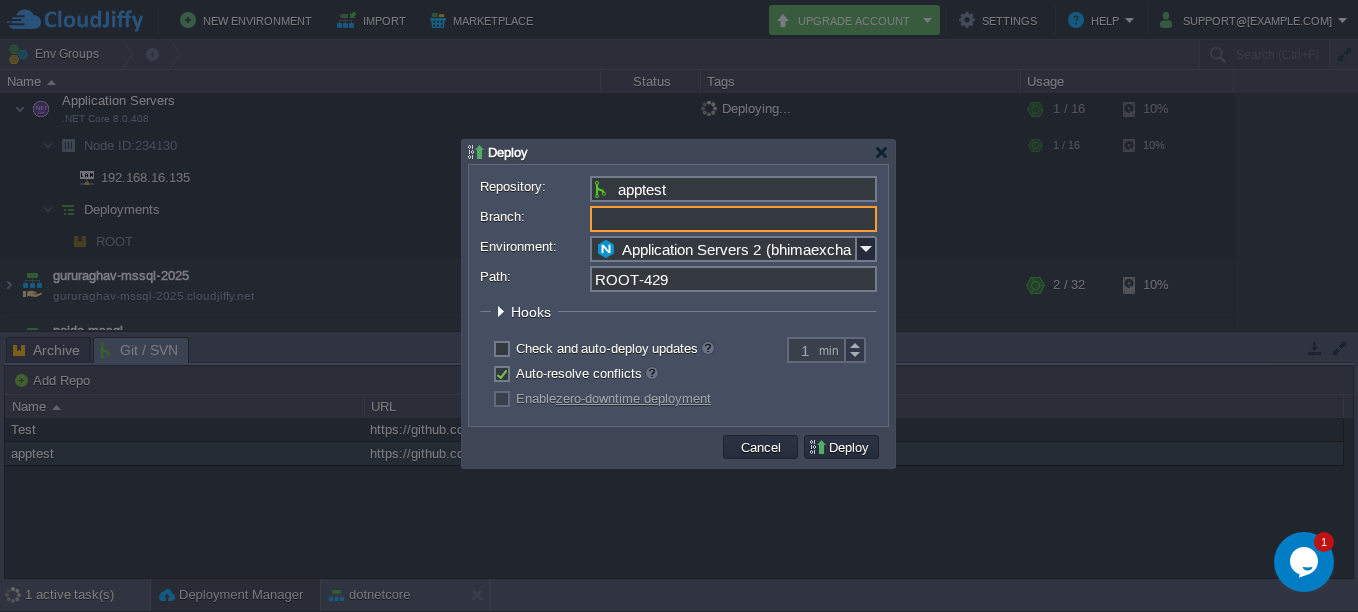 type on "main" 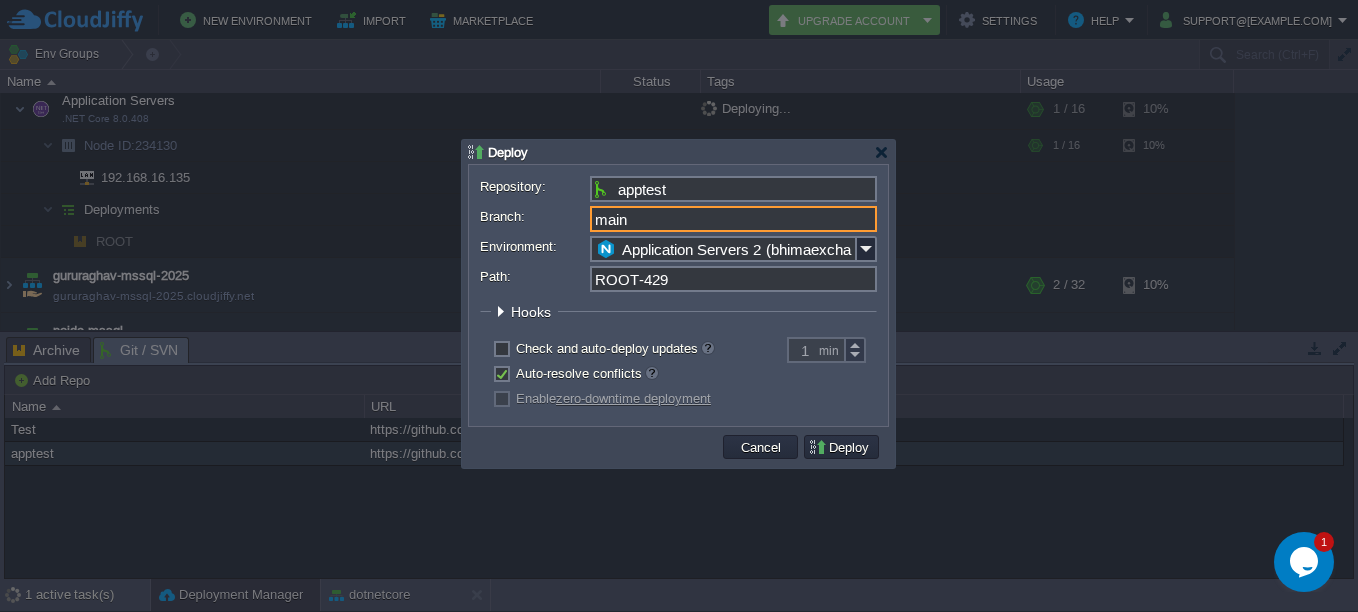 click on "ROOT-429" at bounding box center (733, 279) 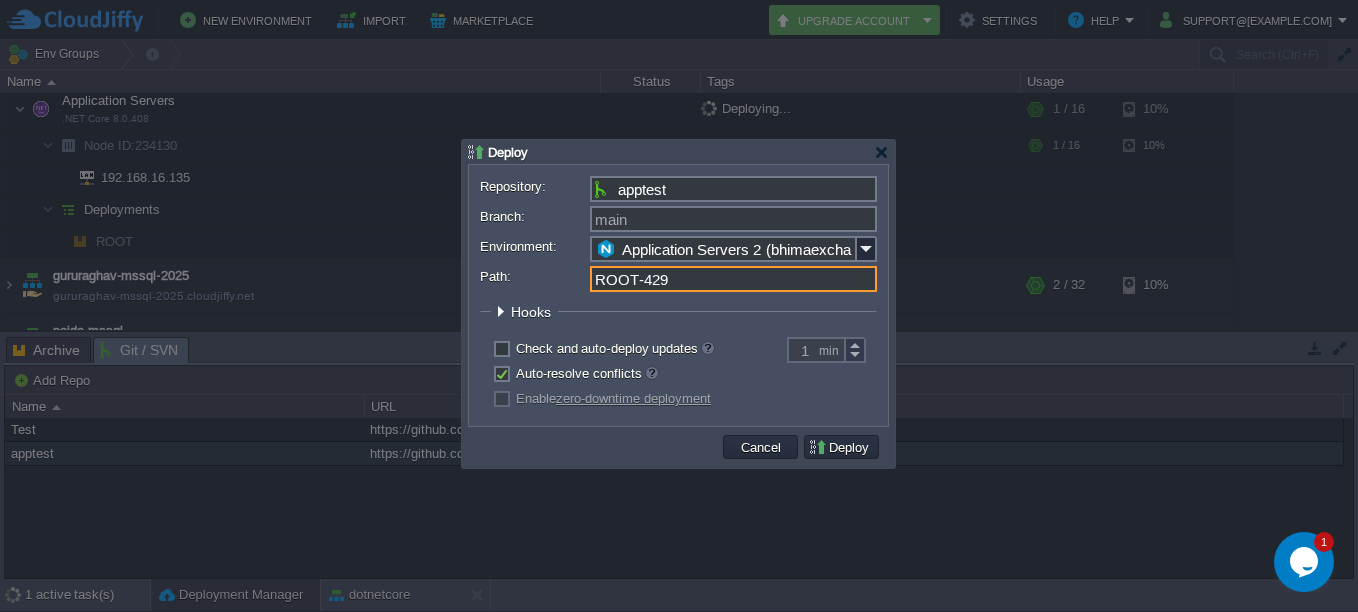 click on "ROOT-429" at bounding box center [733, 279] 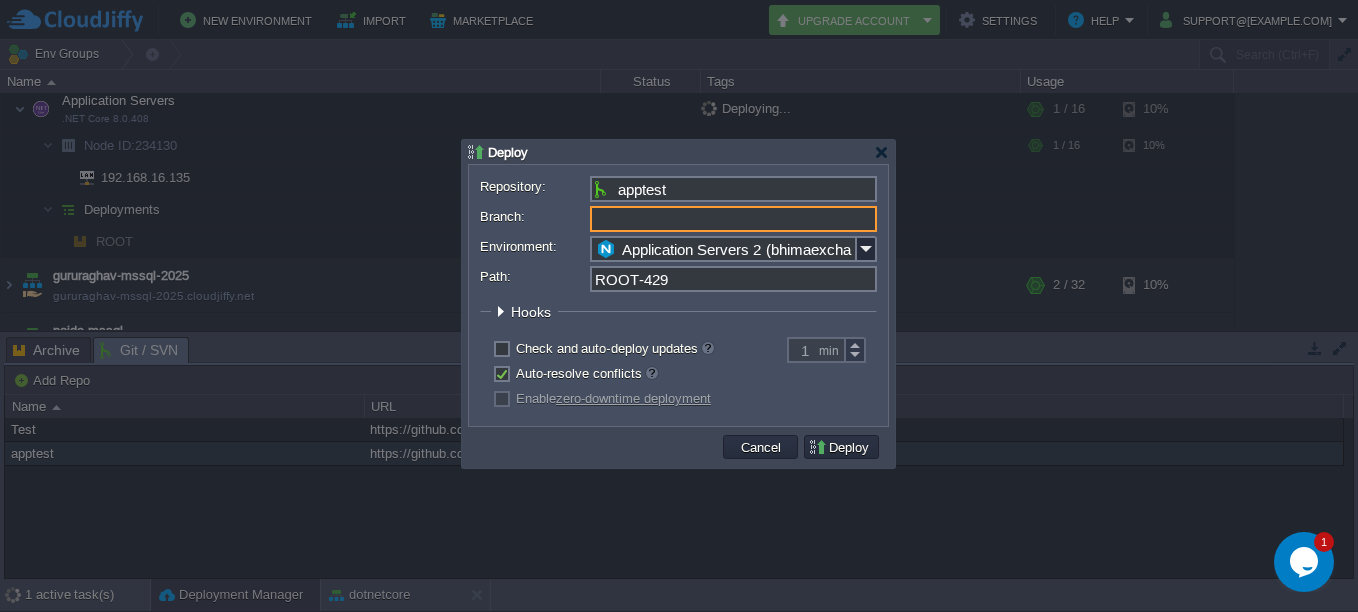 click on "Branch:" at bounding box center [733, 219] 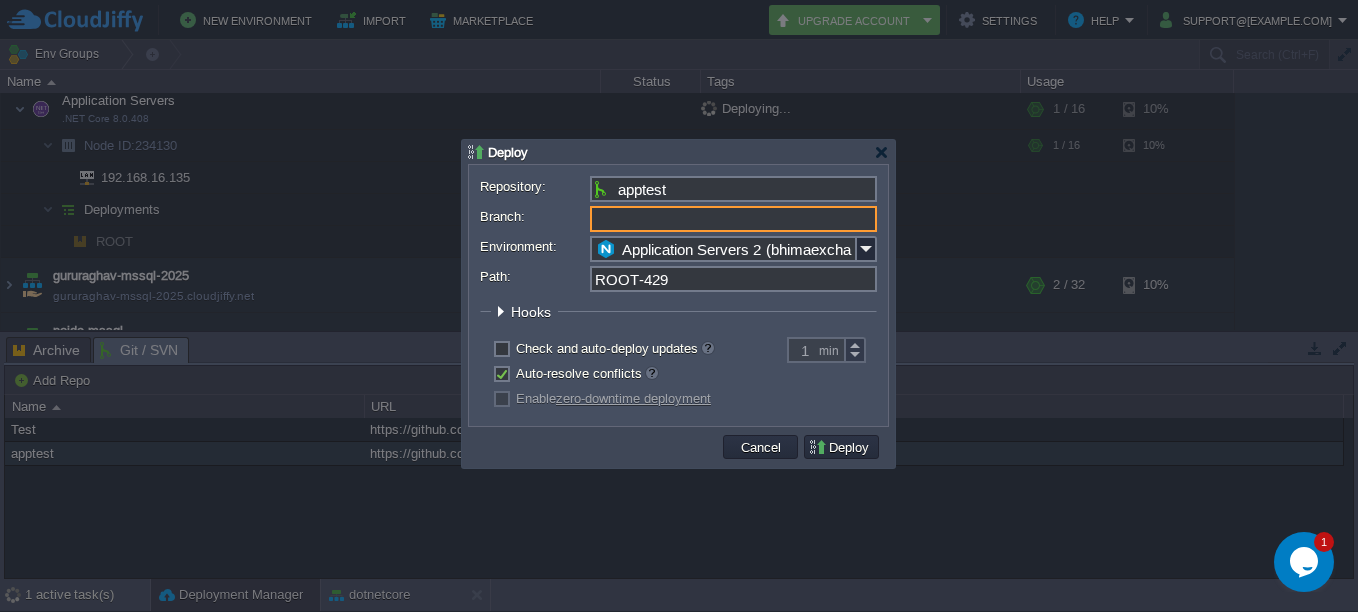 type on "main" 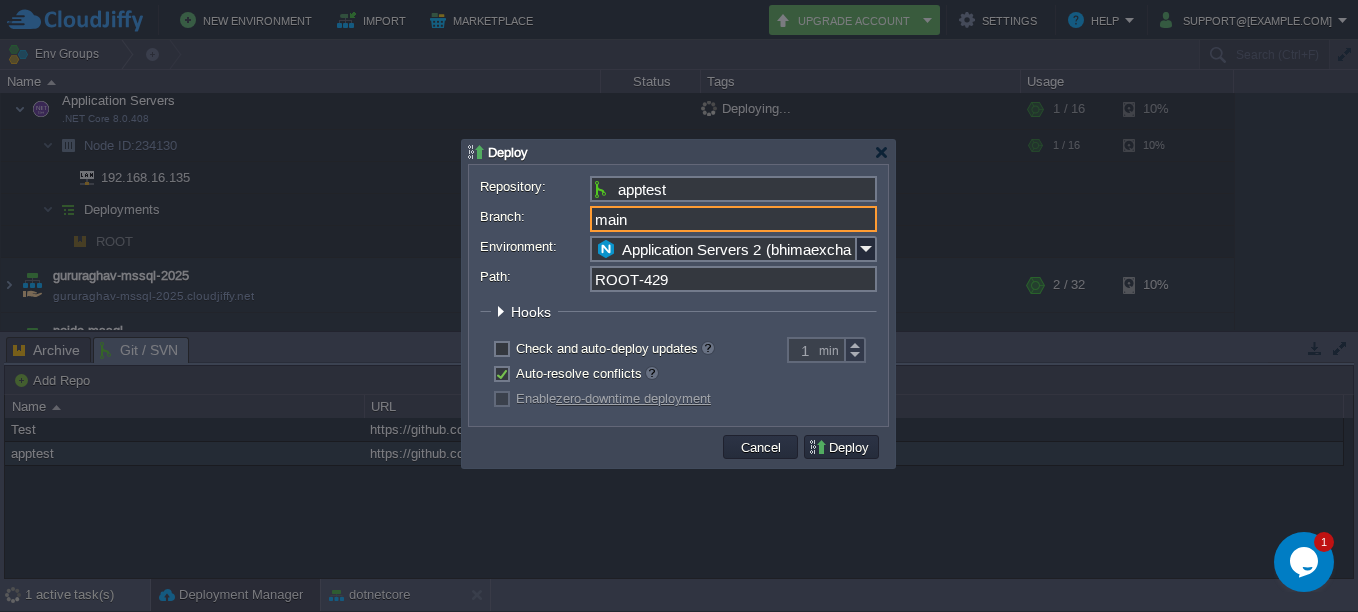 click on "apptest" at bounding box center [733, 189] 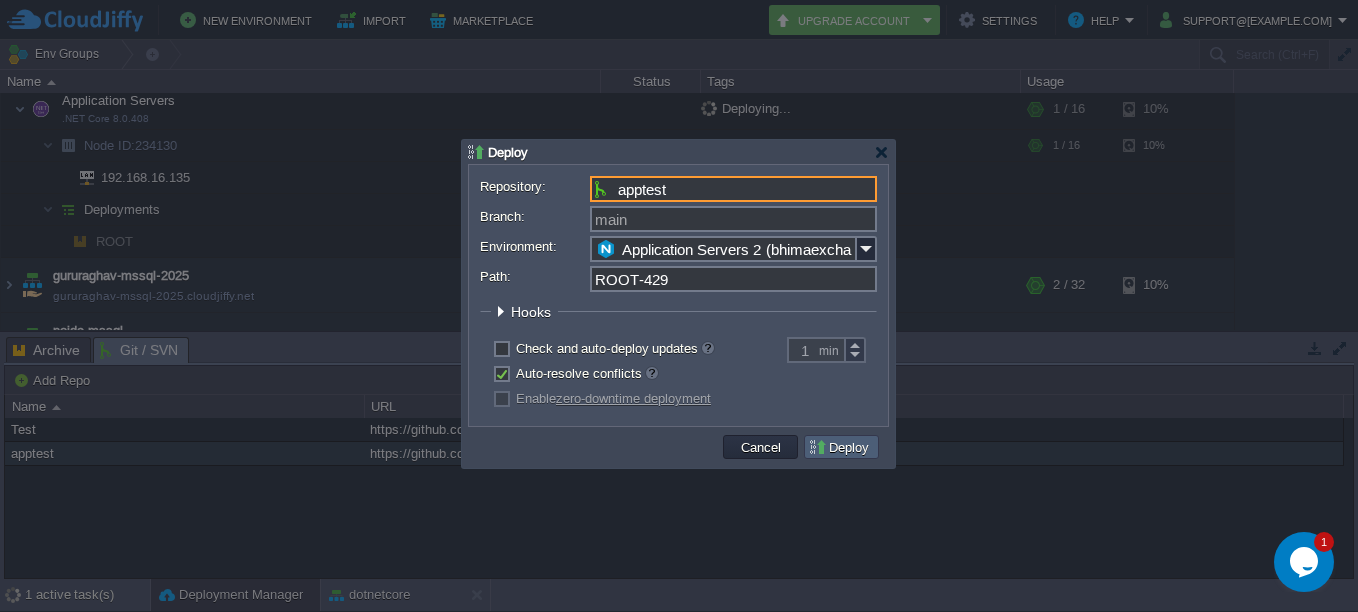 click on "Deploy" at bounding box center (841, 447) 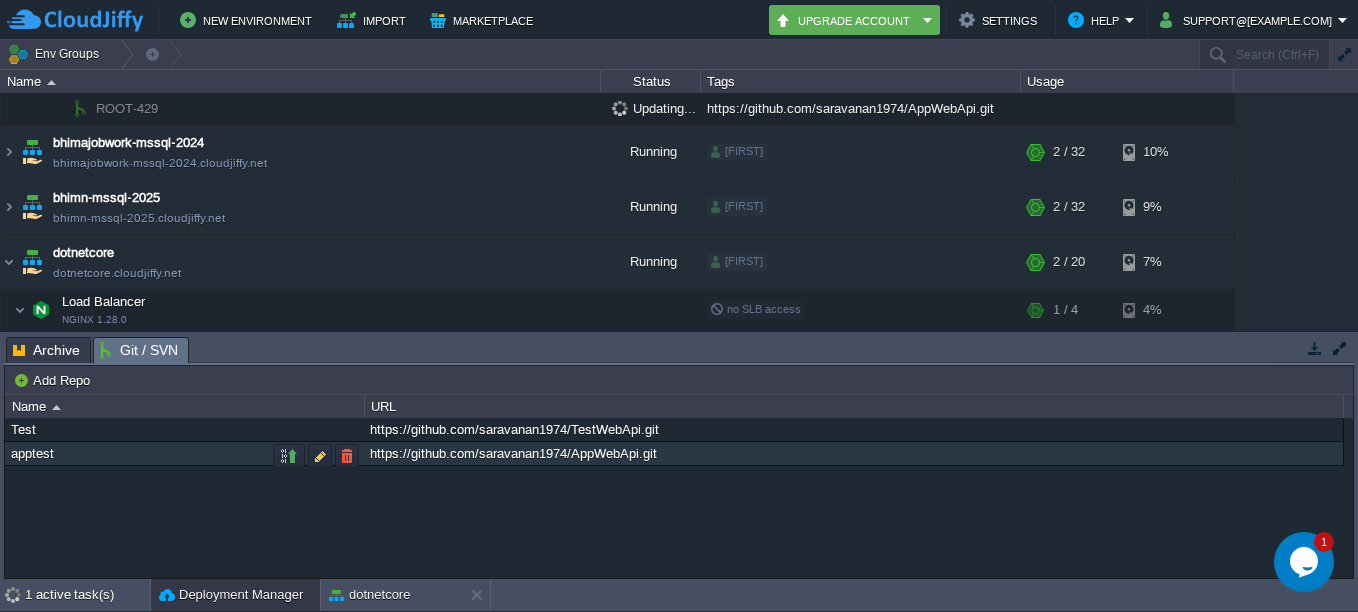 scroll, scrollTop: 164, scrollLeft: 0, axis: vertical 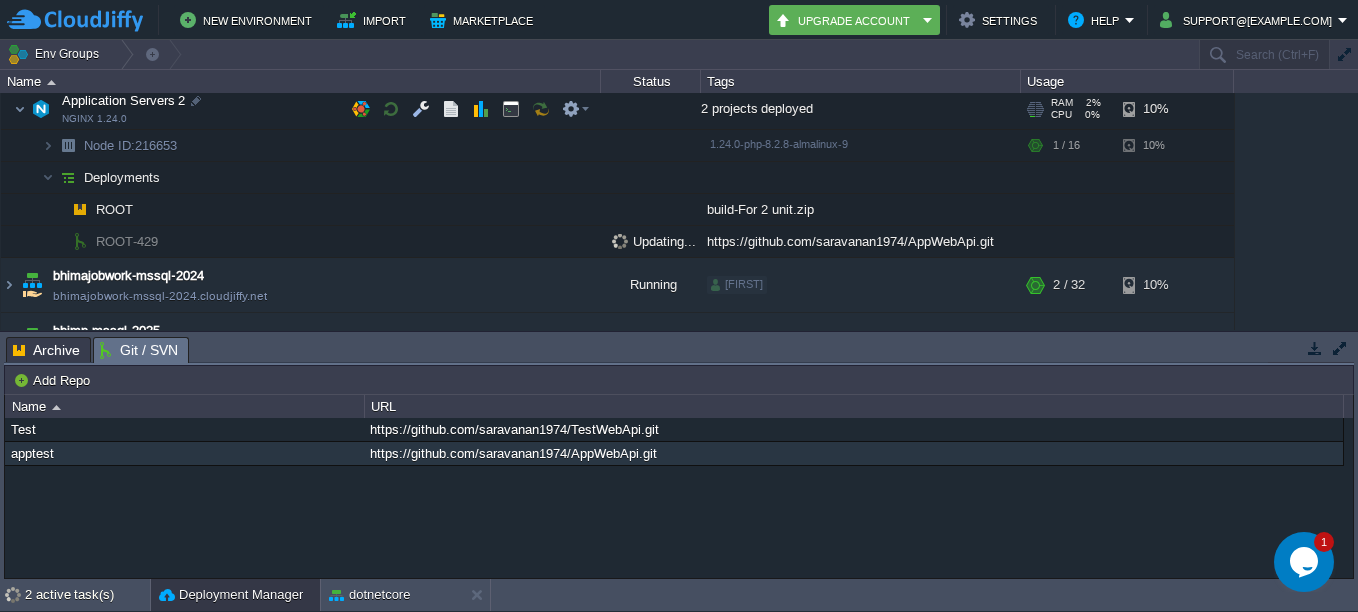click on "2 projects deployed" at bounding box center (861, 109) 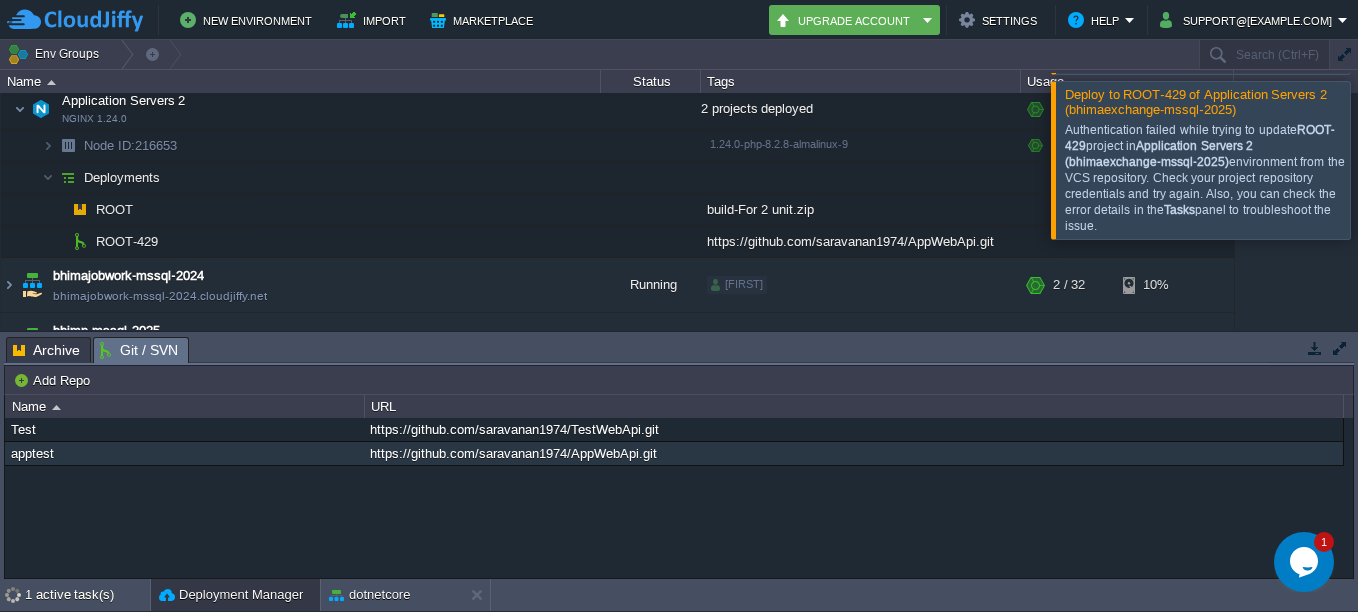 scroll, scrollTop: 491, scrollLeft: 0, axis: vertical 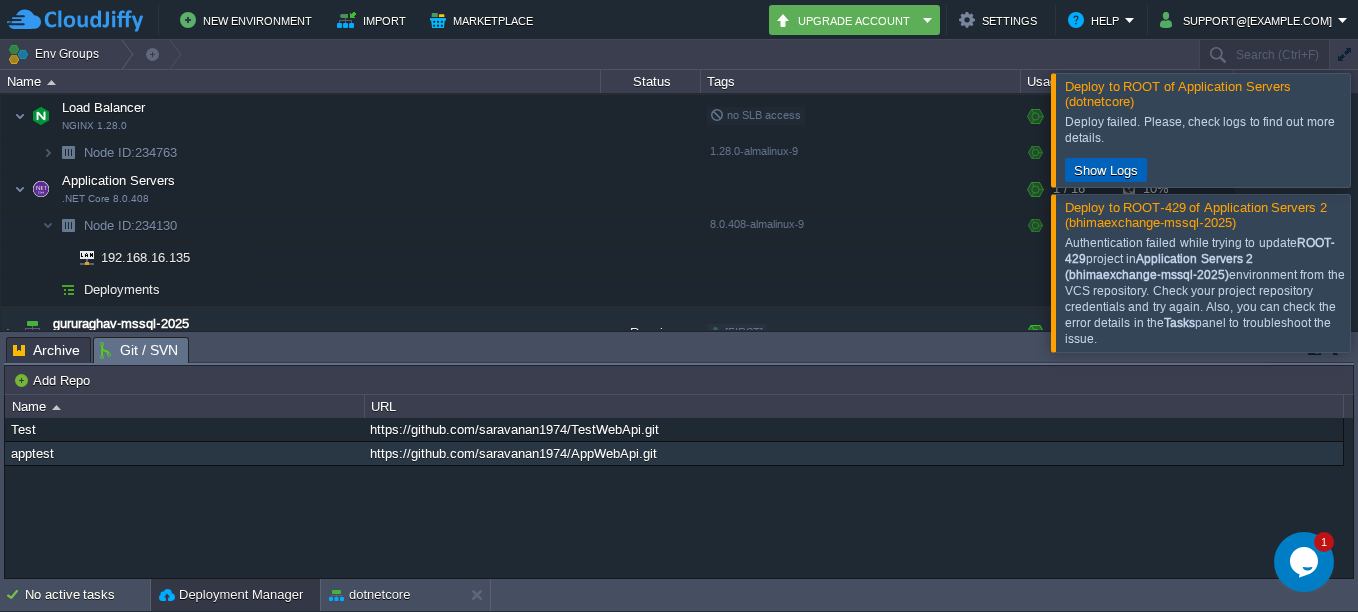 click on "Show Logs" at bounding box center (1106, 170) 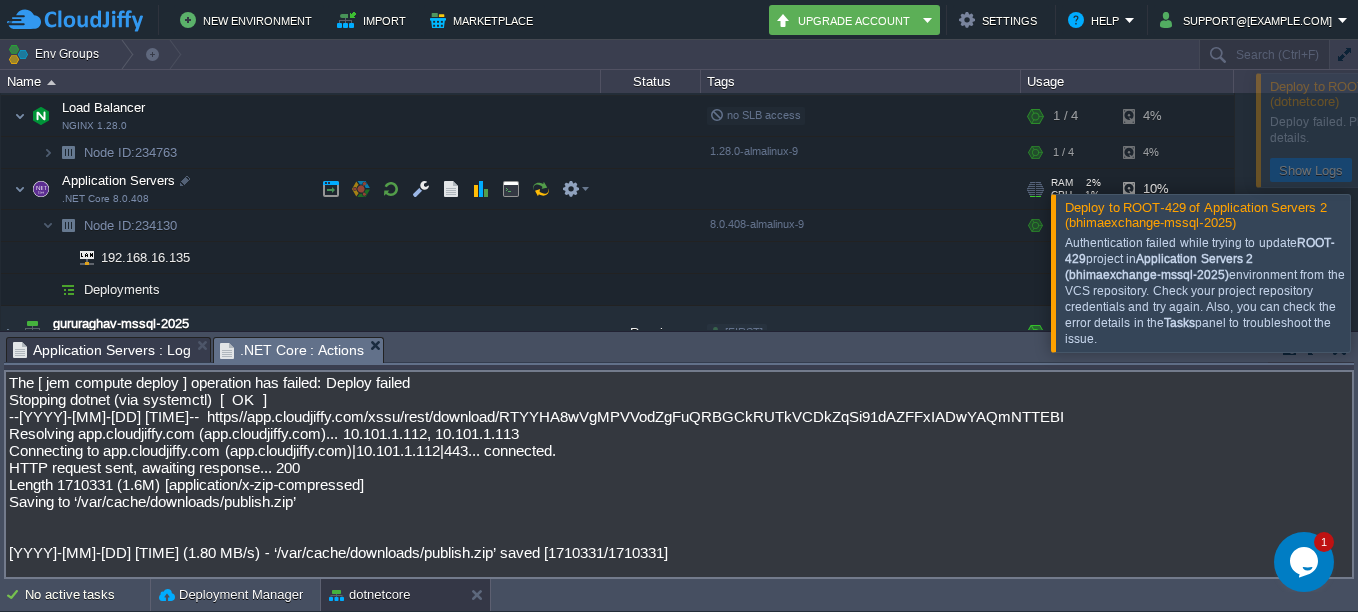 scroll, scrollTop: 123, scrollLeft: 0, axis: vertical 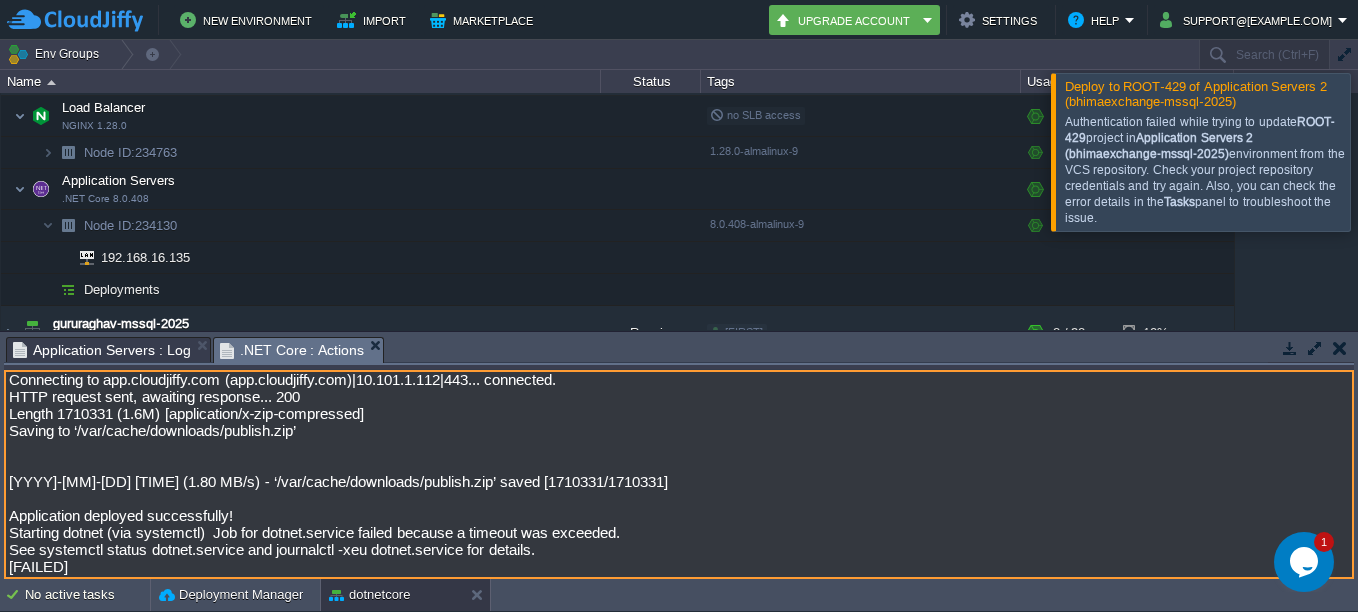 click on "Node ID : 234130
-----------------------
The [ jem compute deploy ] operation has failed: Deploy failed
Stopping dotnet (via systemctl)  [  OK  ]
--2025-08-07 074605--  https//app.cloudjiffy.com/xssu/rest/download/RTYYHA8wVgMPVVodZgFuQRBGCkRUTkVCDkZqSi91dAZFFxIADwYAQmNTTEBI
Resolving app.cloudjiffy.com (app.cloudjiffy.com)... 10.101.1.112, 10.101.1.113
Connecting to app.cloudjiffy.com (app.cloudjiffy.com)|10.101.1.112|443... connected.
HTTP request sent, awaiting response... 200
Length 1710331 (1.6M) [application/x-zip-compressed]
Saving to ‘/var/cache/downloads/publish.zip’
2025-08-07 074607 (1.80 MB/s) - ‘/var/cache/downloads/publish.zip’ saved [1710331/1710331]
Application deployed successfully!
Starting dotnet (via systemctl)  Job for dotnet.service failed because a timeout was exceeded.
See systemctl status dotnet.service and journalctl -xeu dotnet.service for details.
[FAILED]" at bounding box center [679, 474] 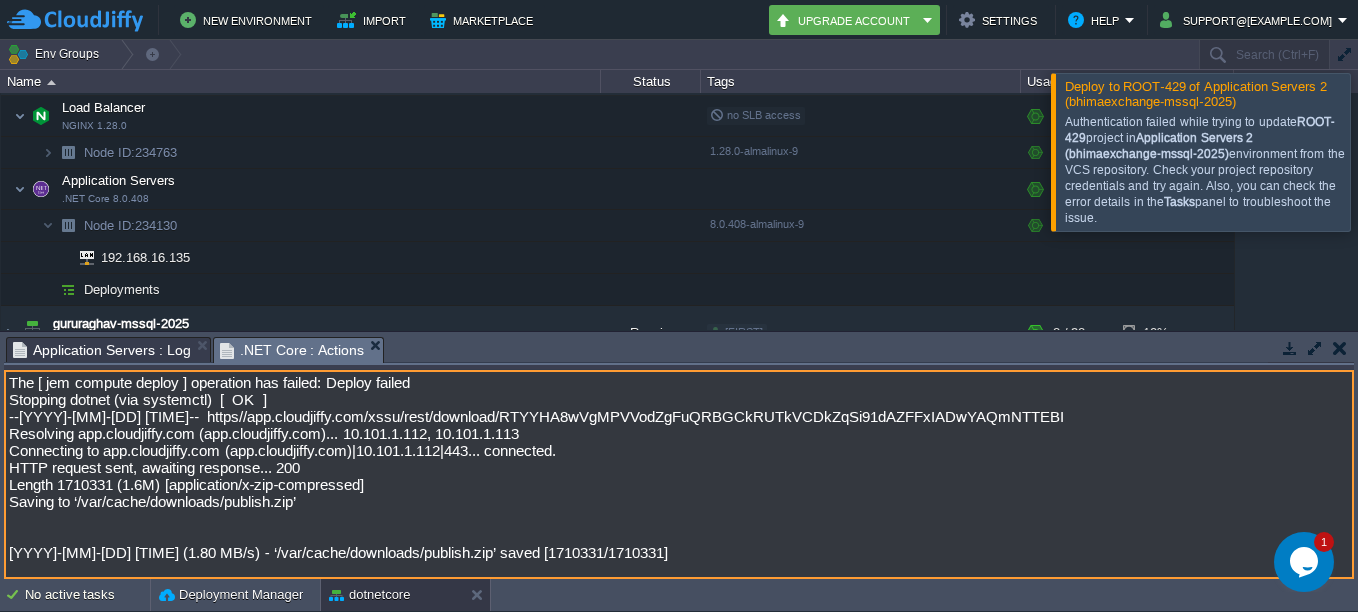 click on "Node ID : 234130
-----------------------
The [ jem compute deploy ] operation has failed: Deploy failed
Stopping dotnet (via systemctl)  [  OK  ]
--2025-08-07 074605--  https//app.cloudjiffy.com/xssu/rest/download/RTYYHA8wVgMPVVodZgFuQRBGCkRUTkVCDkZqSi91dAZFFxIADwYAQmNTTEBI
Resolving app.cloudjiffy.com (app.cloudjiffy.com)... 10.101.1.112, 10.101.1.113
Connecting to app.cloudjiffy.com (app.cloudjiffy.com)|10.101.1.112|443... connected.
HTTP request sent, awaiting response... 200
Length 1710331 (1.6M) [application/x-zip-compressed]
Saving to ‘/var/cache/downloads/publish.zip’
2025-08-07 074607 (1.80 MB/s) - ‘/var/cache/downloads/publish.zip’ saved [1710331/1710331]
Application deployed successfully!
Starting dotnet (via systemctl)  Job for dotnet.service failed because a timeout was exceeded.
See systemctl status dotnet.service and journalctl -xeu dotnet.service for details.
[FAILED]" at bounding box center [679, 474] 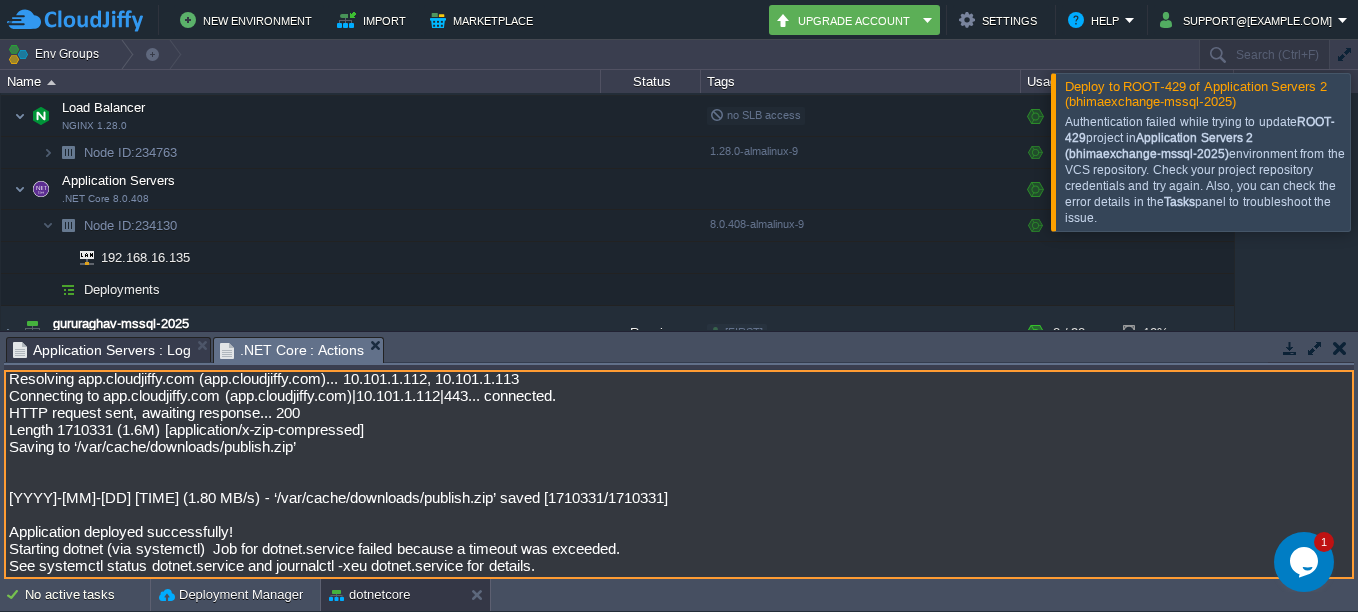 scroll, scrollTop: 100, scrollLeft: 0, axis: vertical 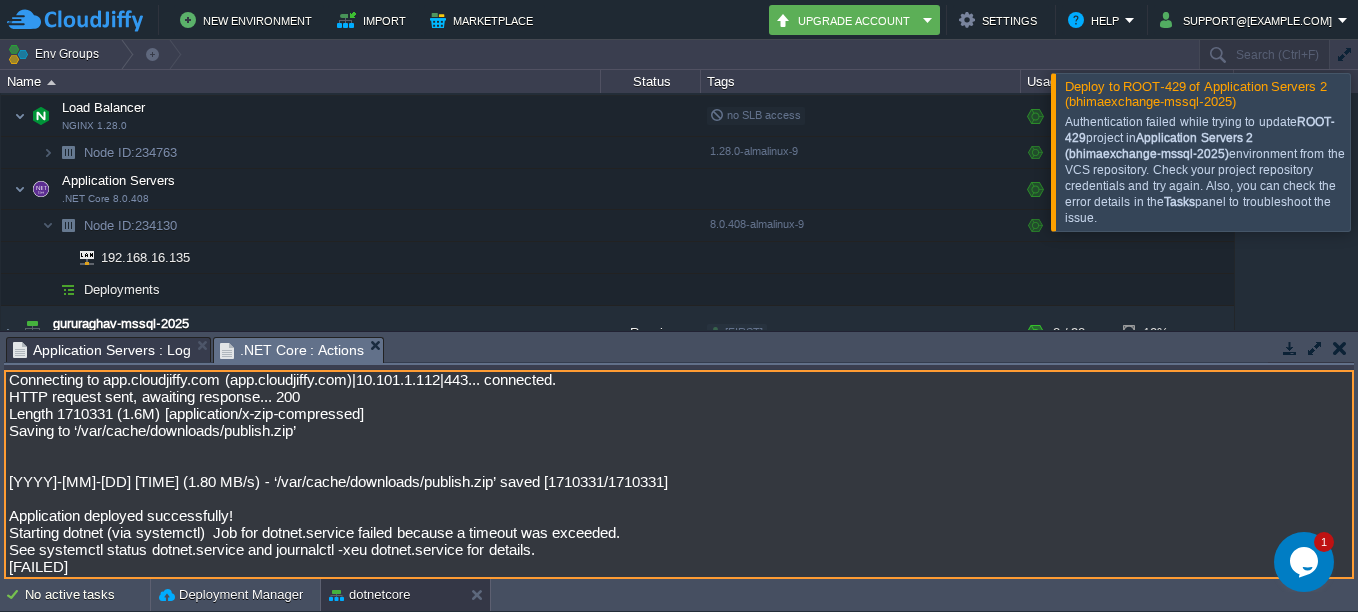drag, startPoint x: 76, startPoint y: 443, endPoint x: 228, endPoint y: 445, distance: 152.01315 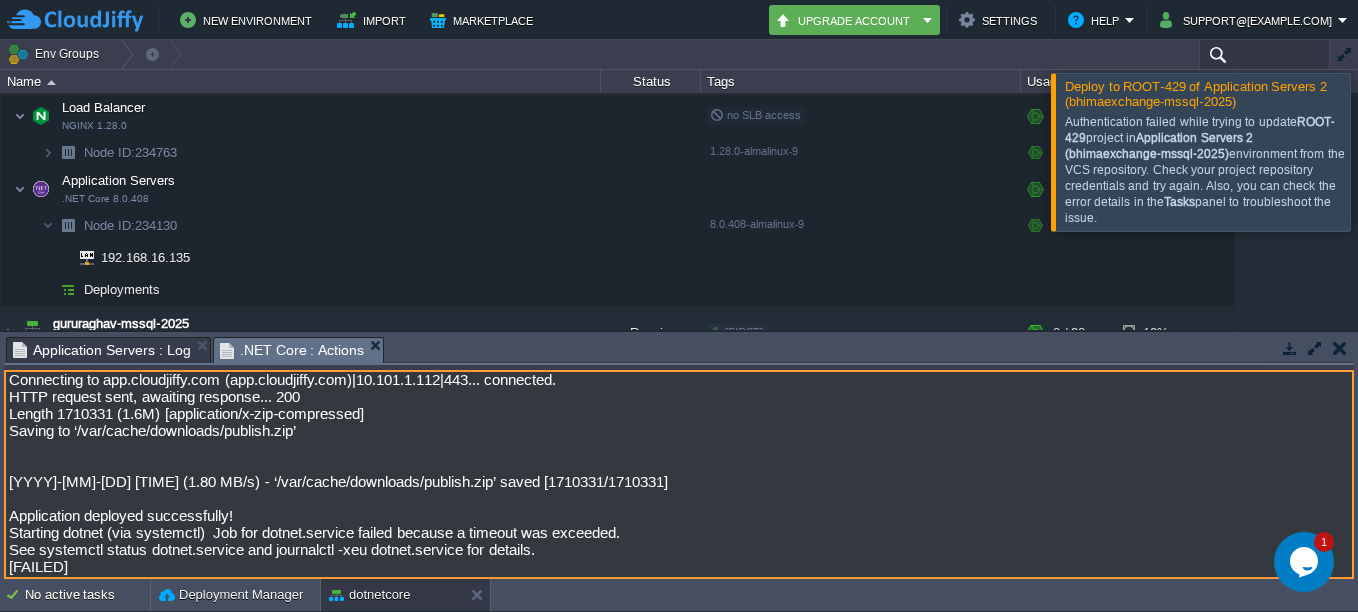 click at bounding box center [1264, 54] 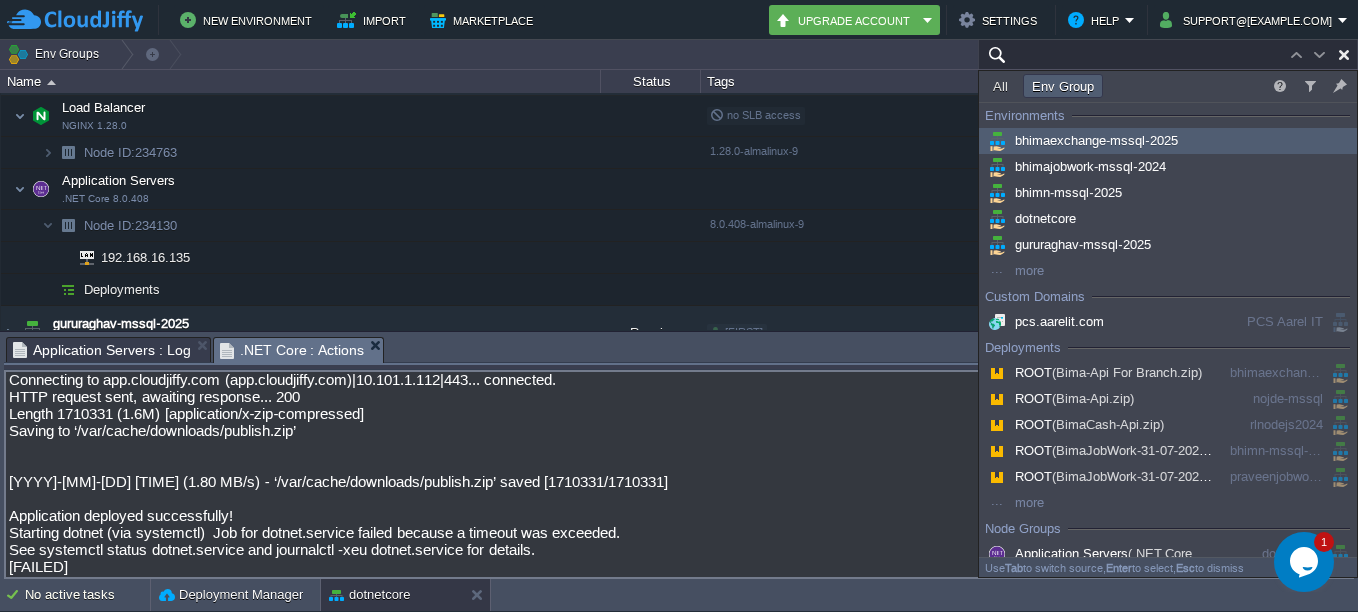 paste on "‘/var/cache/downloads/" 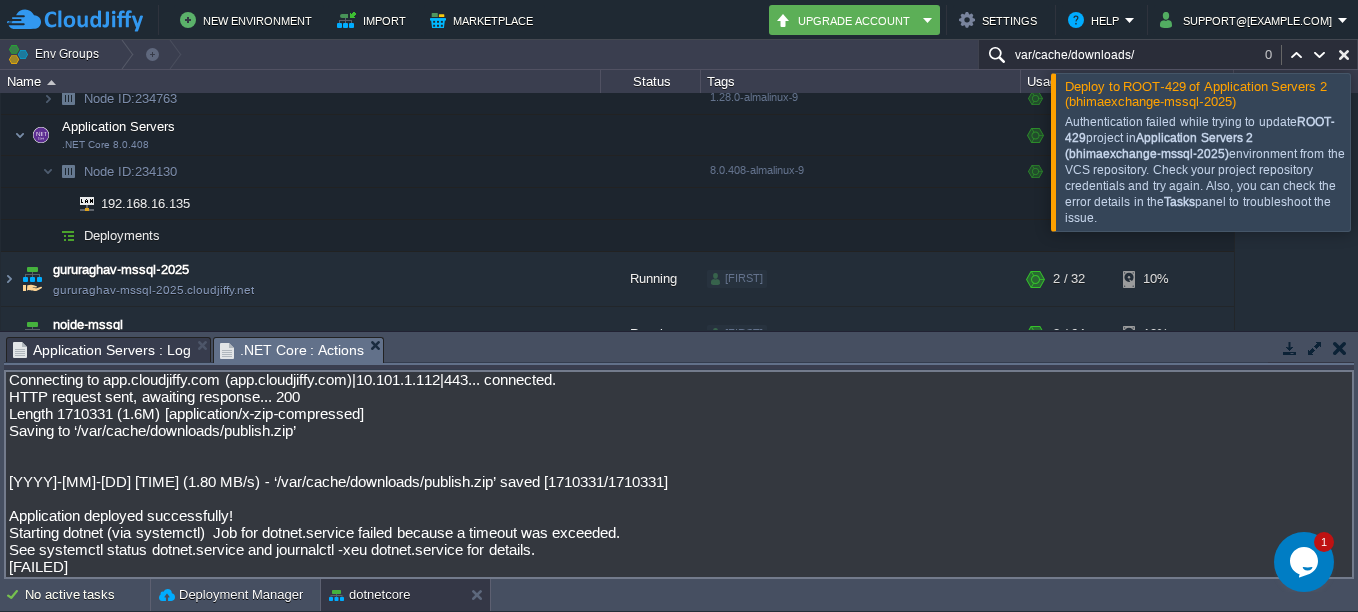 scroll, scrollTop: 591, scrollLeft: 0, axis: vertical 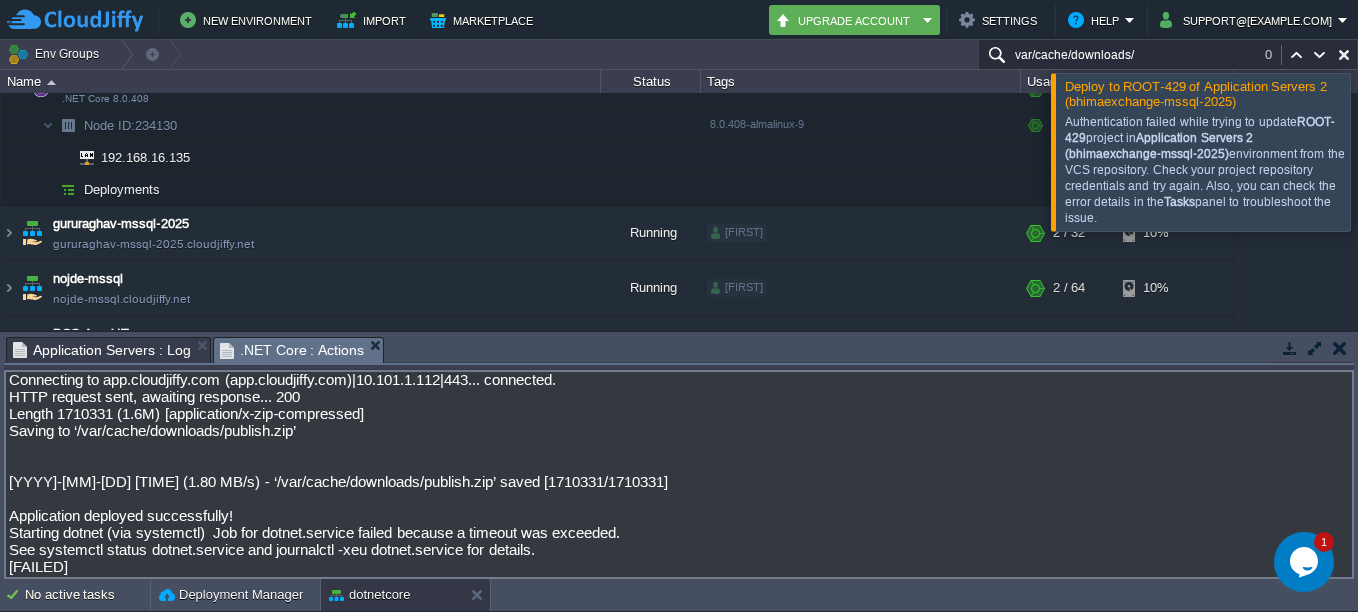 type on "var/cache/downloads/" 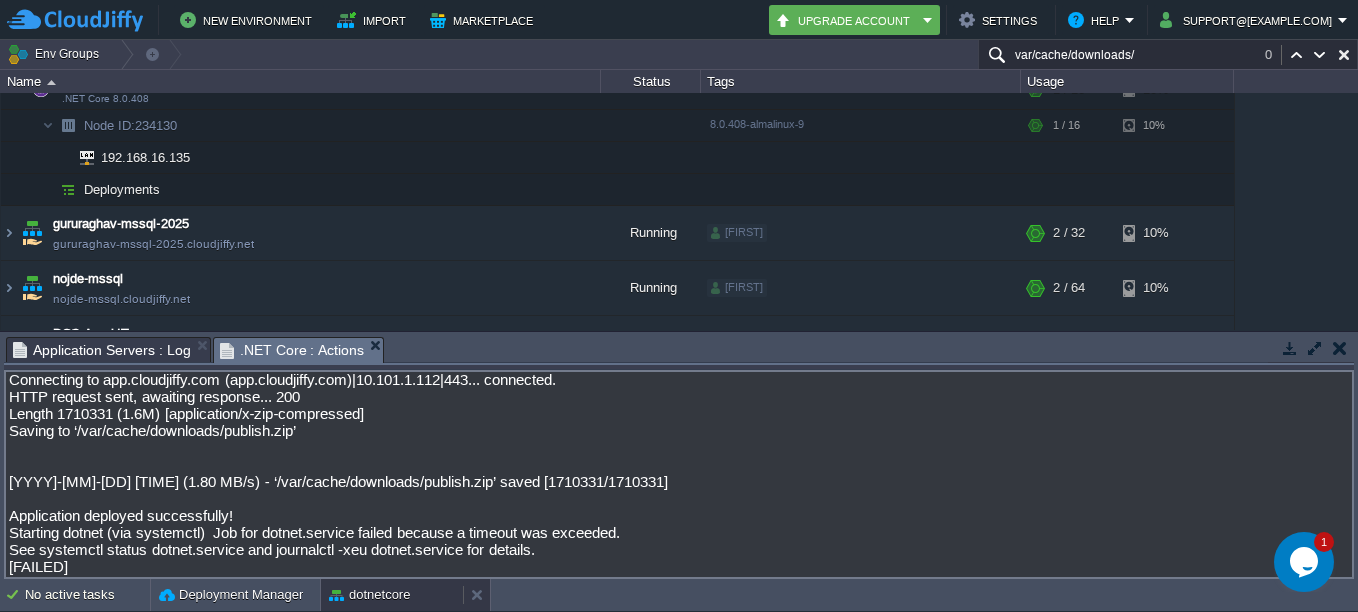 click on "dotnetcore" at bounding box center [369, 595] 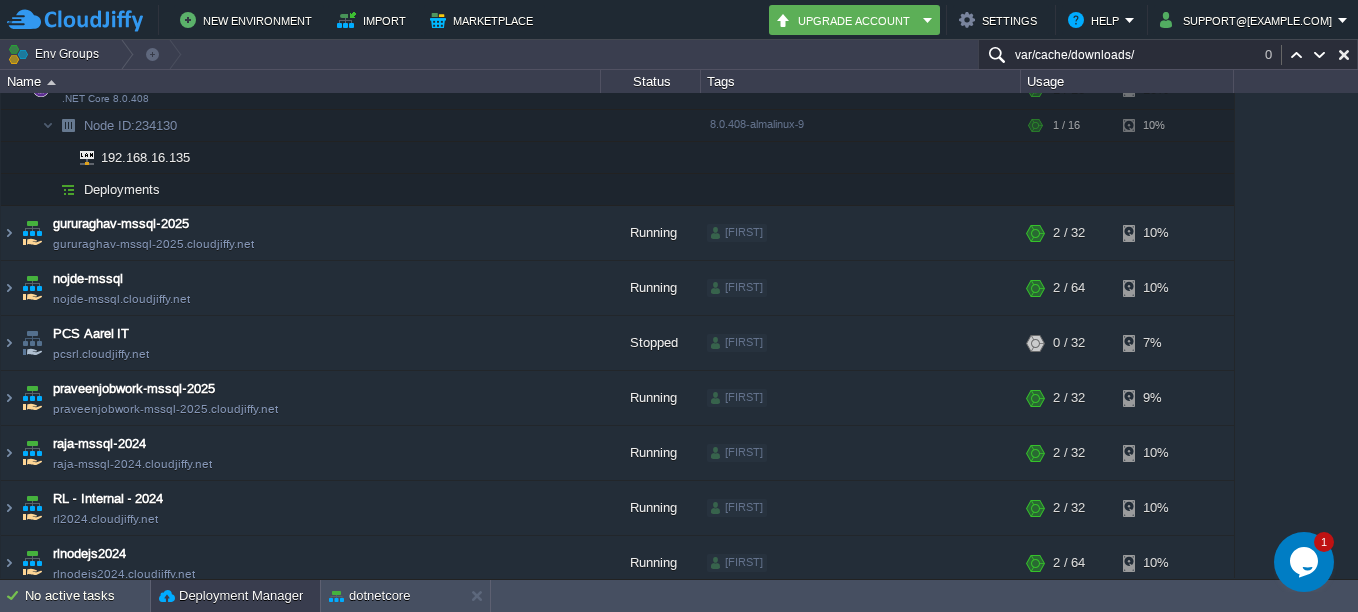 click on "Deployment Manager" at bounding box center (231, 596) 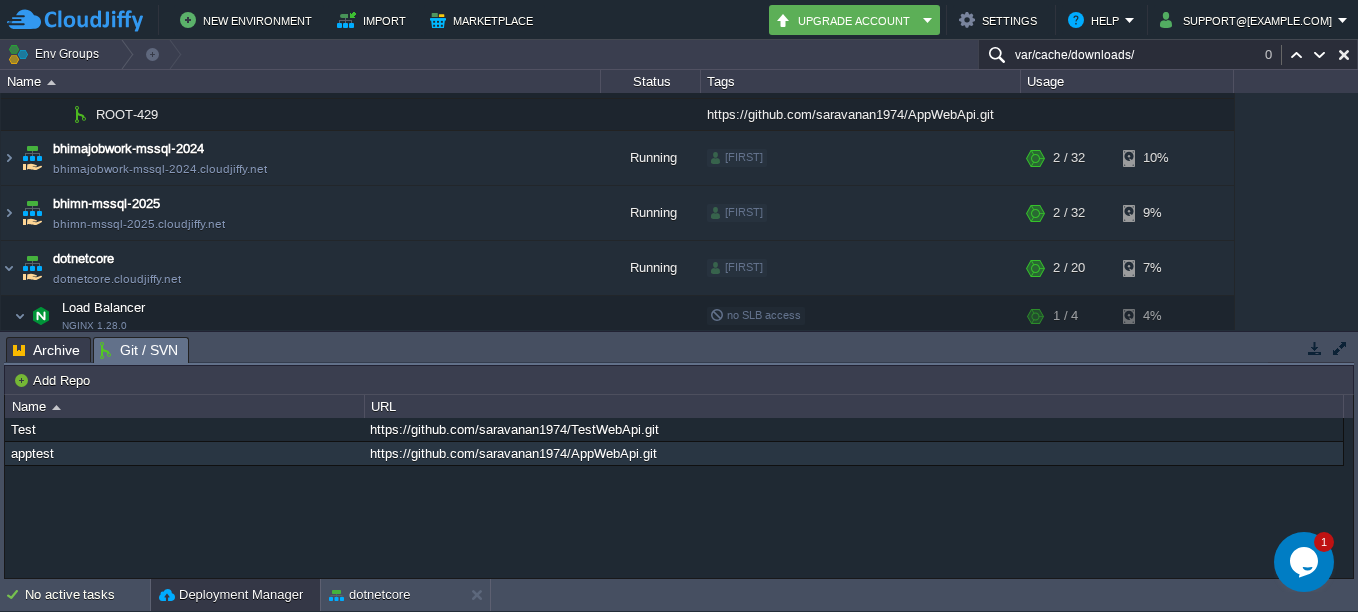 scroll, scrollTop: 0, scrollLeft: 0, axis: both 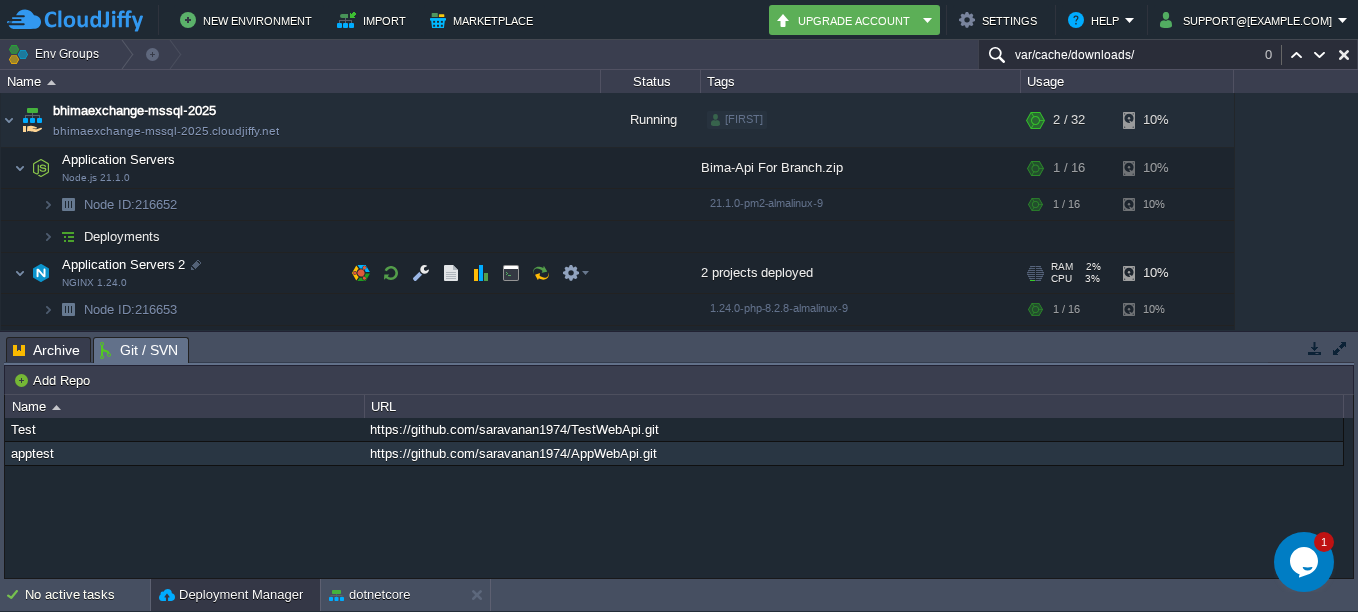 click on "2 projects deployed" at bounding box center [861, 273] 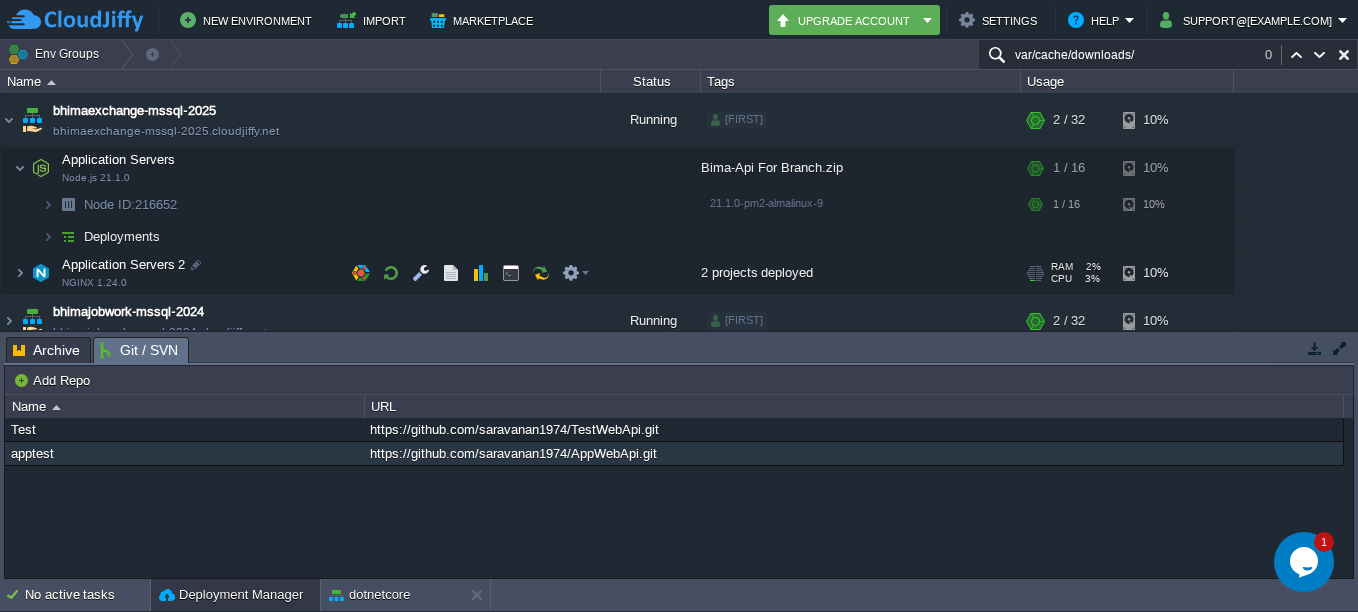 scroll, scrollTop: 100, scrollLeft: 0, axis: vertical 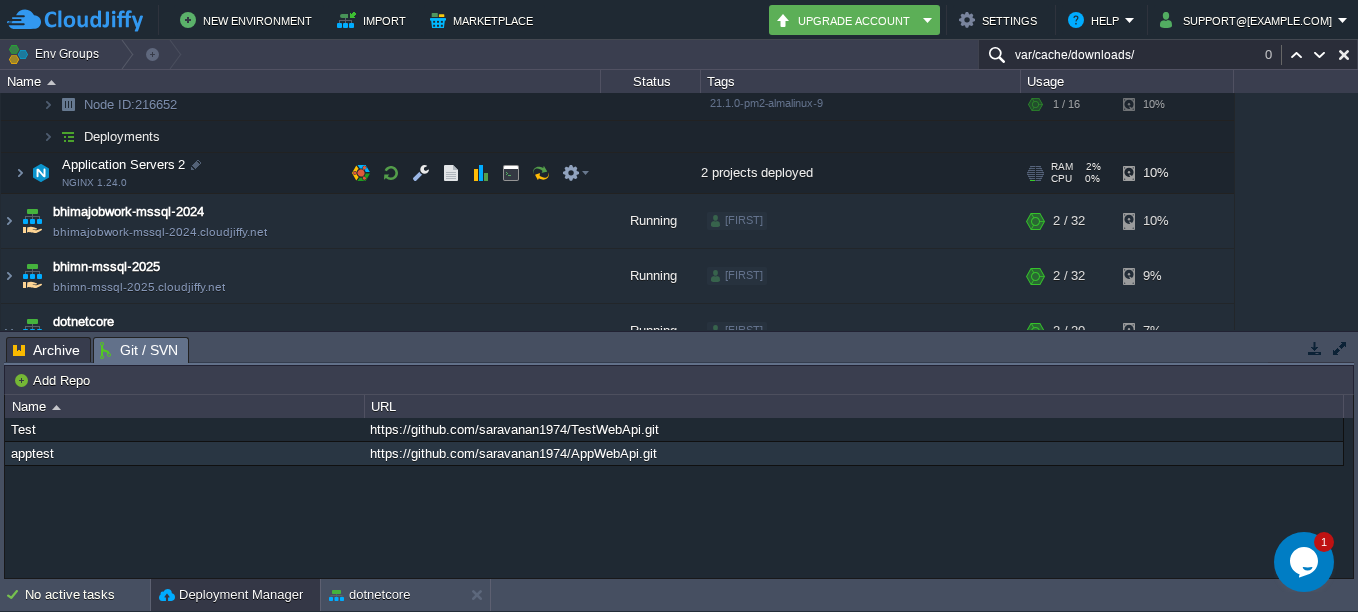 click at bounding box center (41, 173) 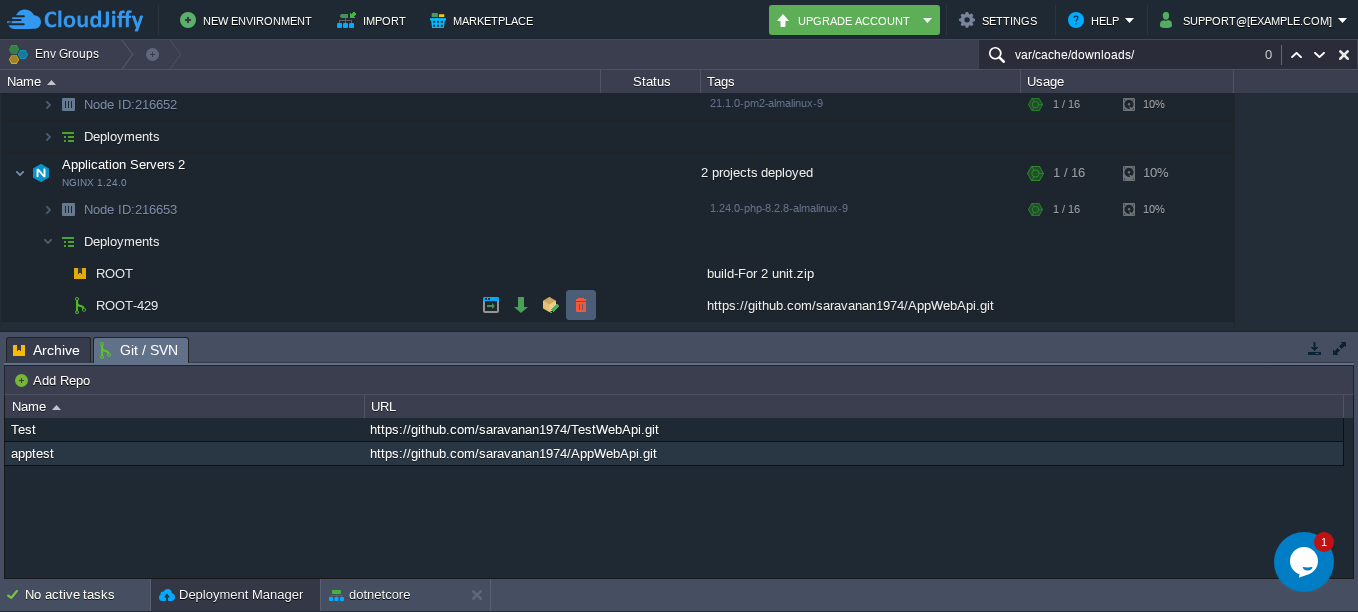 click at bounding box center (581, 305) 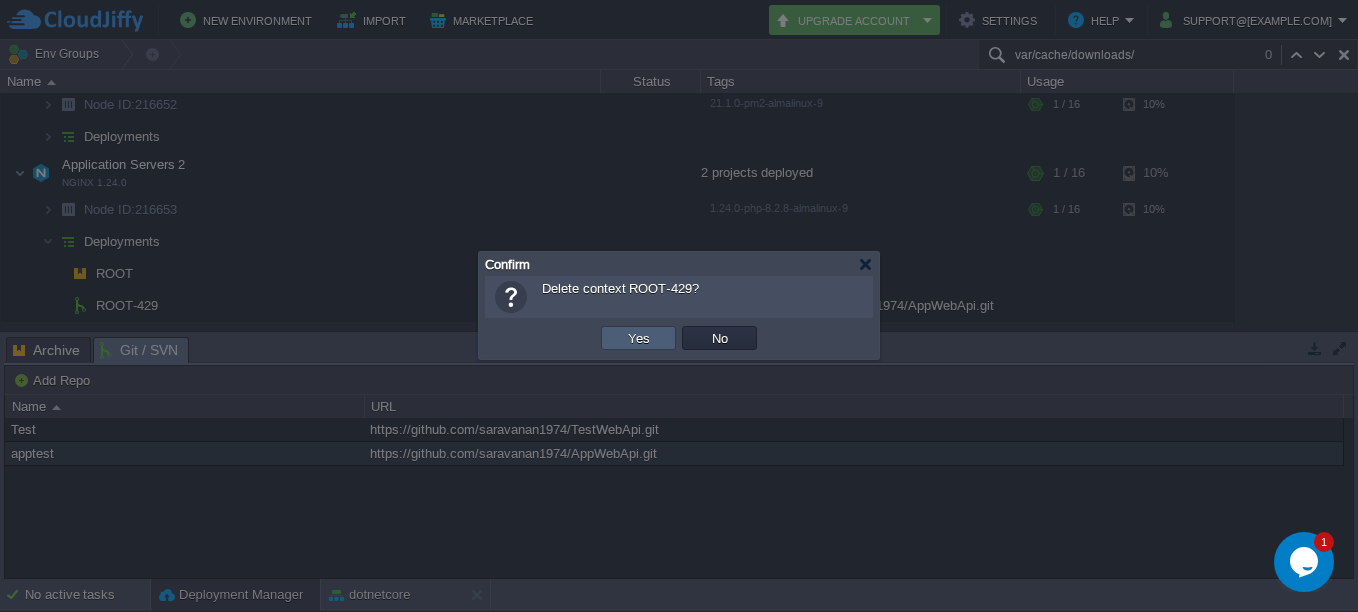 click on "Yes" at bounding box center [638, 338] 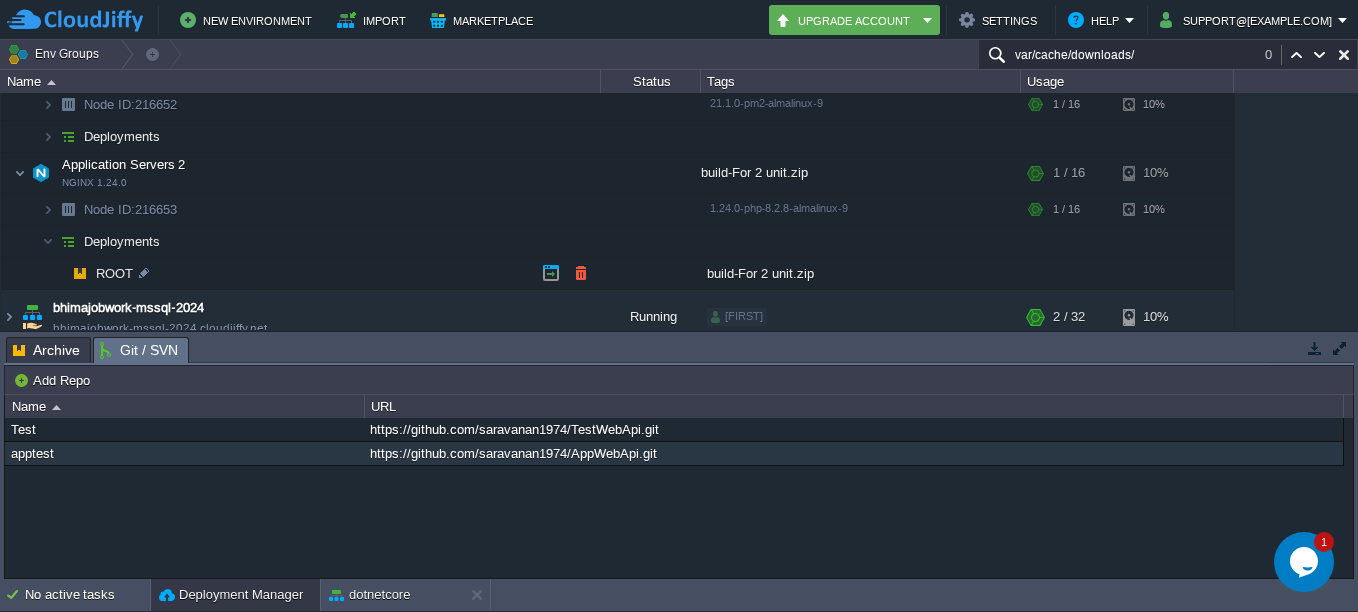 click on "build-For 2 unit.zip" at bounding box center (861, 273) 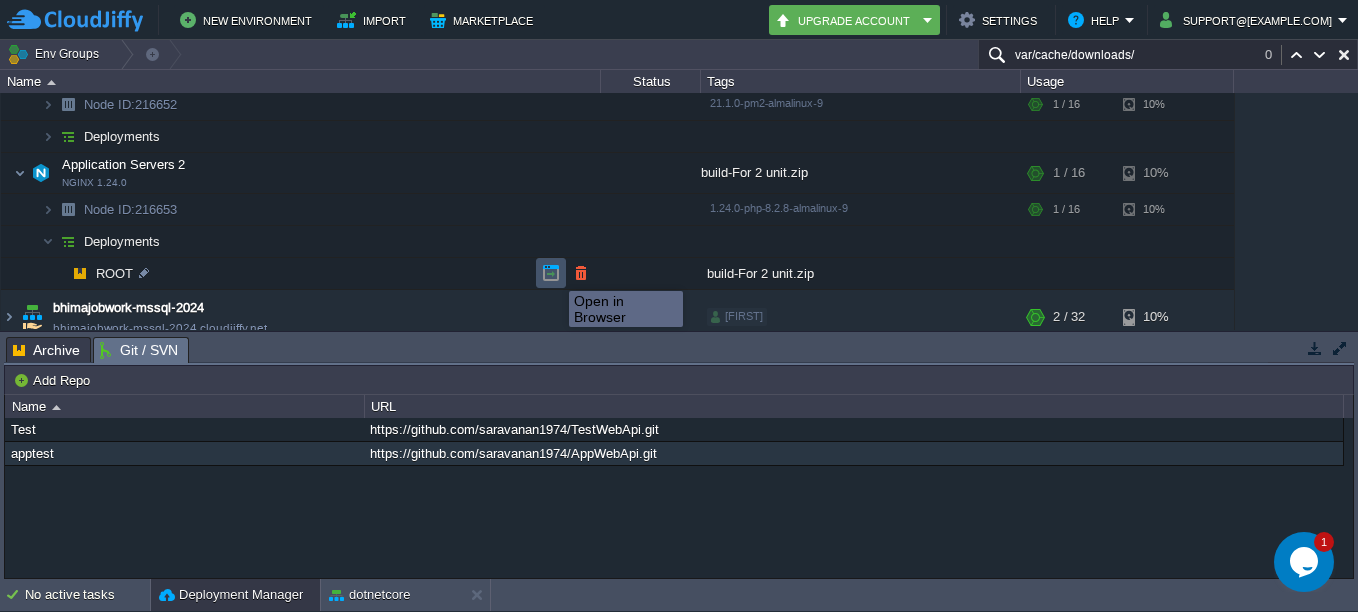 click at bounding box center [551, 273] 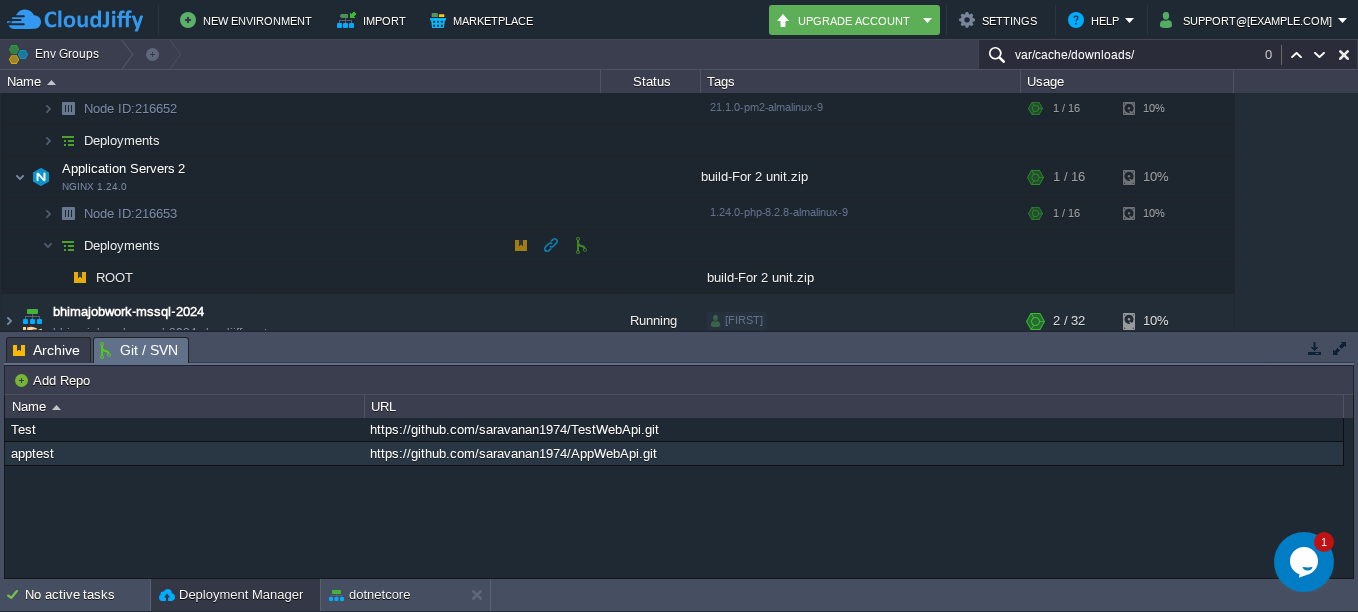 scroll, scrollTop: 100, scrollLeft: 0, axis: vertical 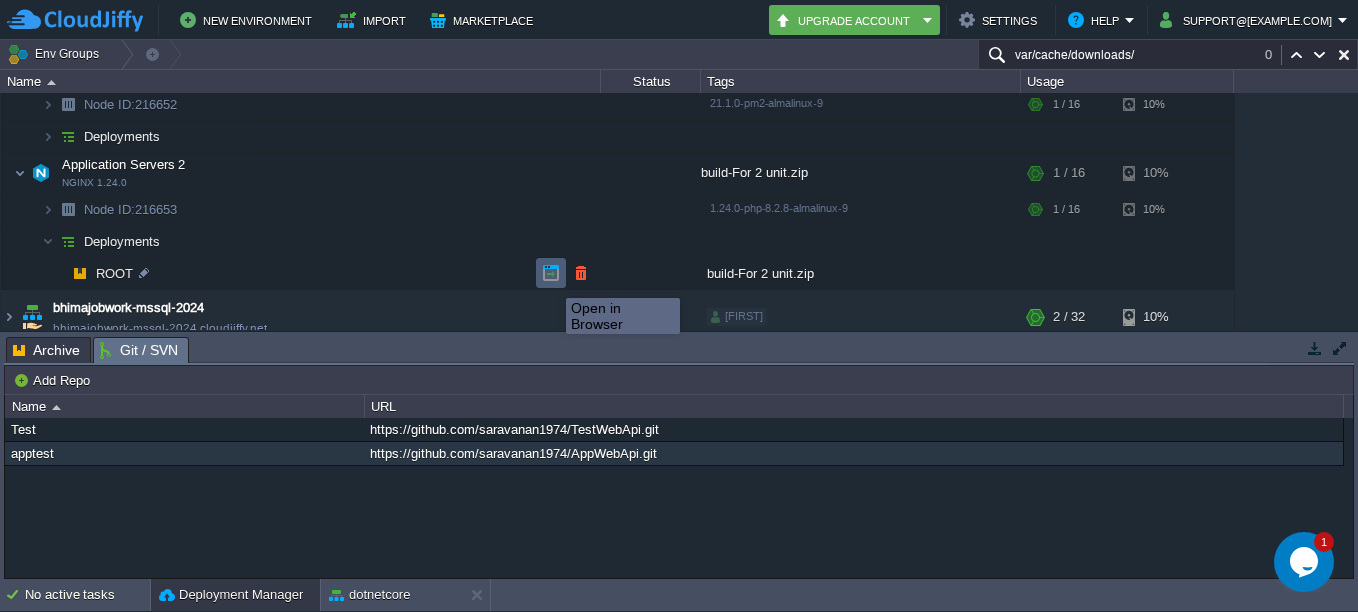 click at bounding box center [551, 273] 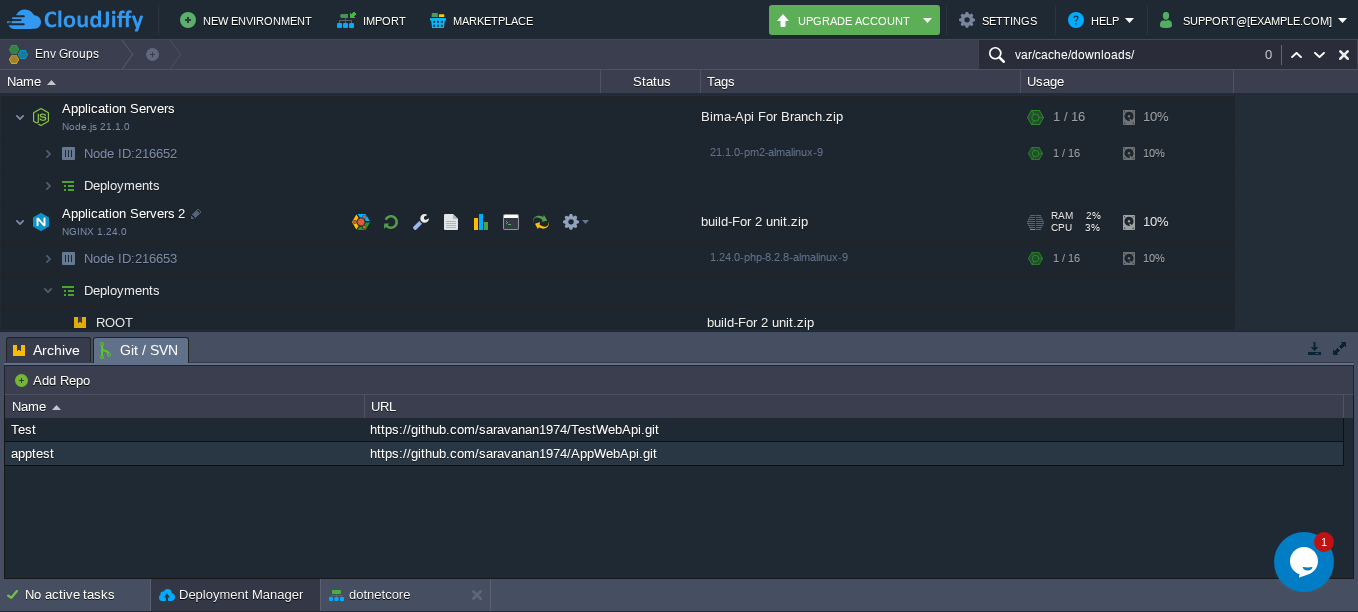 scroll, scrollTop: 100, scrollLeft: 0, axis: vertical 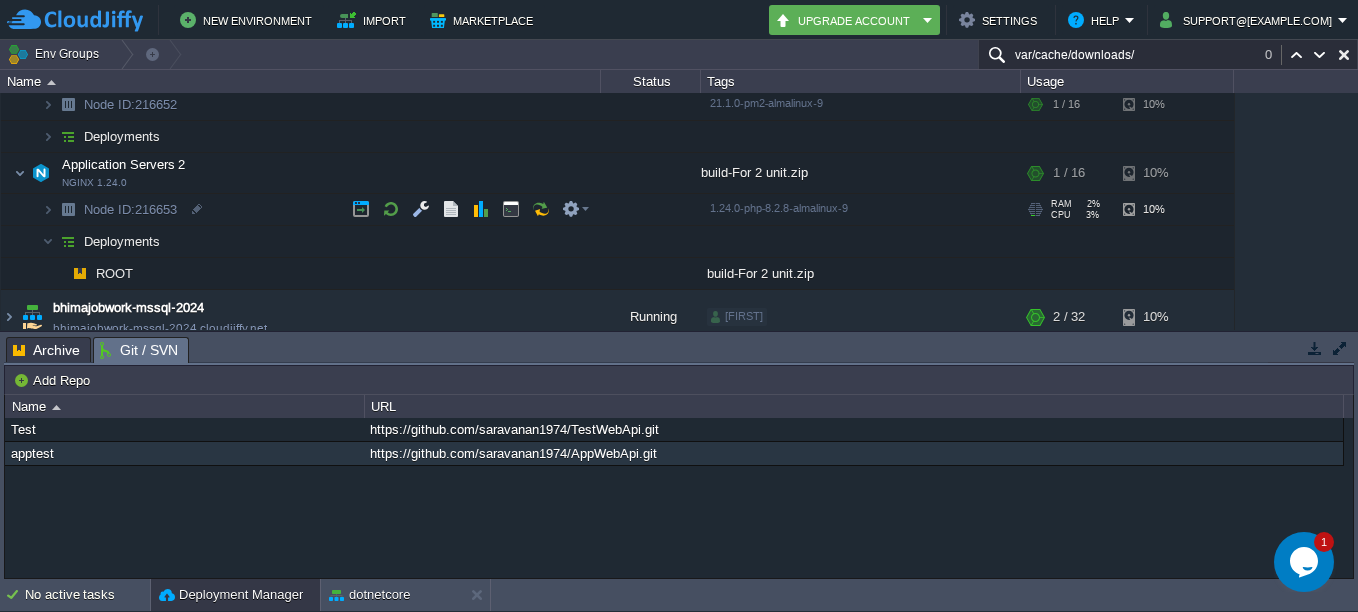 click on "Node ID:  216653" at bounding box center [131, 209] 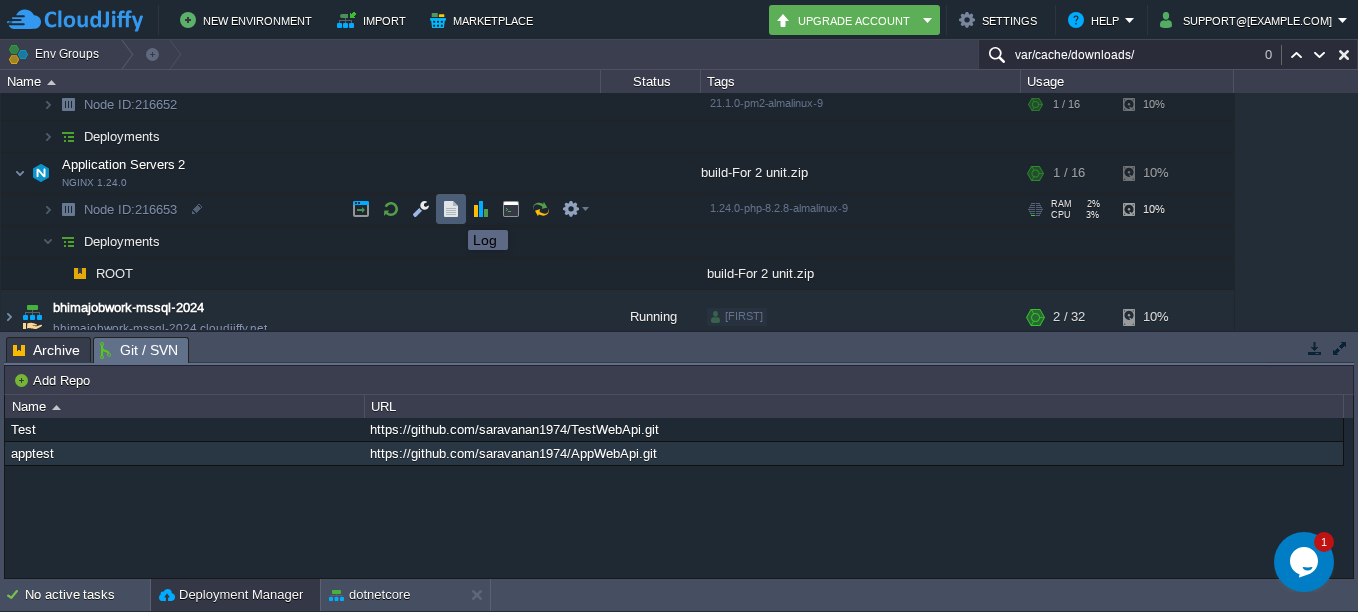 click at bounding box center [451, 209] 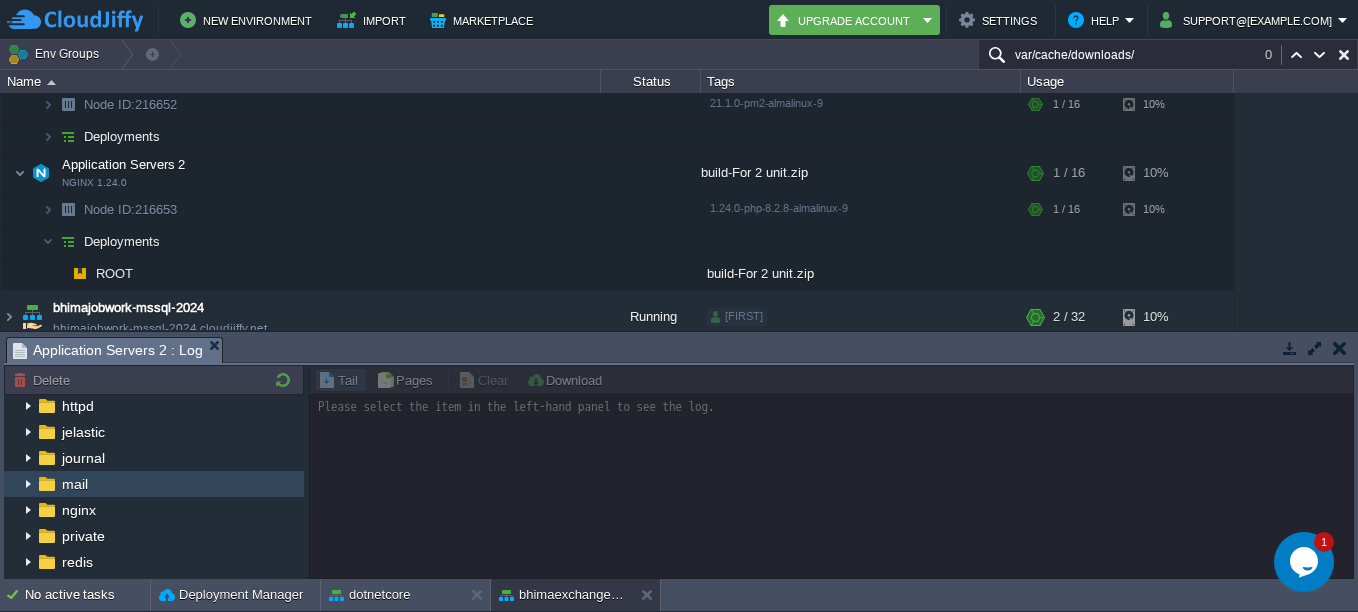 scroll, scrollTop: 100, scrollLeft: 0, axis: vertical 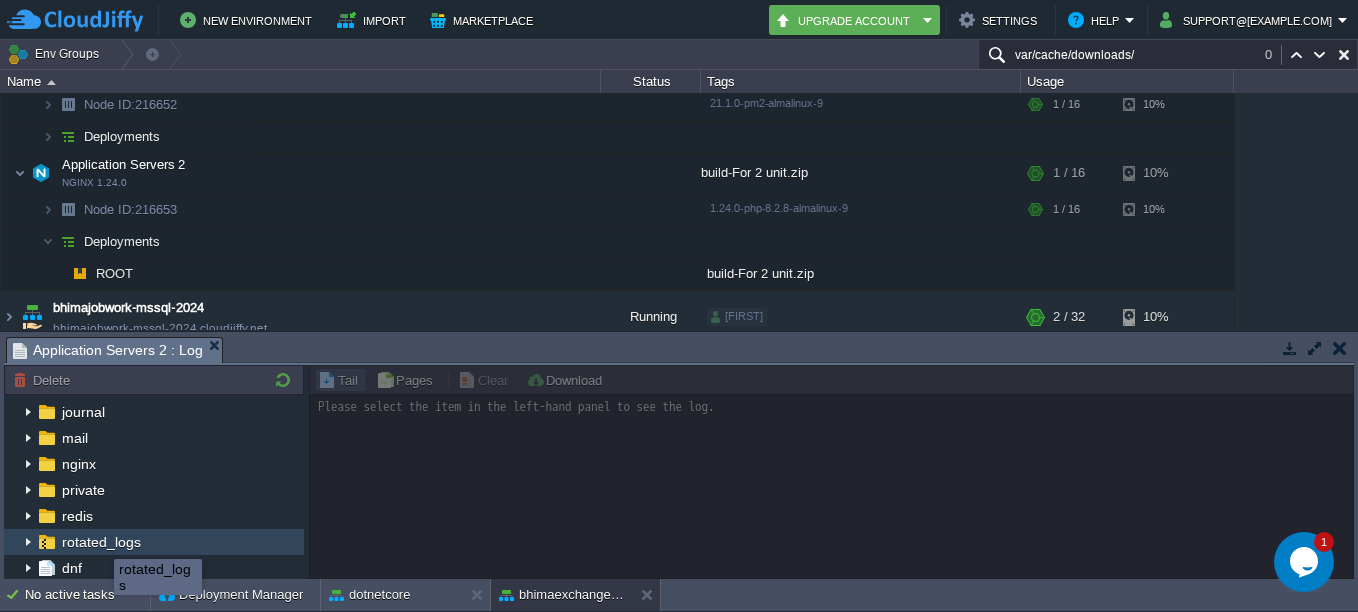 click on "rotated_logs" at bounding box center [101, 542] 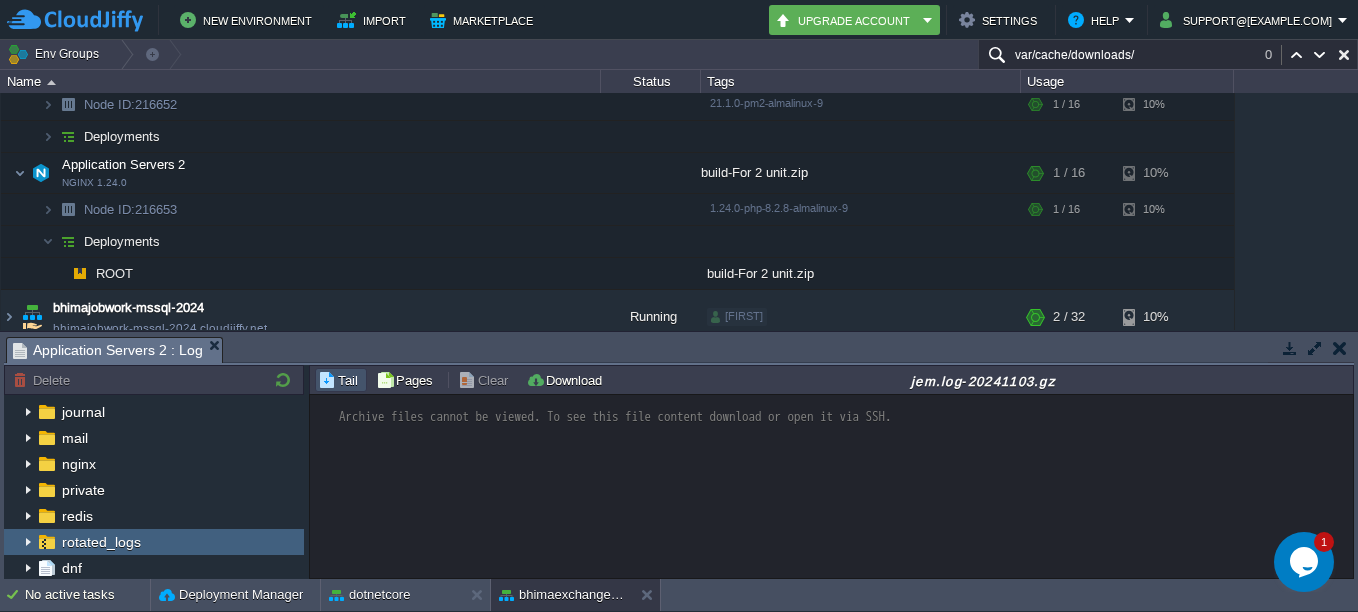 click on "Archive files cannot be viewed. To see this file content download or open it via SSH." at bounding box center [831, 403] 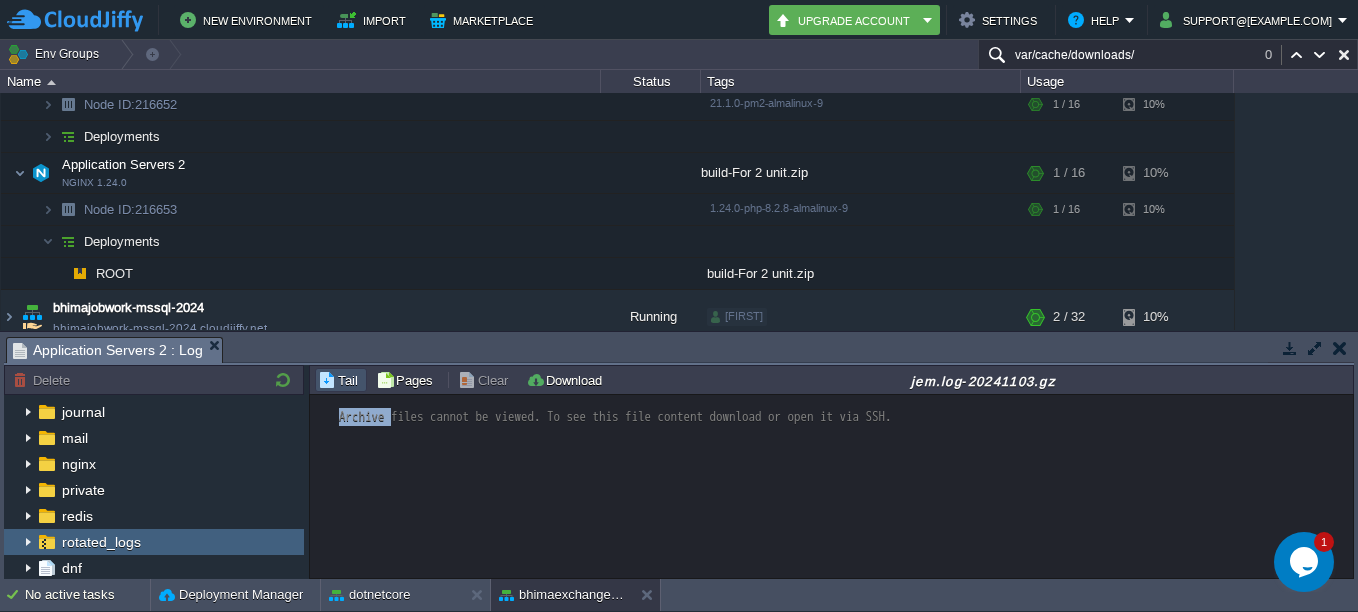 click on "Archive files cannot be viewed. To see this file content download or open it via SSH." at bounding box center (831, 486) 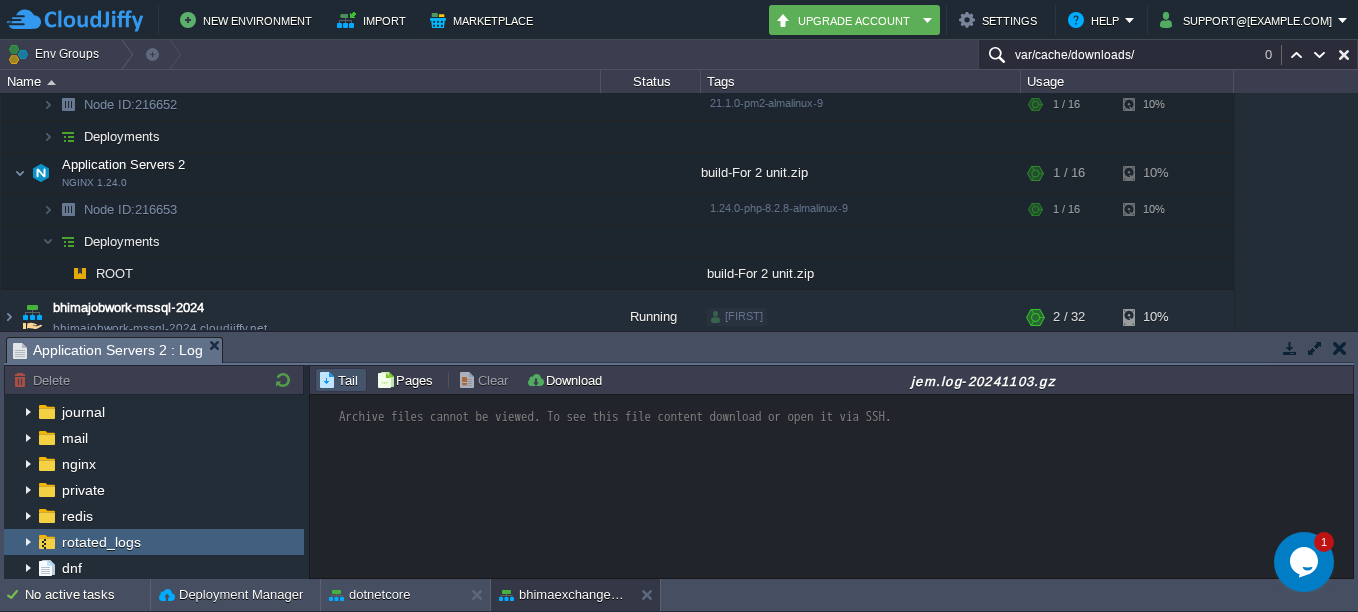 drag, startPoint x: 482, startPoint y: 425, endPoint x: 508, endPoint y: 437, distance: 28.635643 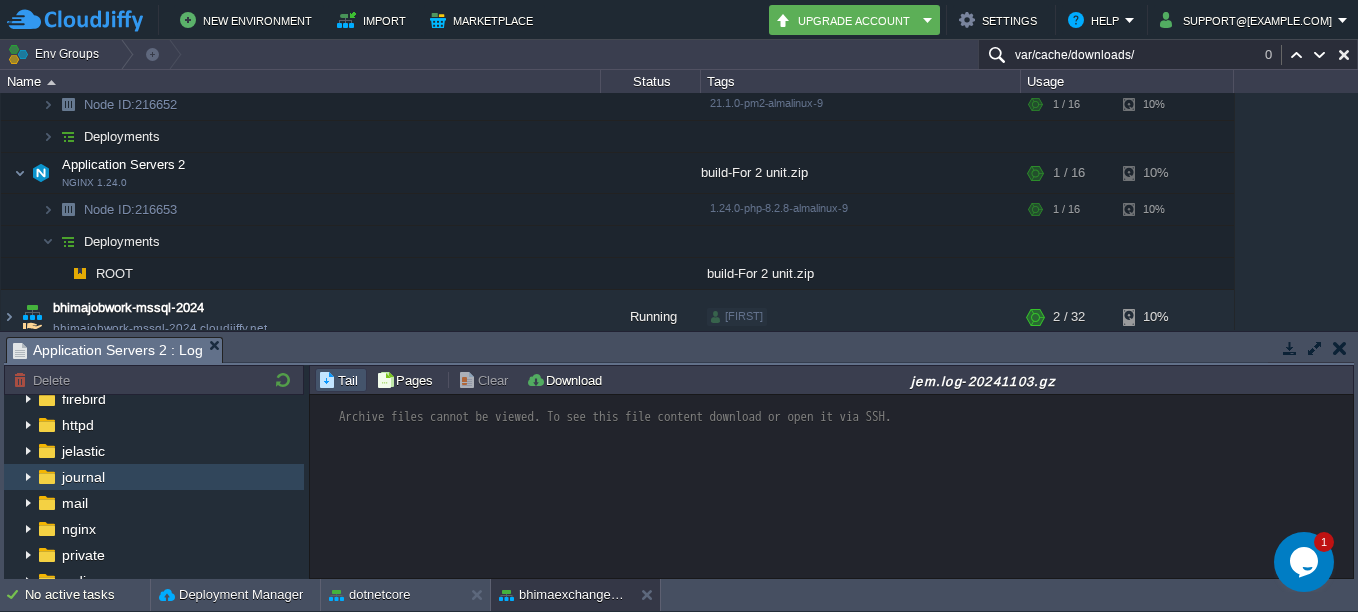 scroll, scrollTop: 0, scrollLeft: 0, axis: both 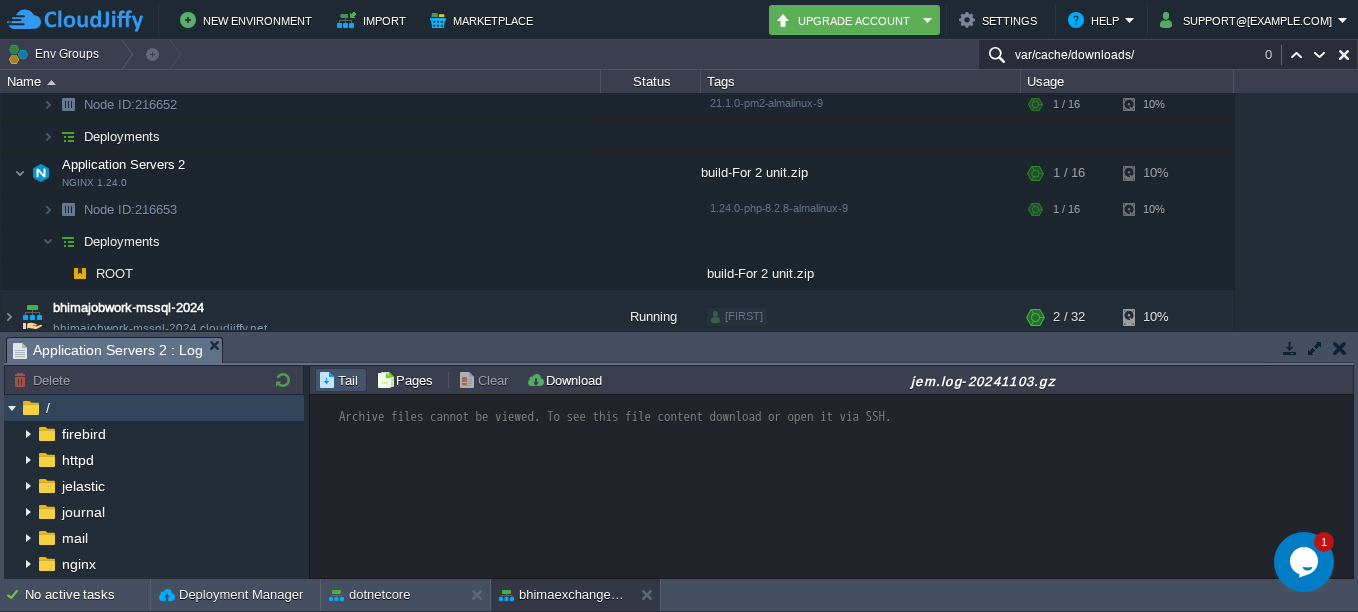 click at bounding box center [31, 408] 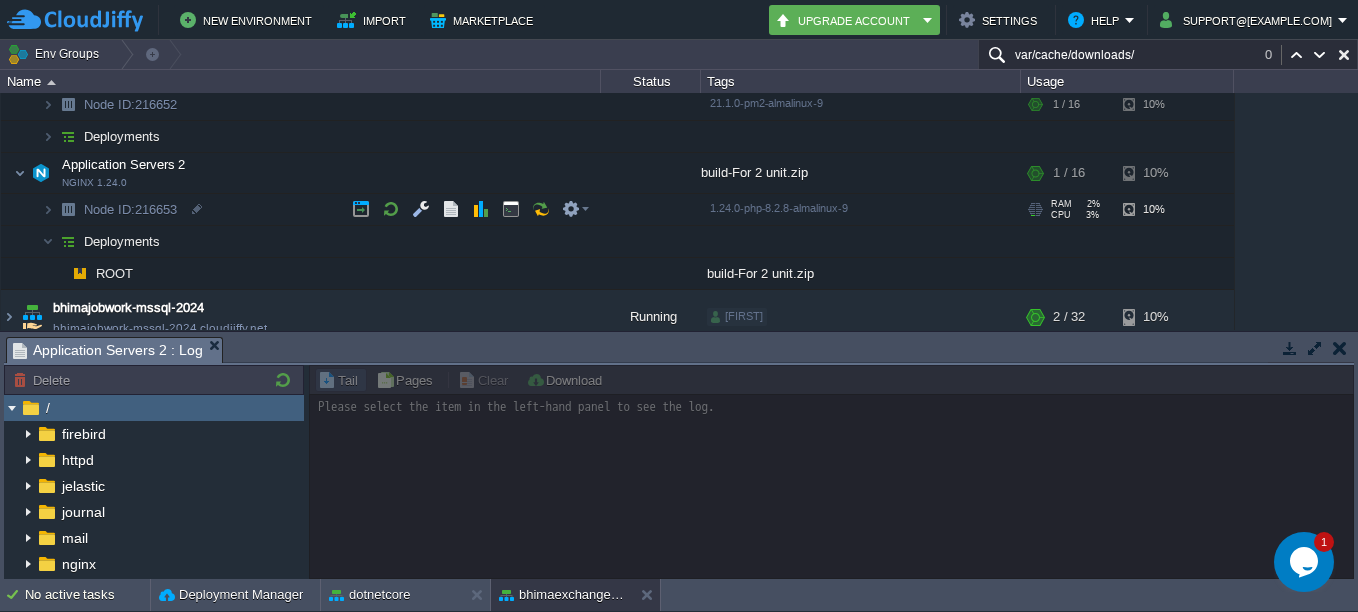 scroll, scrollTop: 0, scrollLeft: 0, axis: both 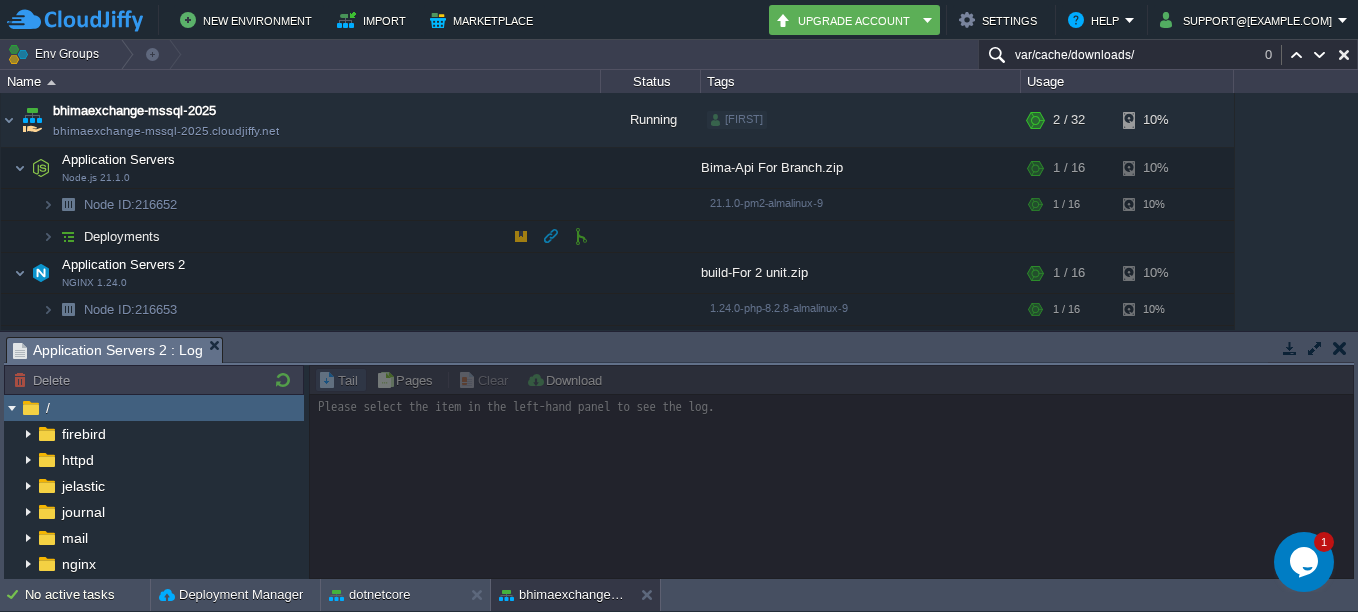 click on "Deployments" at bounding box center [122, 236] 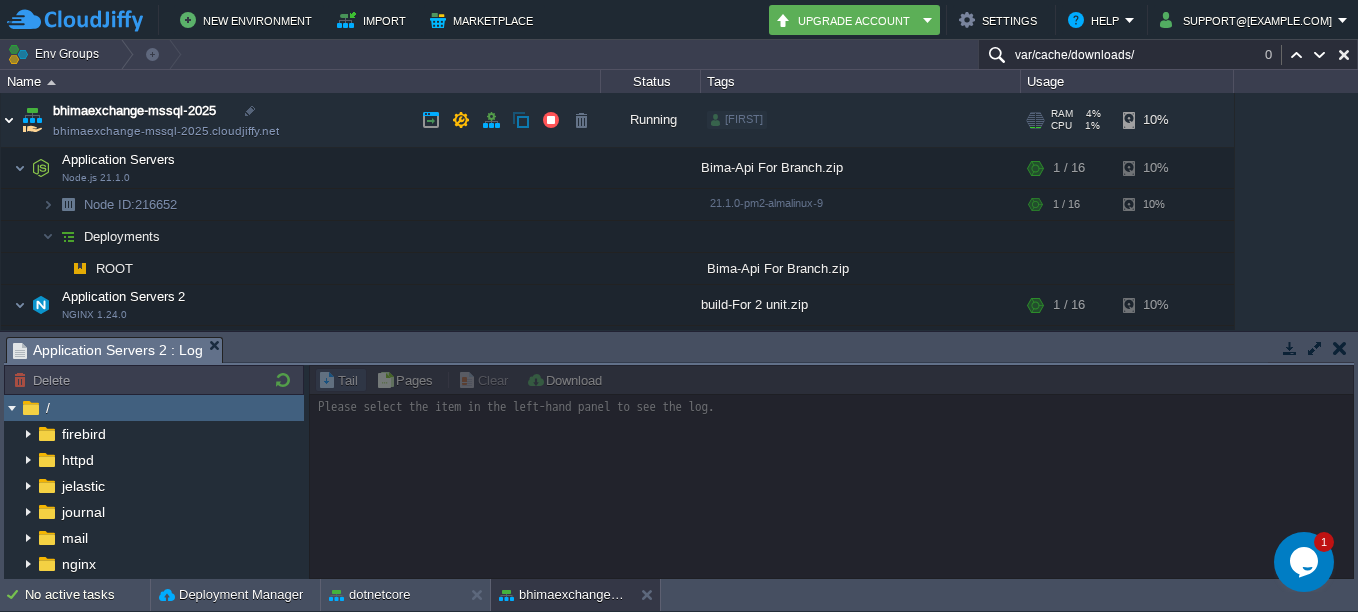 click at bounding box center [9, 120] 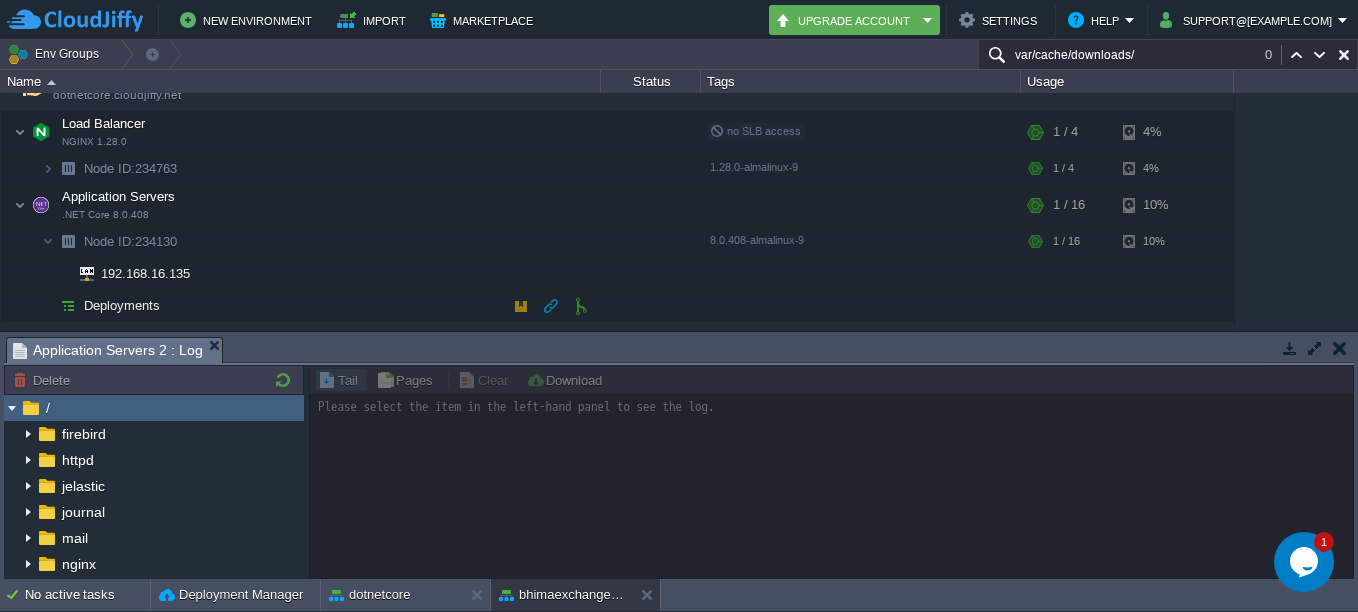 scroll, scrollTop: 300, scrollLeft: 0, axis: vertical 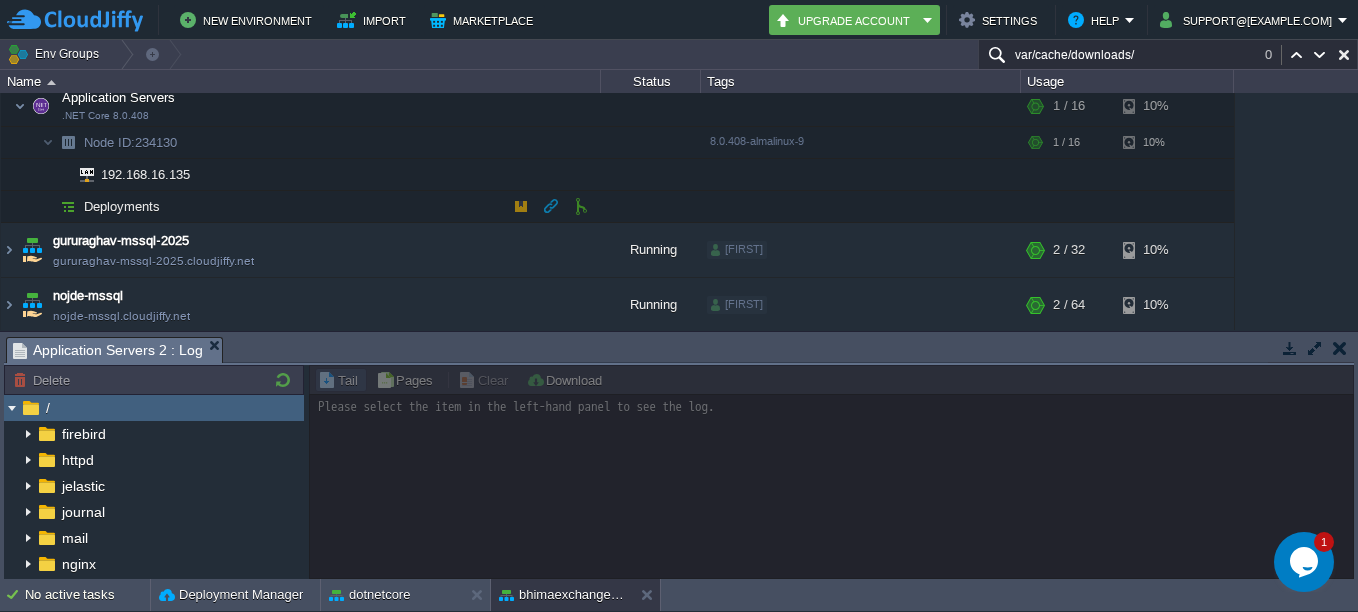 click on "Deployments" at bounding box center (122, 206) 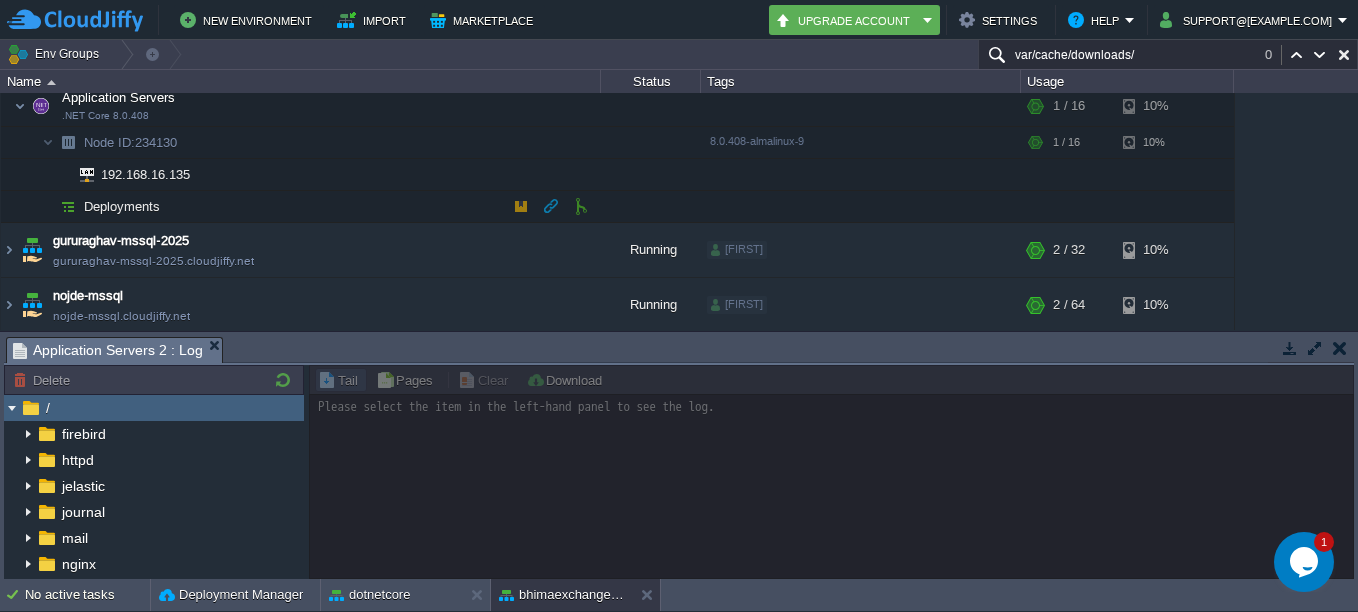 click on "Deployments" at bounding box center (122, 206) 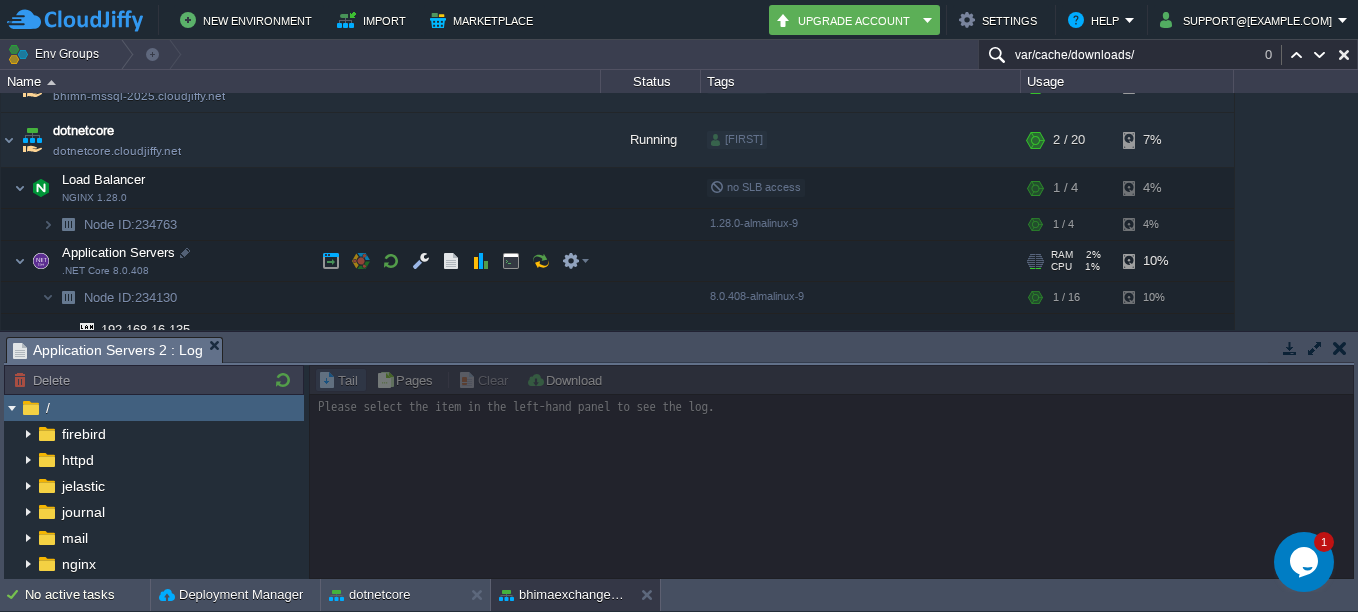 scroll, scrollTop: 100, scrollLeft: 0, axis: vertical 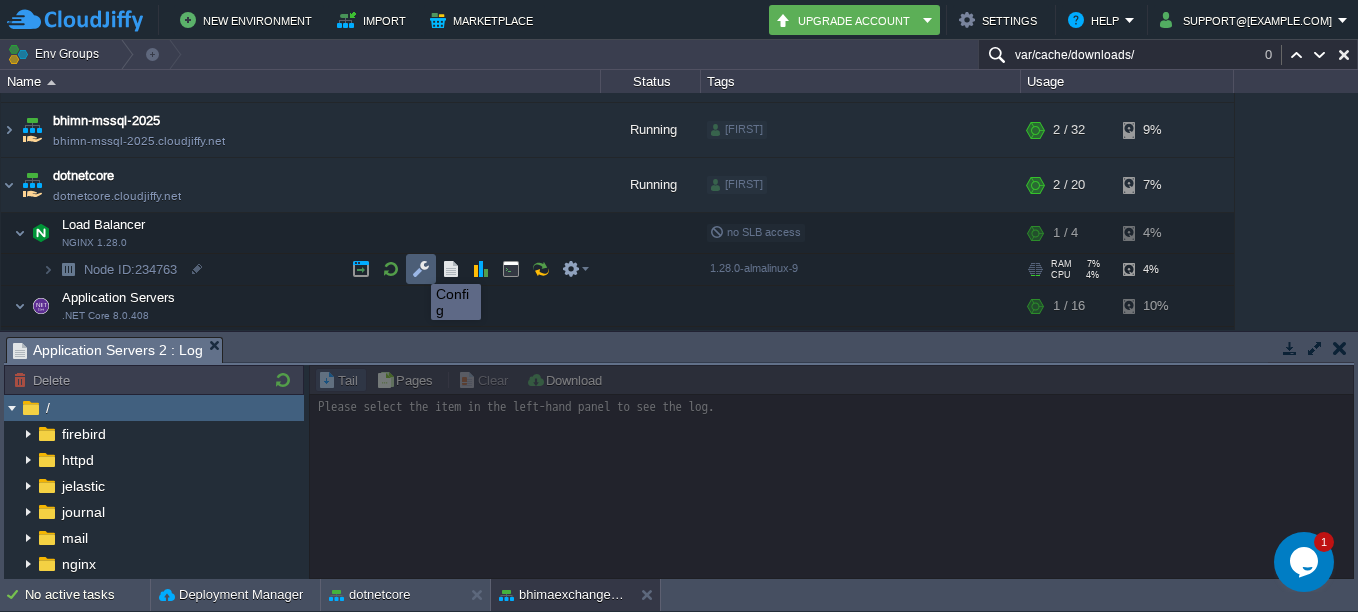 click at bounding box center (421, 269) 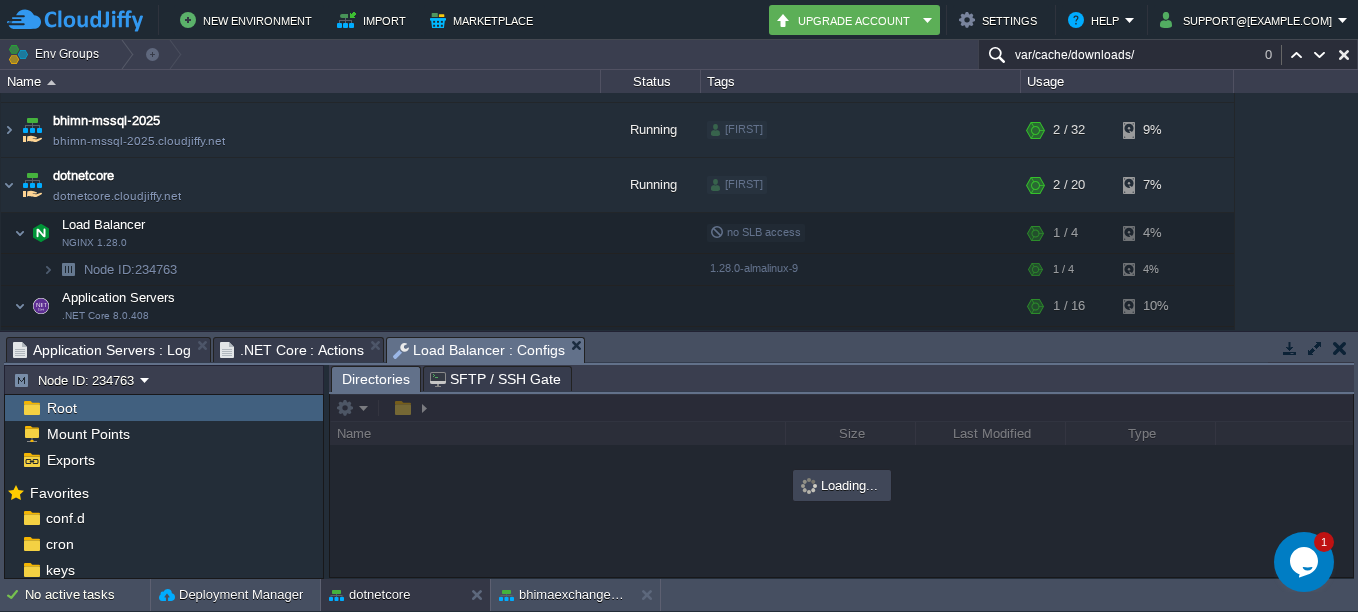 click on "Root" at bounding box center (61, 408) 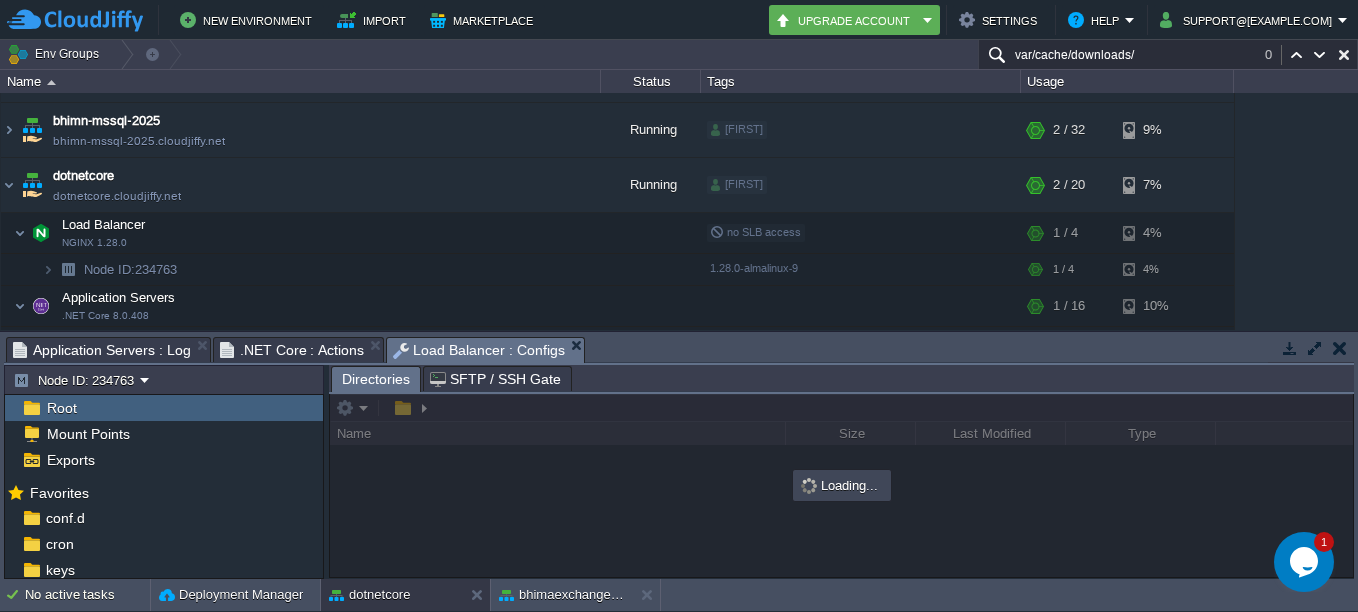 click on "Root" at bounding box center [61, 408] 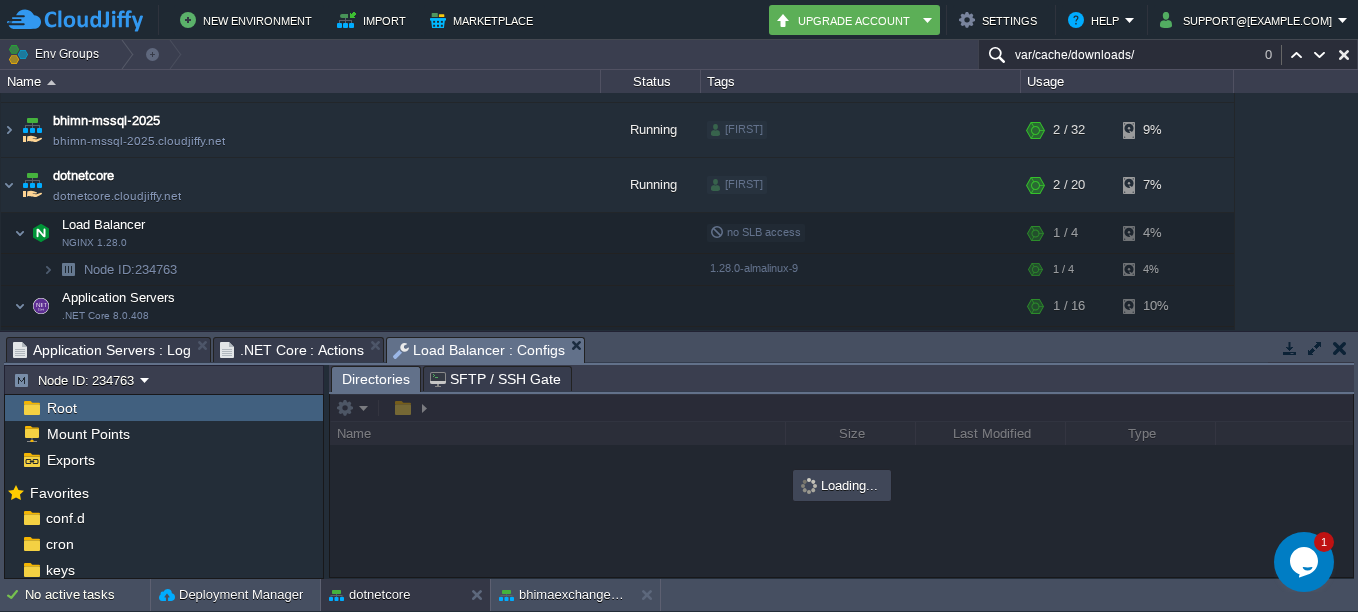 click at bounding box center [841, 485] 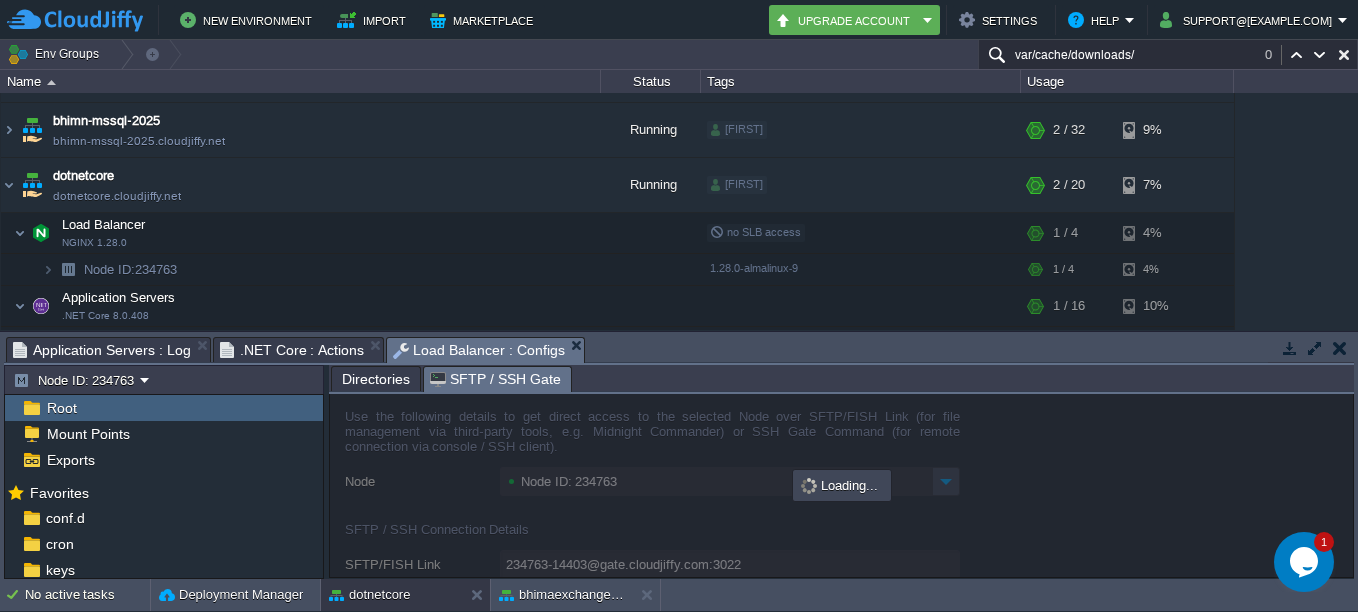 click on "SFTP / SSH Gate" at bounding box center [495, 379] 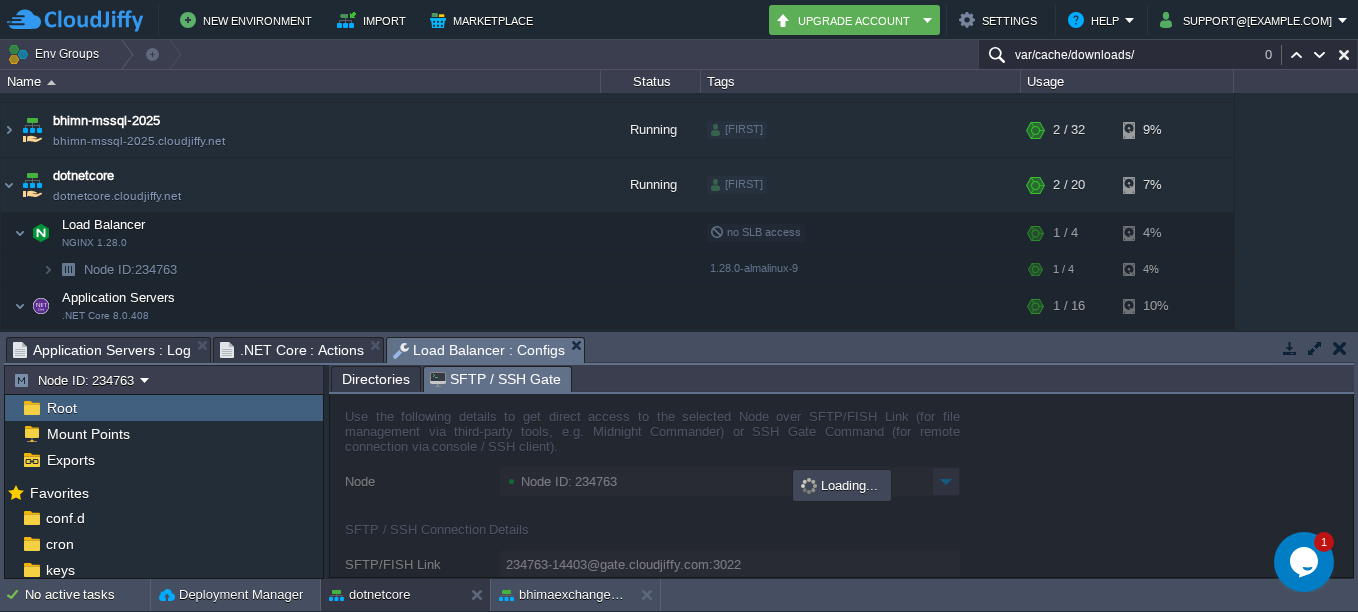 type on "234763-14403@gate.cloudjiffy.com:3022/afs" 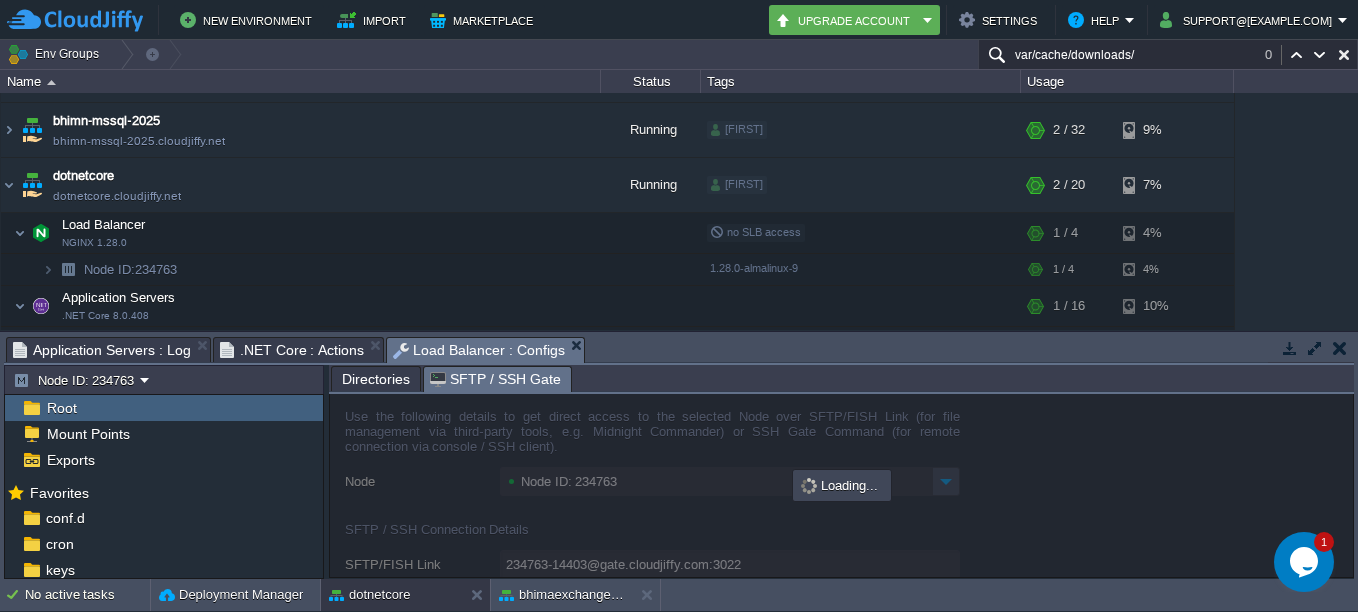 type on "ssh 234763-14403@gate.cloudjiffy.com -p 3022 -t "cd /afs; \$SHELL --login"" 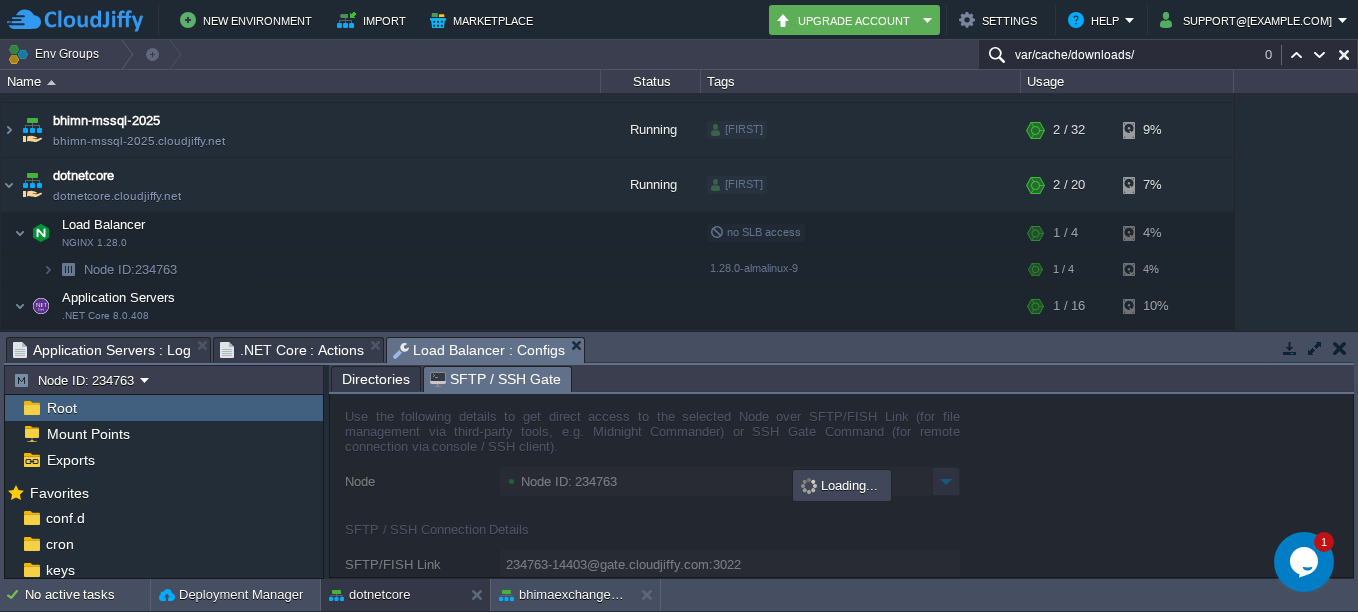 type on "/afs" 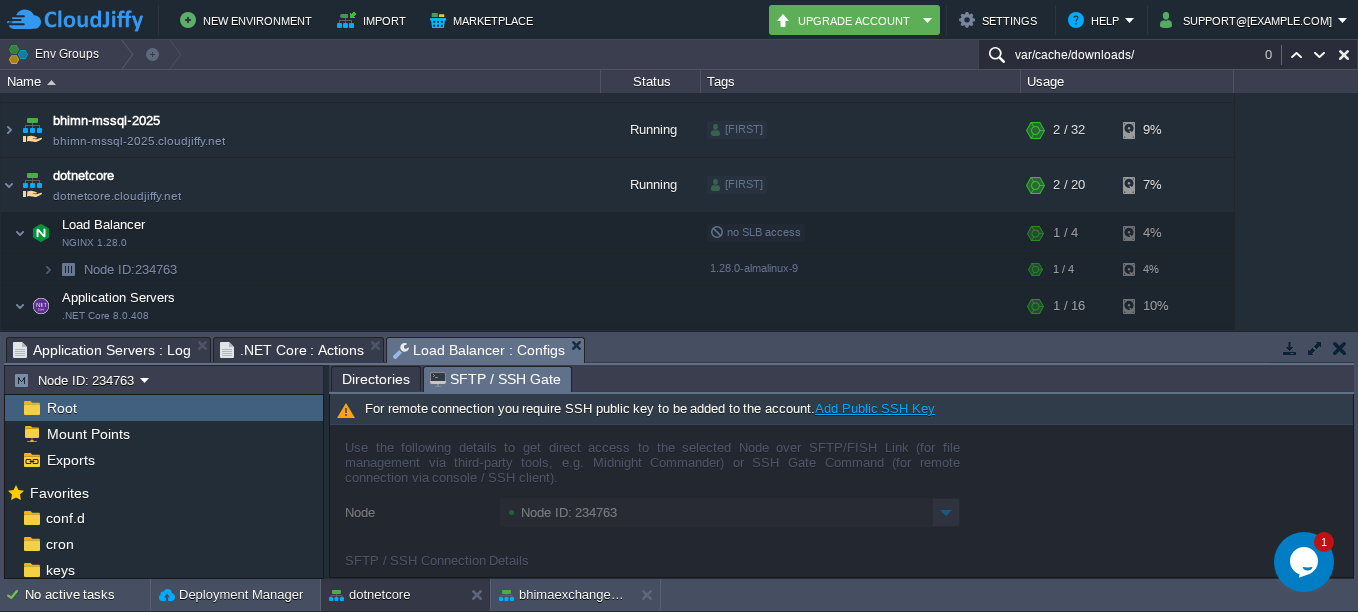 click at bounding box center [841, 501] 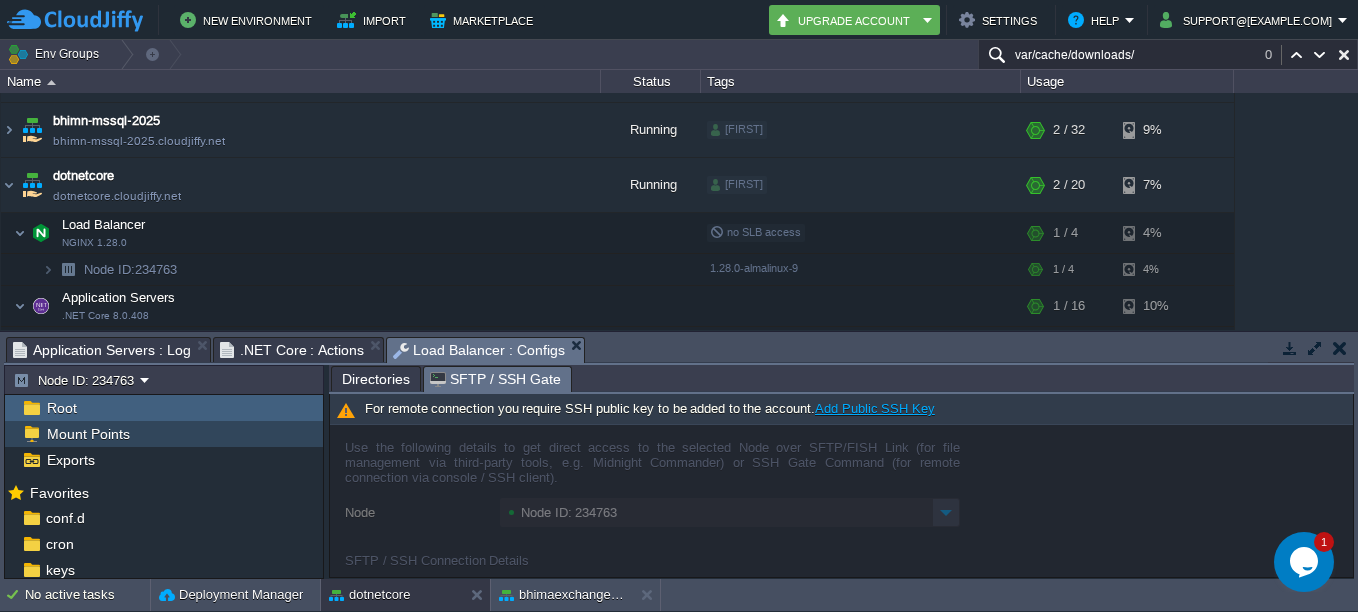 click on "Mount Points" at bounding box center [88, 434] 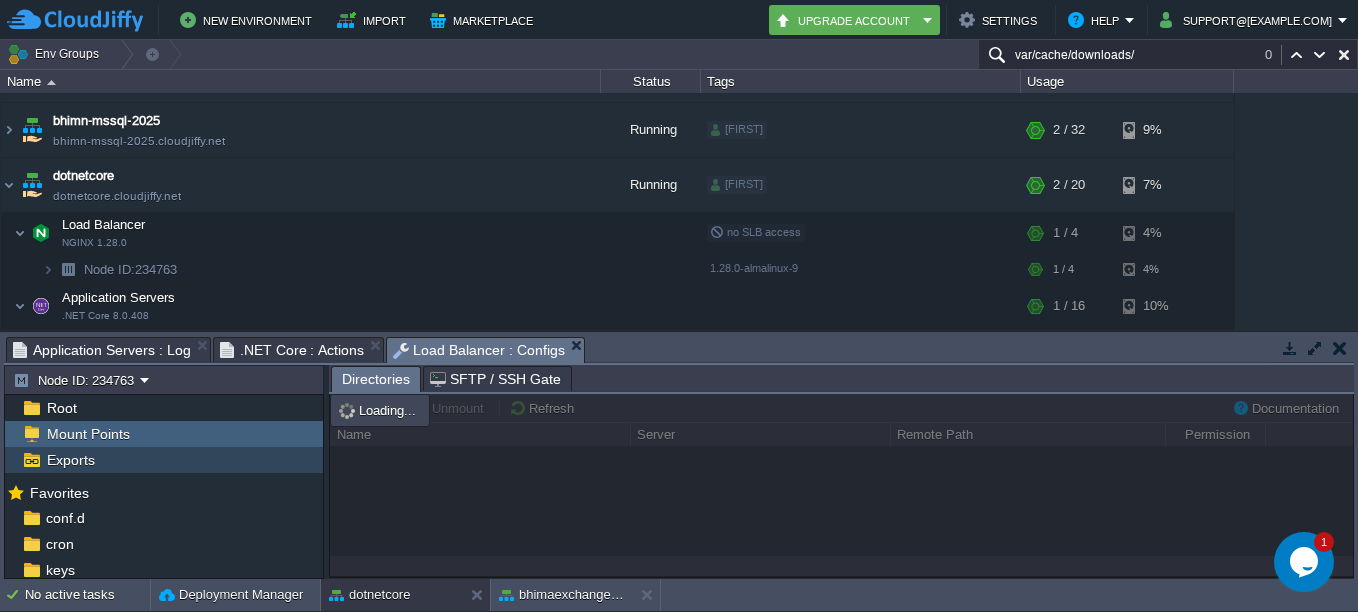 click on "Exports" at bounding box center [70, 460] 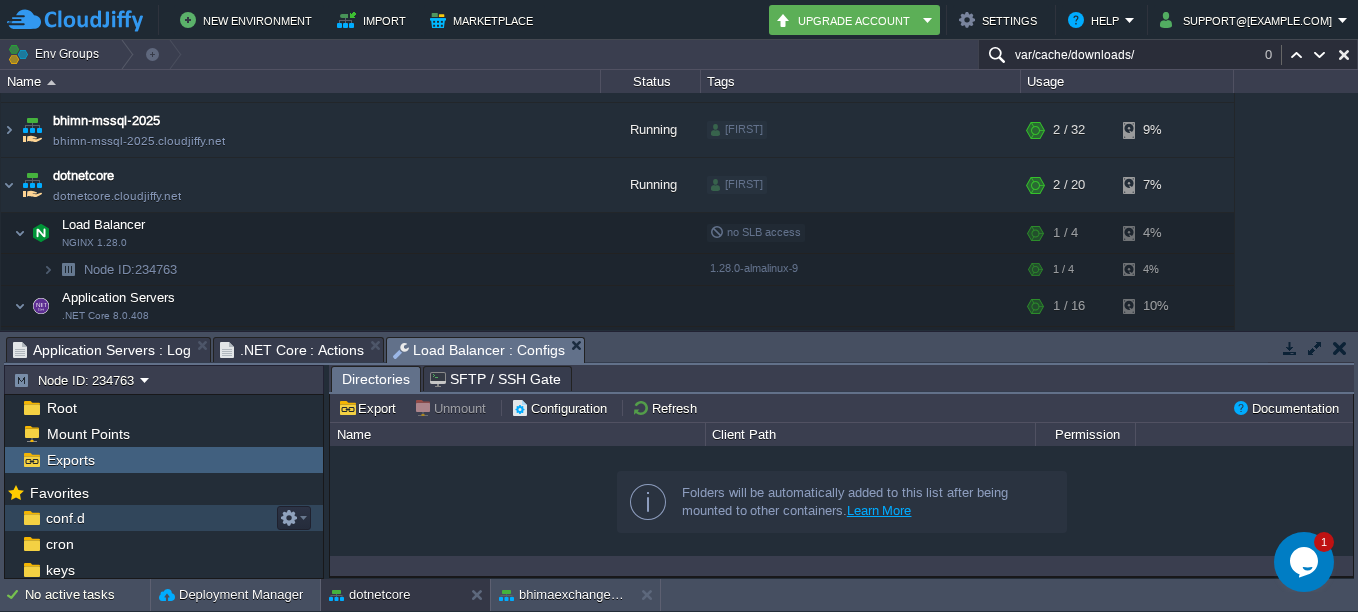 scroll, scrollTop: 79, scrollLeft: 0, axis: vertical 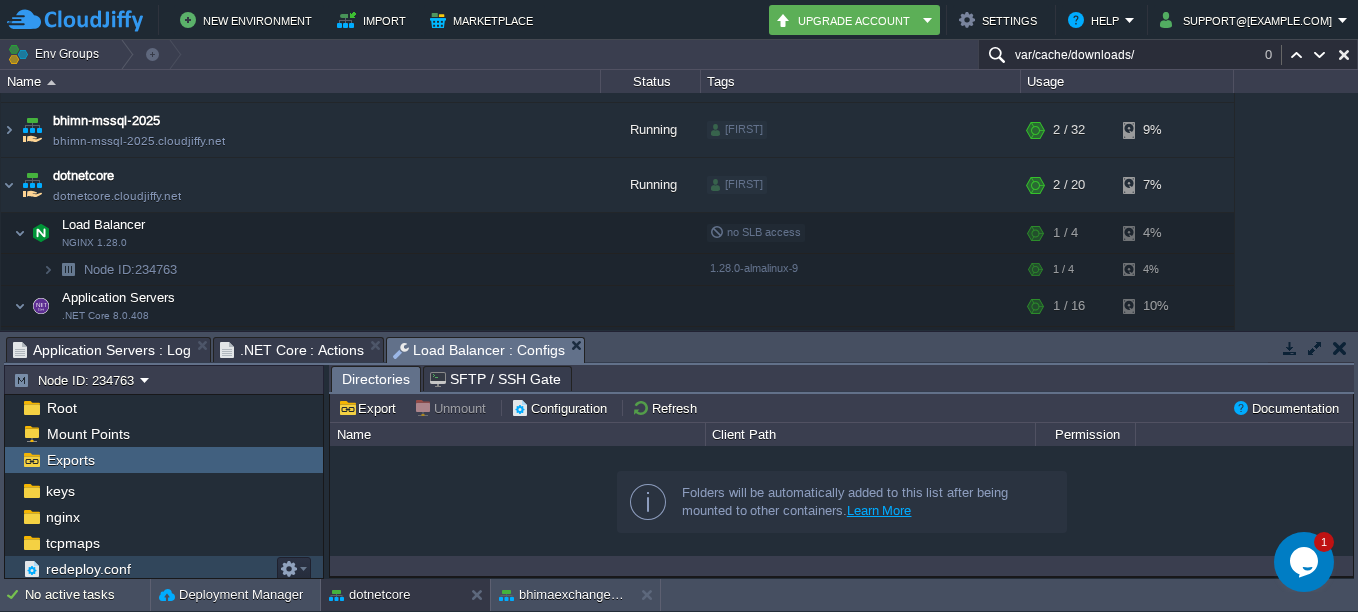 click on "redeploy.conf" at bounding box center [88, 569] 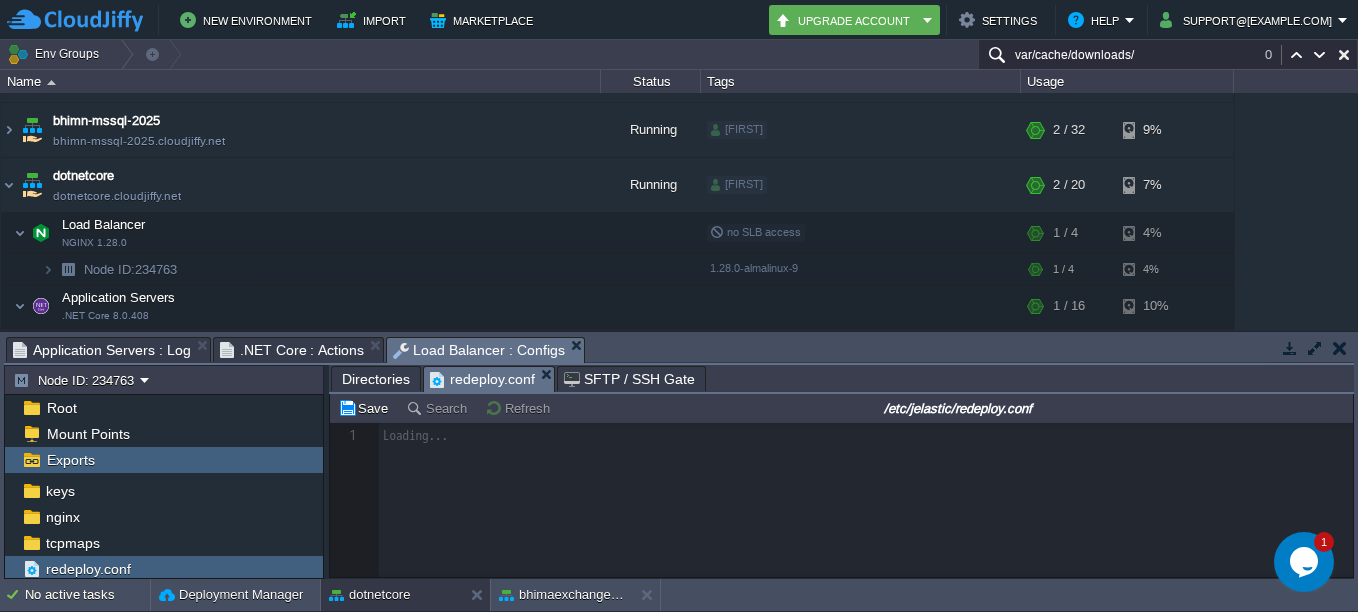 click at bounding box center (841, 500) 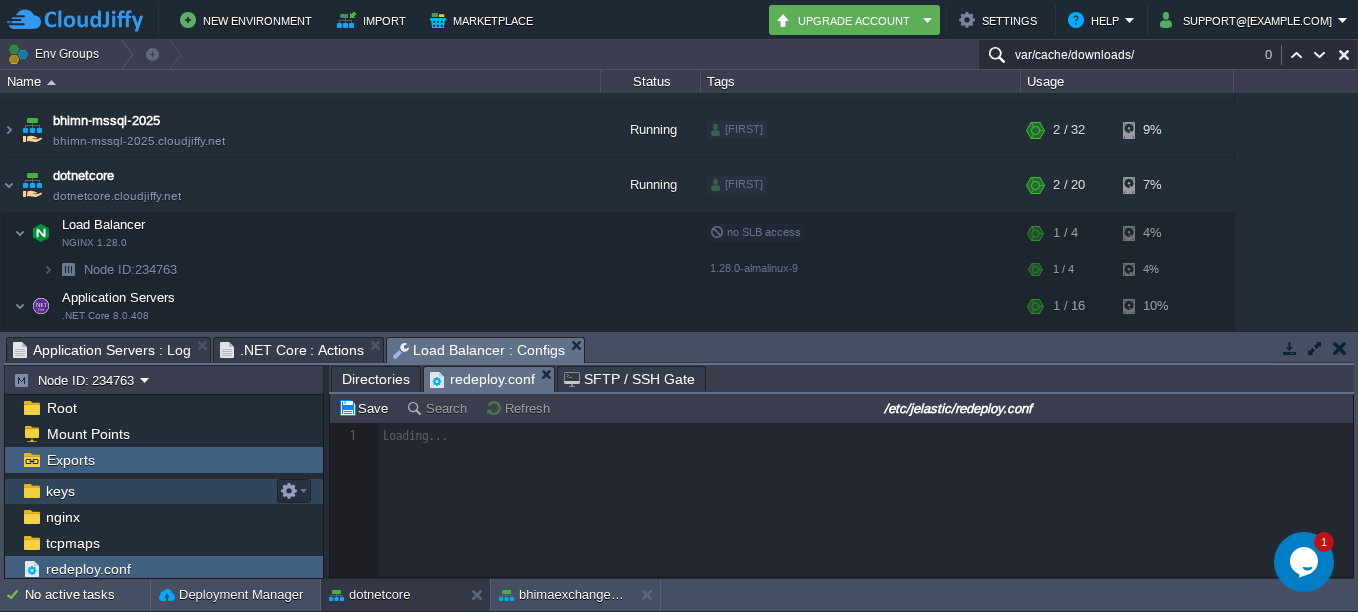click on "keys" at bounding box center (164, 491) 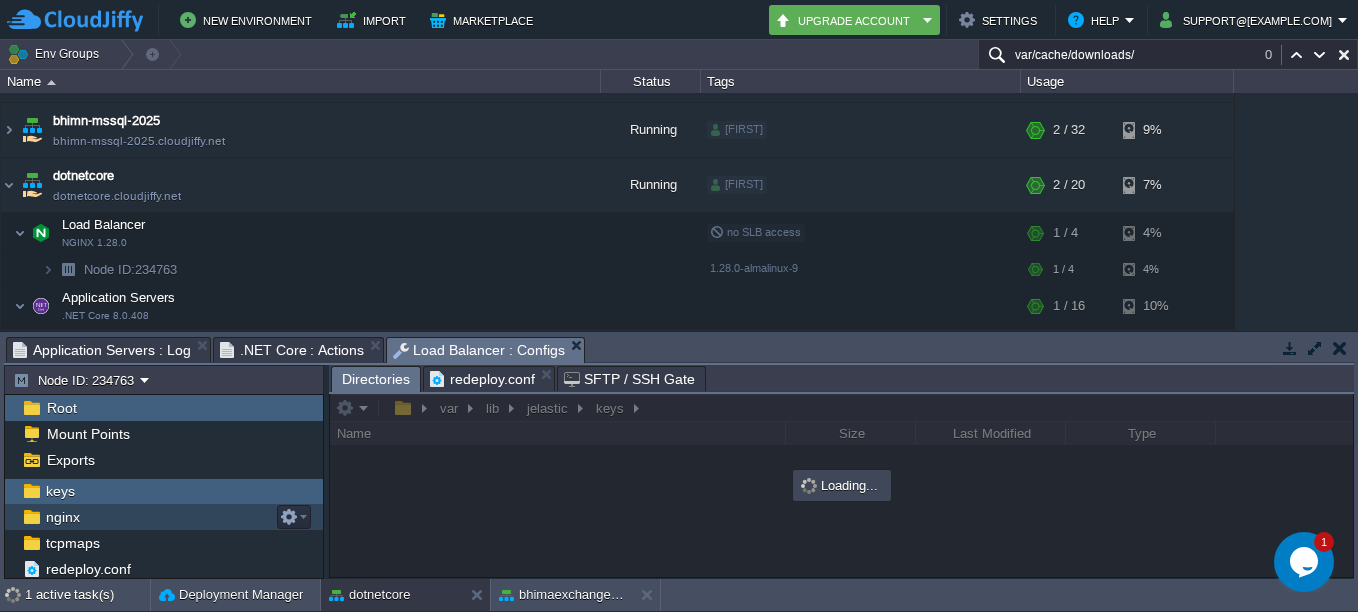 click on "nginx" at bounding box center [62, 517] 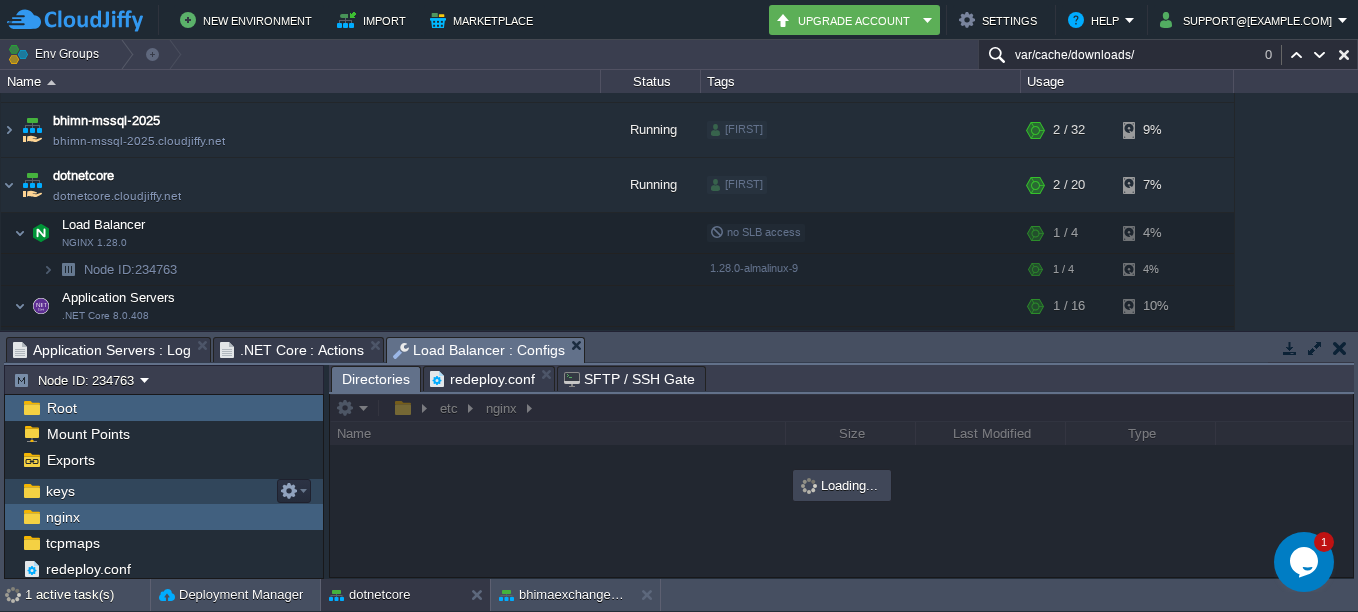 click on "keys" at bounding box center (60, 491) 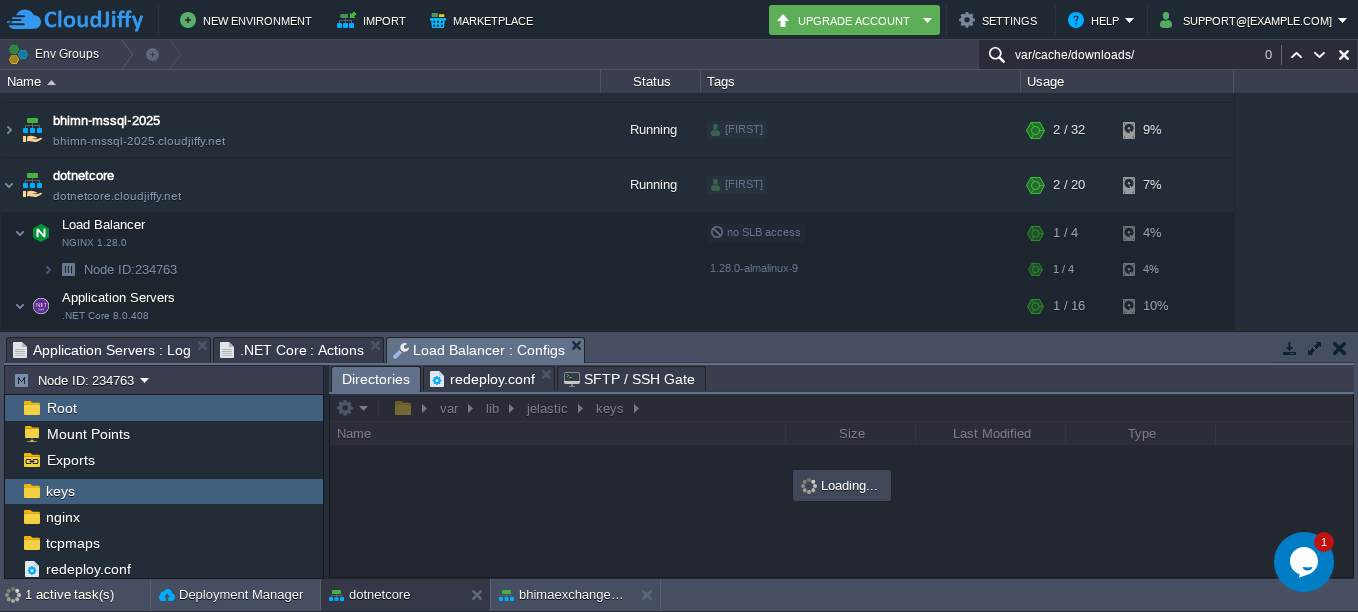 click on "Root" at bounding box center (61, 408) 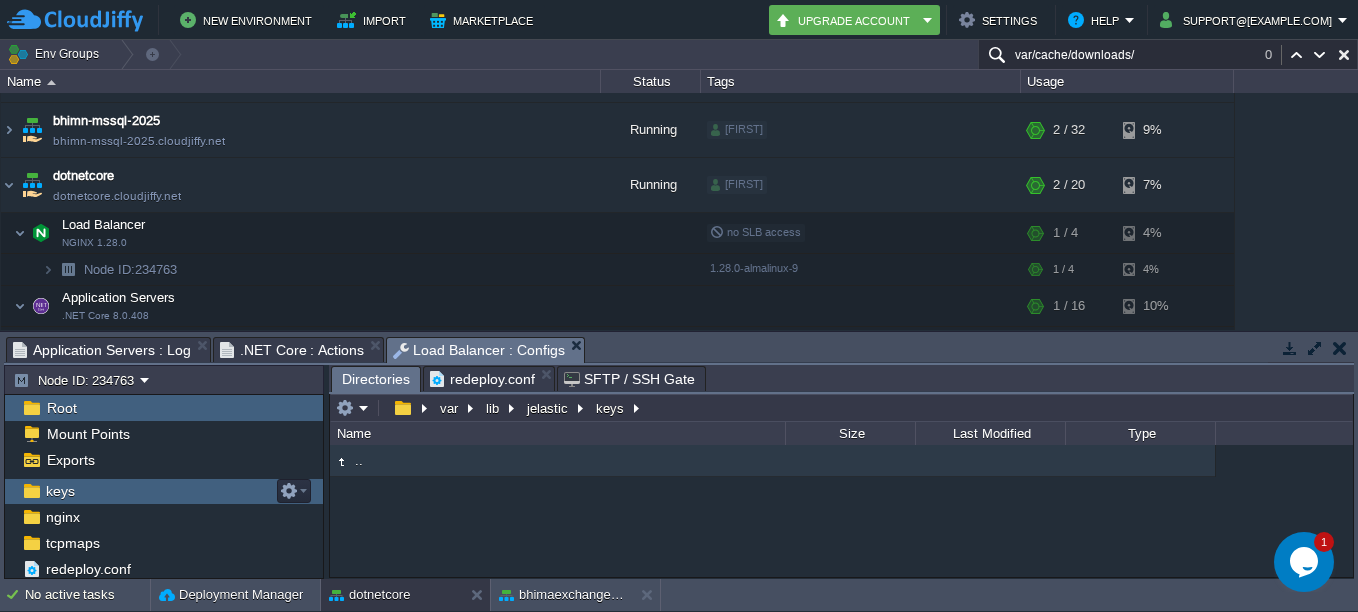 click on "keys" at bounding box center (60, 491) 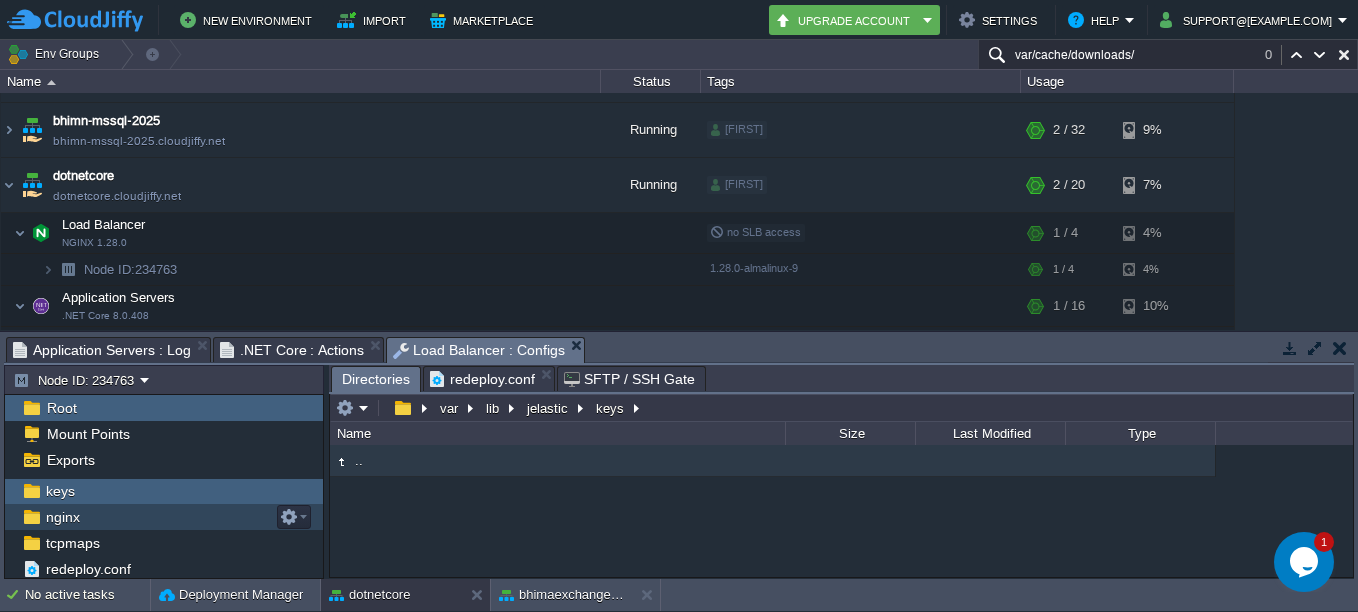 click on "nginx" at bounding box center [62, 517] 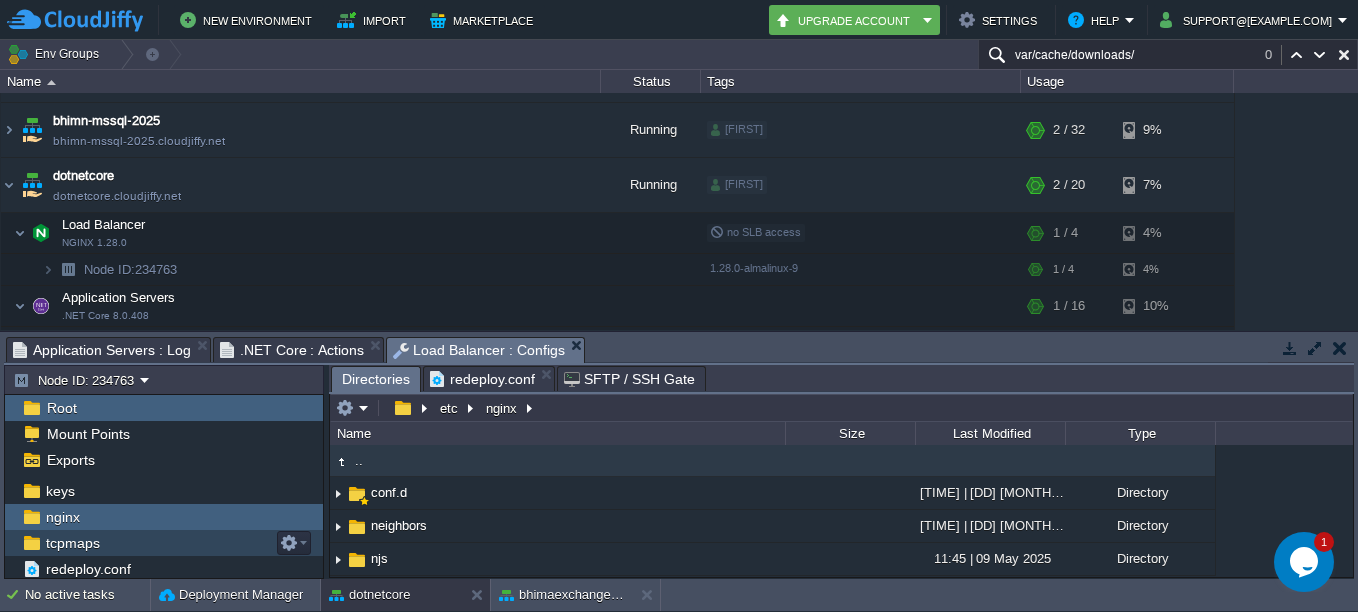 click on "tcpmaps" at bounding box center [72, 543] 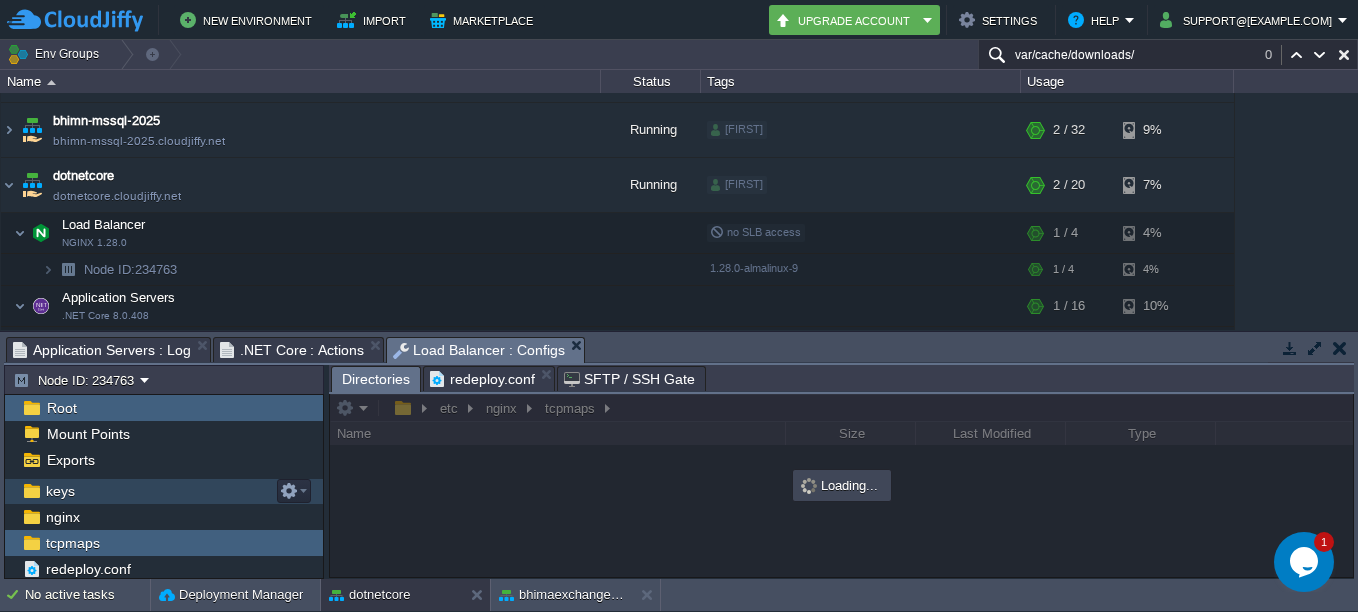 click on "keys" at bounding box center [60, 491] 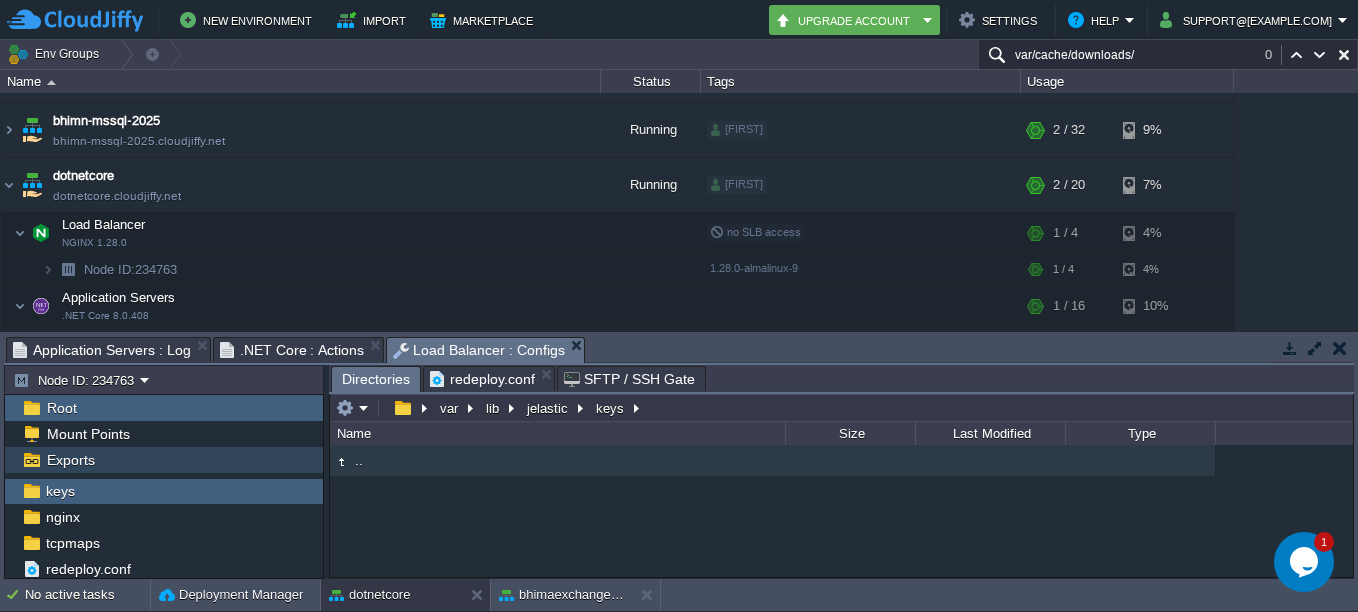 click on "Exports" at bounding box center (70, 460) 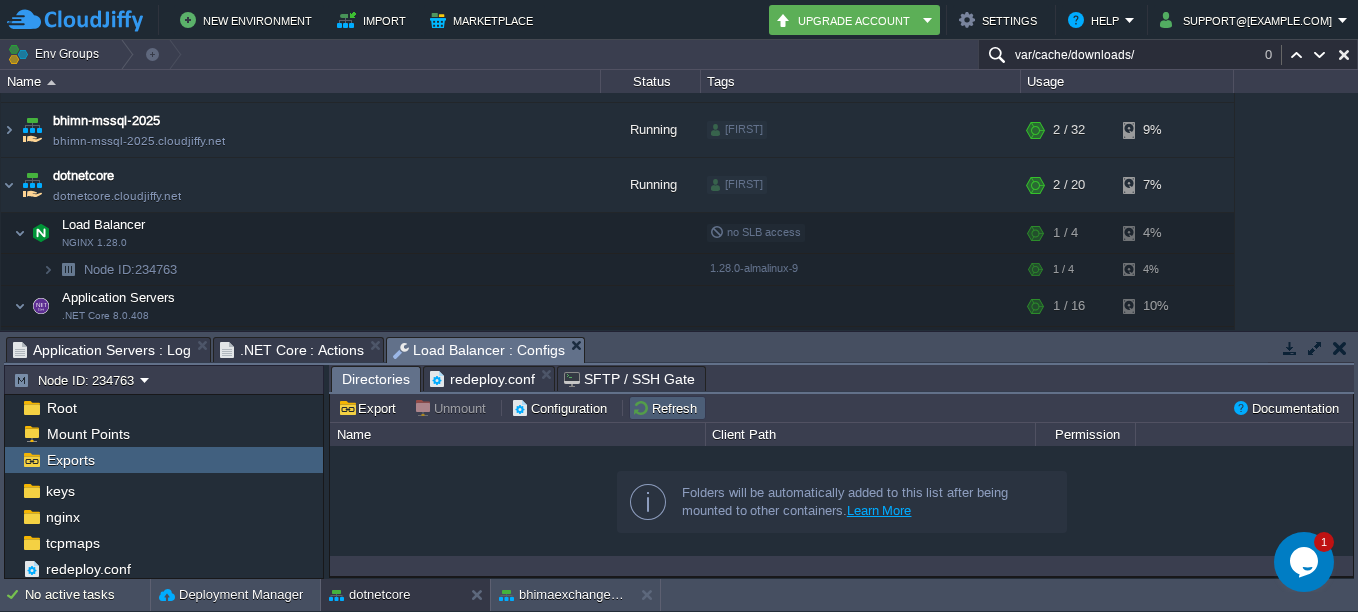click on "Refresh" at bounding box center (667, 408) 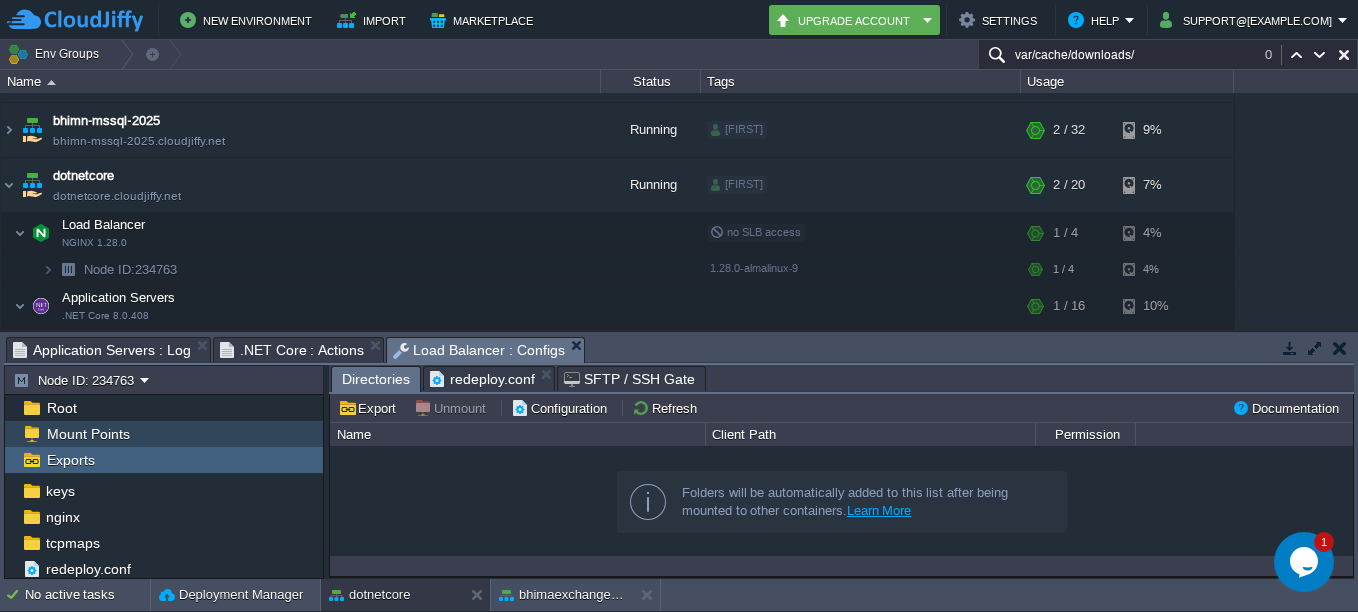 click on "Root" at bounding box center [164, 408] 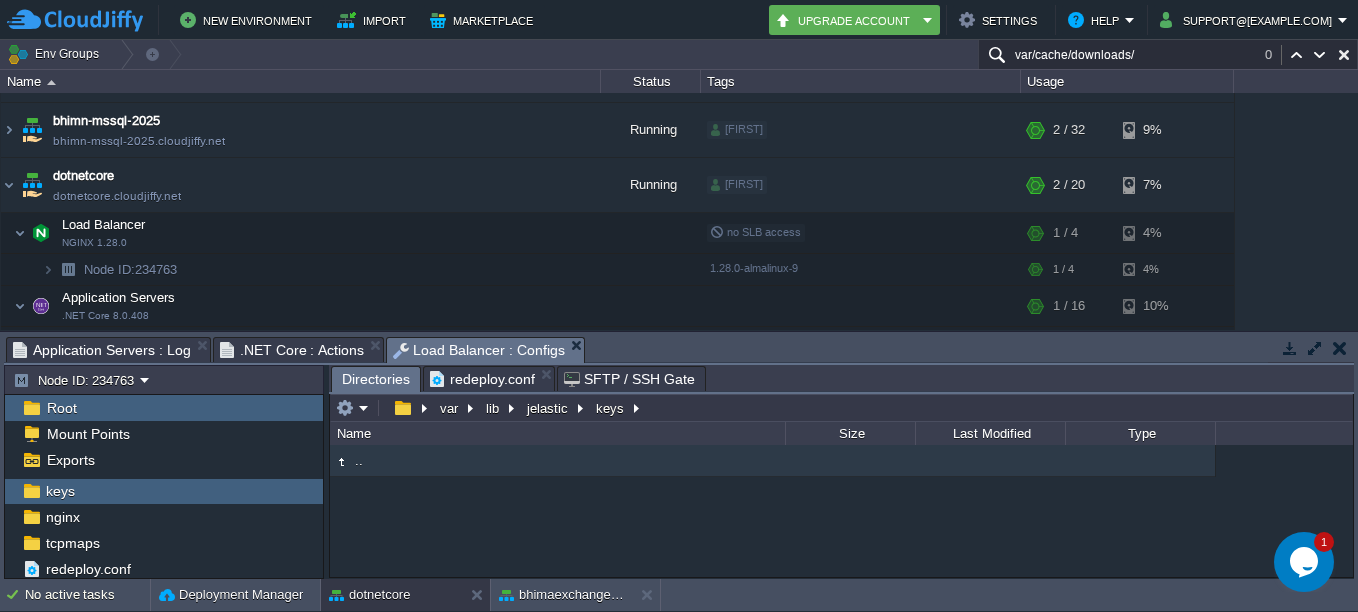 click on "Root" at bounding box center (61, 408) 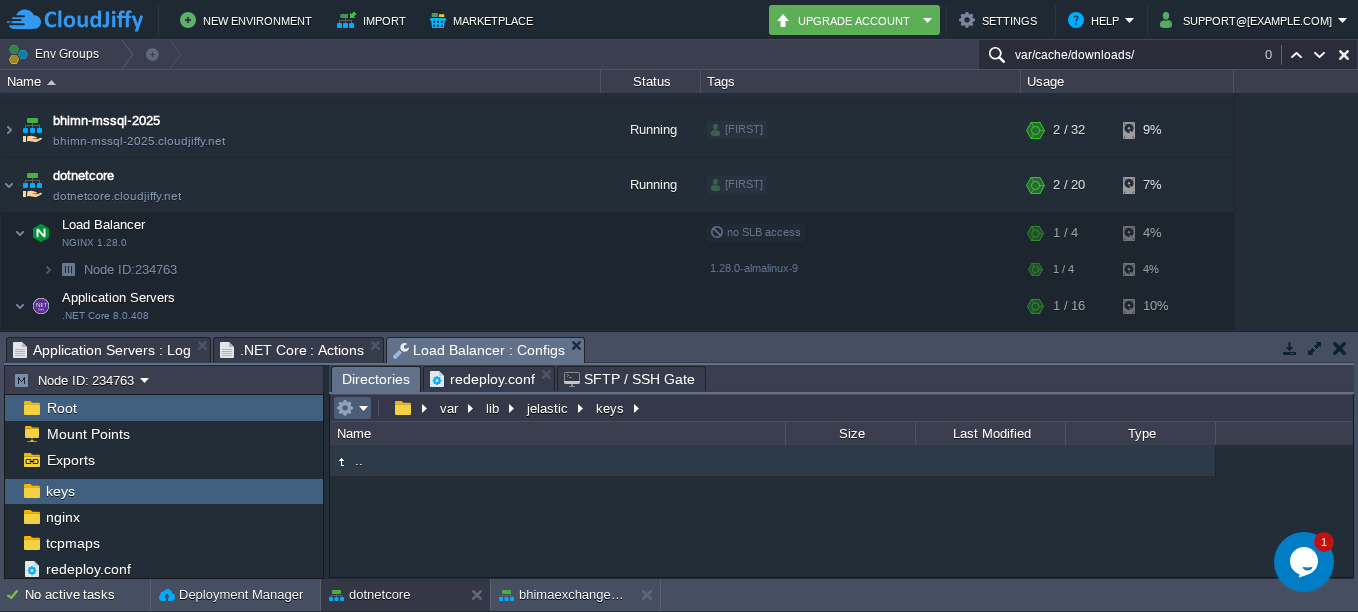 click at bounding box center [352, 408] 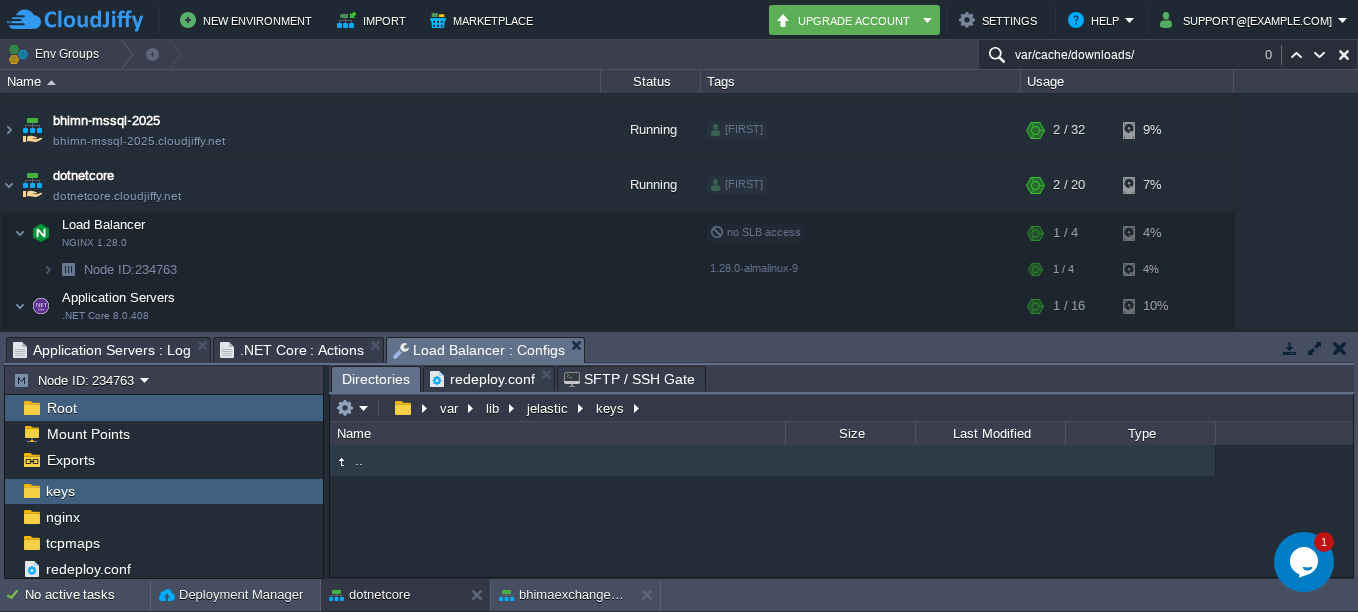 click on "Root" at bounding box center (164, 408) 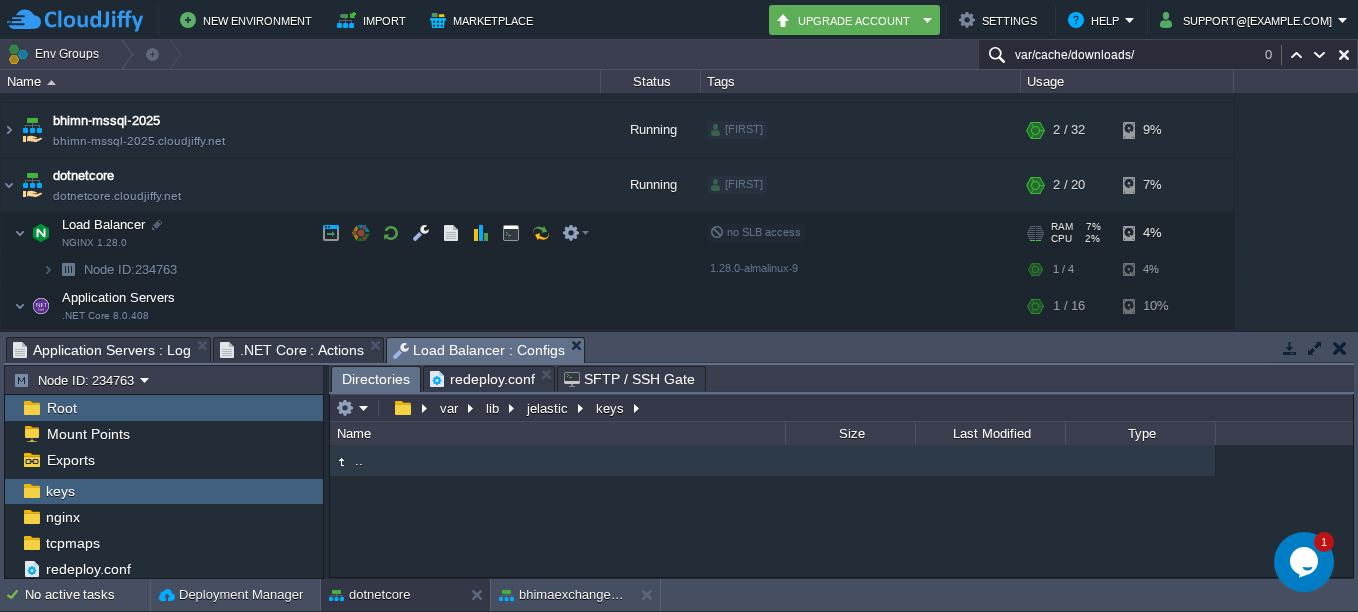 click on "Load Balancer" at bounding box center [104, 224] 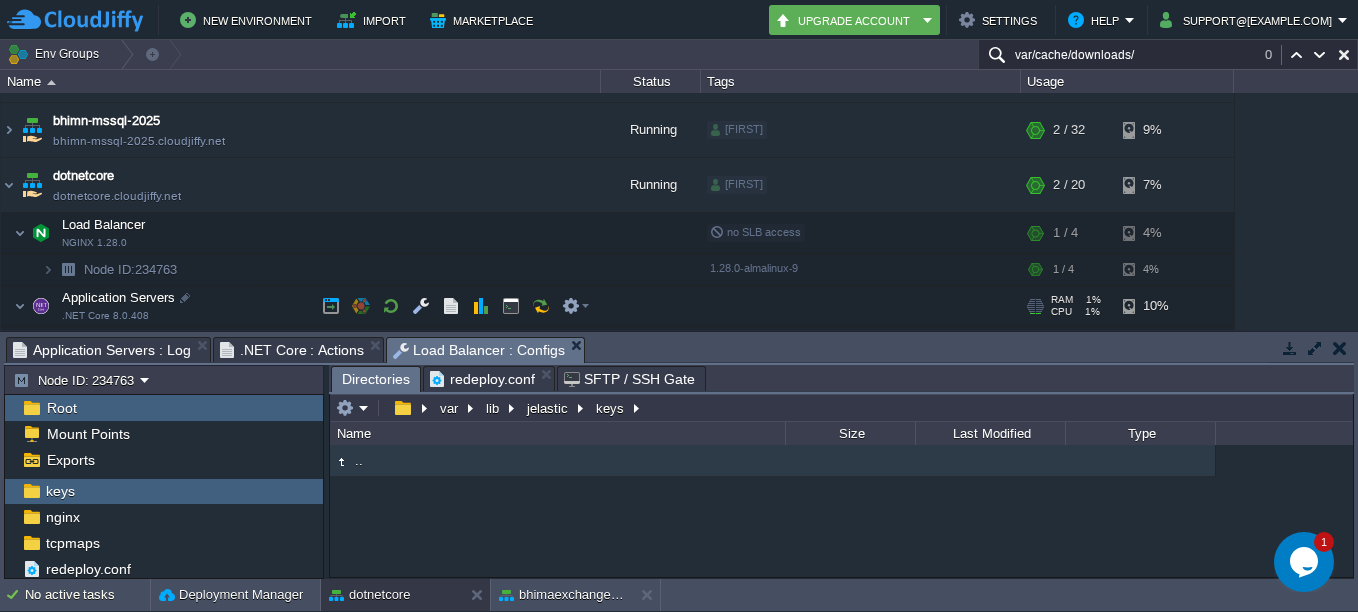 click on "Application Servers" at bounding box center [119, 297] 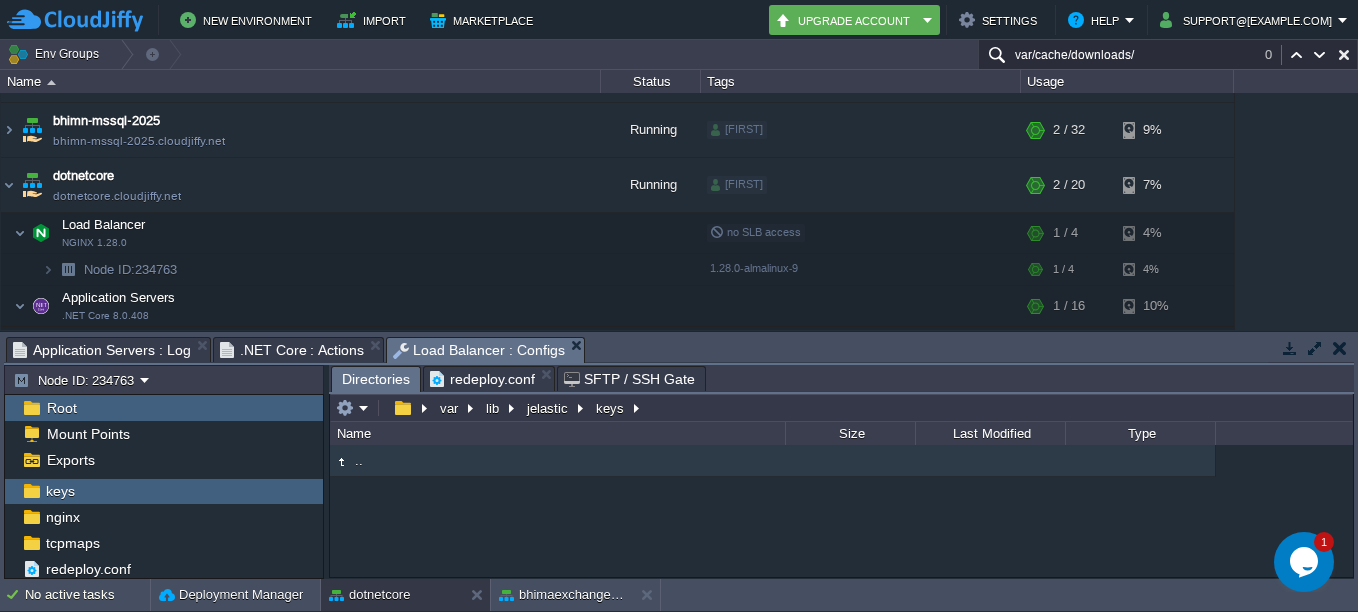 scroll, scrollTop: 200, scrollLeft: 0, axis: vertical 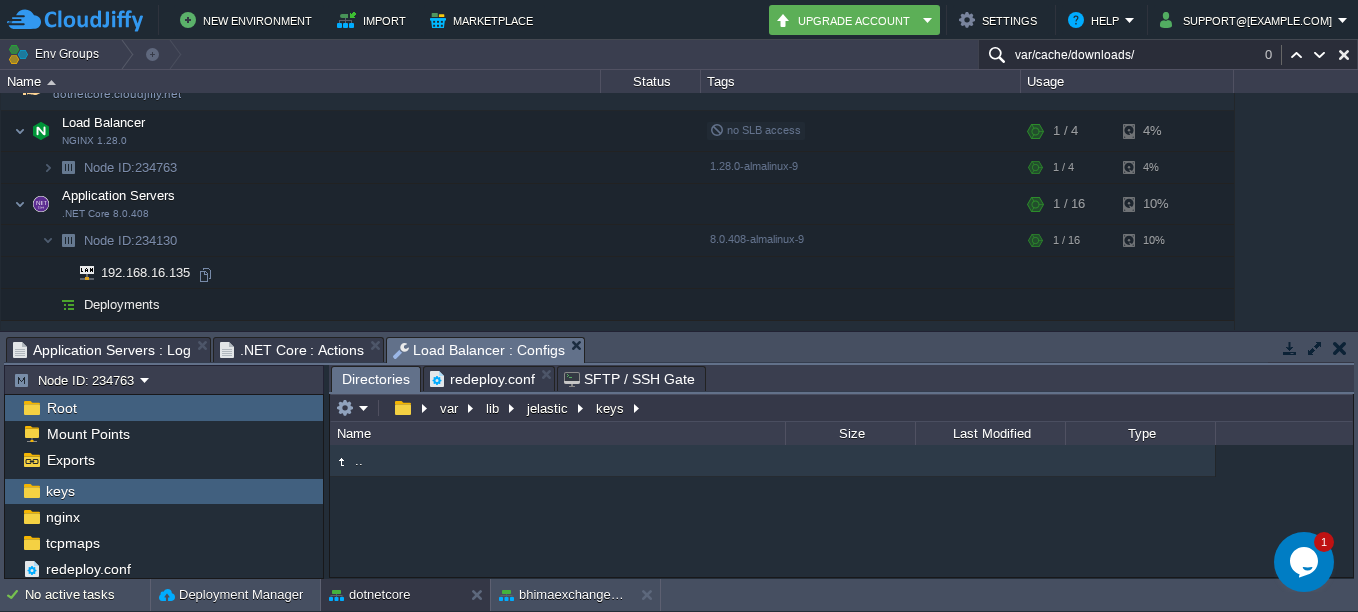 click on "192.168.16.135" at bounding box center (146, 274) 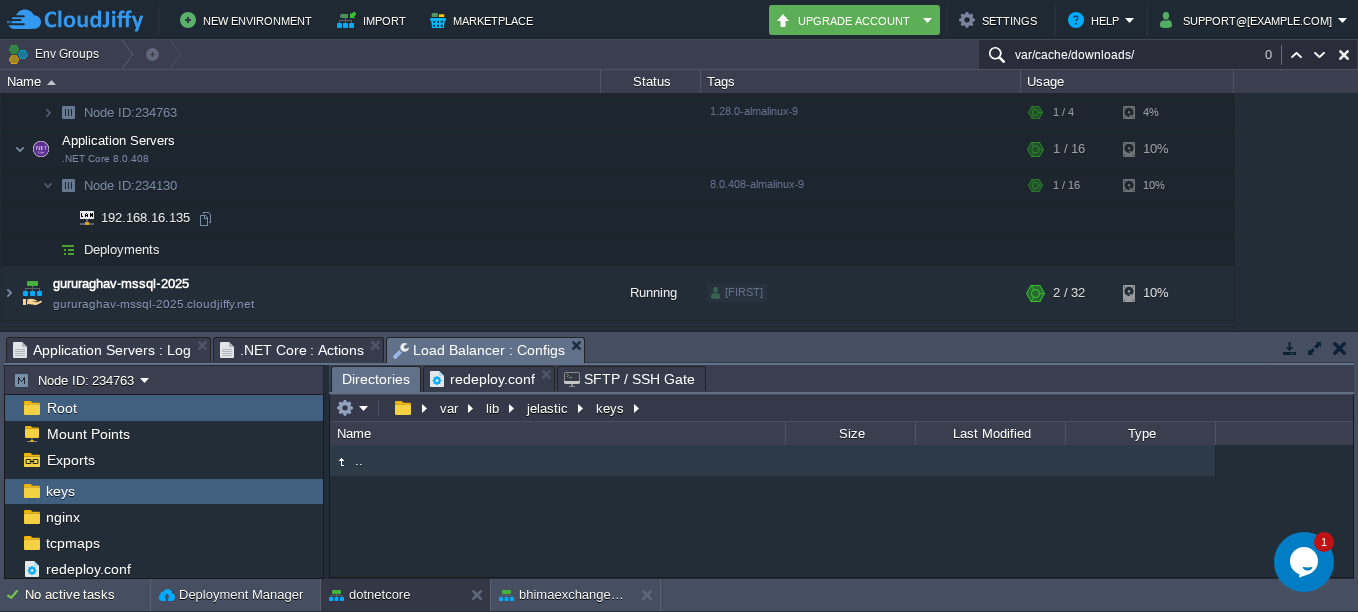 scroll, scrollTop: 300, scrollLeft: 0, axis: vertical 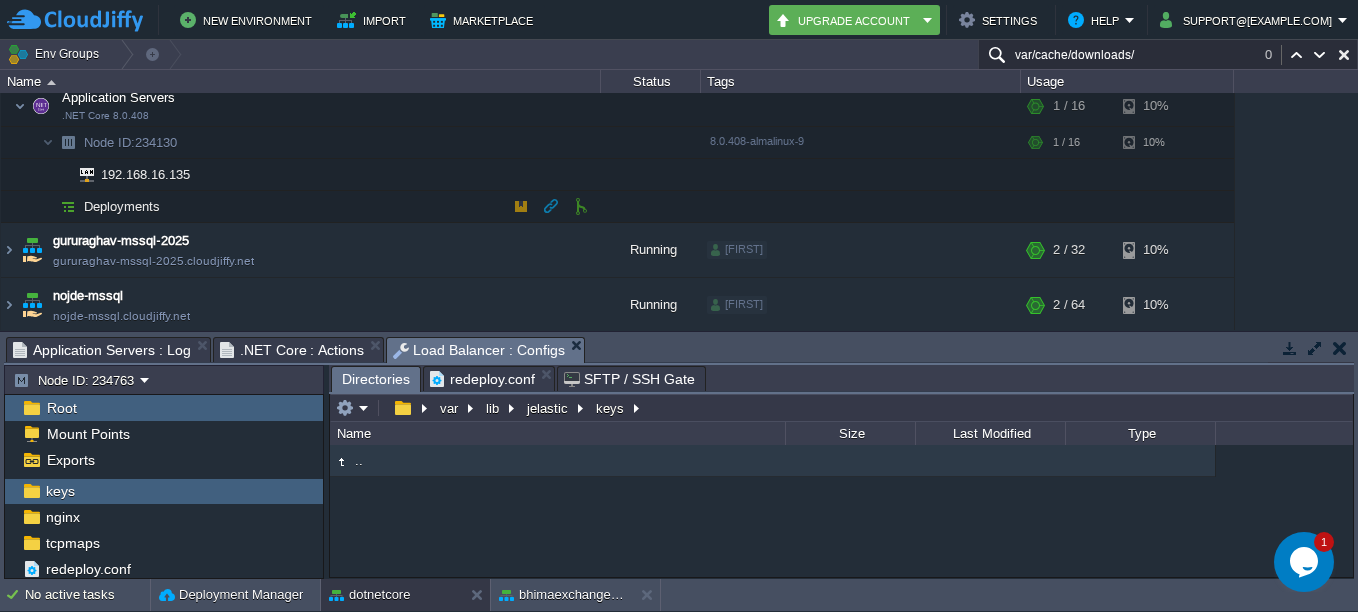 click on "Deployments" at bounding box center [301, 207] 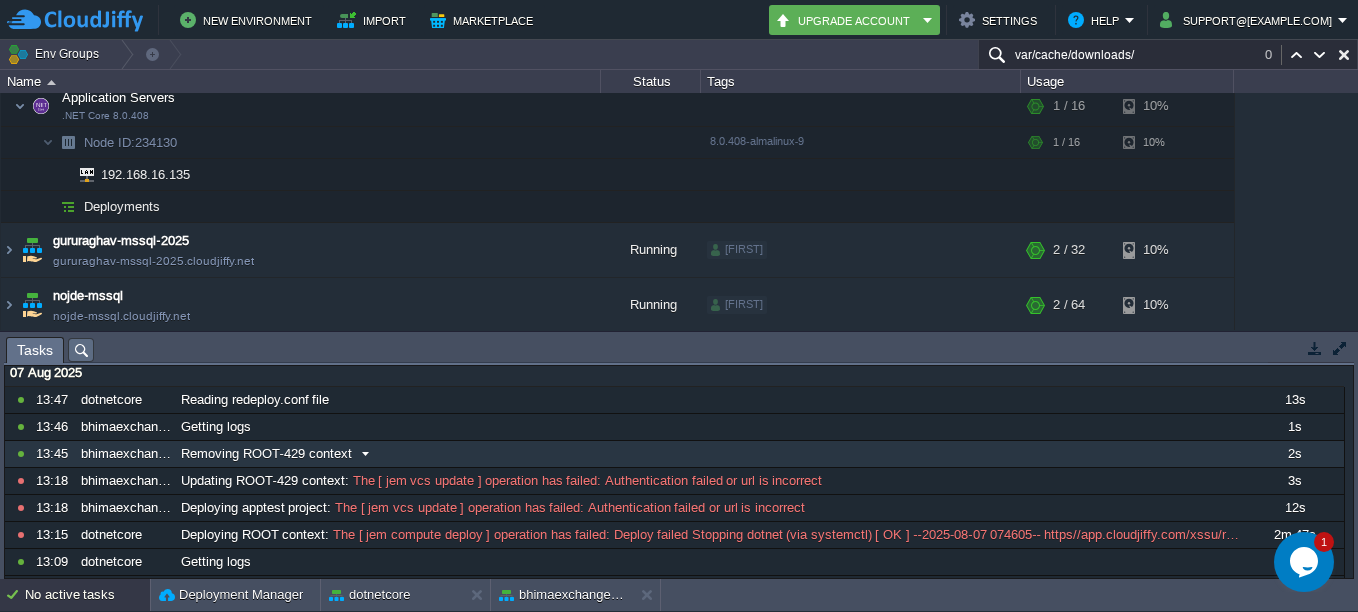 scroll, scrollTop: 0, scrollLeft: 0, axis: both 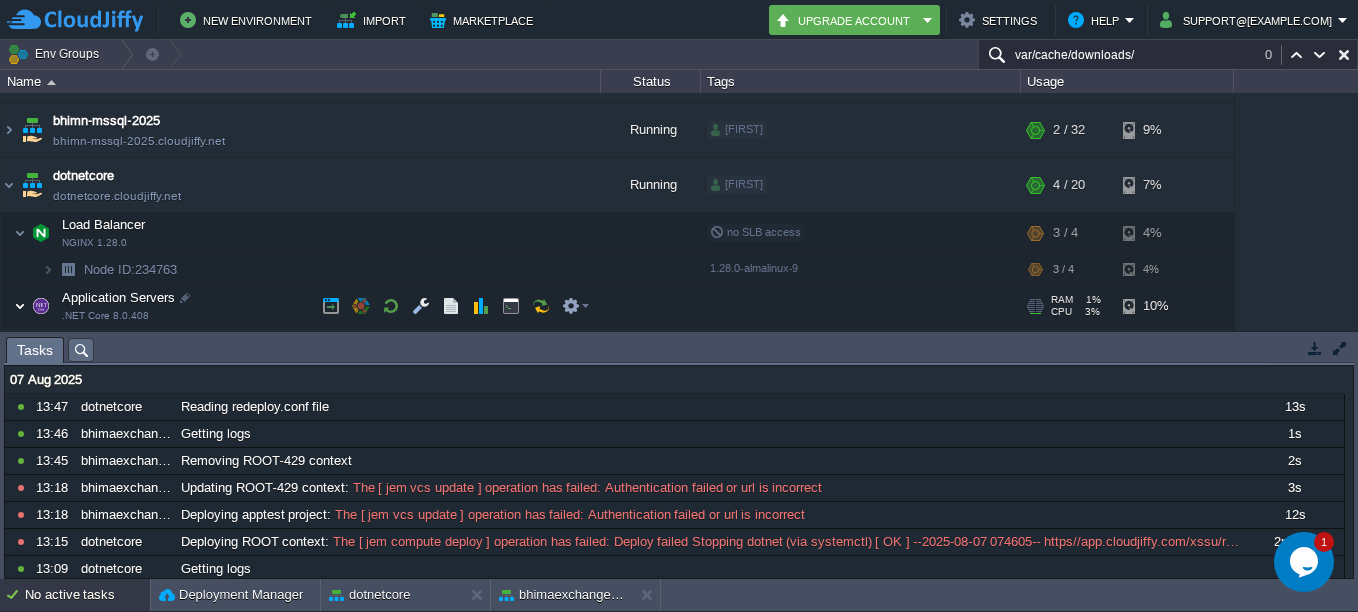 click at bounding box center [20, 306] 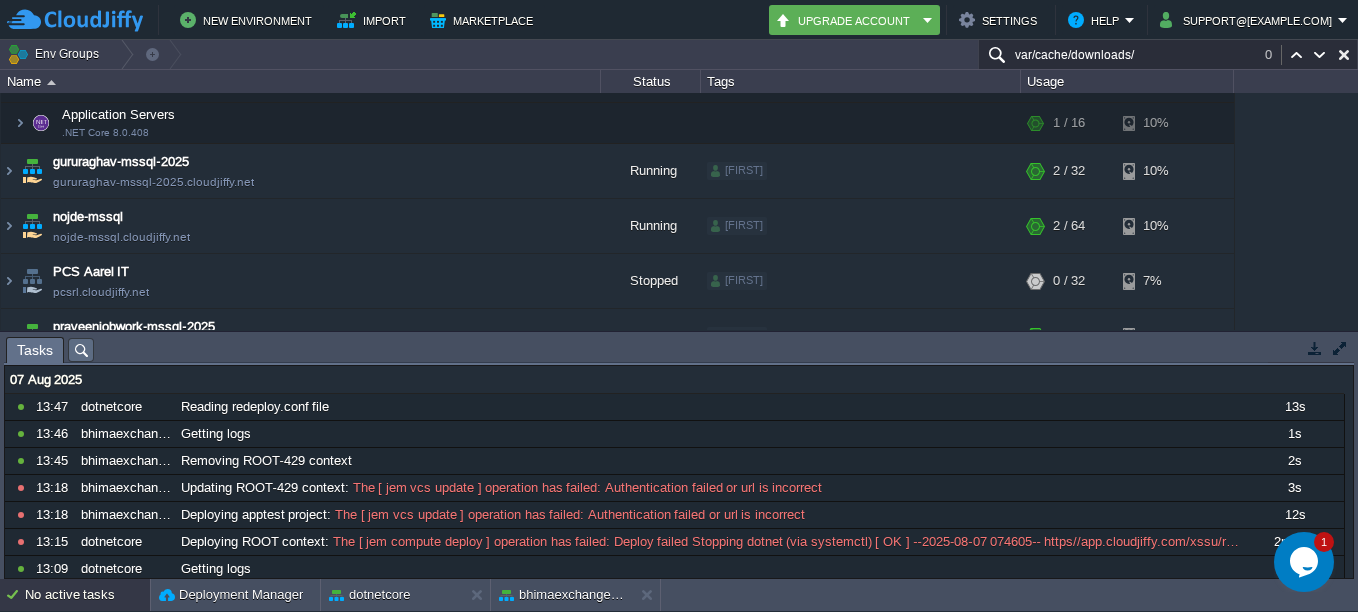 scroll, scrollTop: 400, scrollLeft: 0, axis: vertical 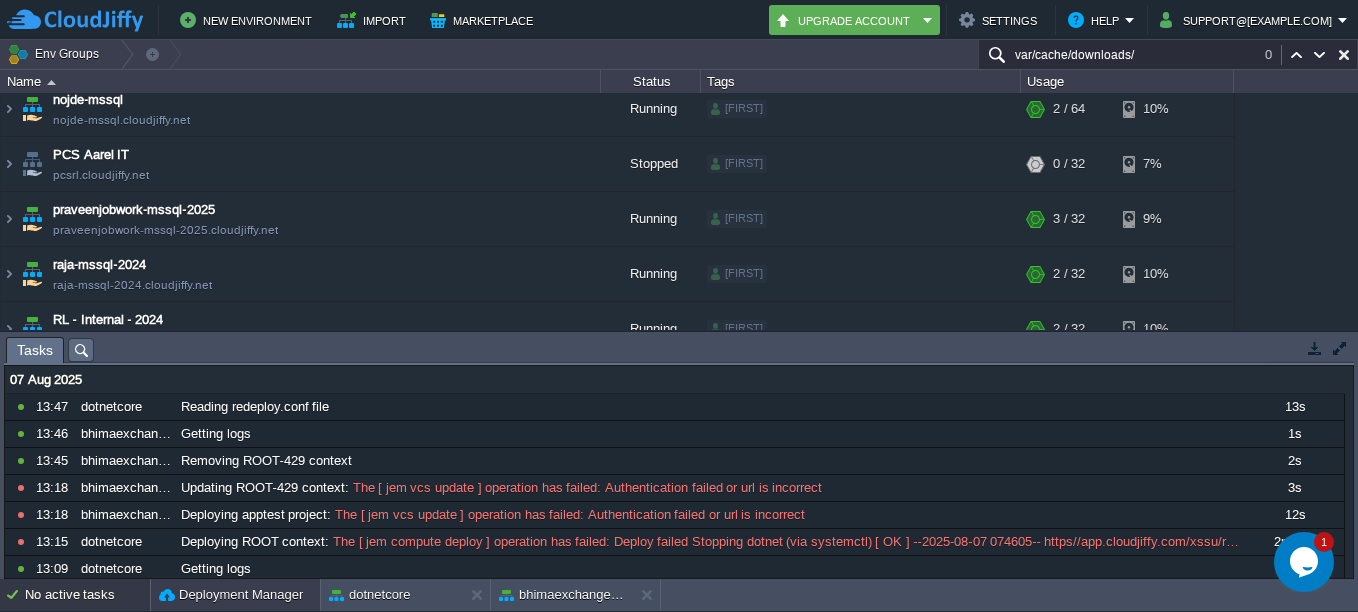 click on "Deployment Manager" at bounding box center [231, 595] 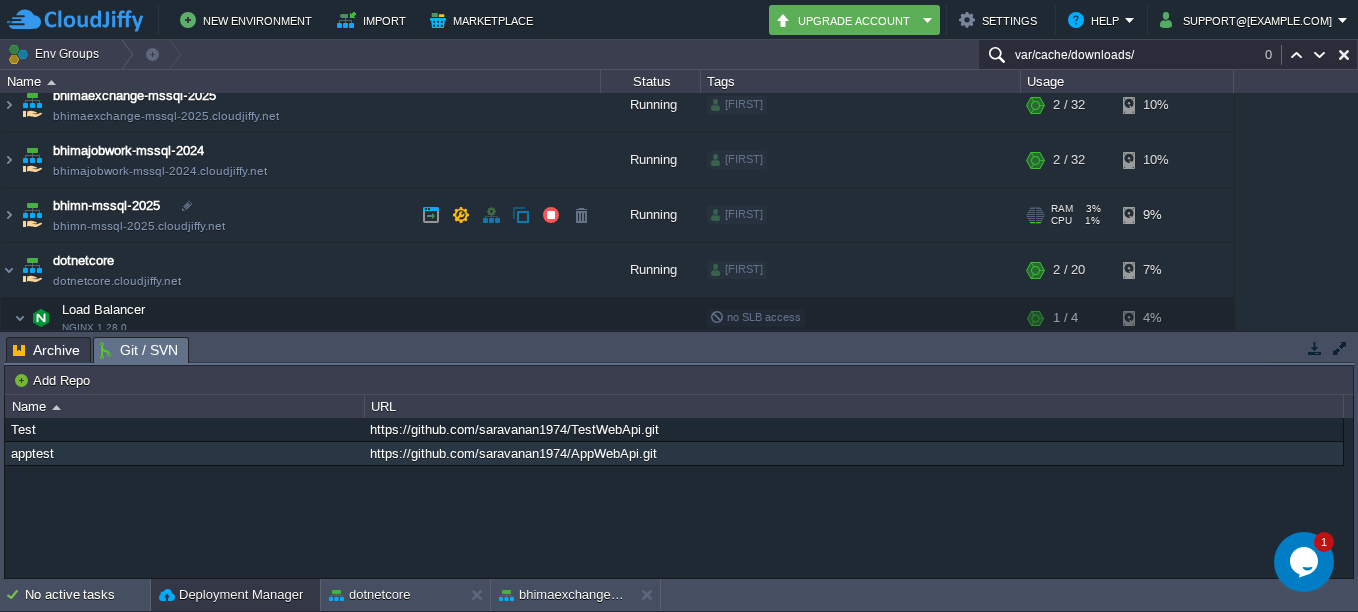 scroll, scrollTop: 0, scrollLeft: 0, axis: both 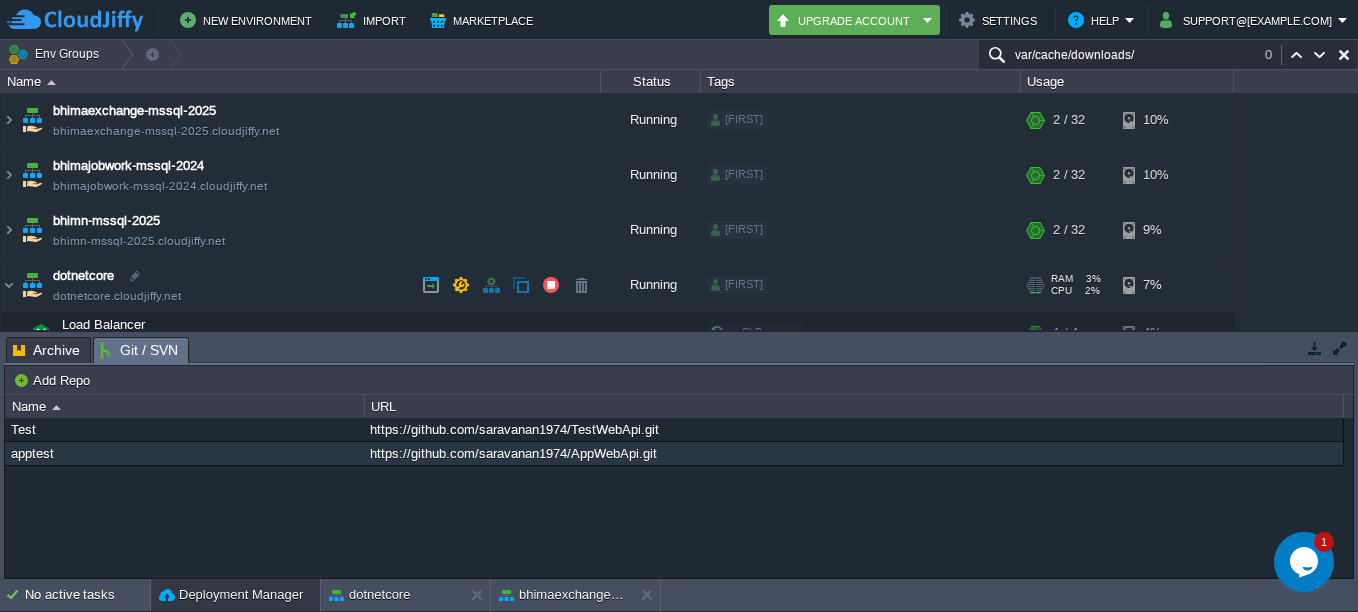 click on "dotnetcore" at bounding box center [83, 276] 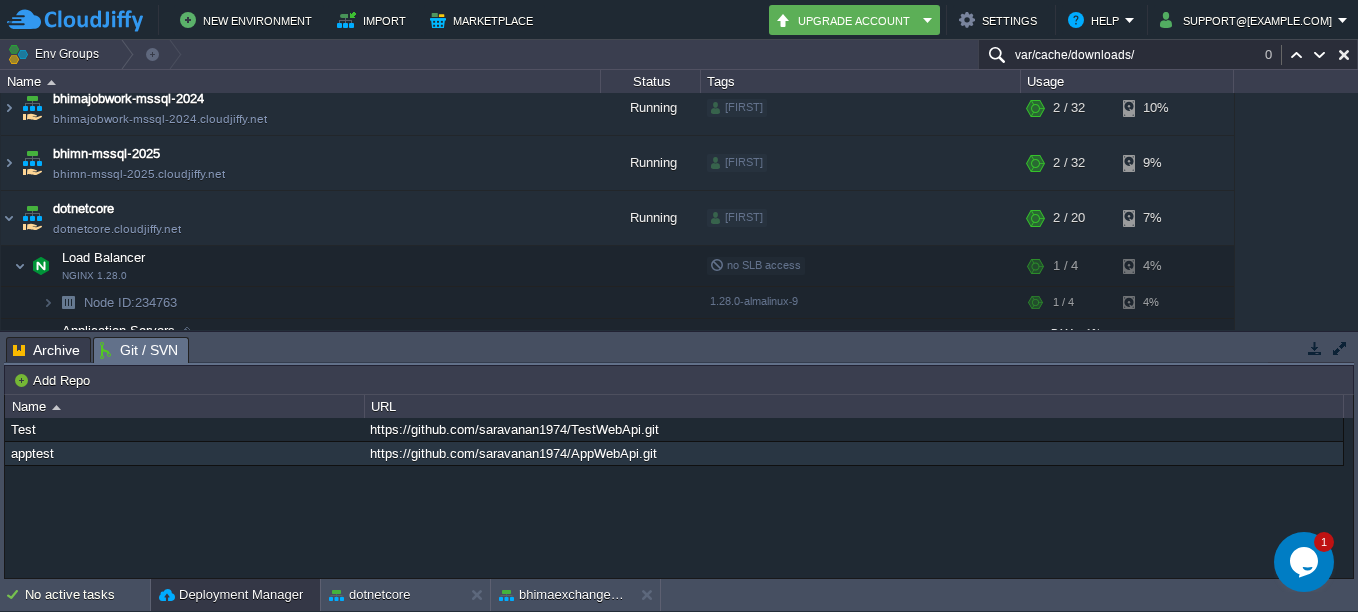 scroll, scrollTop: 100, scrollLeft: 0, axis: vertical 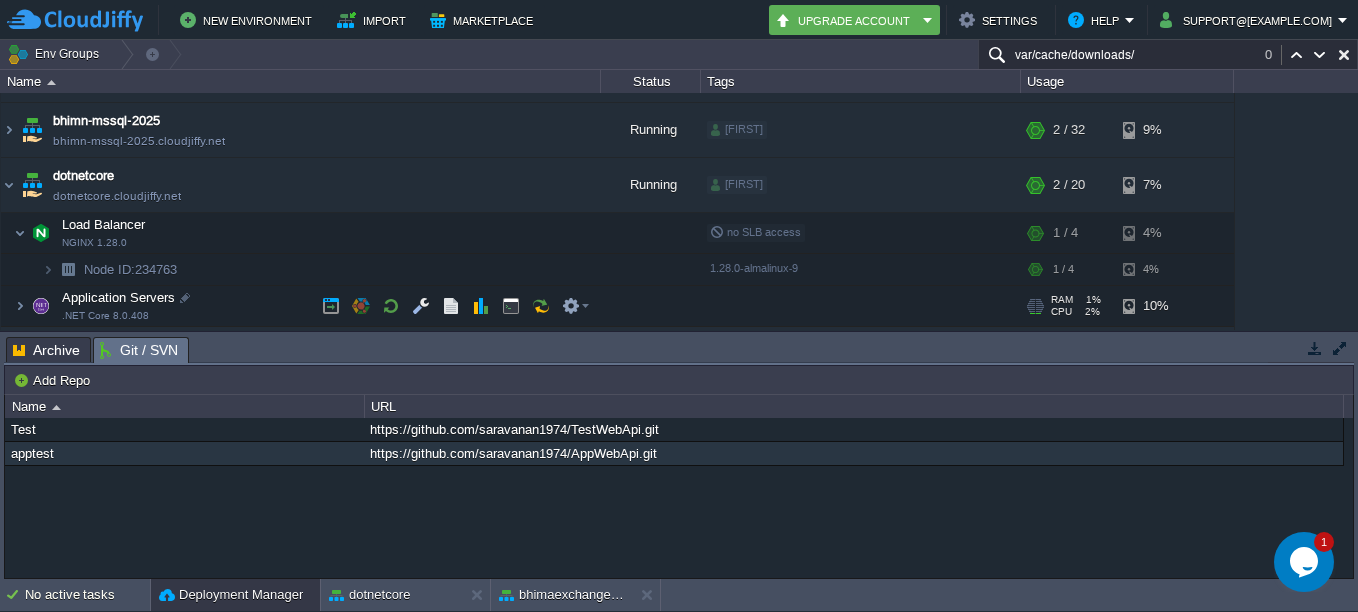click on "Application Servers" at bounding box center [119, 297] 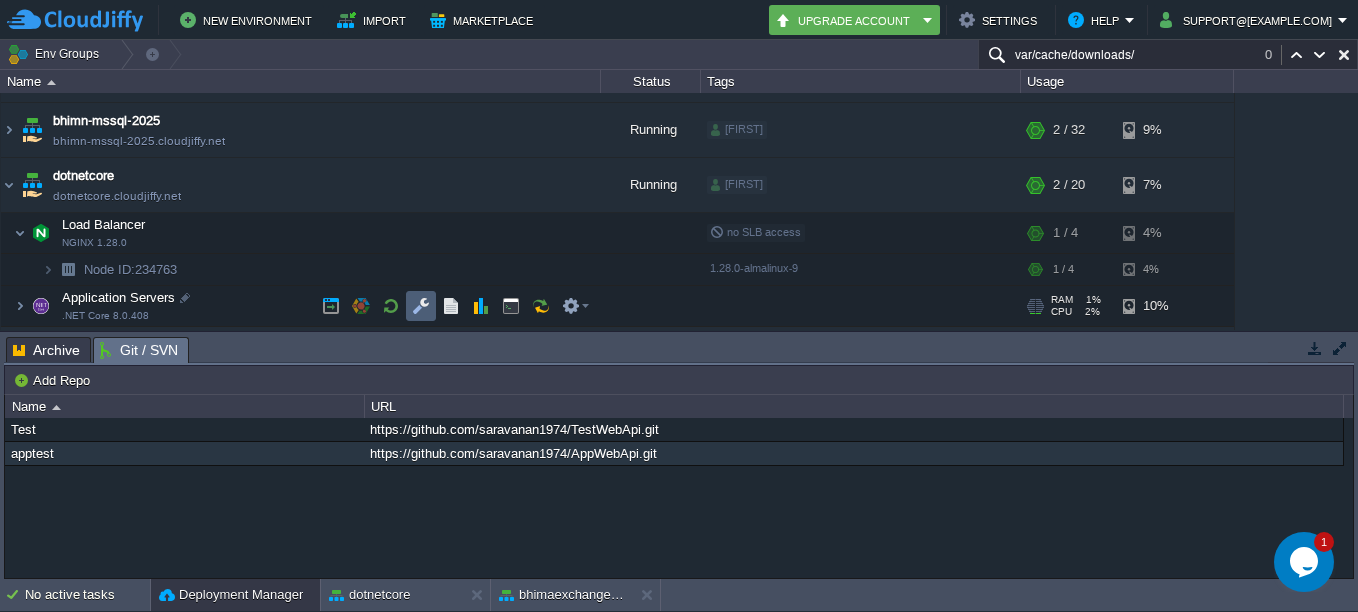 click at bounding box center (421, 306) 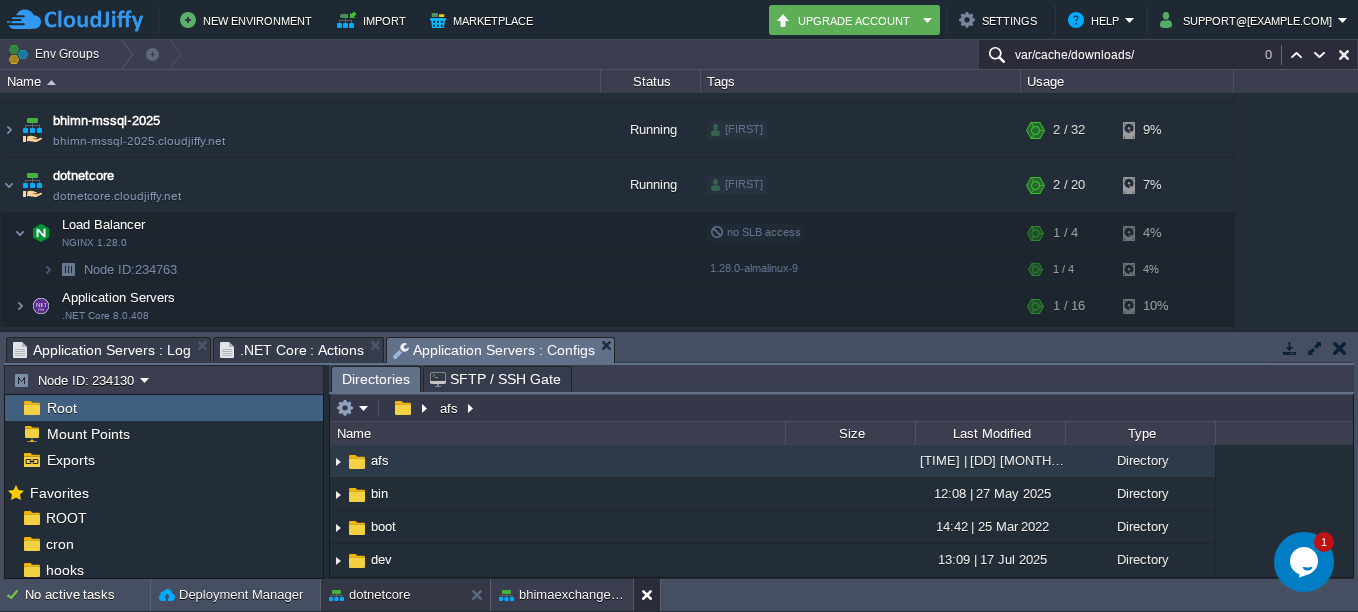click at bounding box center (651, 595) 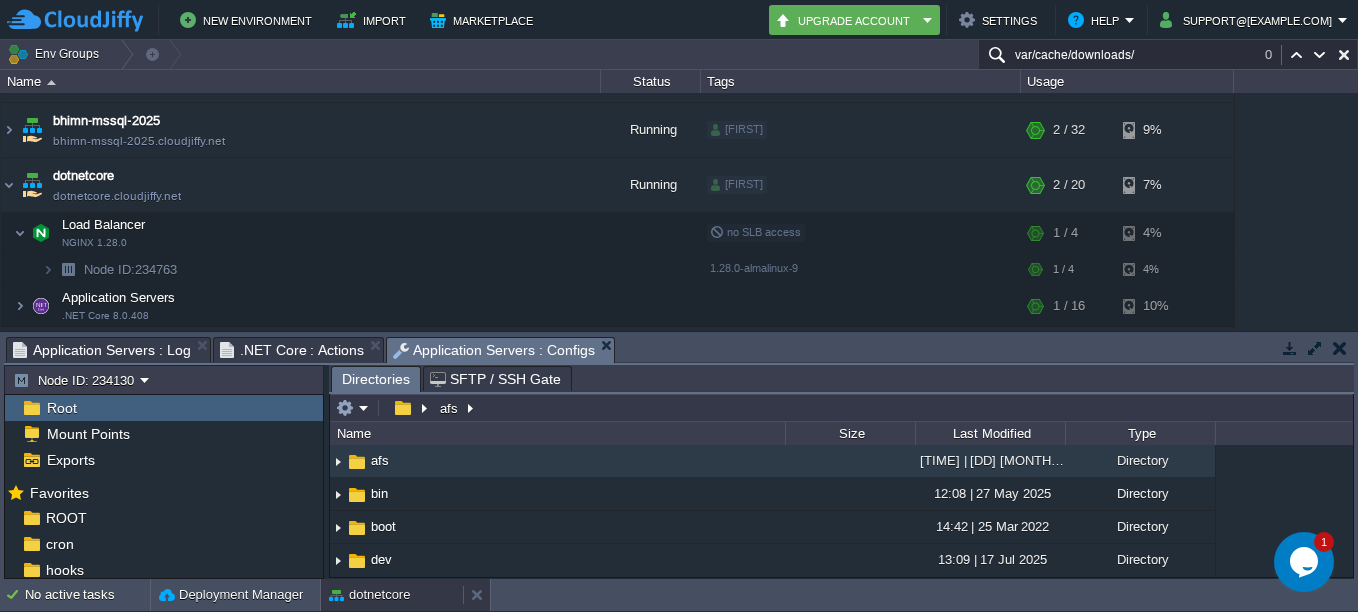 click on "dotnetcore" at bounding box center (369, 595) 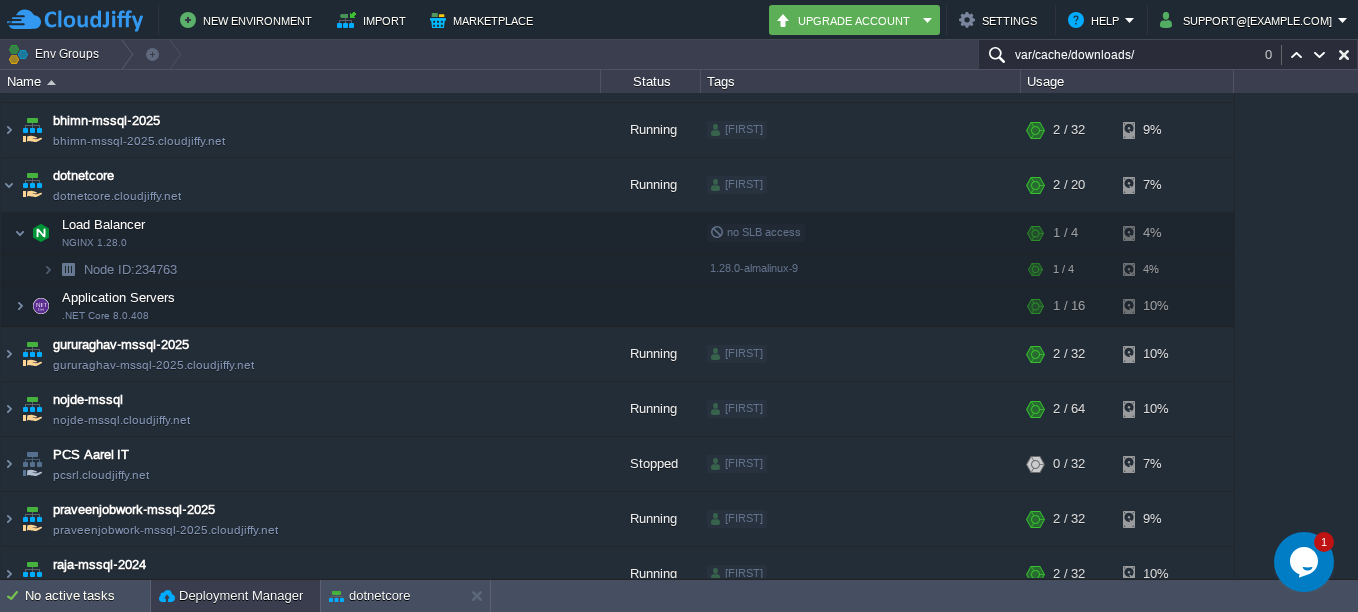 click on "Deployment Manager" at bounding box center (231, 596) 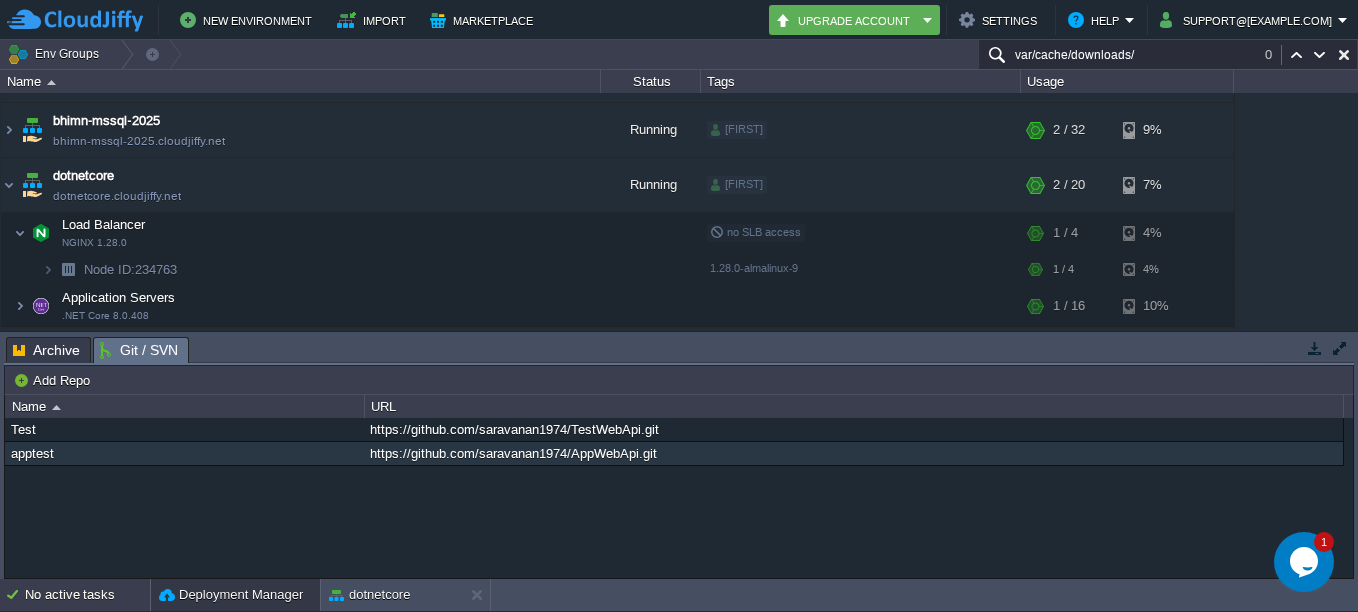 click on "No active tasks" at bounding box center [87, 595] 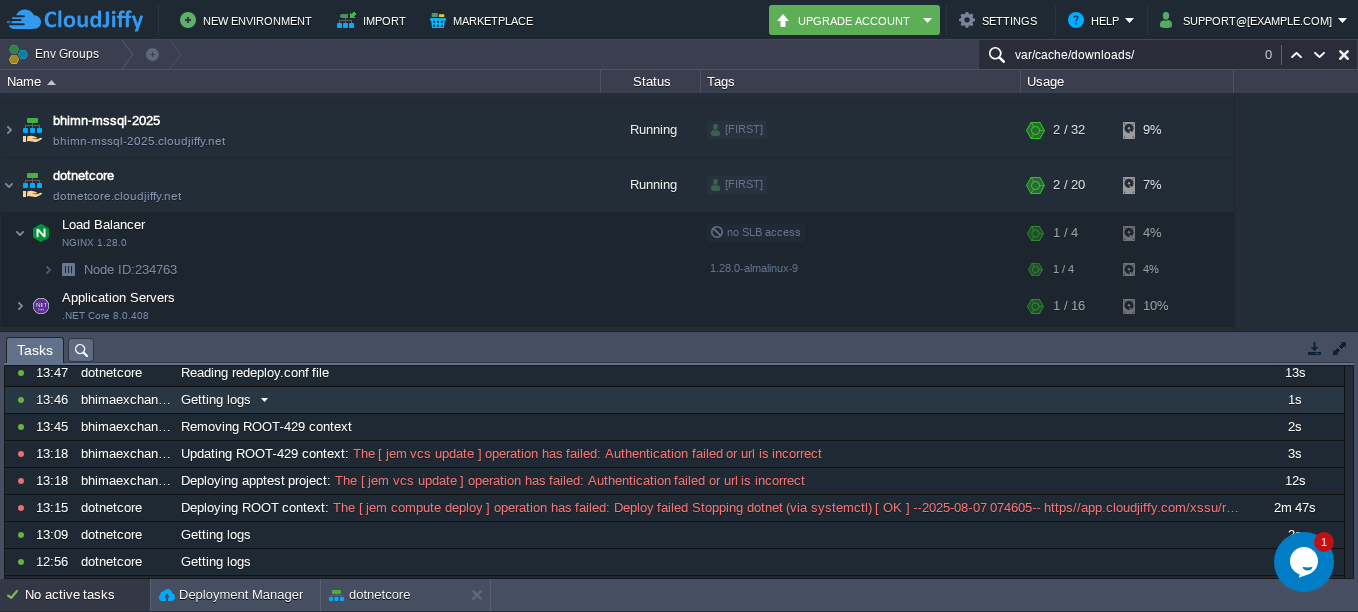 scroll, scrollTop: 0, scrollLeft: 0, axis: both 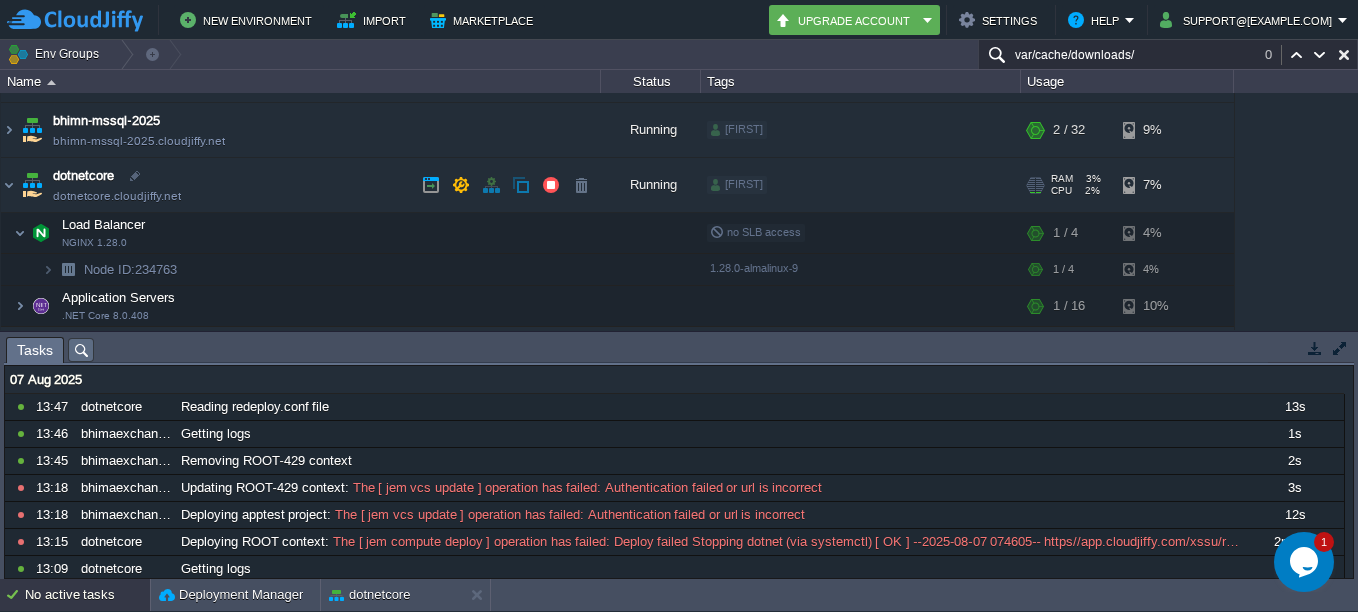 click on "dotnetcore" at bounding box center [83, 176] 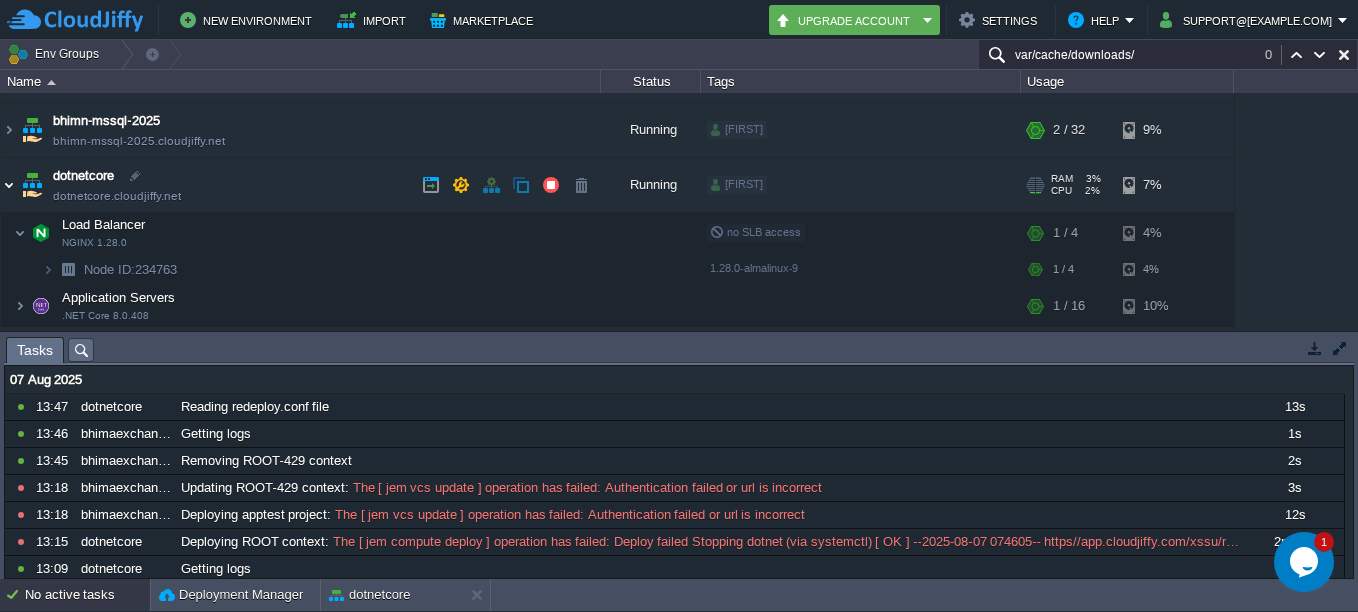 click at bounding box center (9, 185) 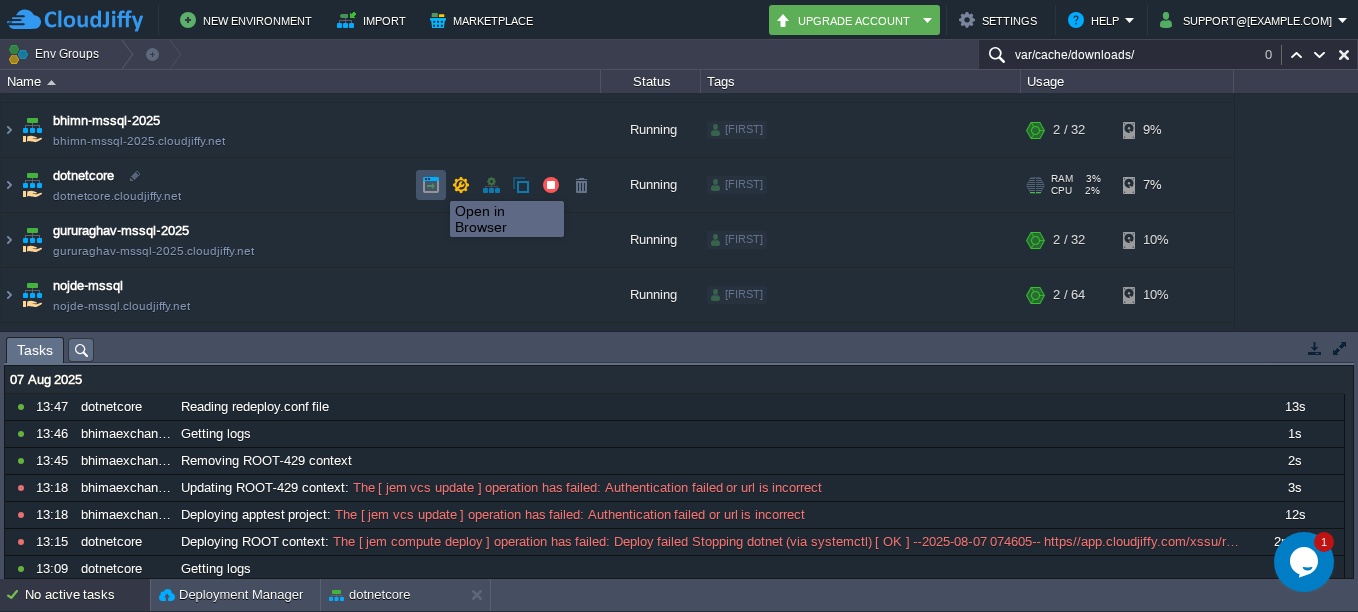 click at bounding box center (431, 185) 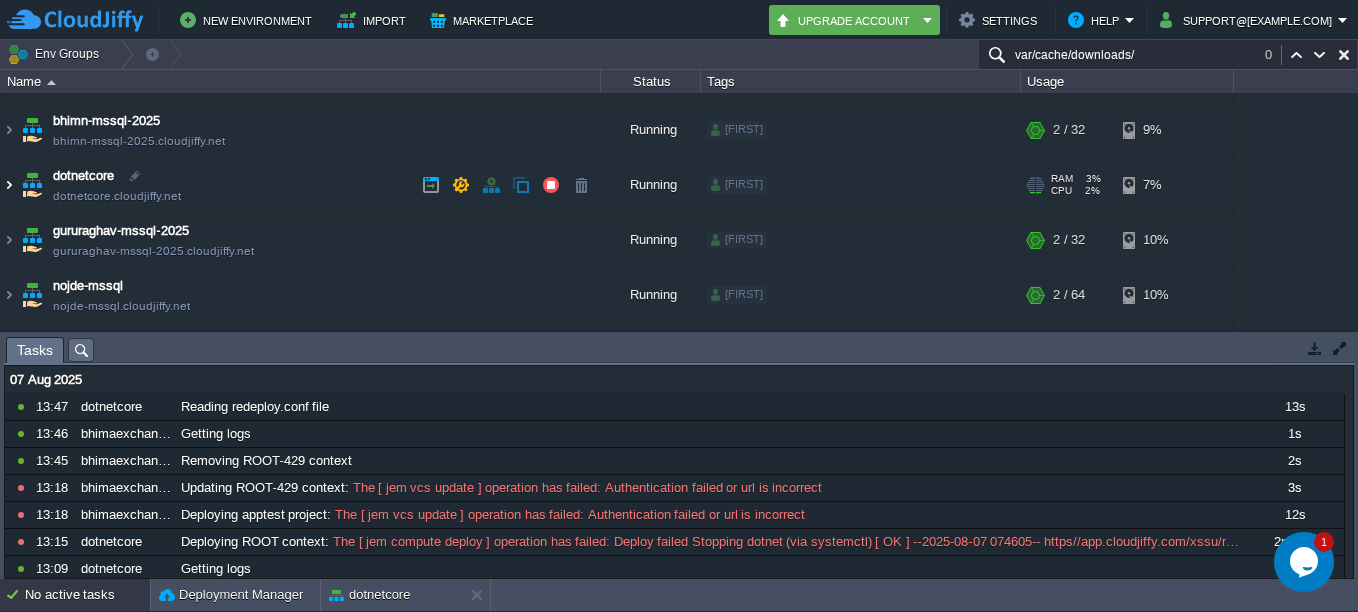 click at bounding box center (9, 185) 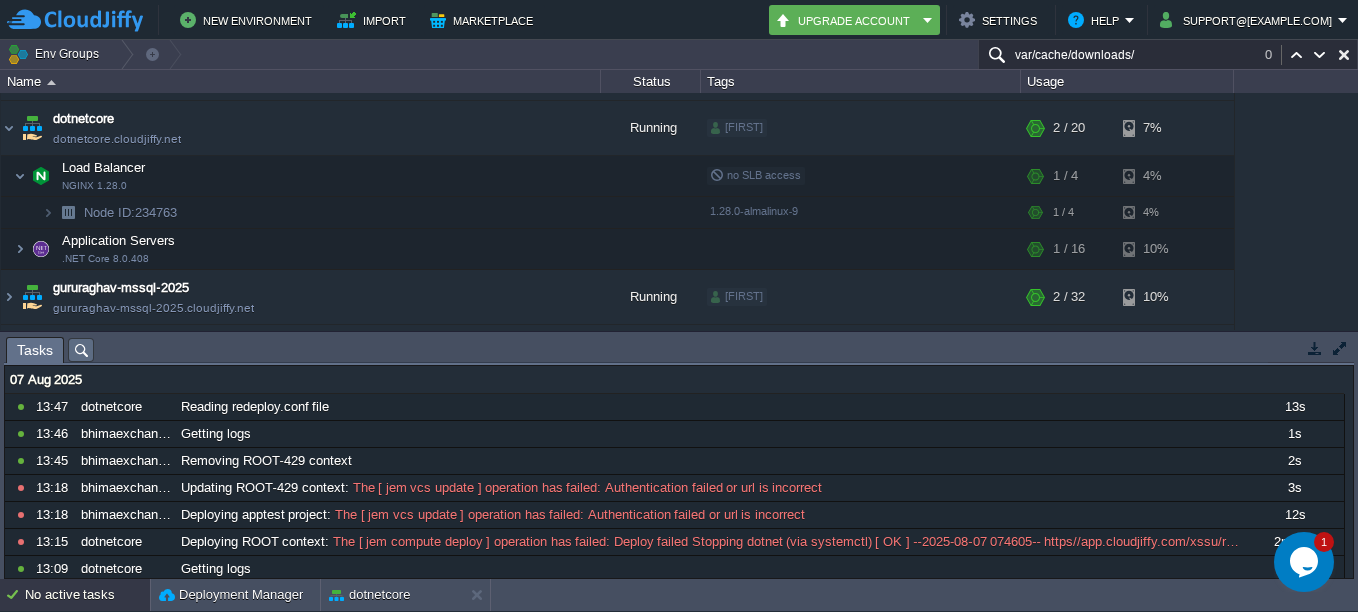 scroll, scrollTop: 200, scrollLeft: 0, axis: vertical 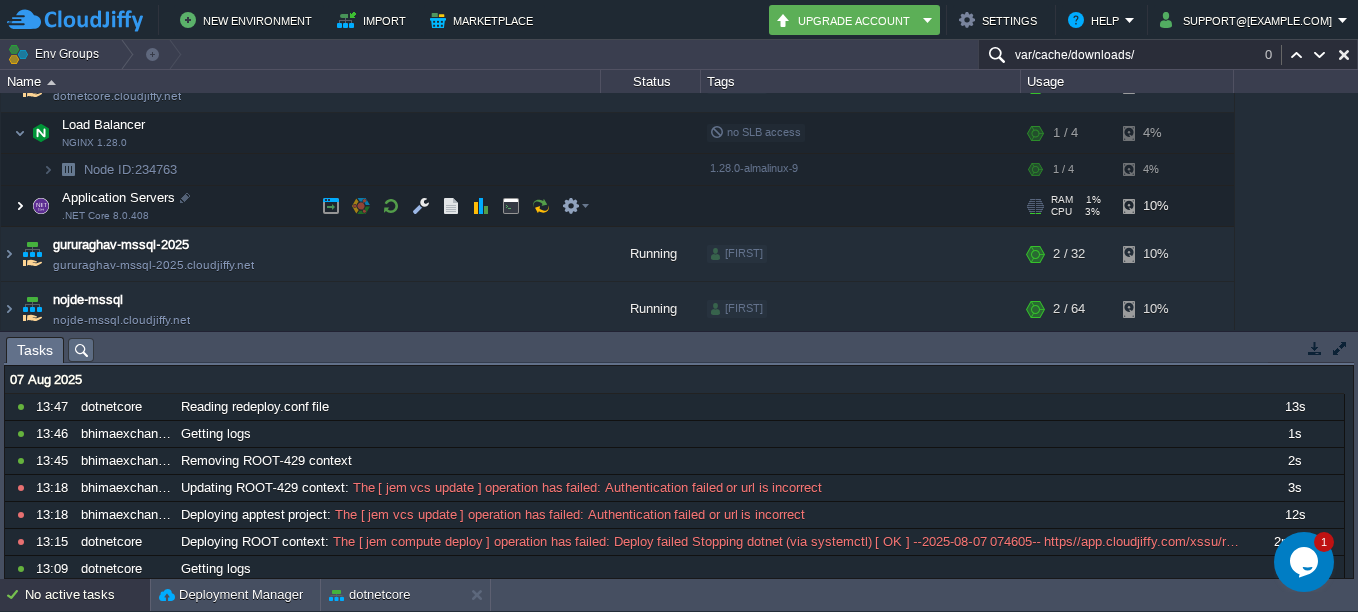 click at bounding box center (20, 206) 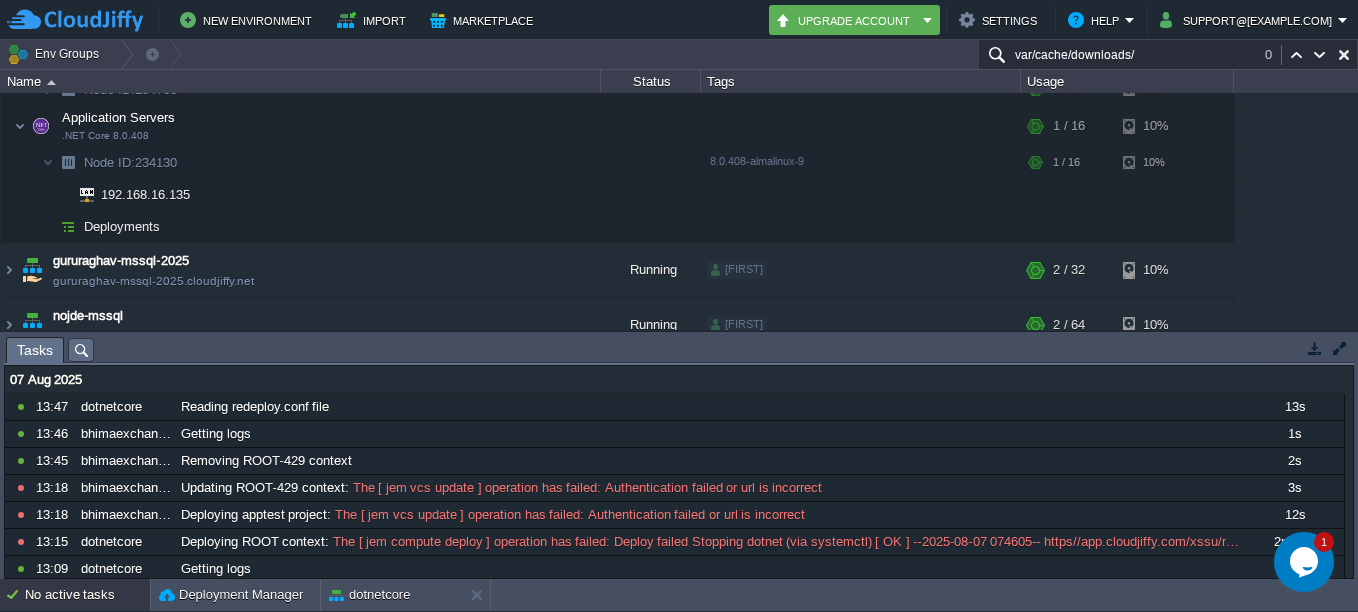 scroll, scrollTop: 400, scrollLeft: 0, axis: vertical 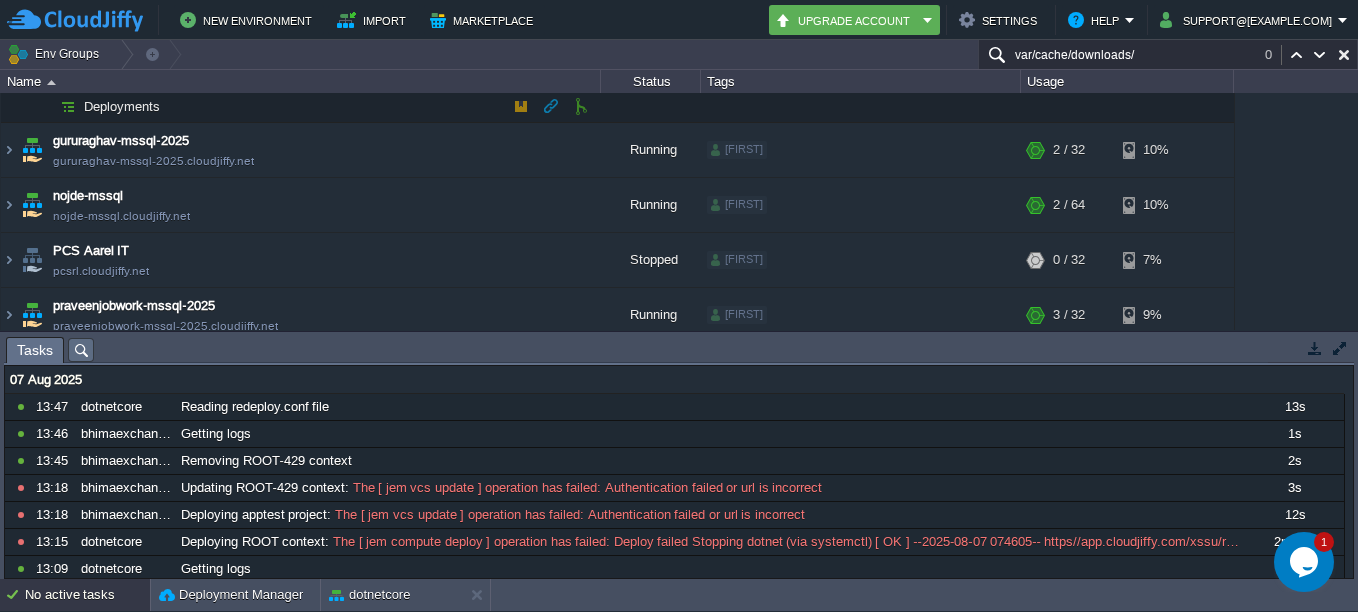 click on "Deployments" at bounding box center [122, 106] 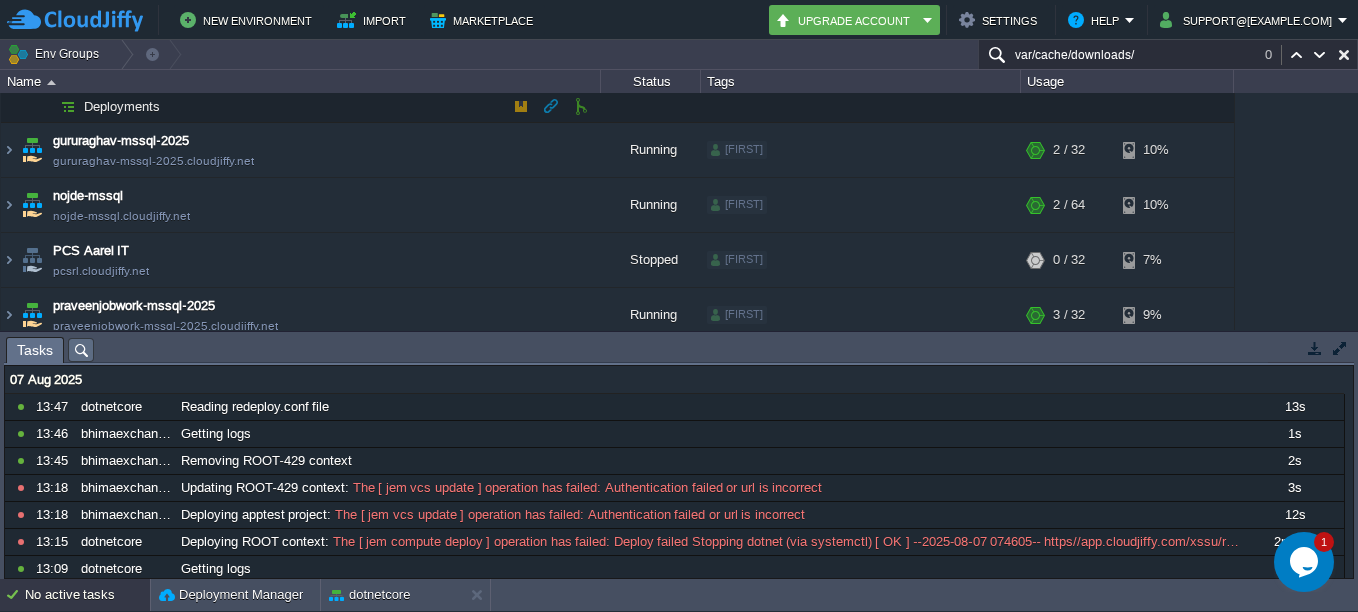 click at bounding box center [68, 106] 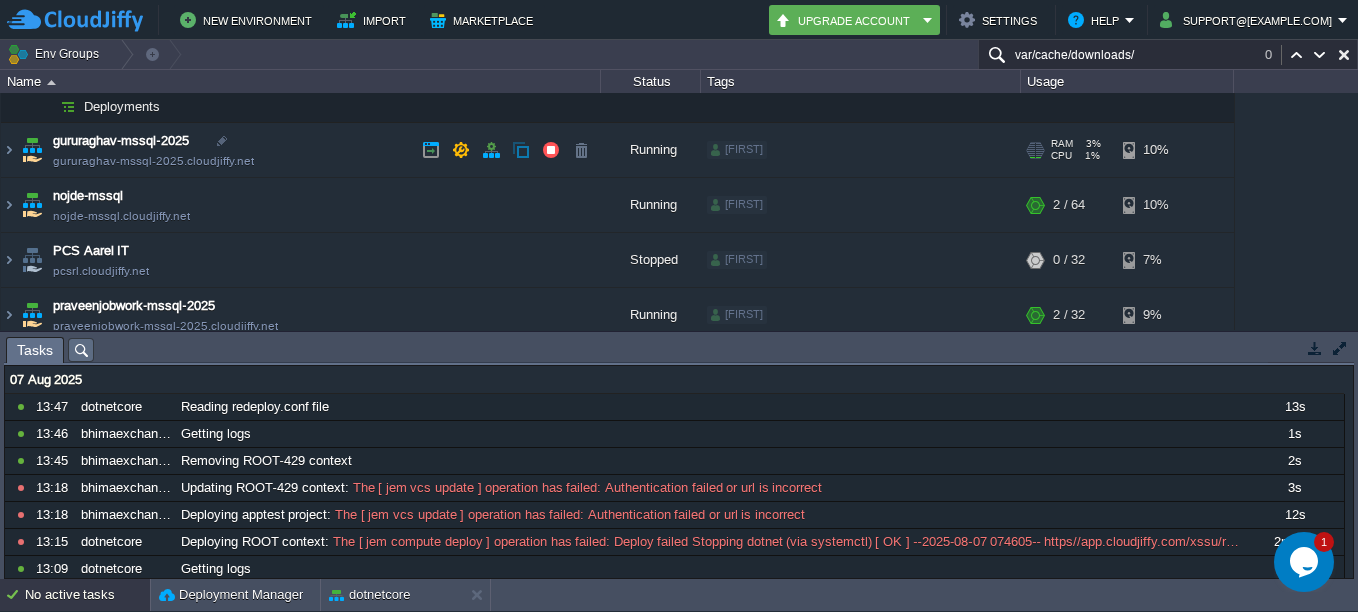 scroll, scrollTop: 300, scrollLeft: 0, axis: vertical 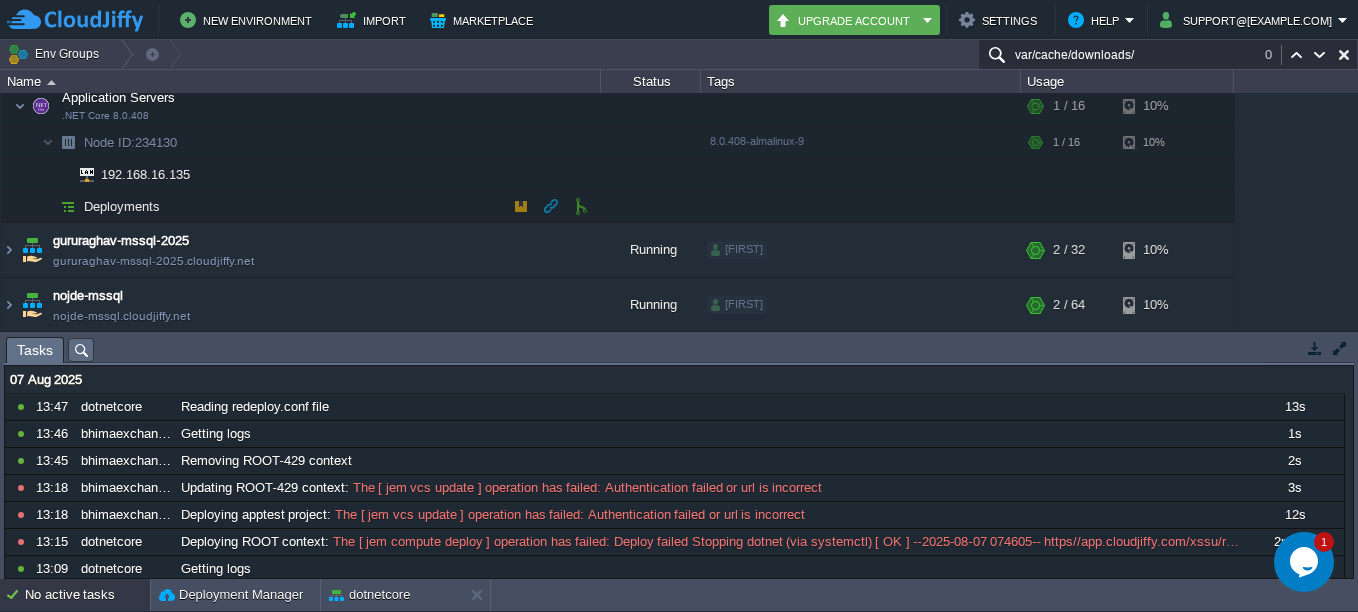 click on "Deployments" at bounding box center [122, 206] 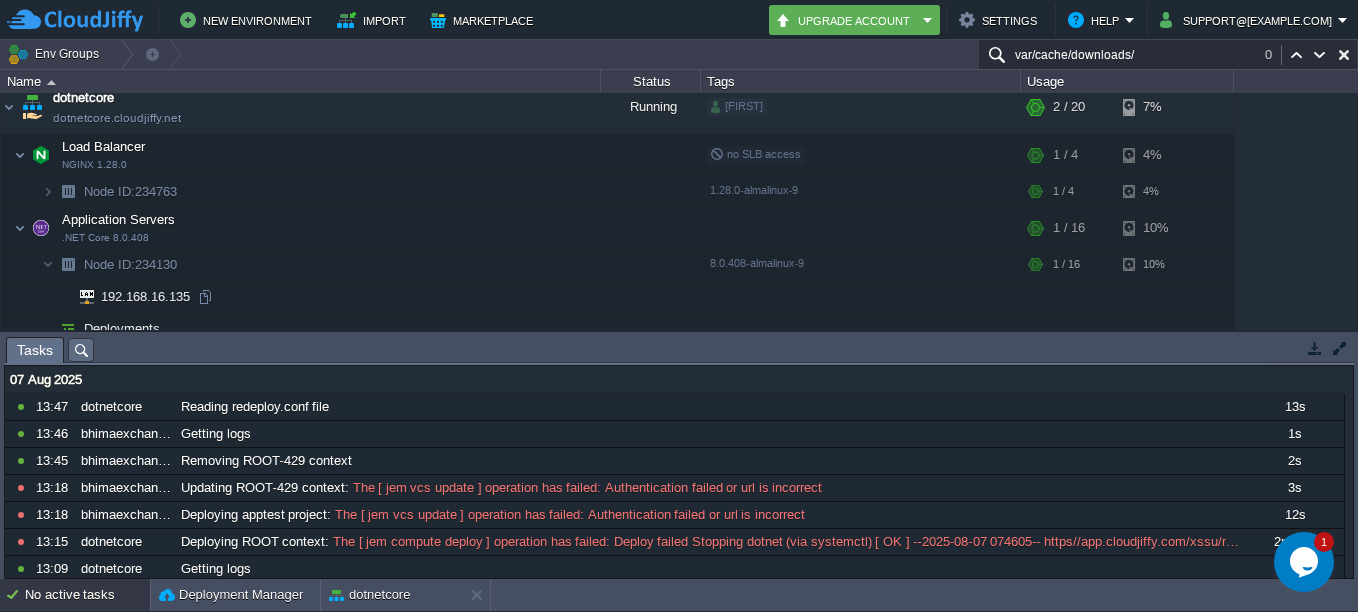 scroll, scrollTop: 200, scrollLeft: 0, axis: vertical 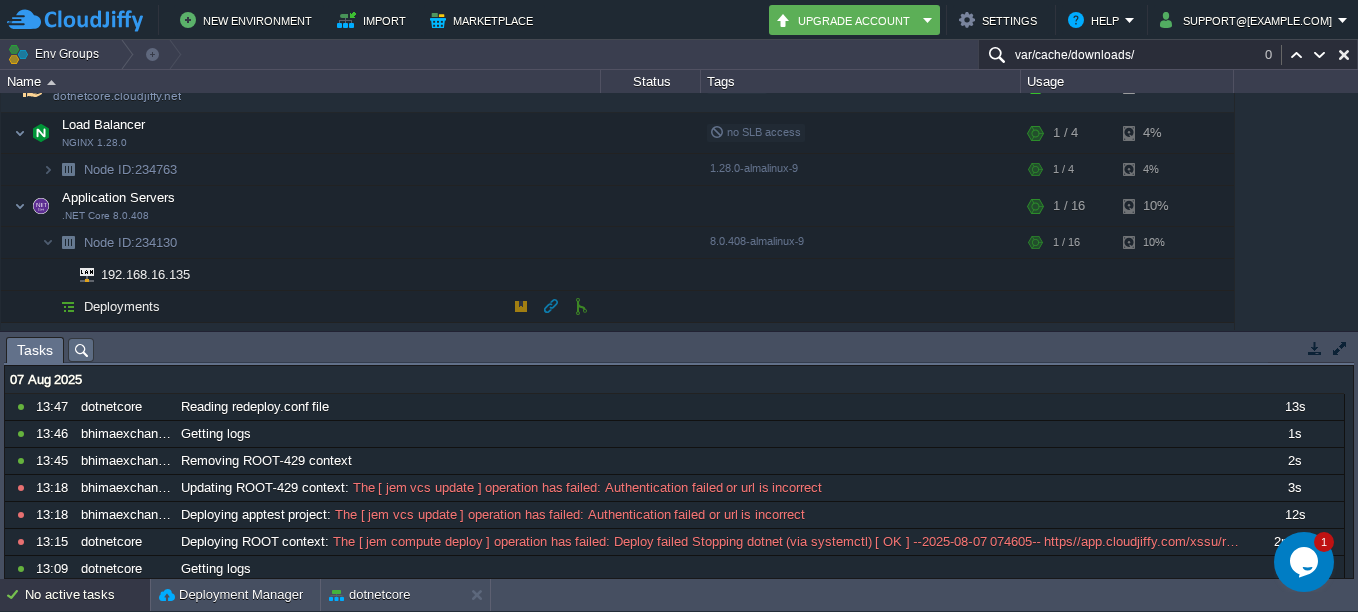 click on "Deployments" at bounding box center (122, 306) 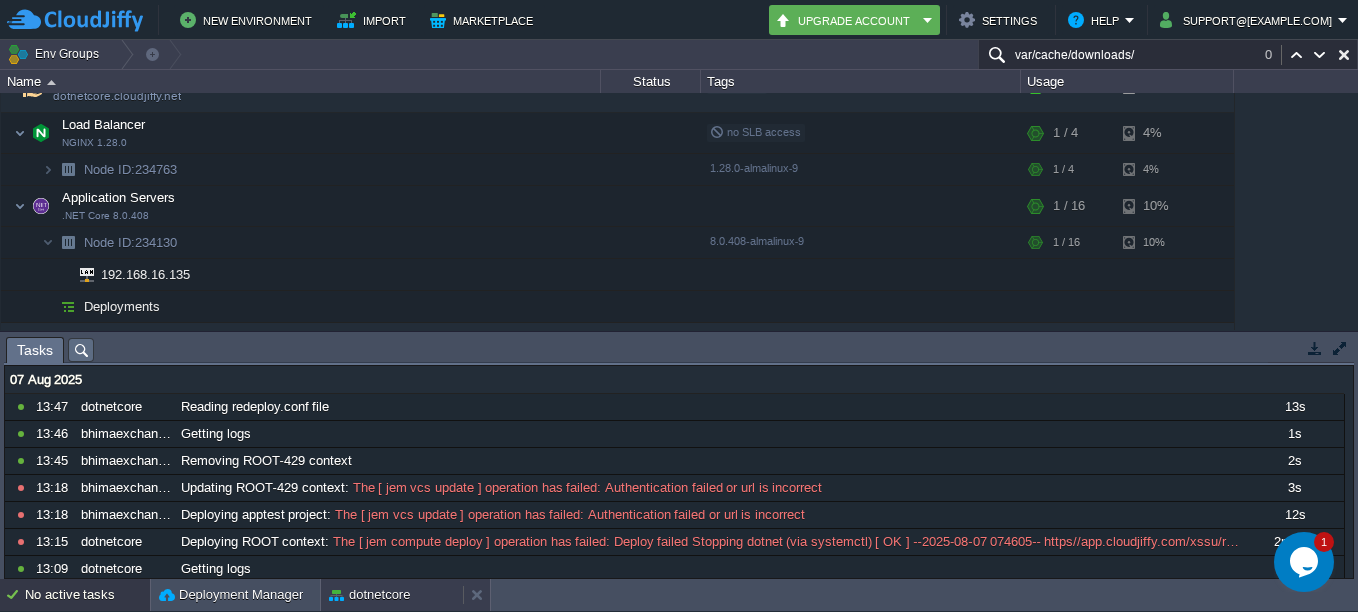click on "dotnetcore" at bounding box center (369, 595) 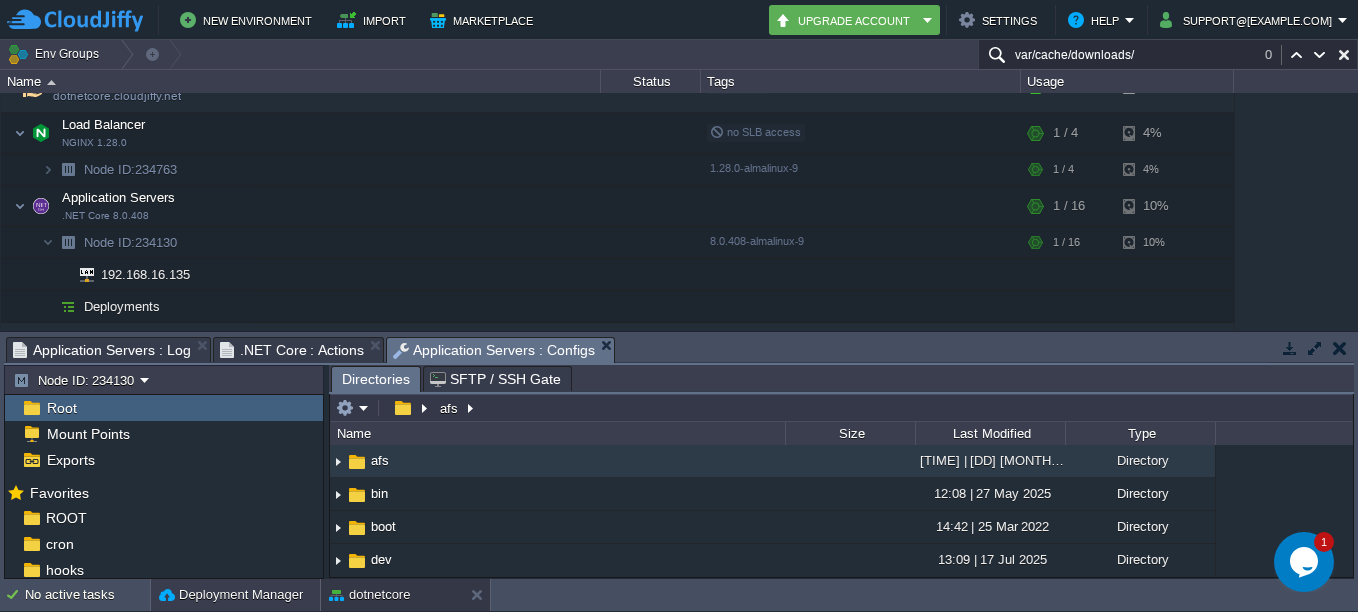 click on "Deployment Manager" at bounding box center (231, 595) 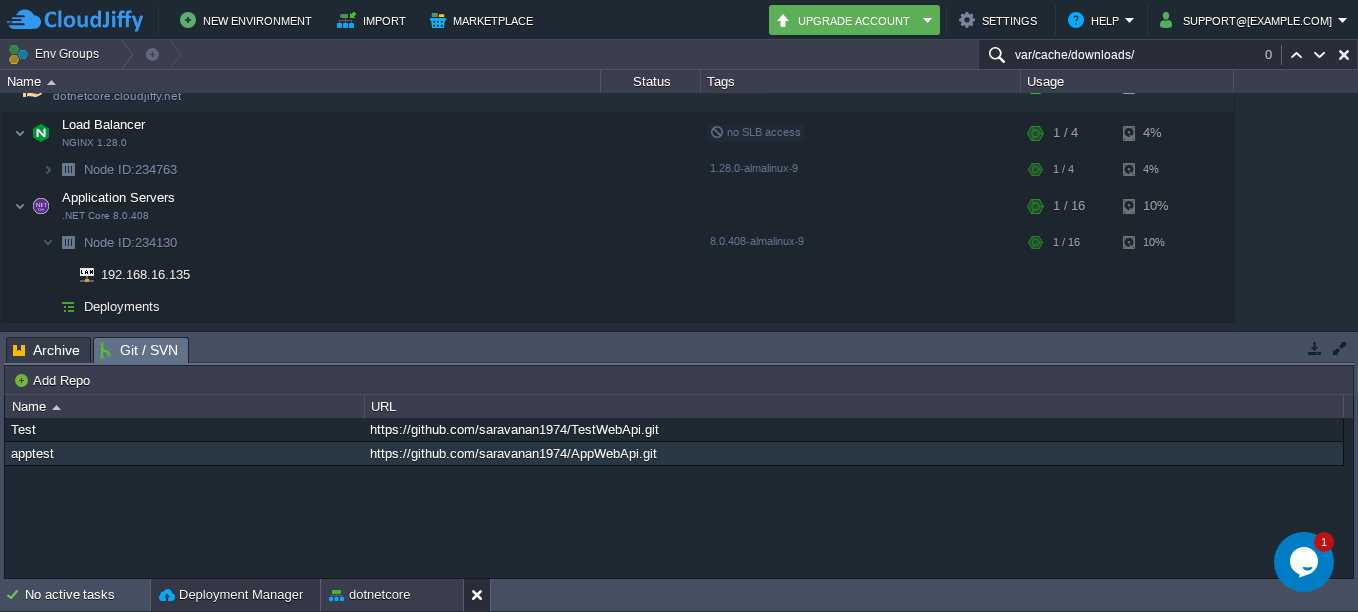 click at bounding box center [481, 595] 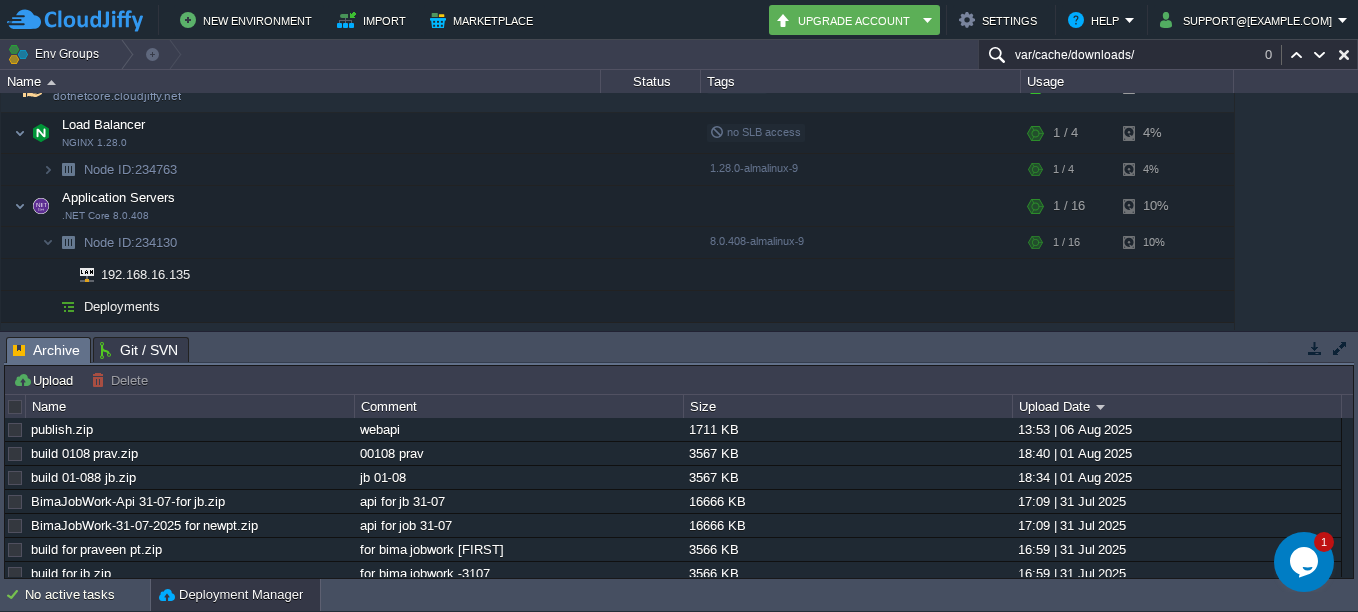 click on "Archive" at bounding box center (46, 350) 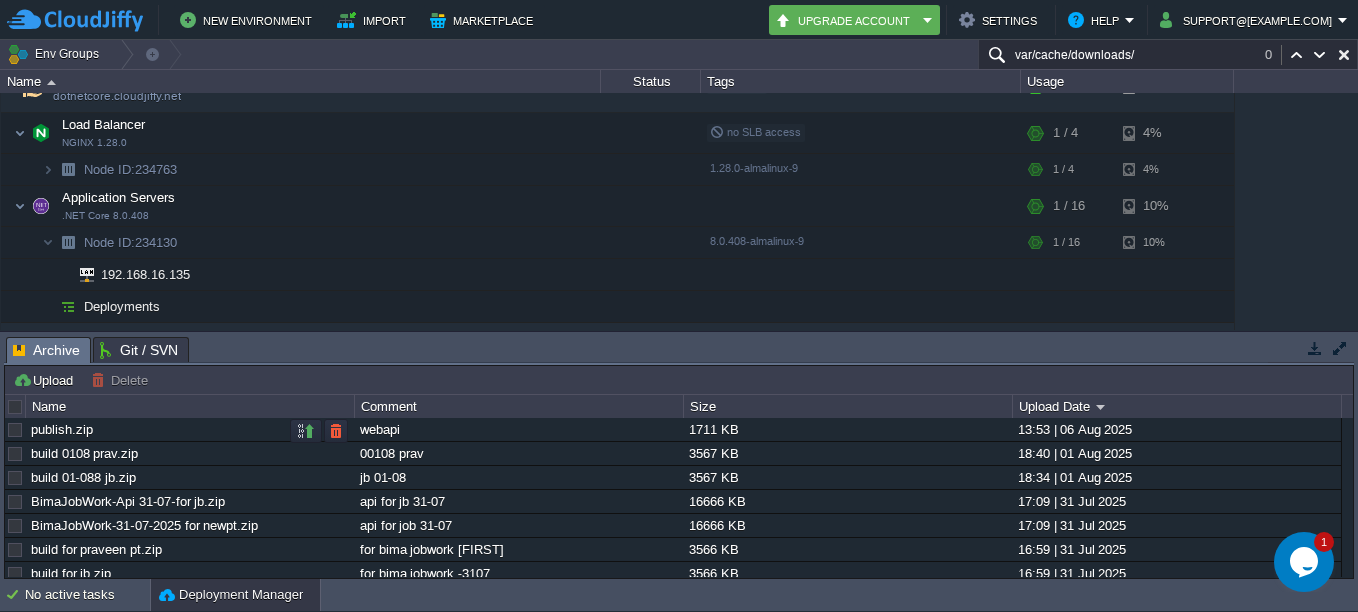 click on "publish.zip" at bounding box center [62, 429] 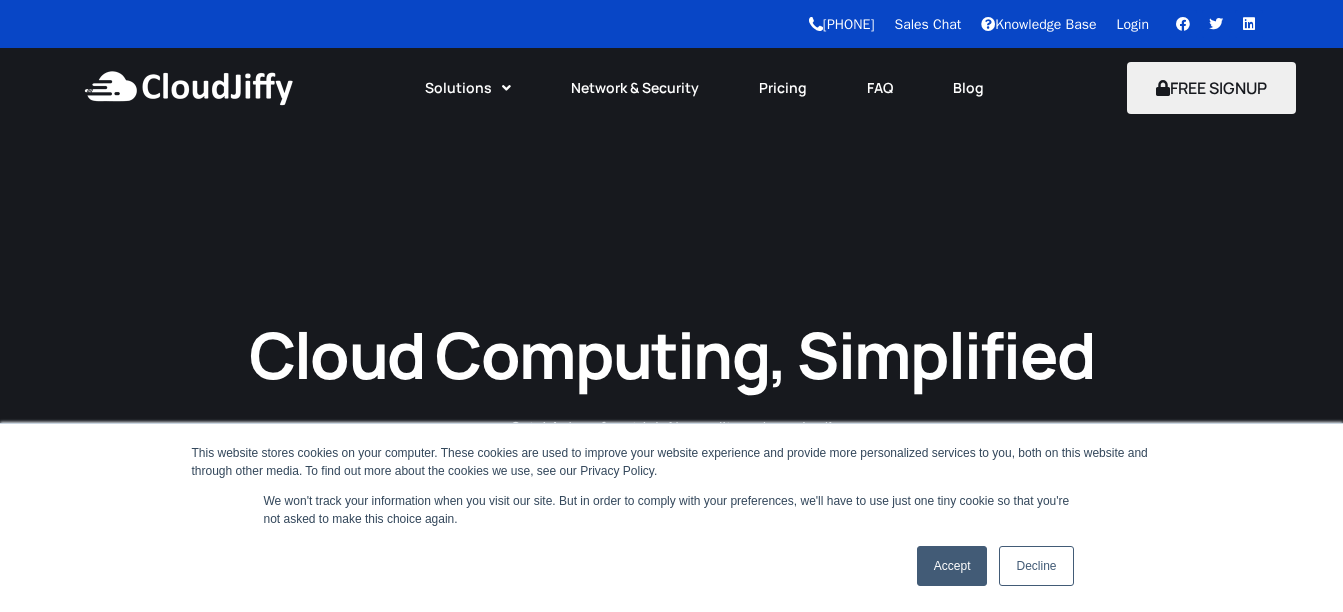 scroll, scrollTop: 0, scrollLeft: 0, axis: both 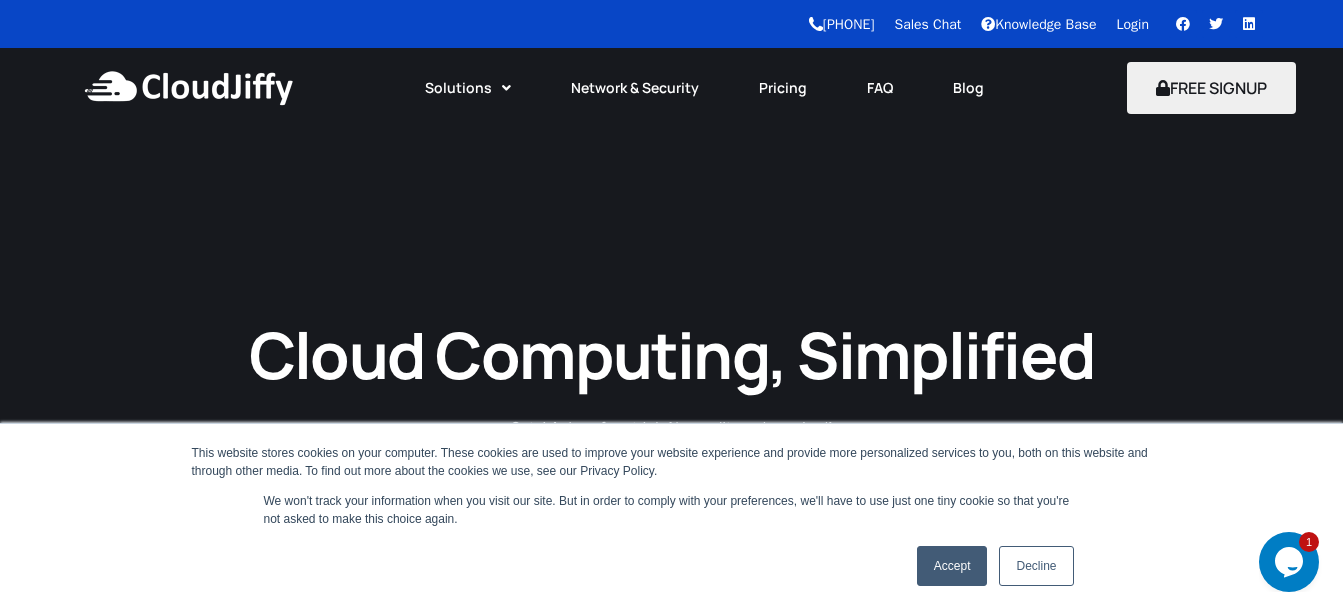 click on "Login" at bounding box center [1133, 24] 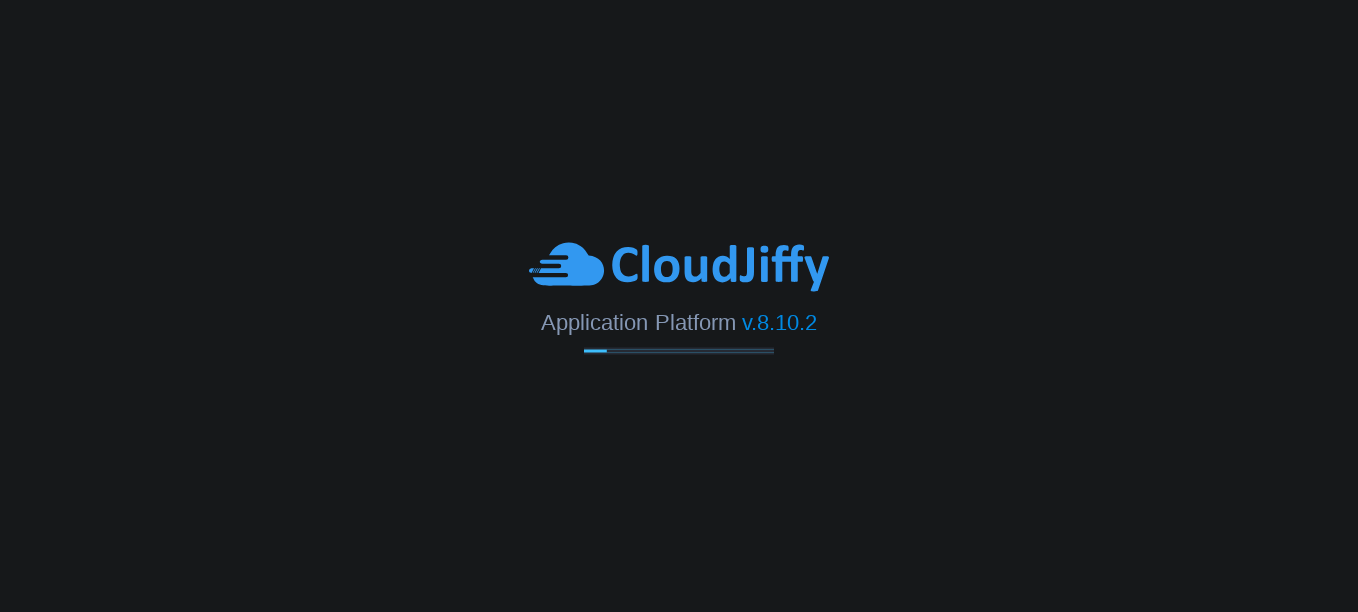 scroll, scrollTop: 0, scrollLeft: 0, axis: both 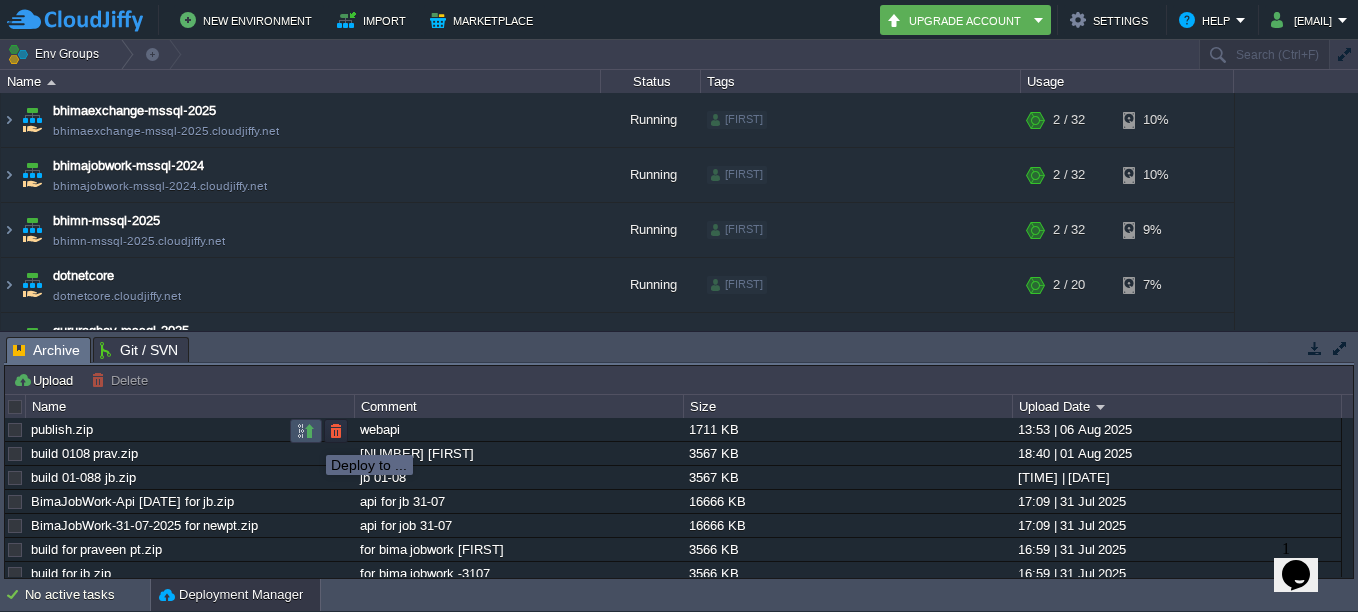 click at bounding box center [306, 431] 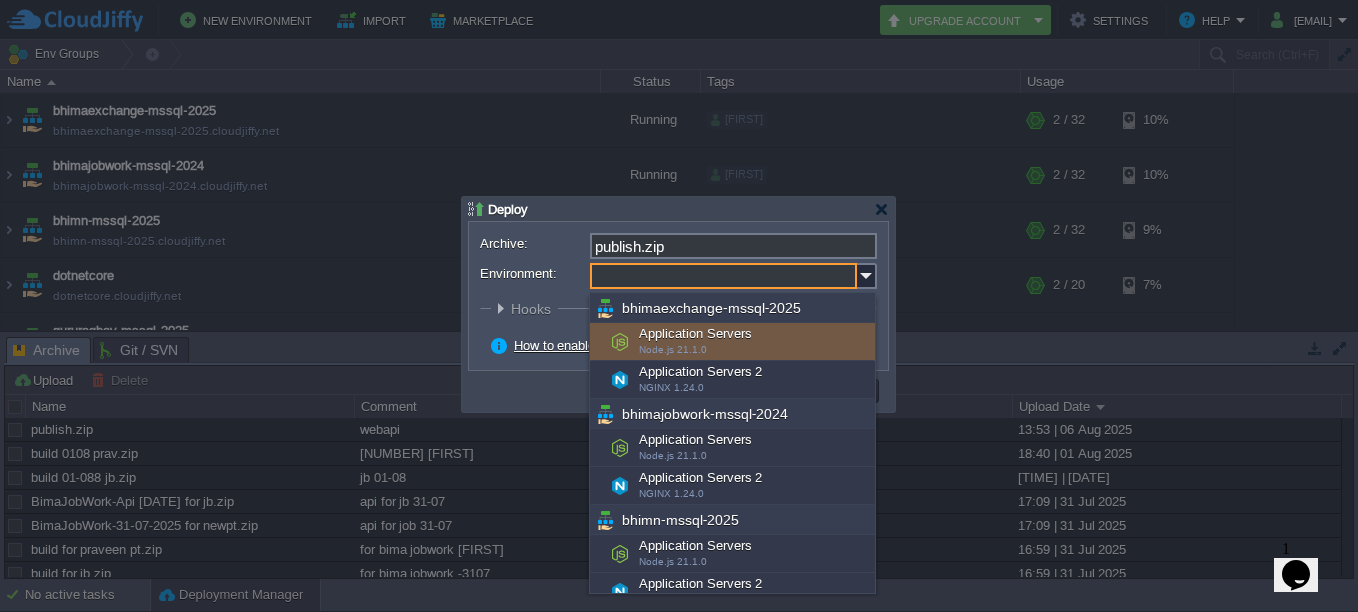 click on "Environment:" at bounding box center (723, 276) 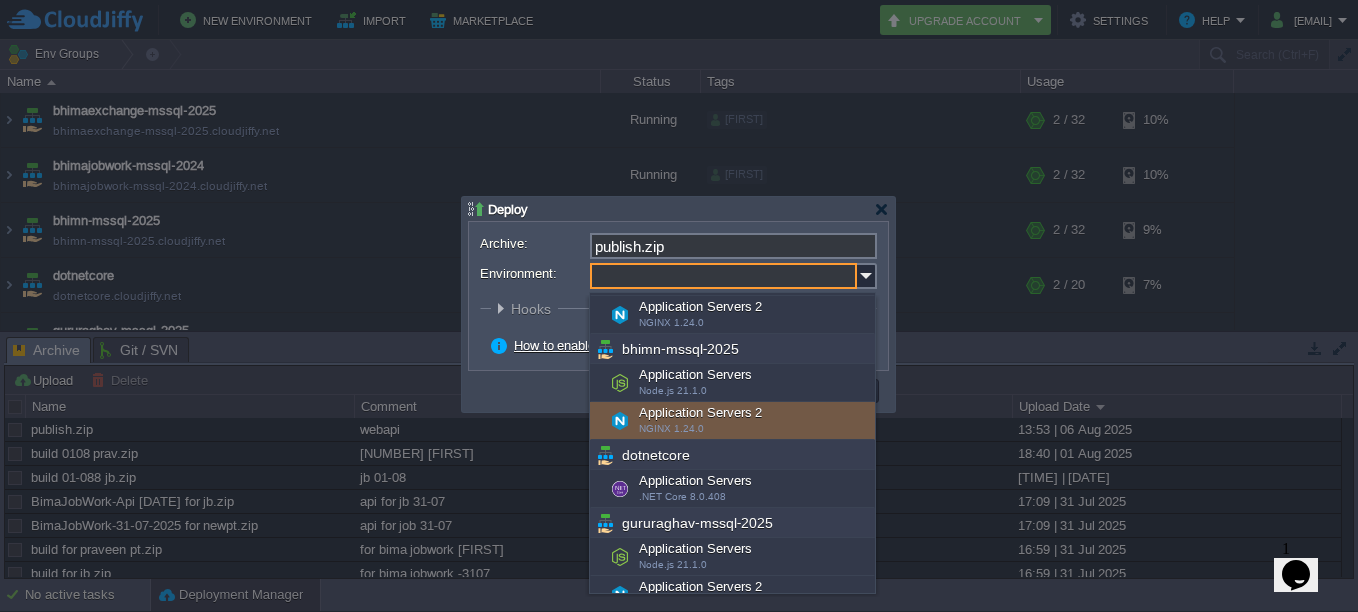 scroll, scrollTop: 200, scrollLeft: 0, axis: vertical 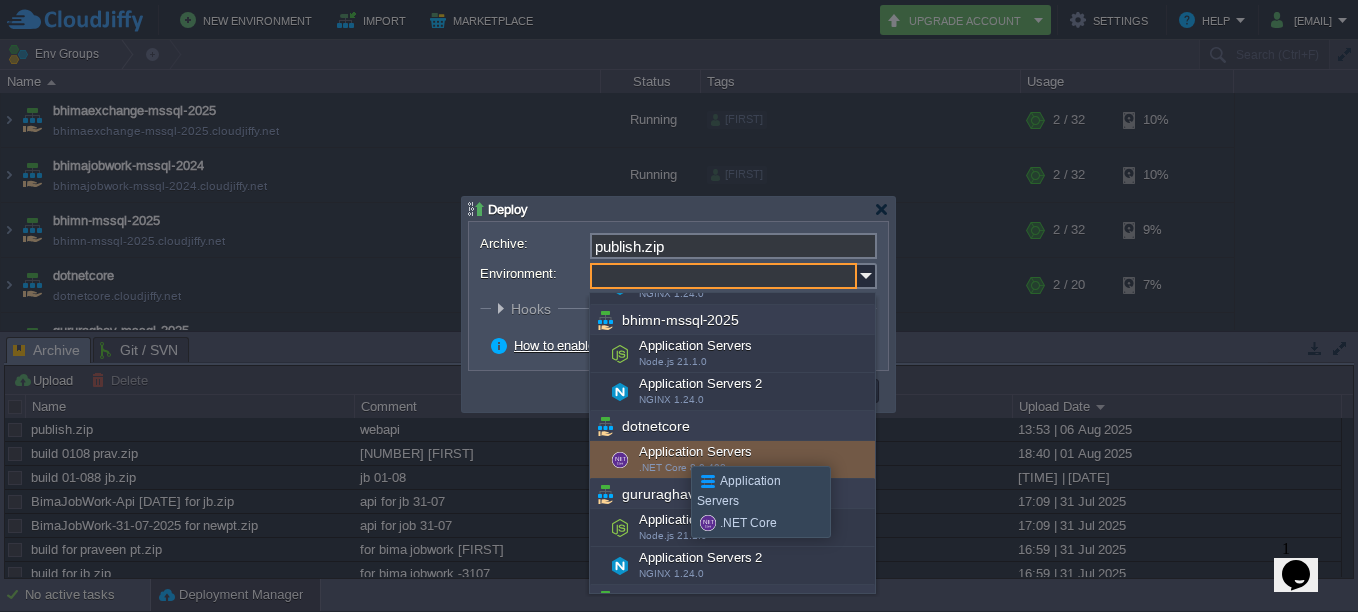 click on "Application Servers .NET Core 8.0.408" at bounding box center (732, 460) 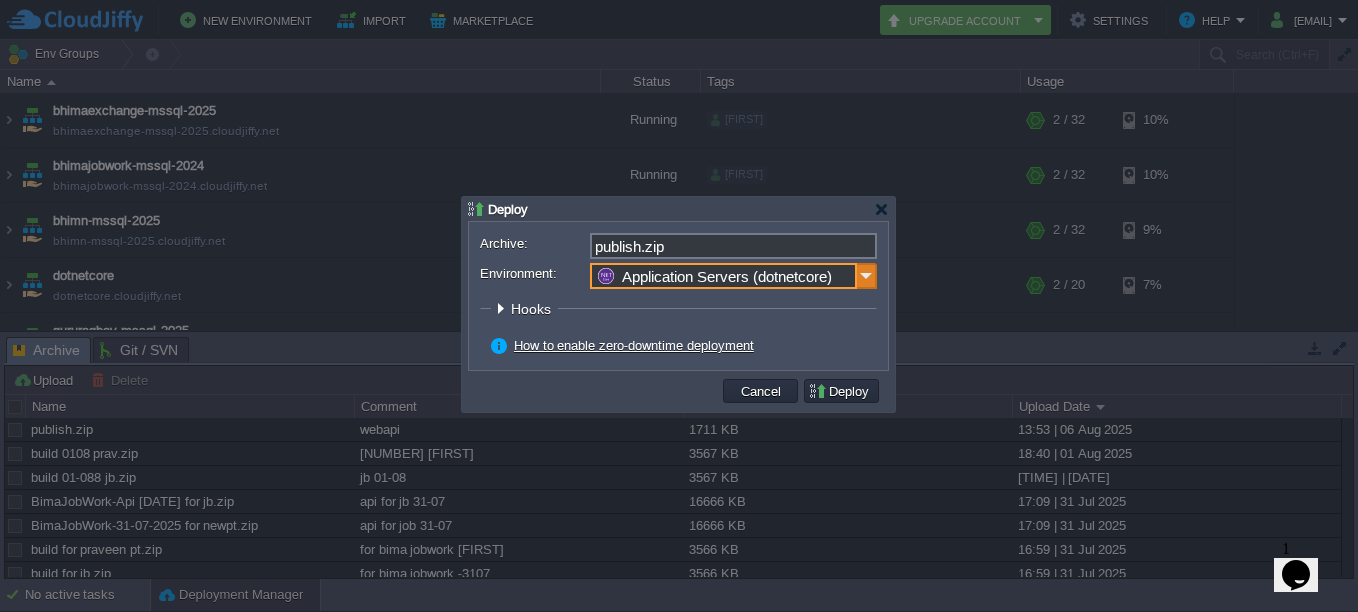 click at bounding box center (867, 276) 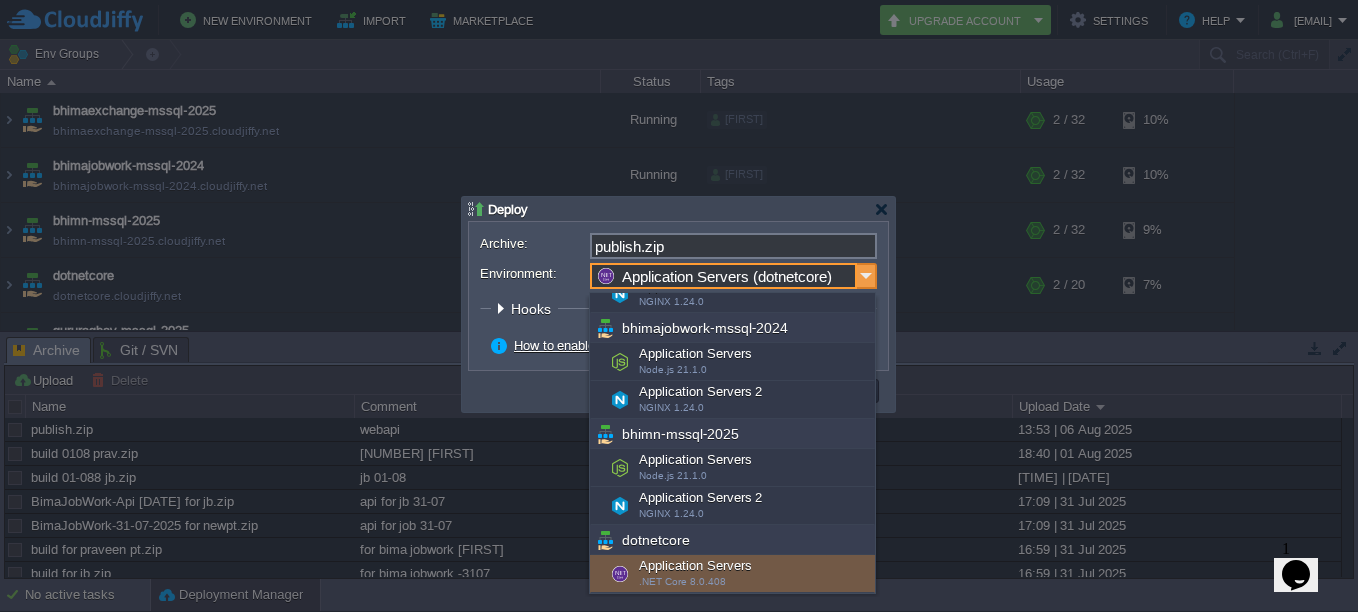 click at bounding box center (867, 276) 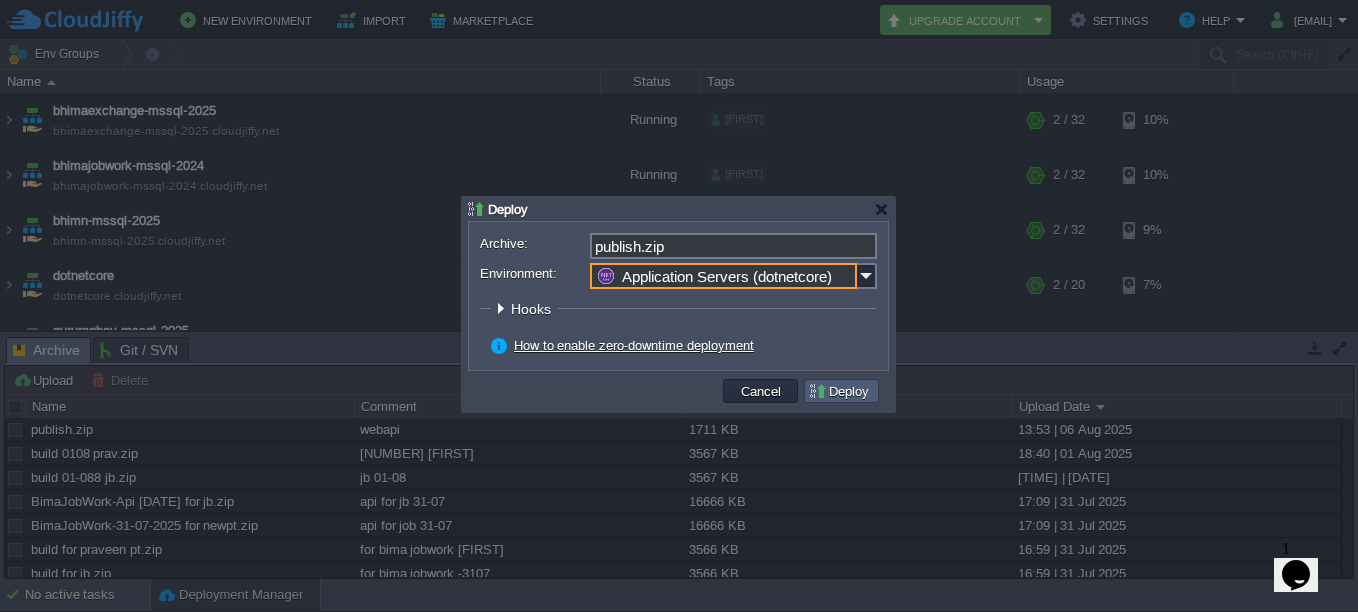 click on "Deploy" at bounding box center (841, 391) 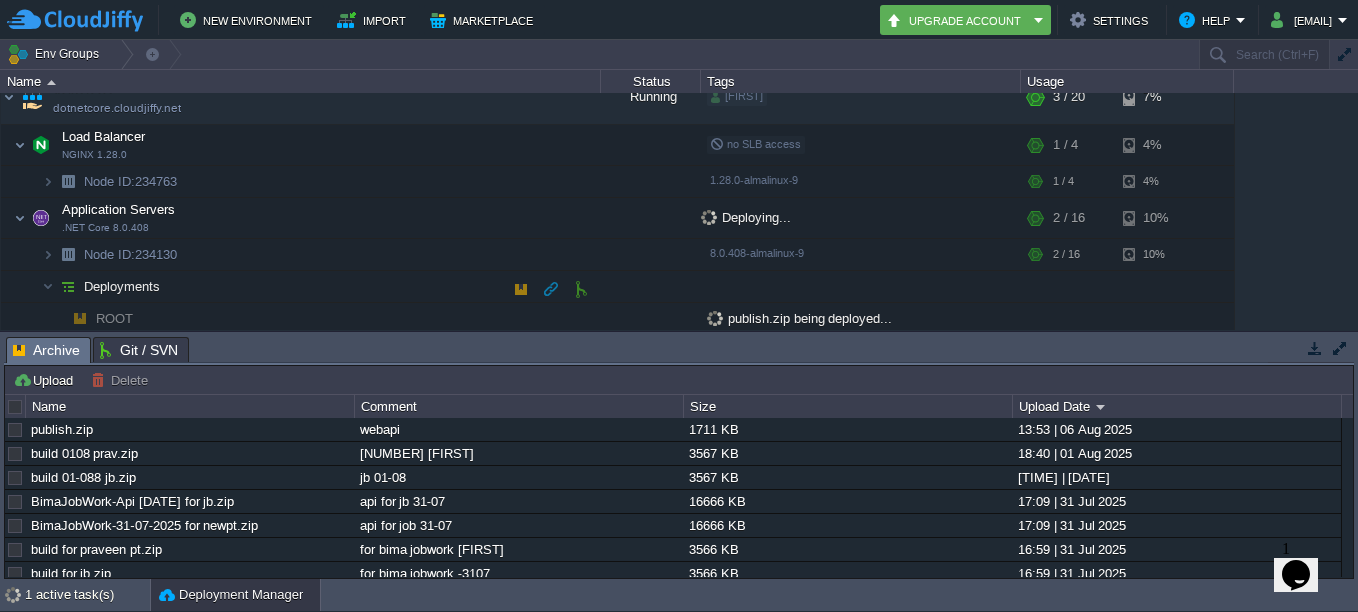 scroll, scrollTop: 285, scrollLeft: 0, axis: vertical 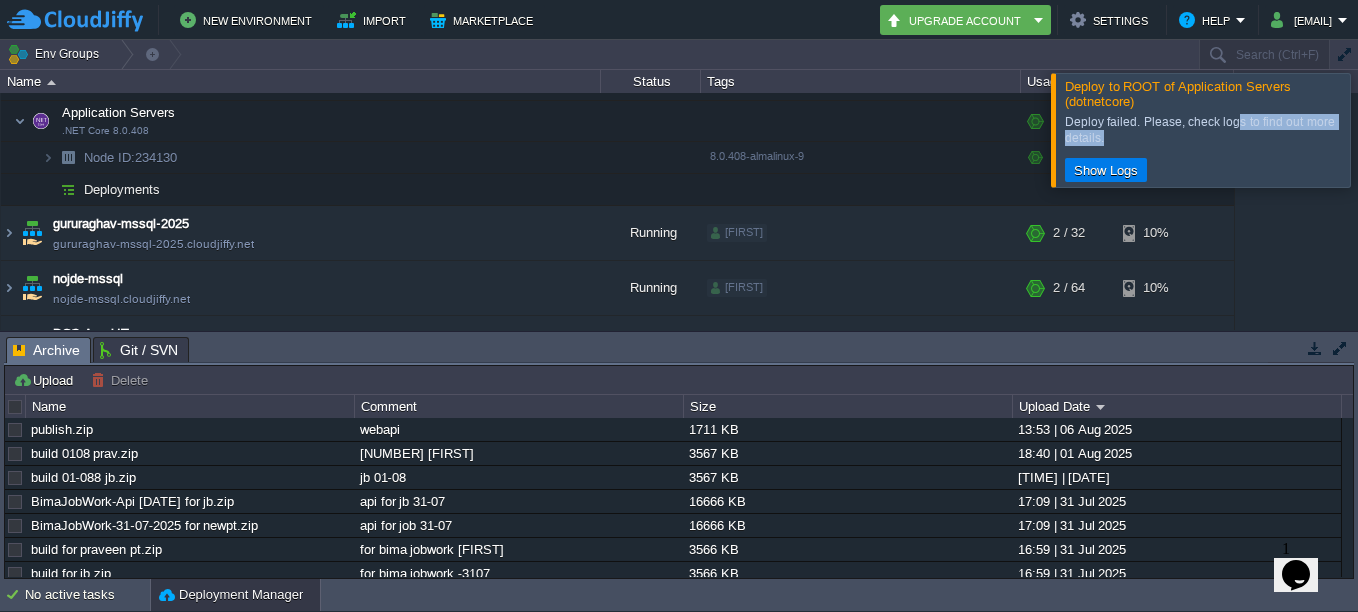 drag, startPoint x: 1231, startPoint y: 121, endPoint x: 1295, endPoint y: 144, distance: 68.007355 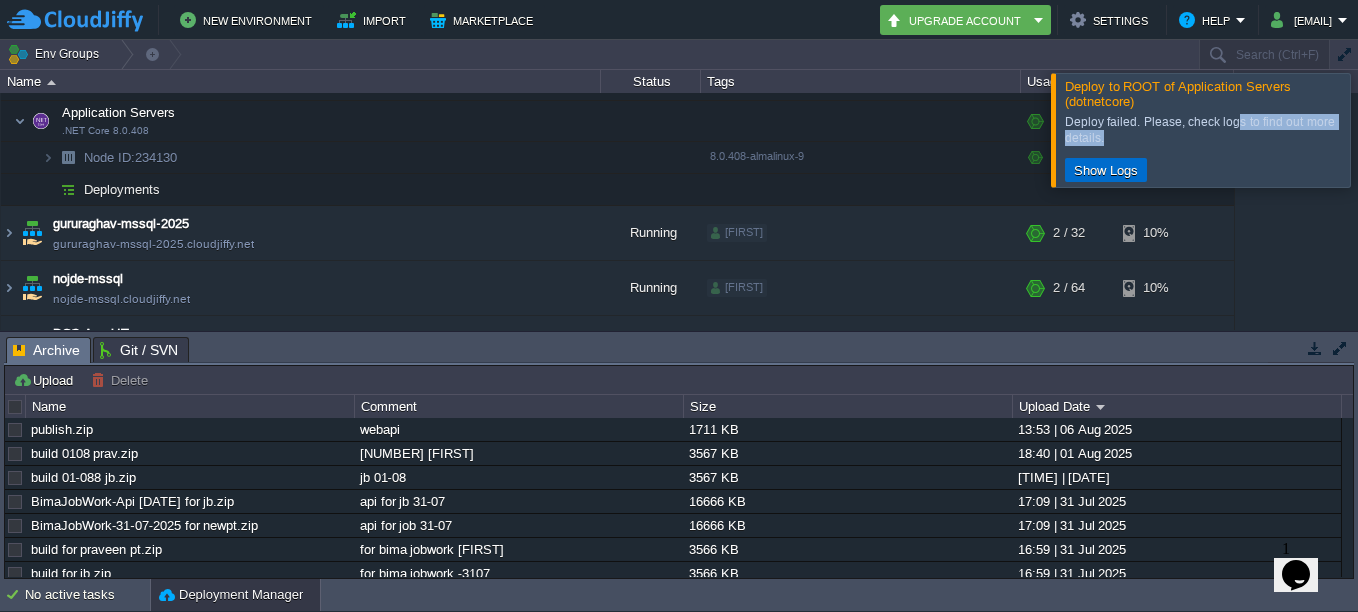click on "Show Logs" at bounding box center (1106, 170) 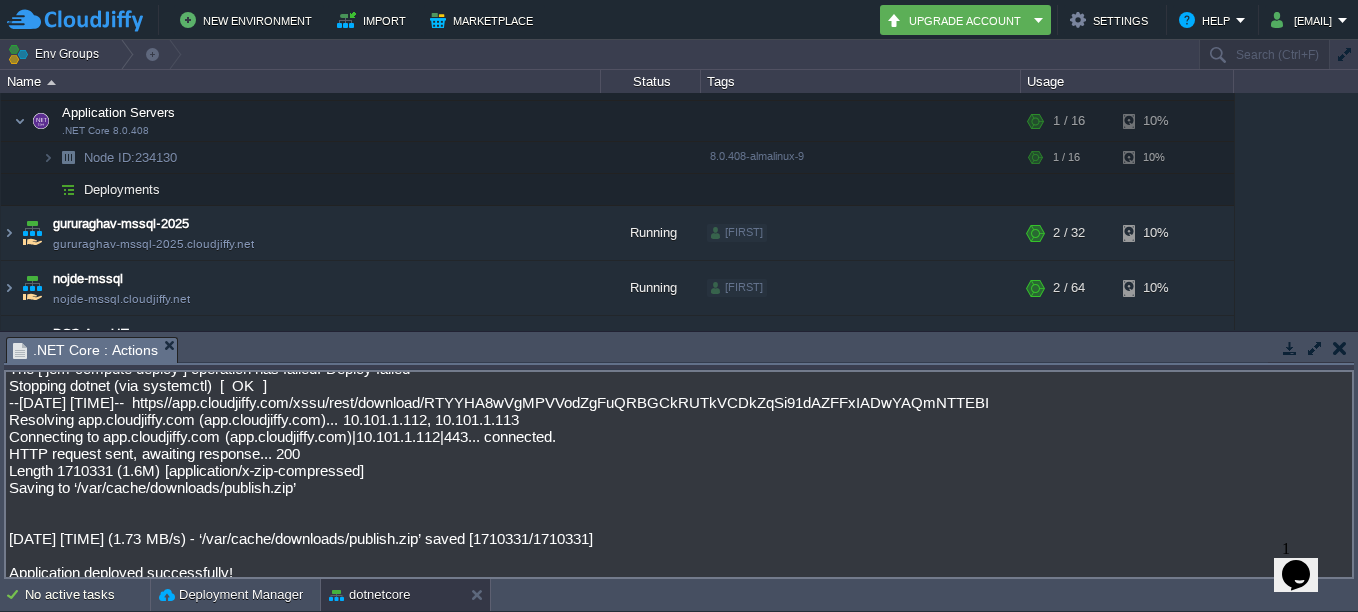 scroll, scrollTop: 0, scrollLeft: 0, axis: both 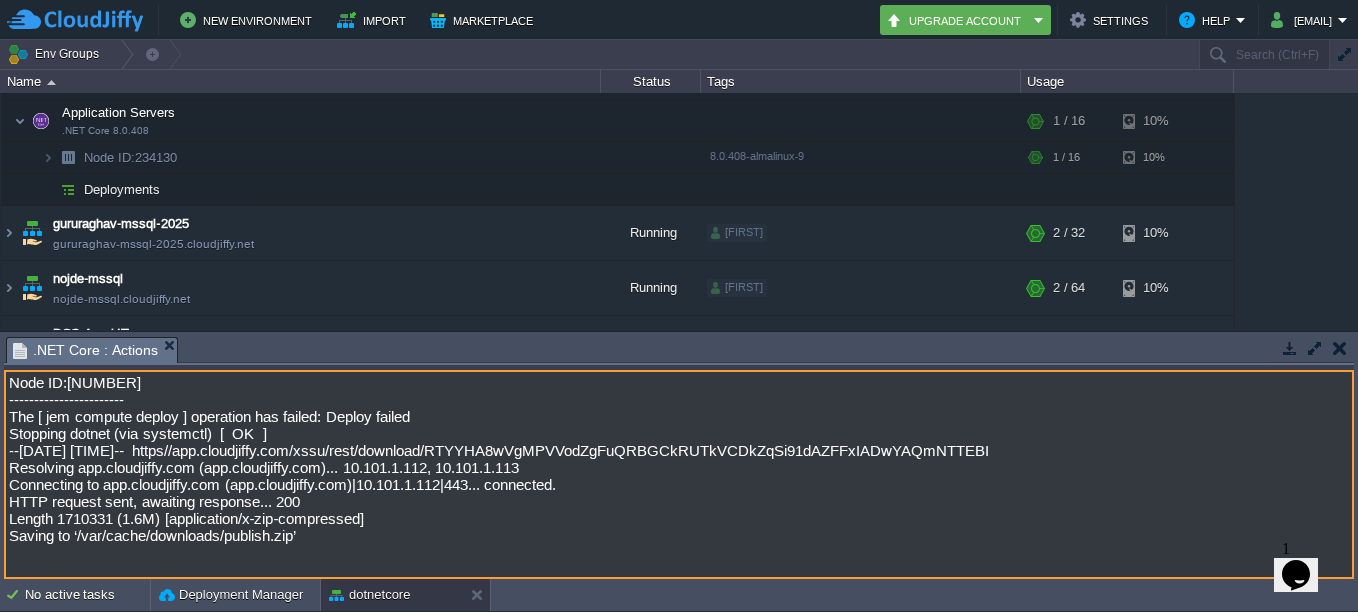 drag, startPoint x: 10, startPoint y: 434, endPoint x: 1038, endPoint y: 463, distance: 1028.4089 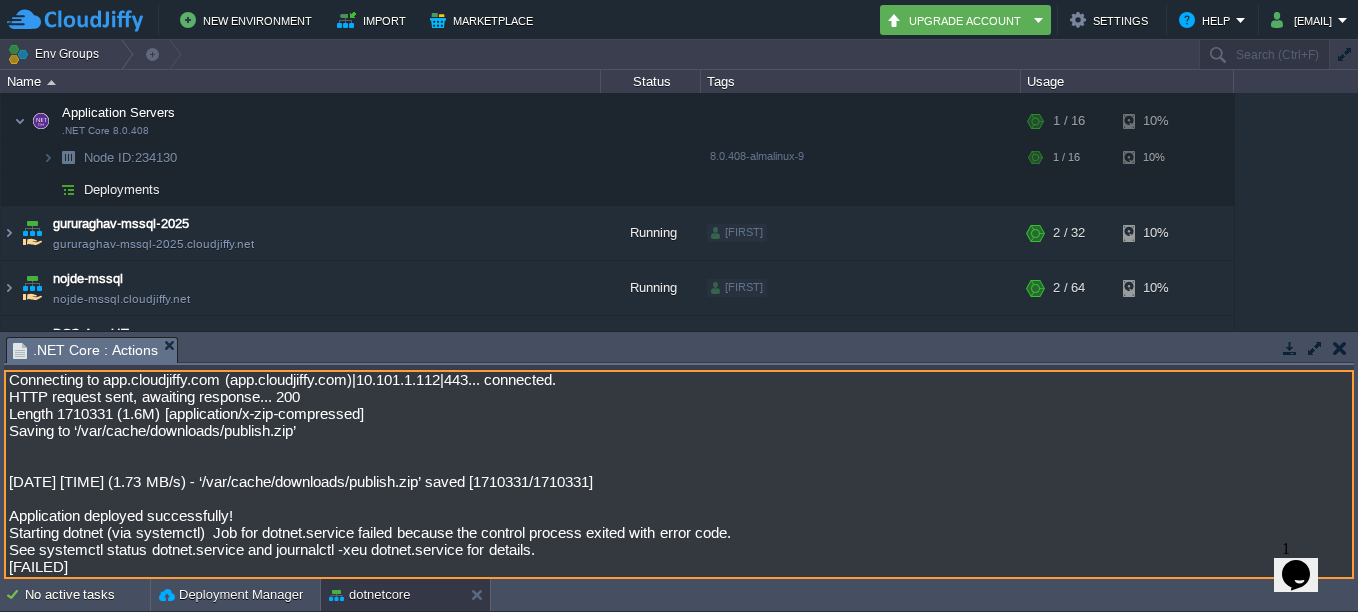 scroll, scrollTop: 123, scrollLeft: 0, axis: vertical 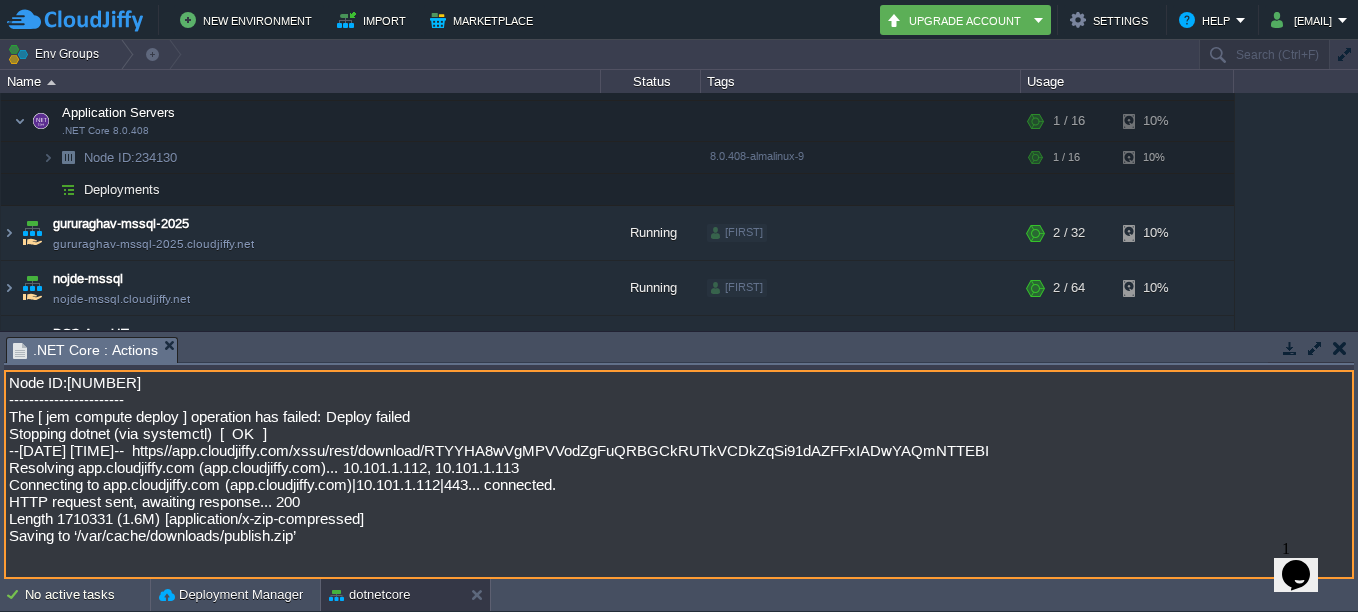 drag, startPoint x: 305, startPoint y: 443, endPoint x: 15, endPoint y: 425, distance: 290.55807 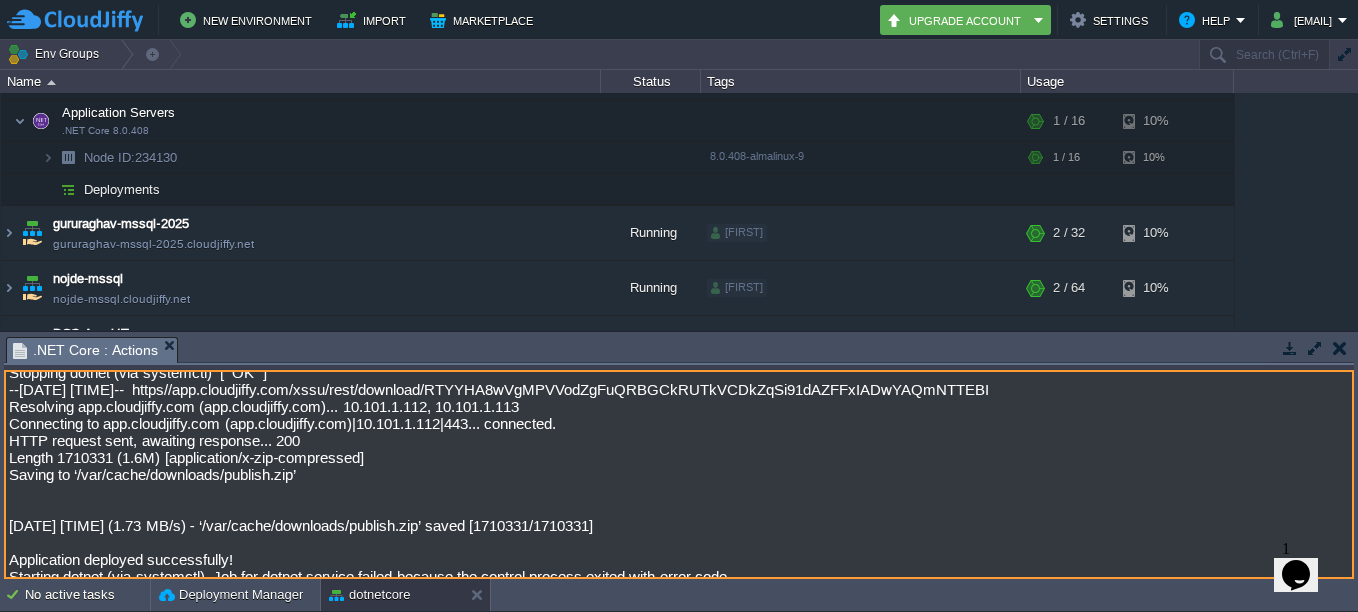 scroll, scrollTop: 123, scrollLeft: 0, axis: vertical 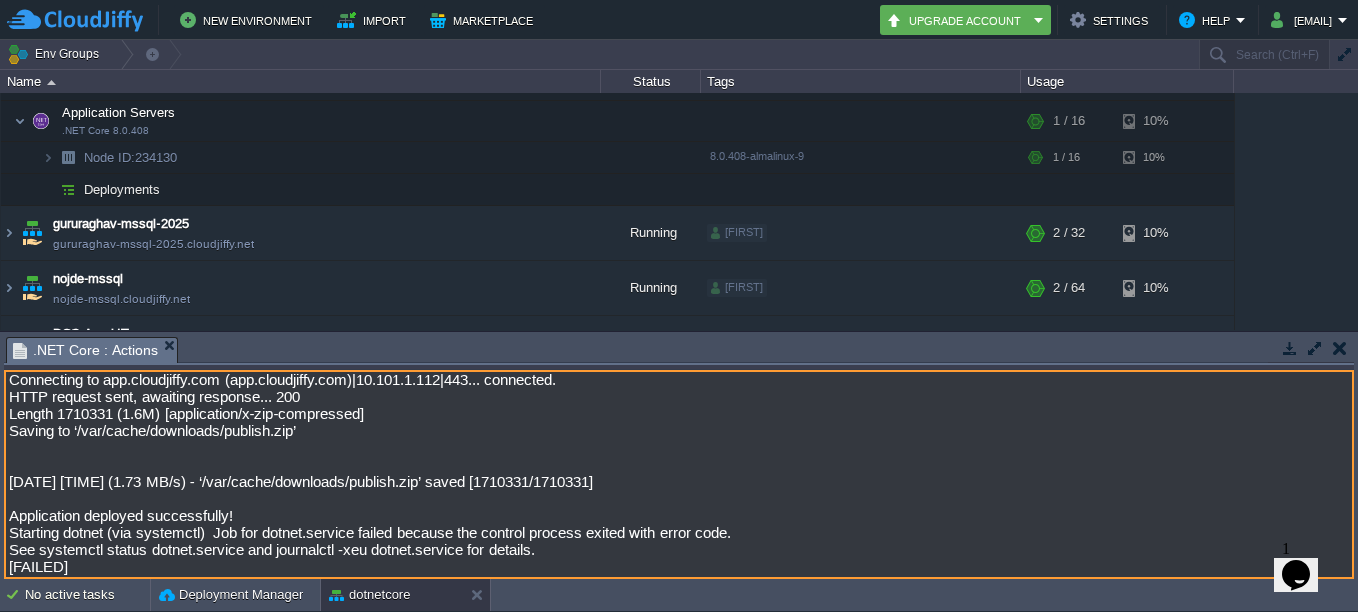 drag, startPoint x: 10, startPoint y: 530, endPoint x: 568, endPoint y: 551, distance: 558.395 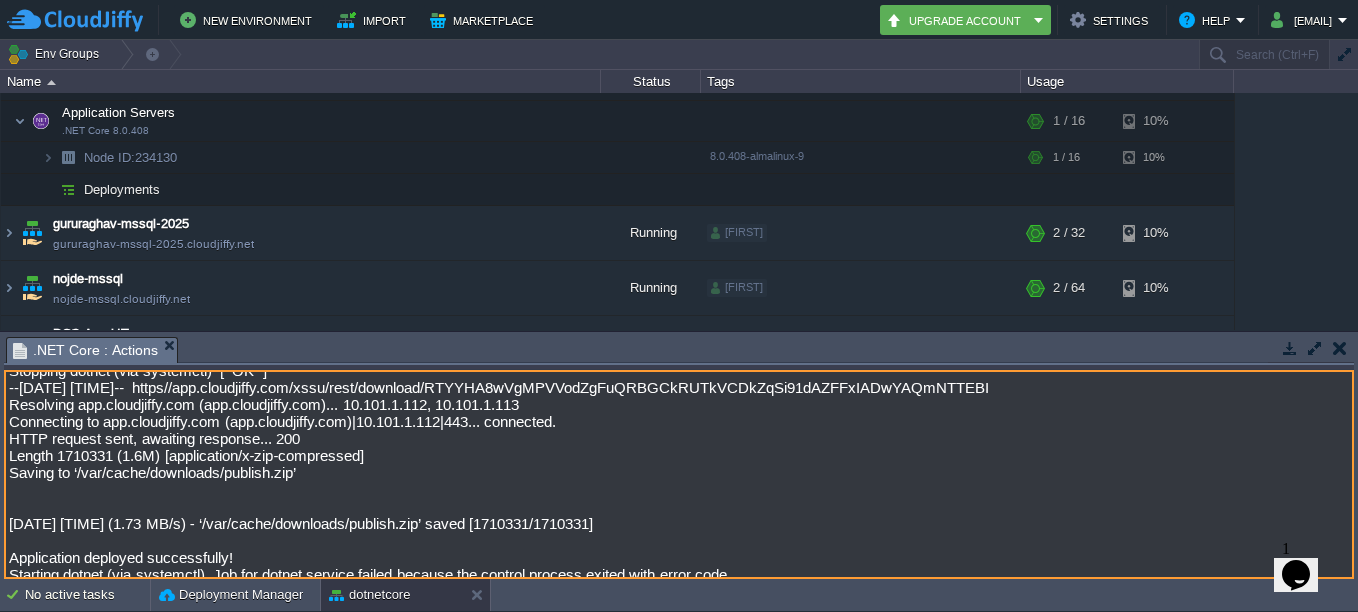 scroll, scrollTop: 0, scrollLeft: 0, axis: both 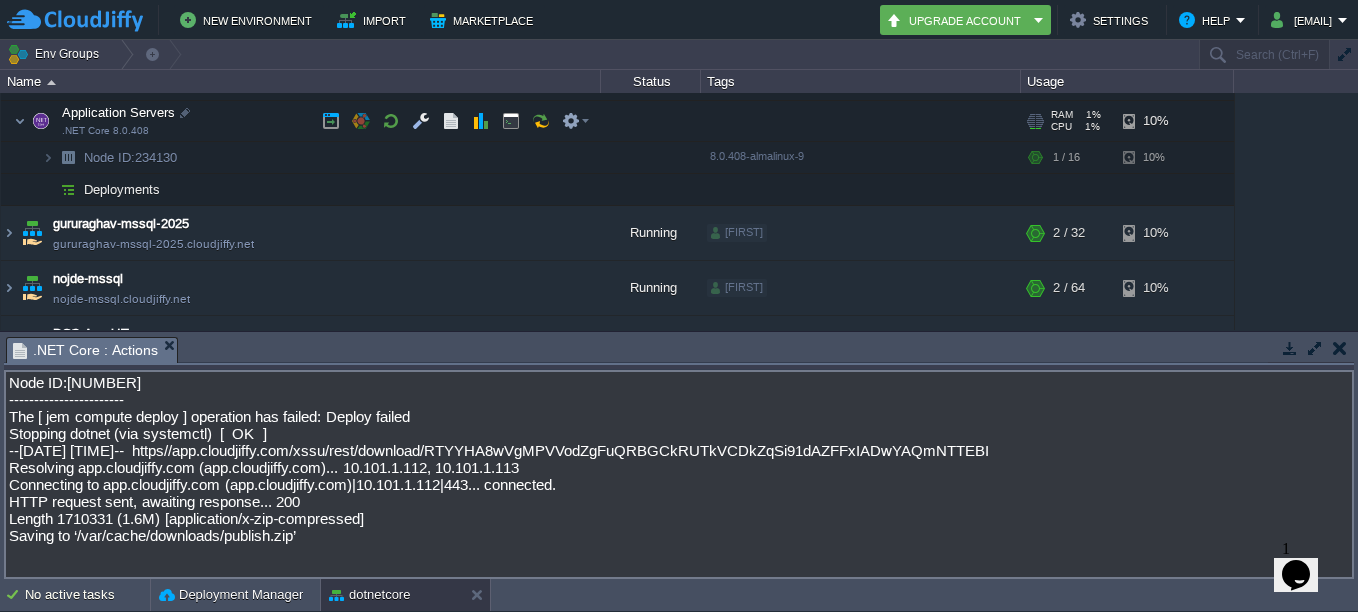 click on "Application Servers" at bounding box center [119, 112] 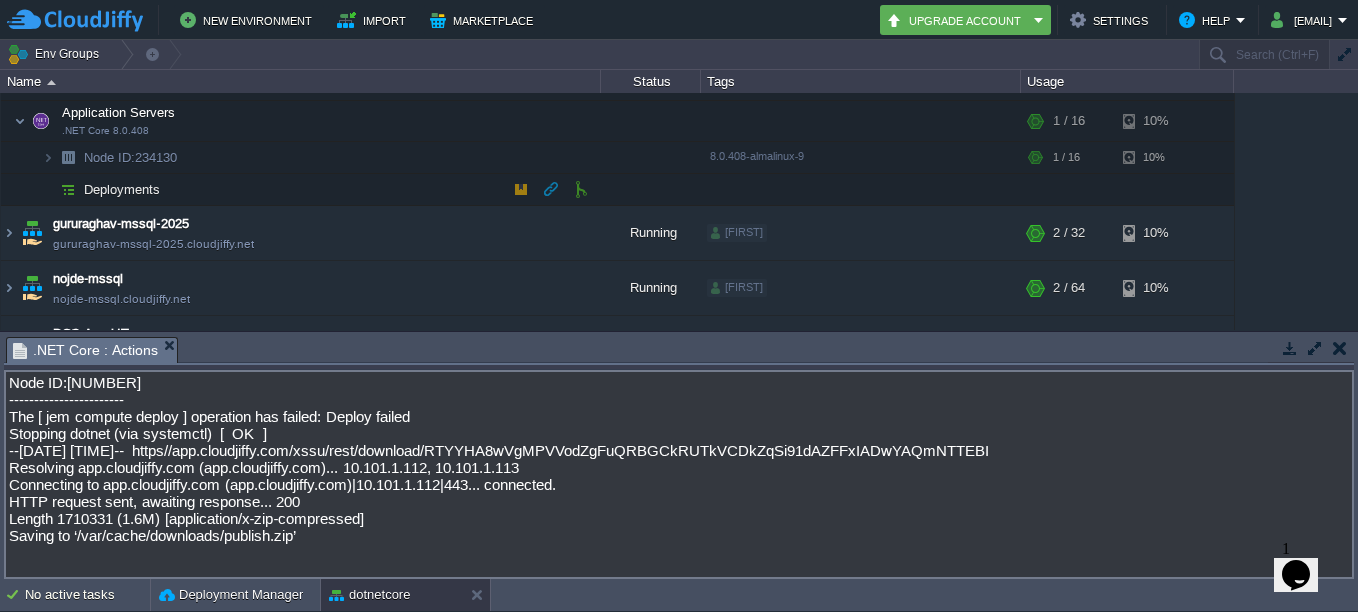 click on "Deployments" at bounding box center [122, 189] 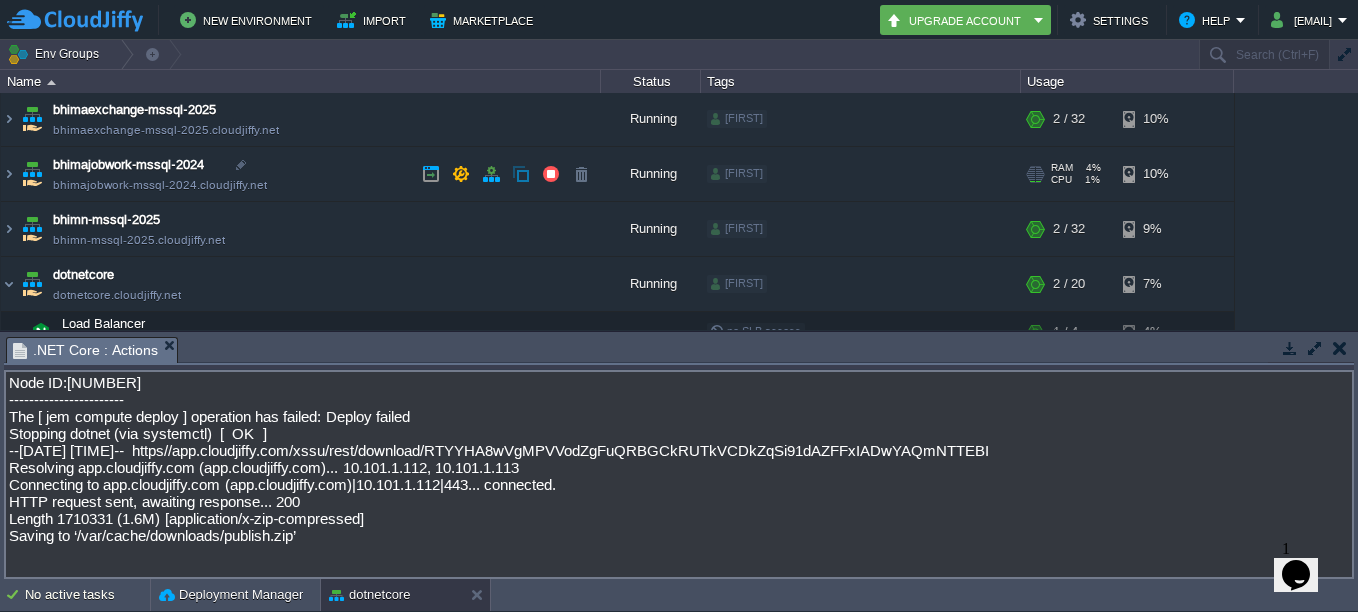 scroll, scrollTop: 0, scrollLeft: 0, axis: both 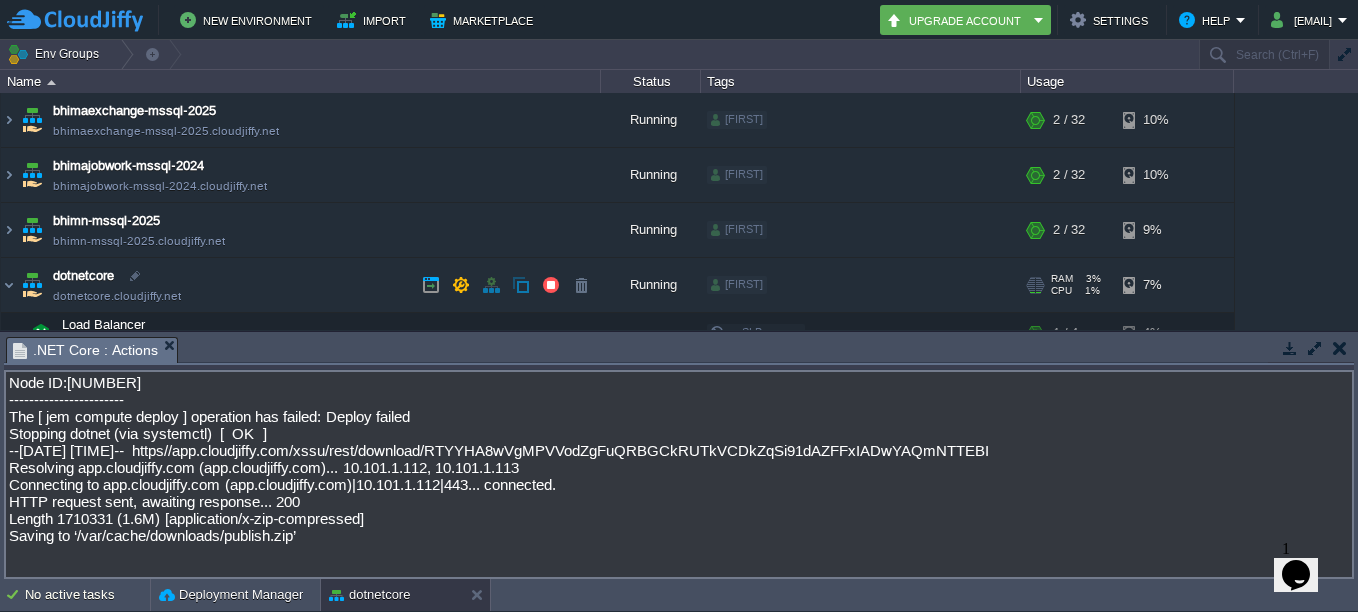 click on "dotnetcore" at bounding box center (83, 276) 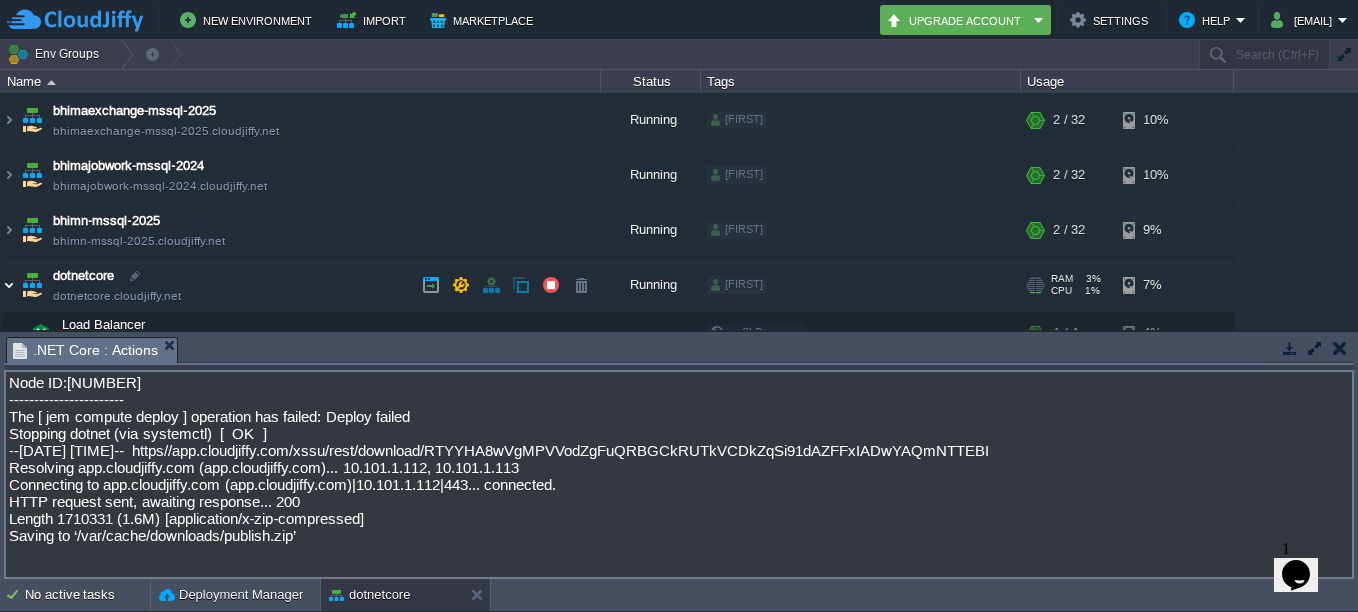 click at bounding box center (9, 285) 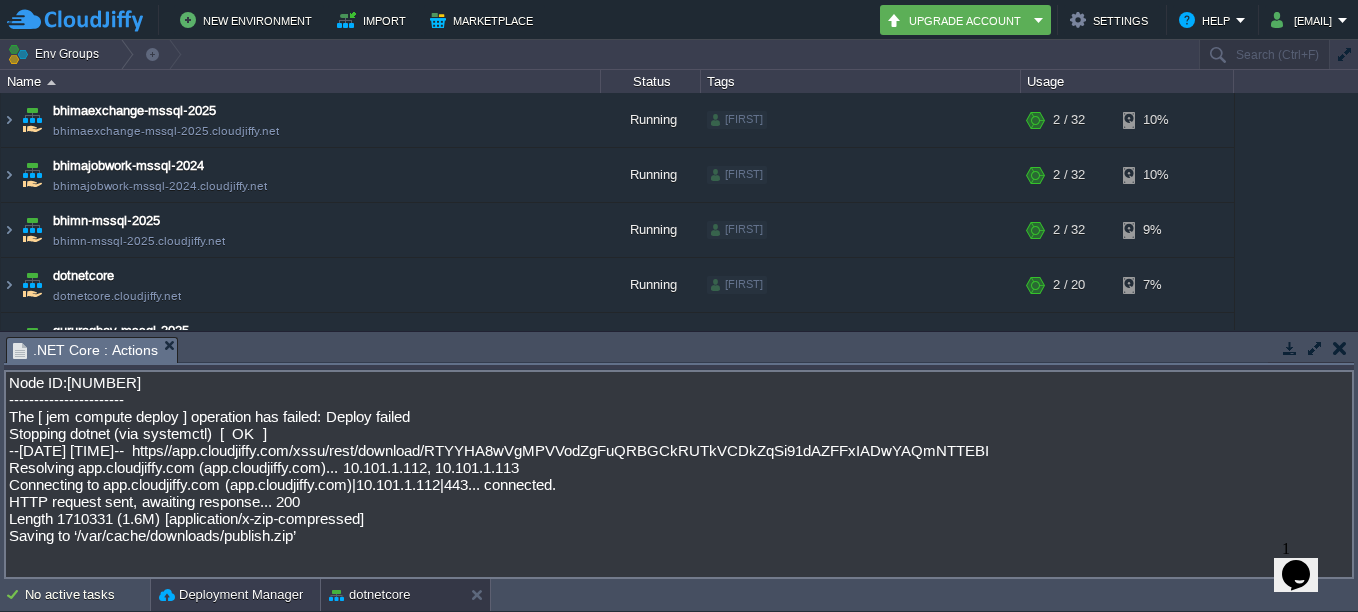 click on "Deployment Manager" at bounding box center [231, 595] 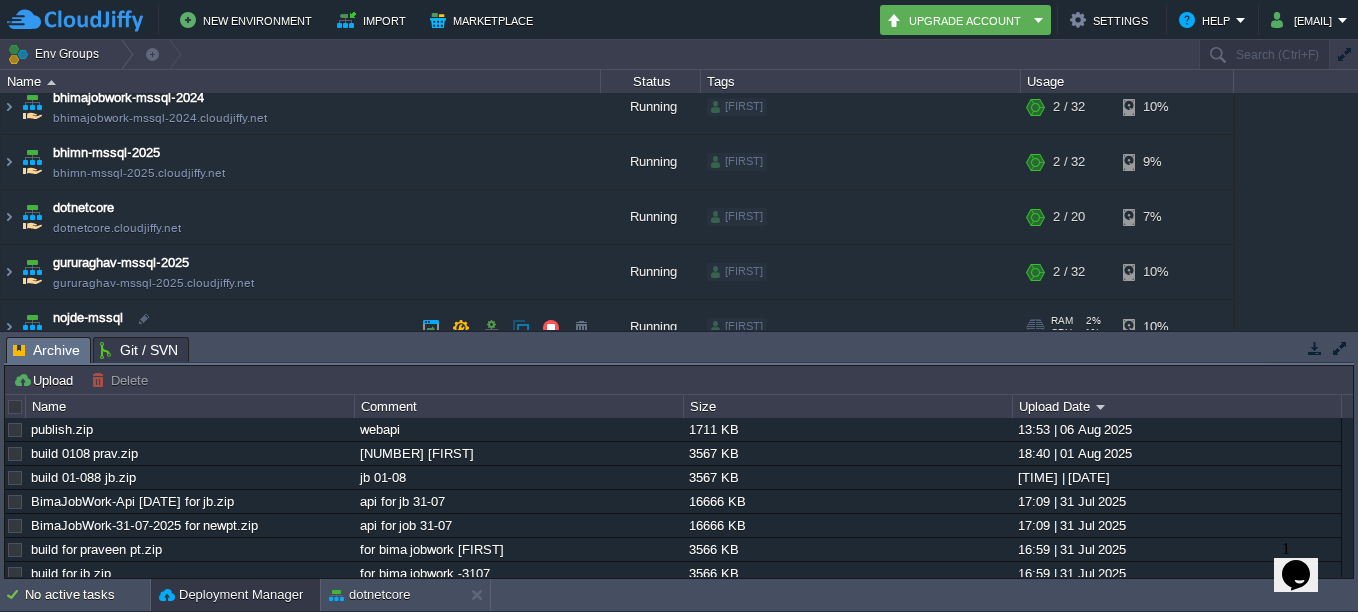 scroll, scrollTop: 100, scrollLeft: 0, axis: vertical 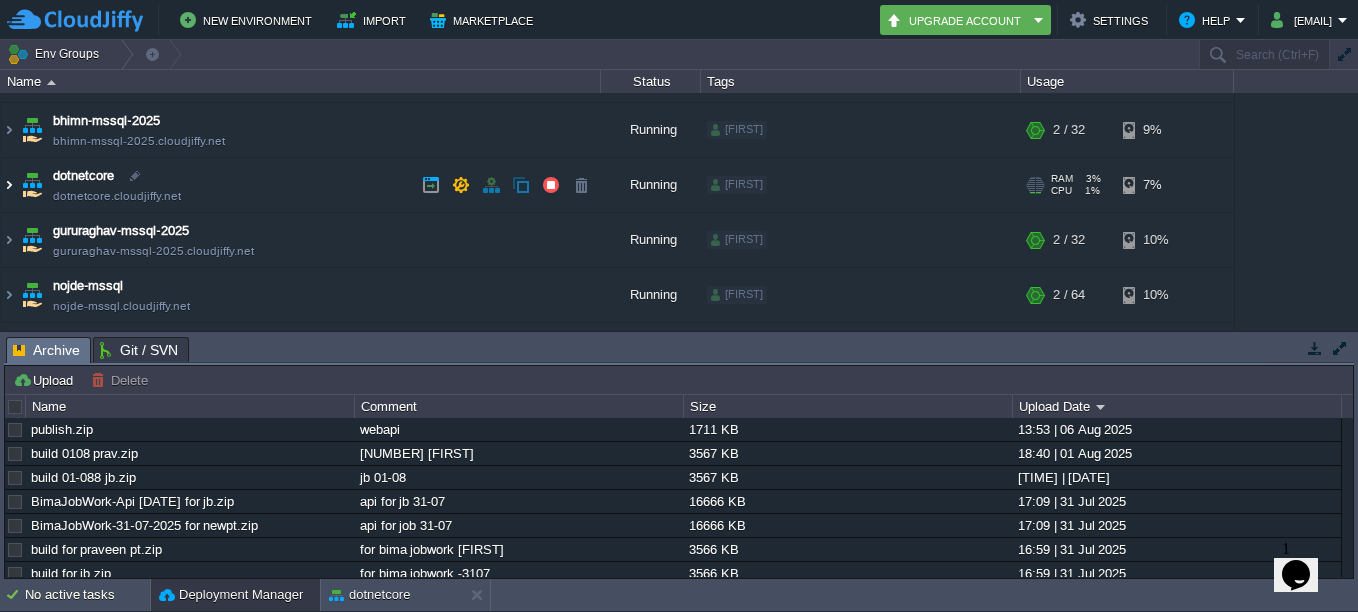 click at bounding box center [9, 185] 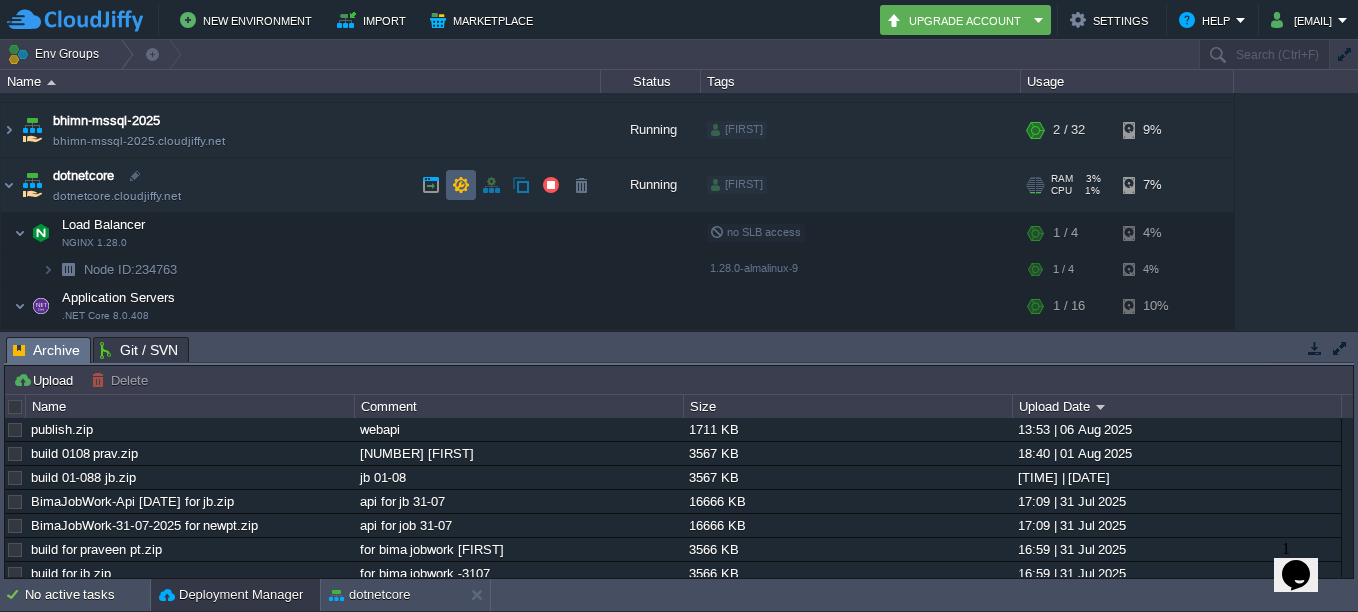 click at bounding box center [461, 185] 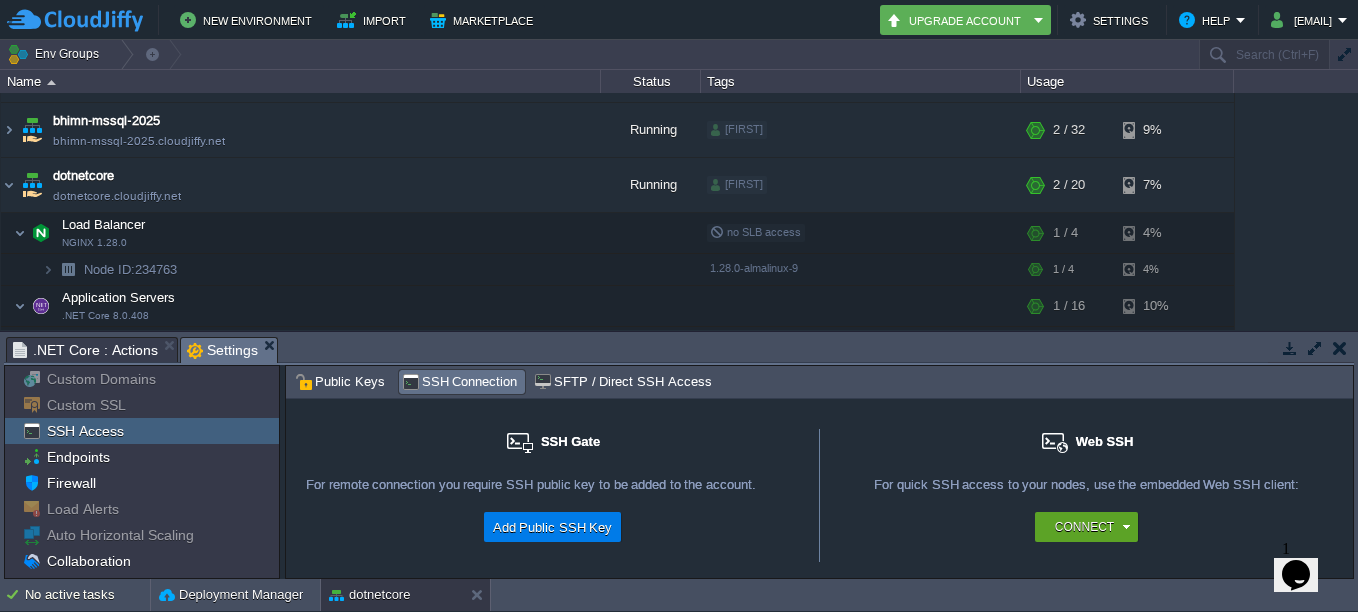 click on "SSH Access" at bounding box center [85, 431] 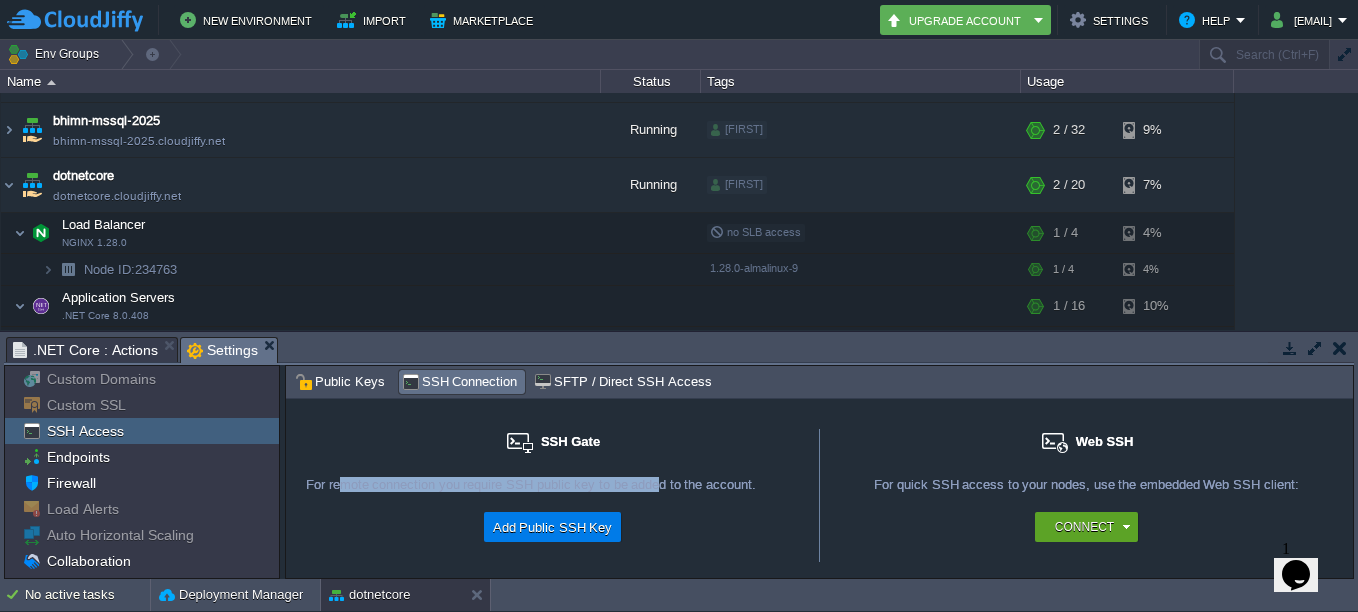 drag, startPoint x: 339, startPoint y: 486, endPoint x: 658, endPoint y: 497, distance: 319.1896 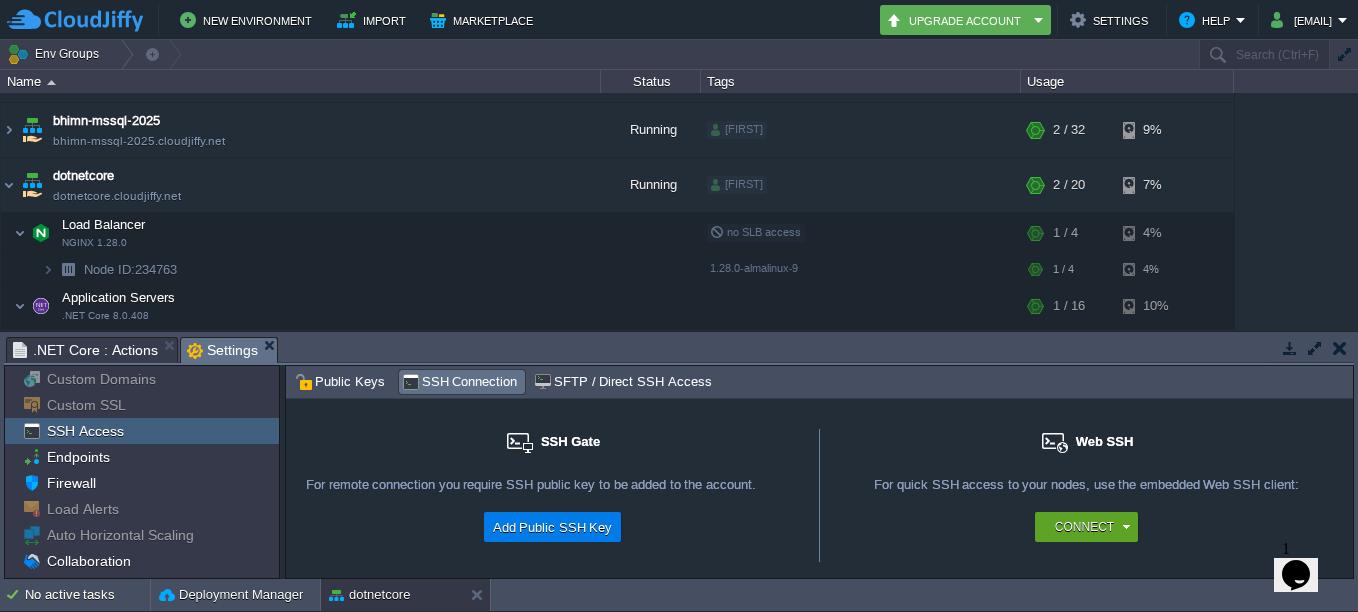click on "For remote connection you require SSH public key to be added to the account." at bounding box center [552, 494] 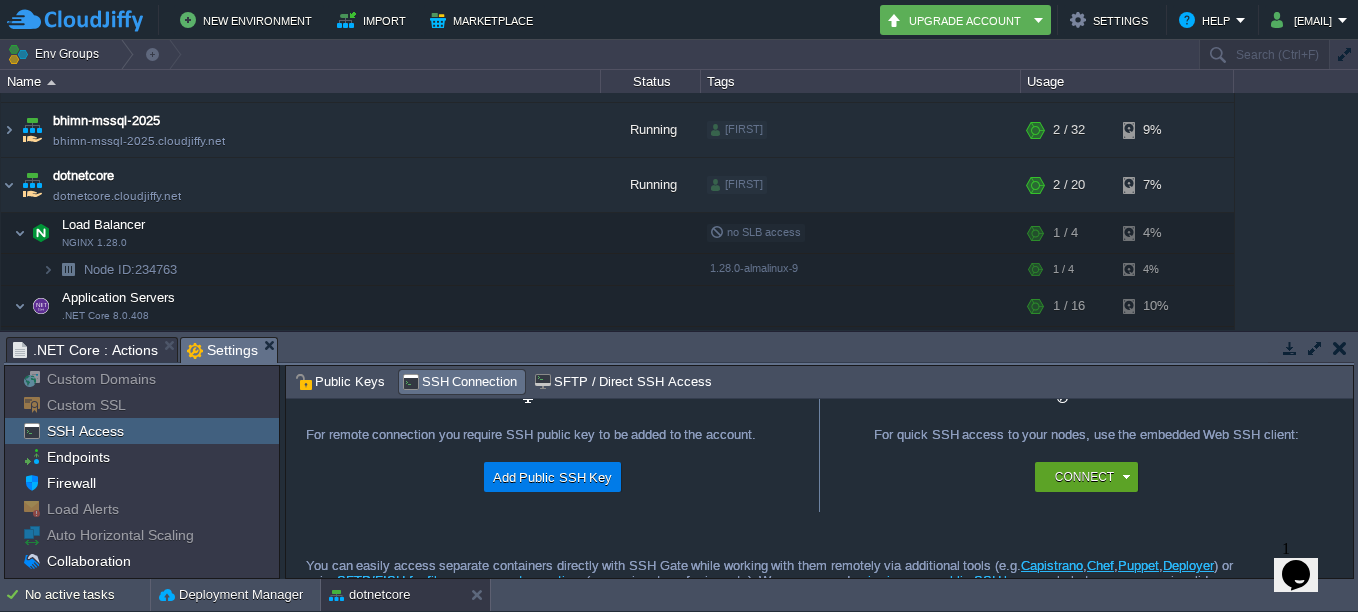 scroll, scrollTop: 92, scrollLeft: 0, axis: vertical 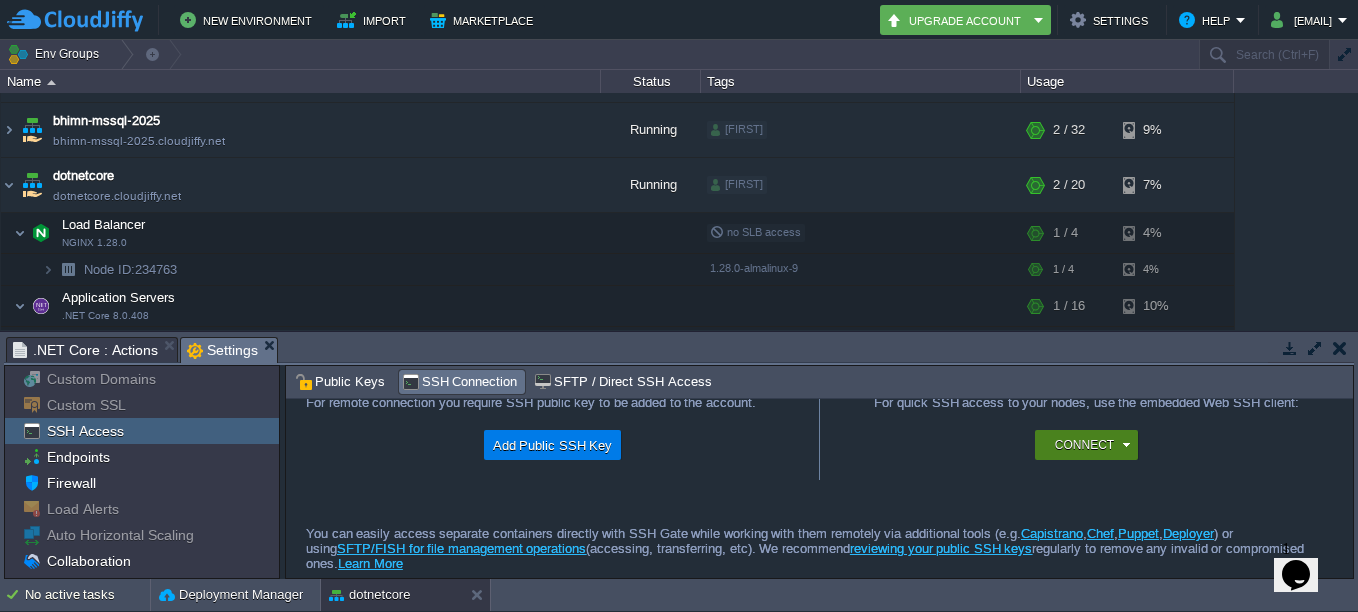 click on "Connect" at bounding box center [1090, 445] 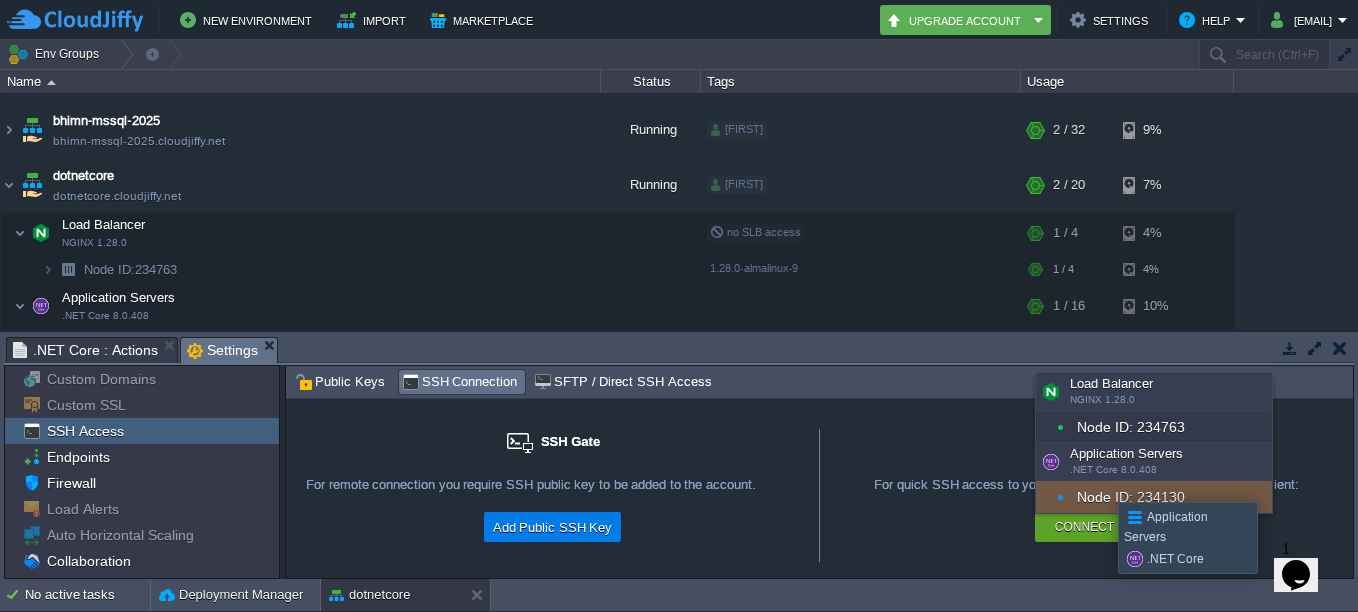 click on "Node ID: 234130" at bounding box center [1154, 497] 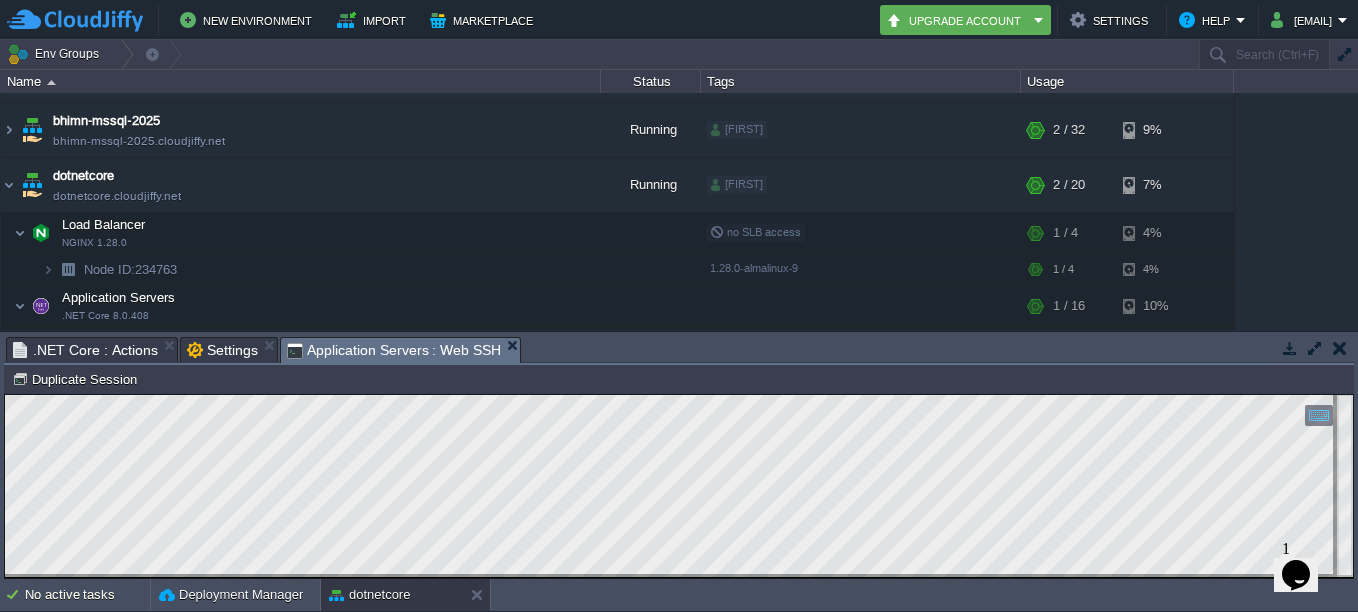 scroll, scrollTop: 0, scrollLeft: 0, axis: both 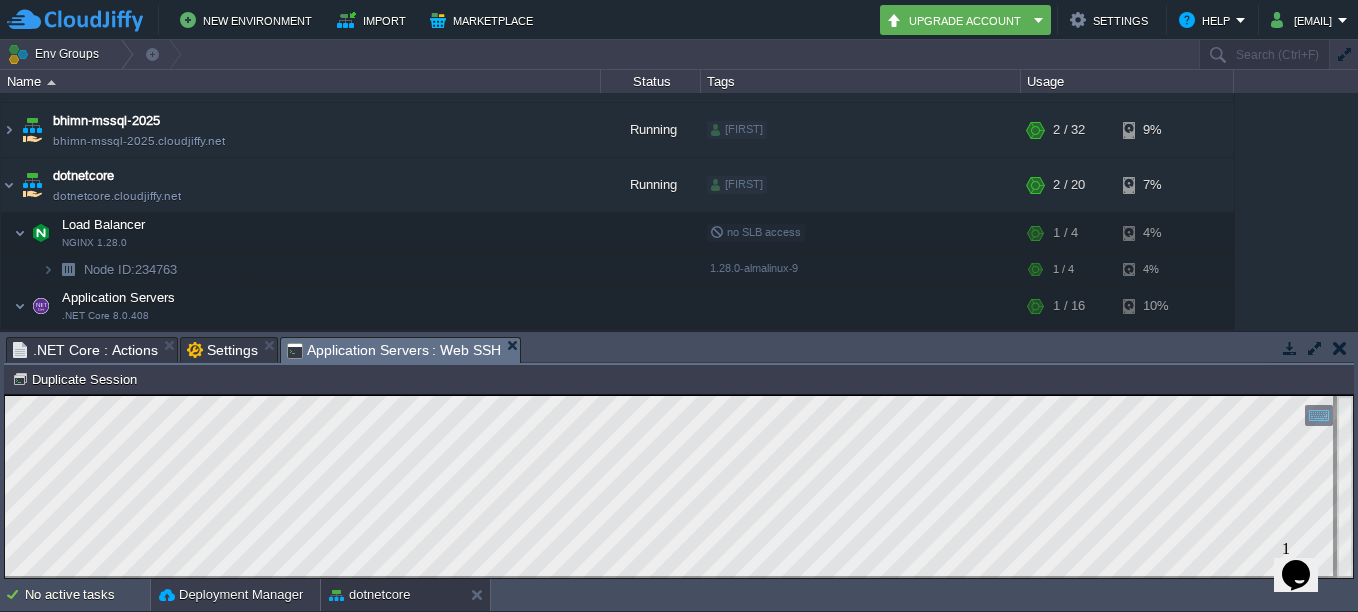 click on "Deployment Manager" at bounding box center (231, 595) 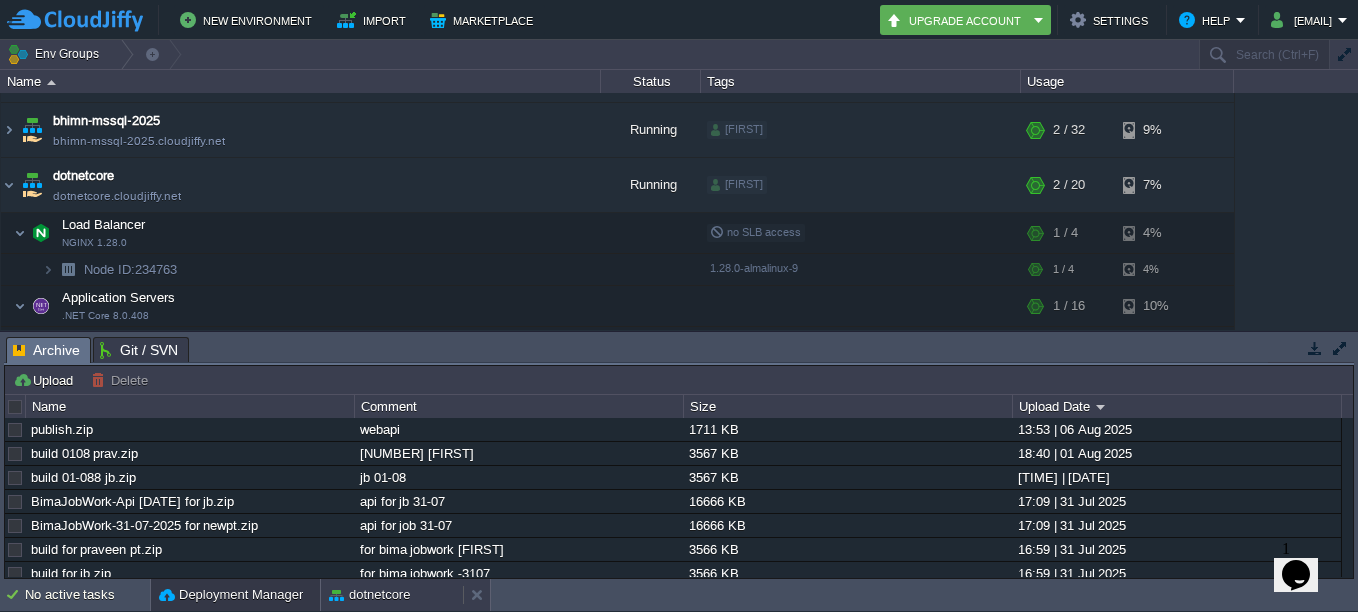 click on "dotnetcore" at bounding box center (369, 595) 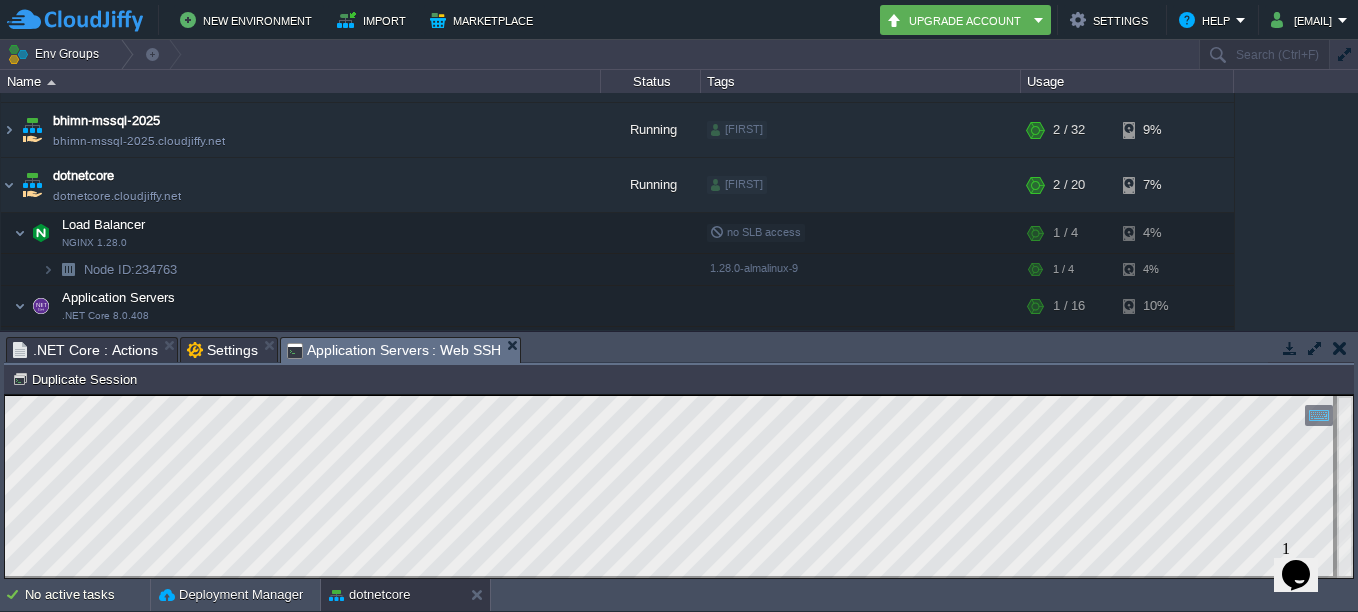 click on "Application Servers : Web SSH" at bounding box center (394, 350) 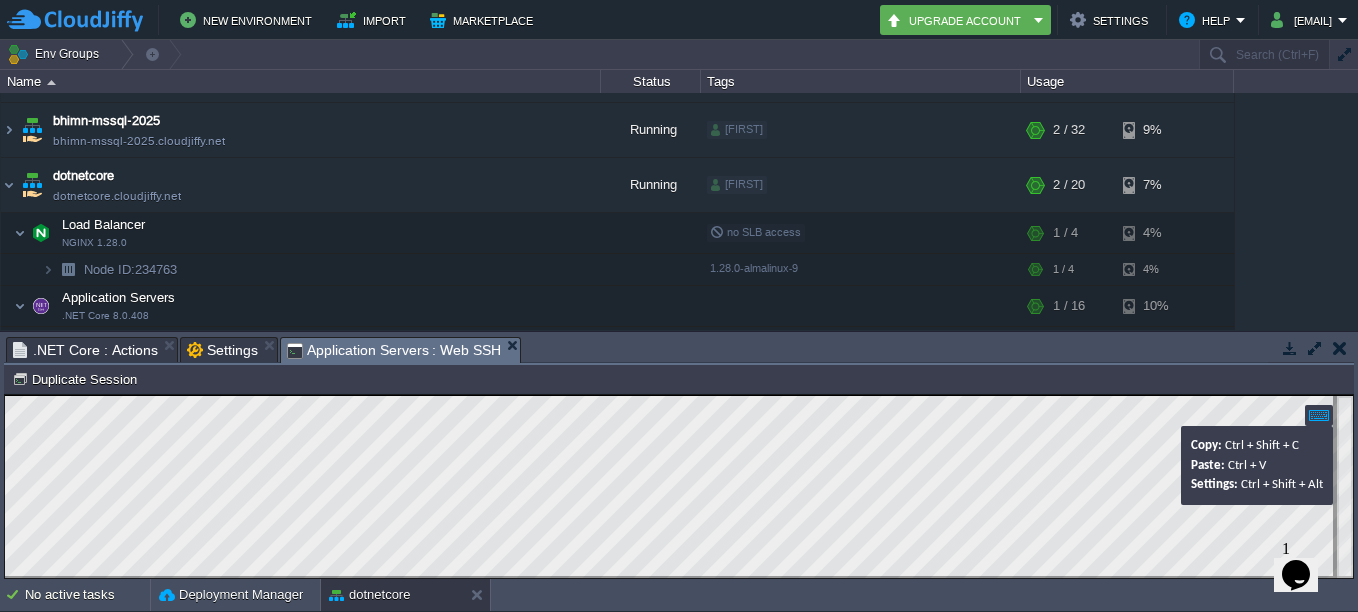 click at bounding box center [1319, 415] 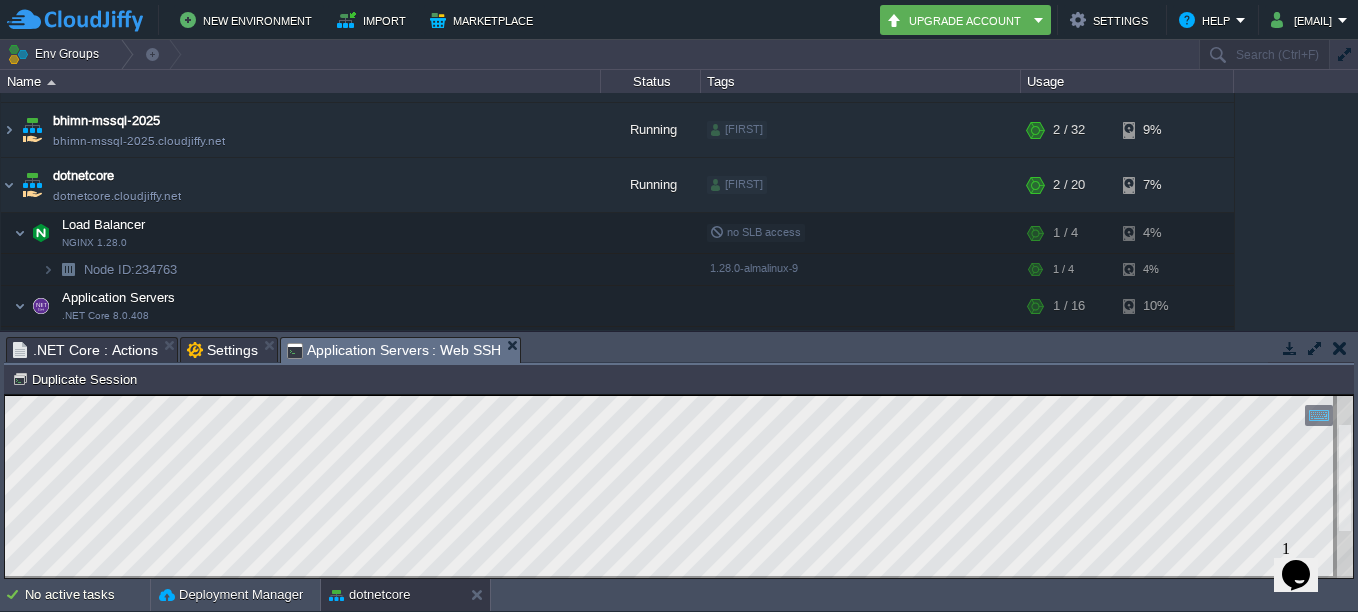 click on "Copy:                  Ctrl + Shift + C                                          Paste:                  Ctrl + V                                         Settings:                  Ctrl + Shift + Alt
0" at bounding box center [679, 395] 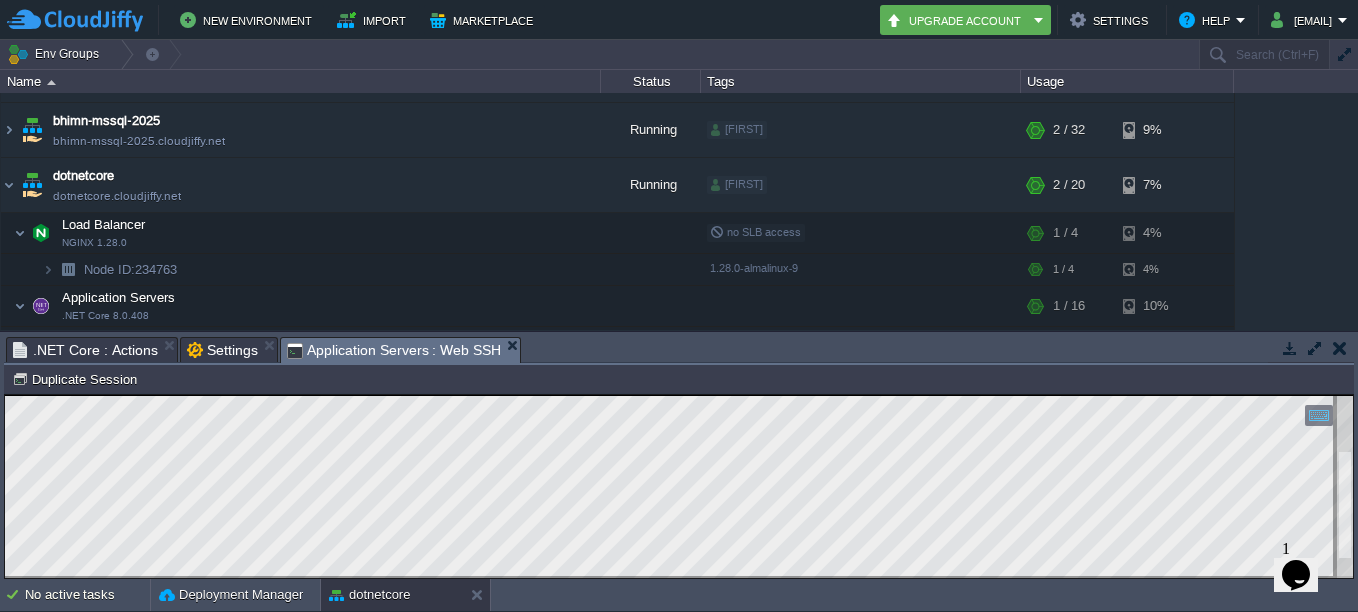 click on "Copy:                  Ctrl + Shift + C                                          Paste:                  Ctrl + V                                         Settings:                  Ctrl + Shift + Alt
0" at bounding box center (679, 395) 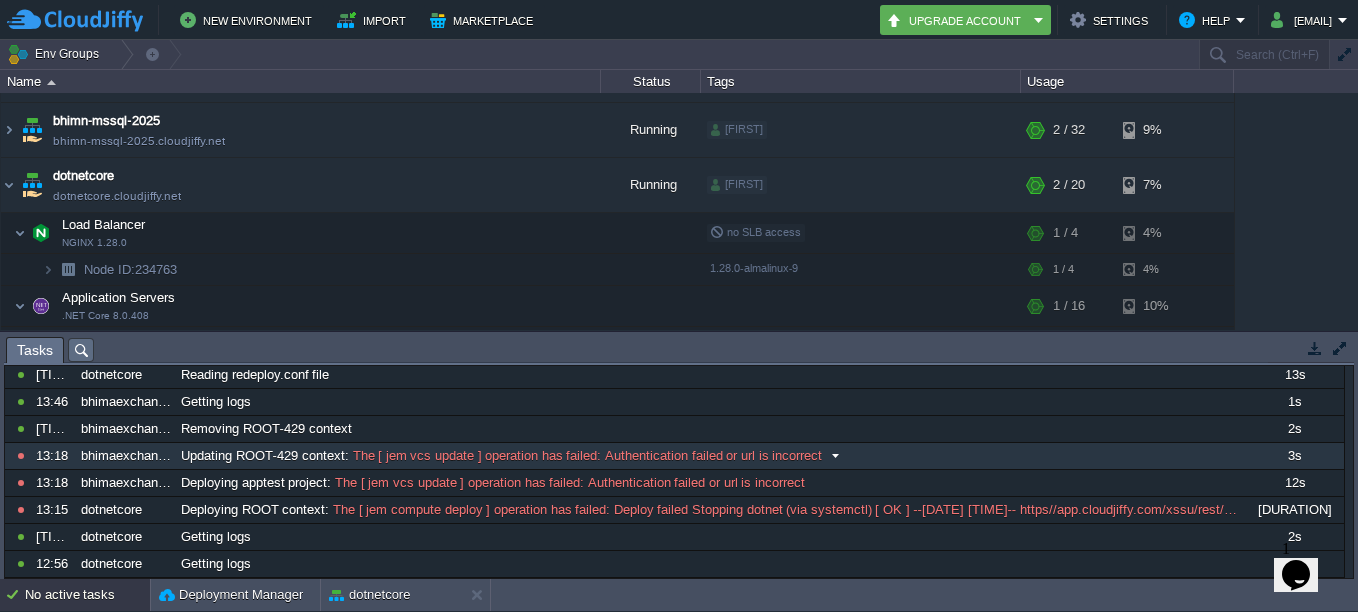 scroll, scrollTop: 113, scrollLeft: 0, axis: vertical 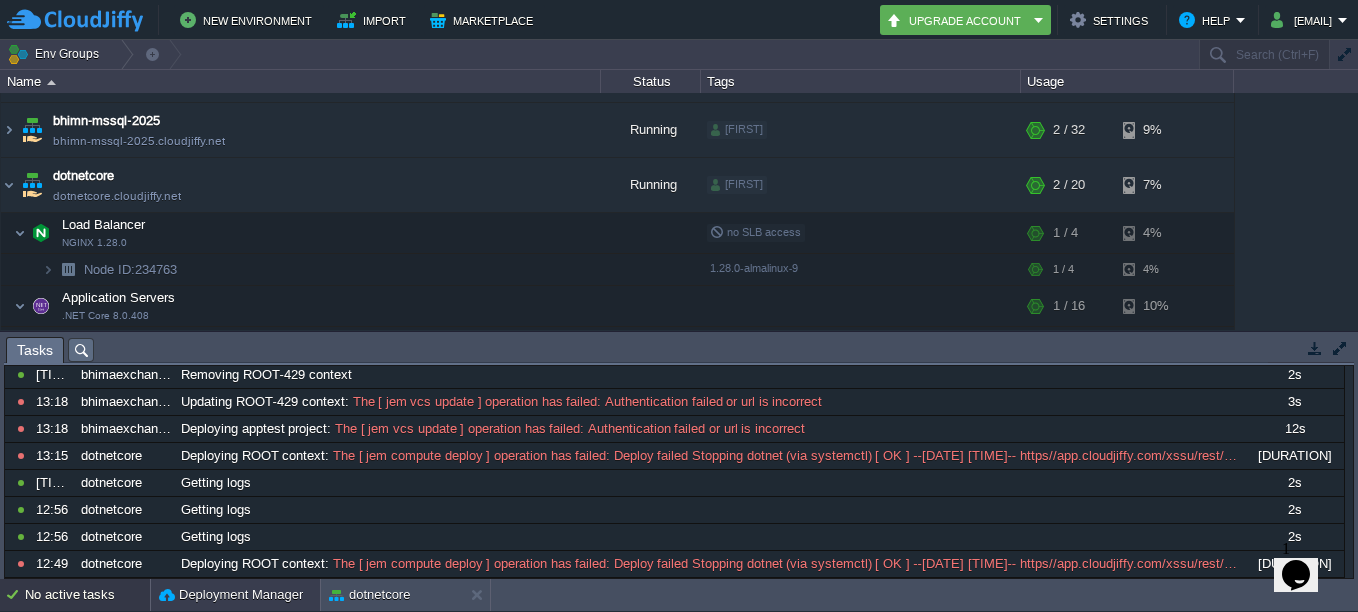 click on "Deployment Manager" at bounding box center (231, 595) 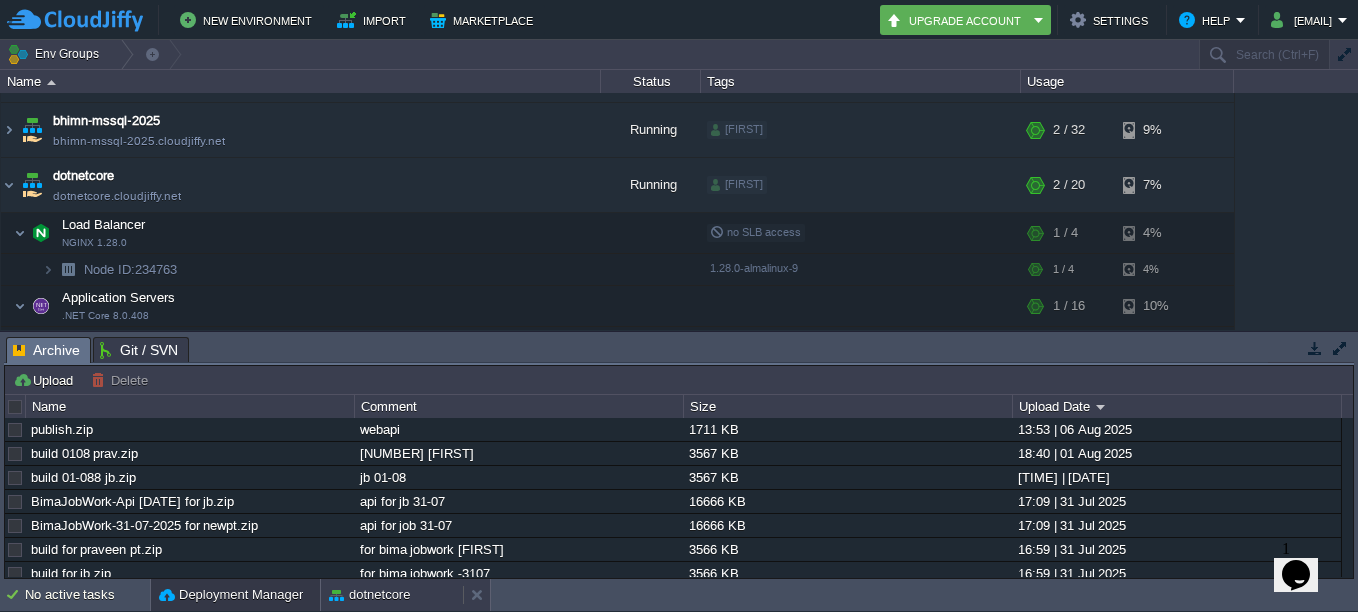 click on "dotnetcore" at bounding box center [369, 595] 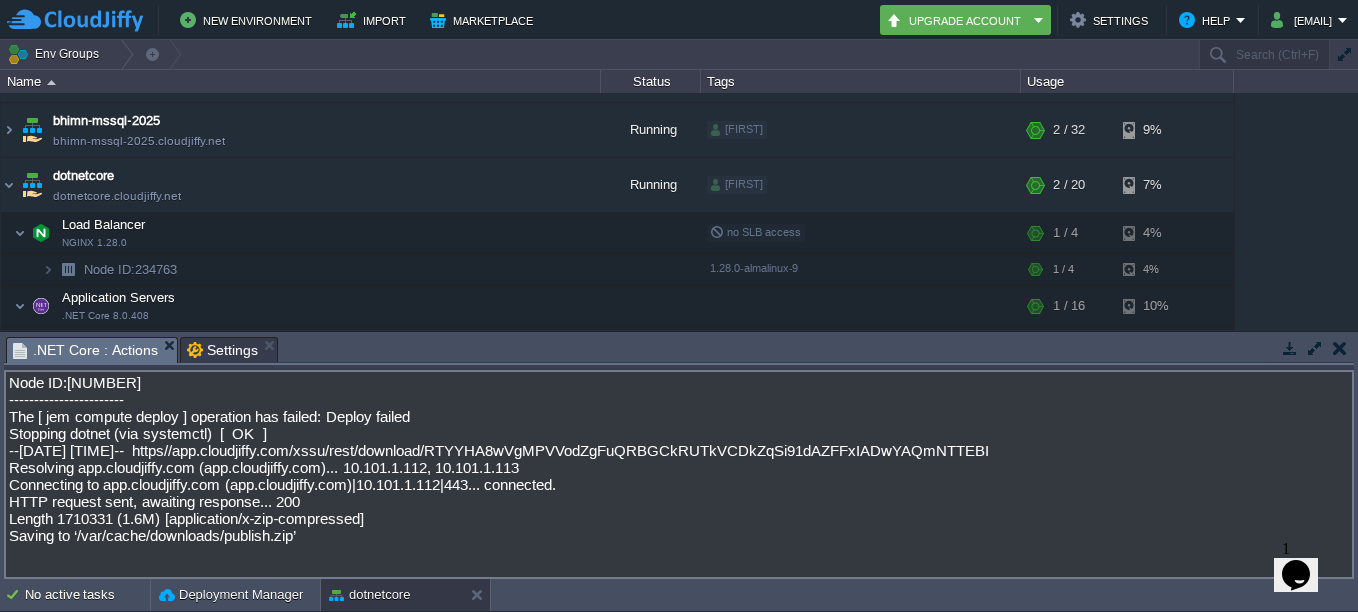click on "Settings" at bounding box center [222, 350] 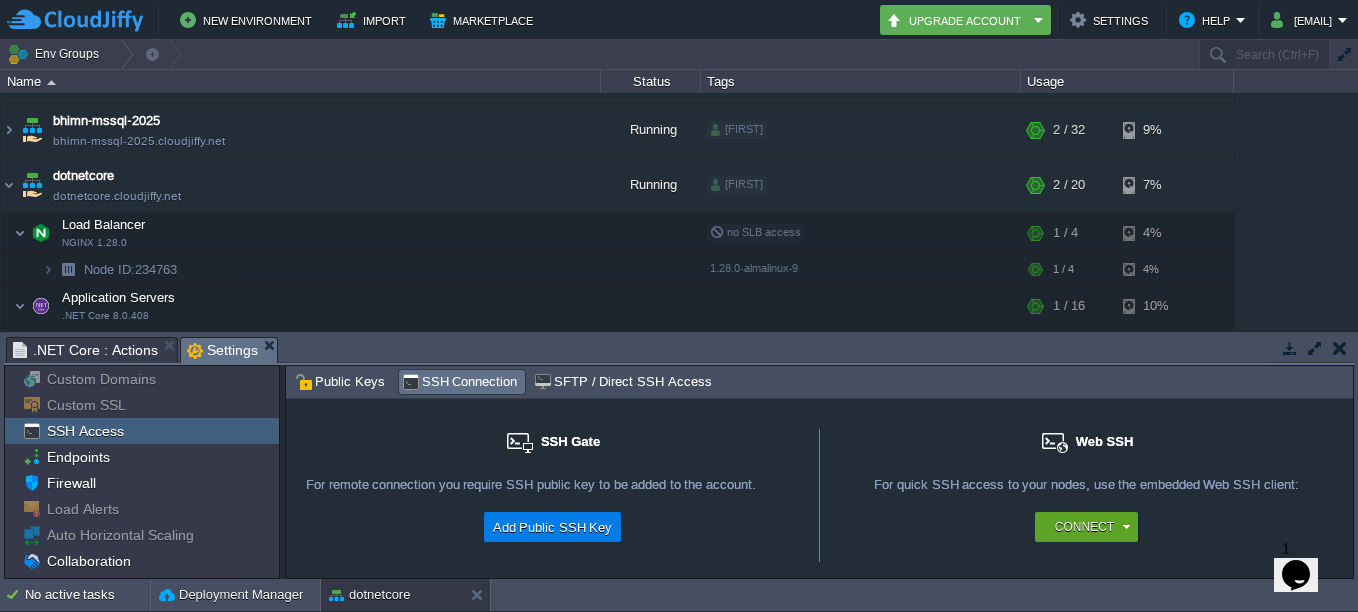 click on "For quick SSH access to your nodes, use the embedded Web SSH client:" at bounding box center [1086, 494] 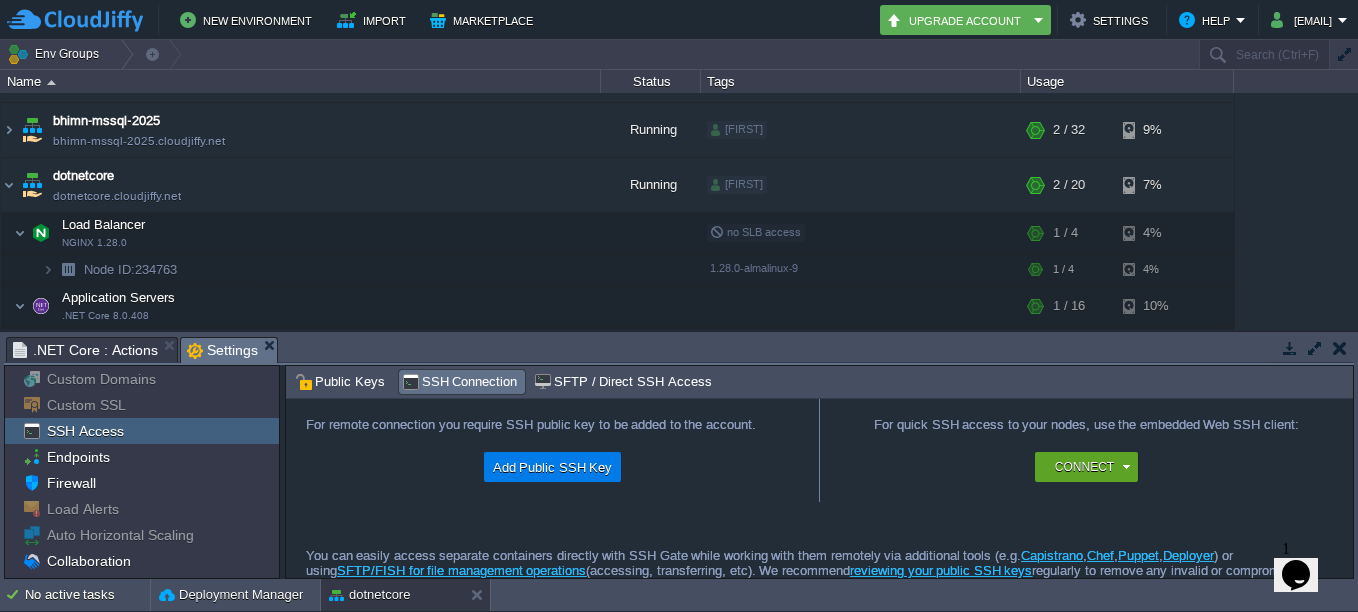 scroll, scrollTop: 92, scrollLeft: 0, axis: vertical 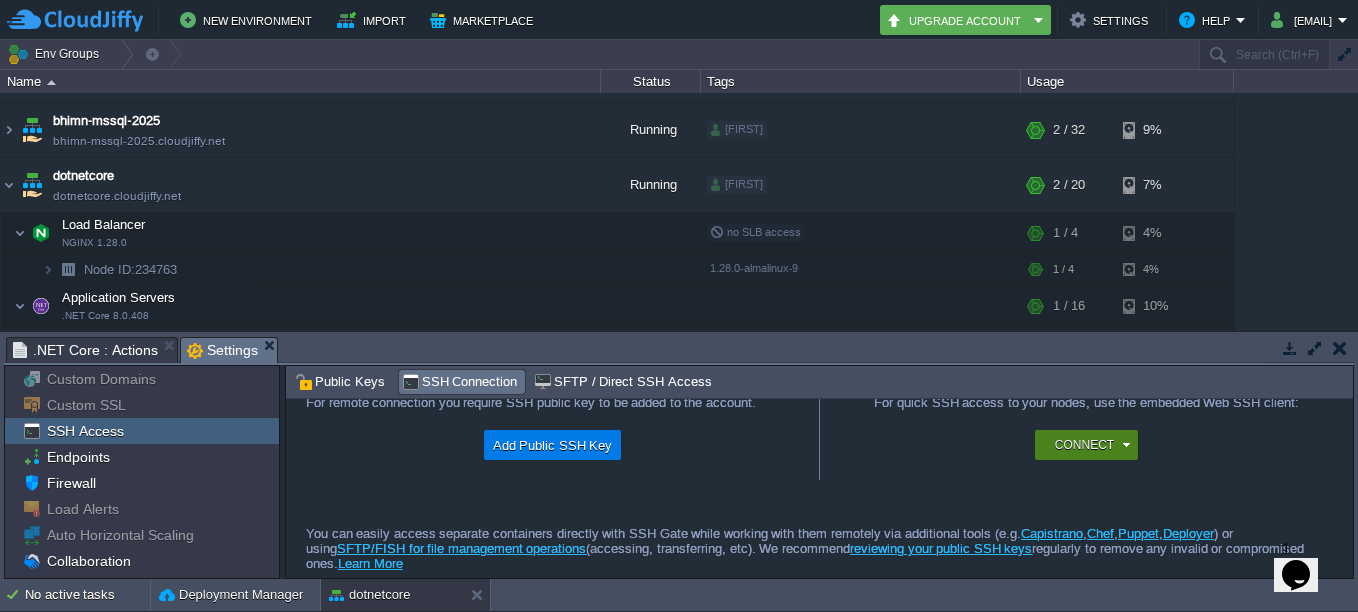 click on "Connect" at bounding box center (1090, 445) 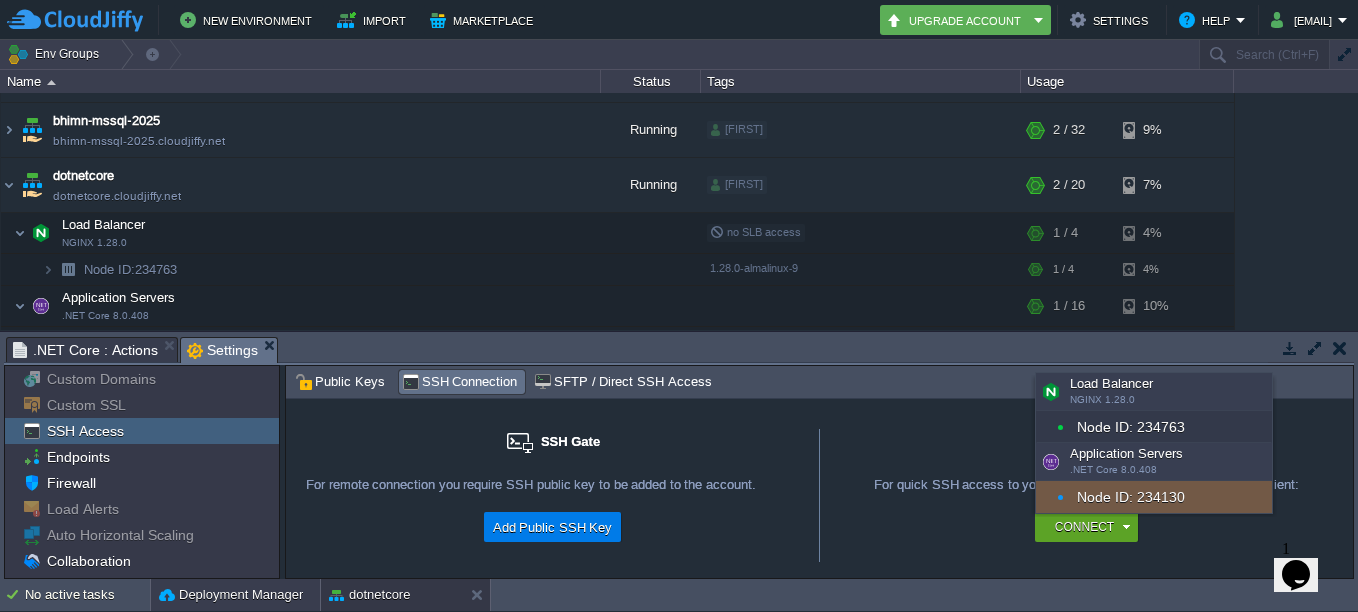 click on "Deployment Manager" at bounding box center (231, 595) 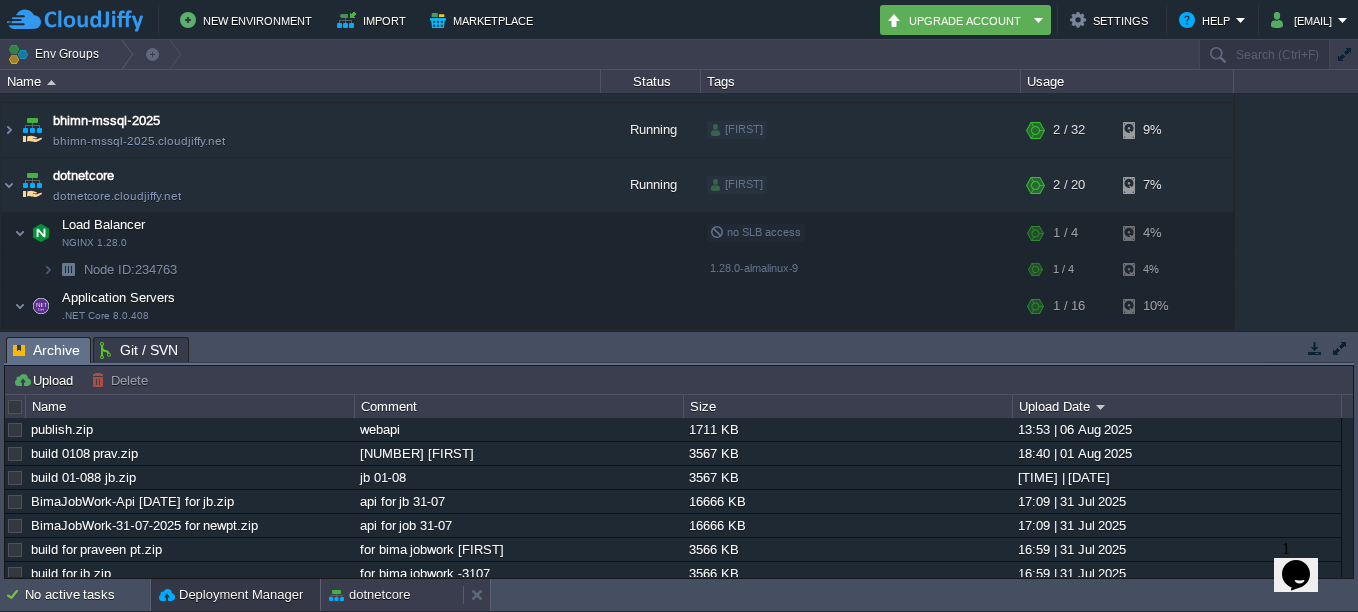 click on "dotnetcore" at bounding box center [369, 595] 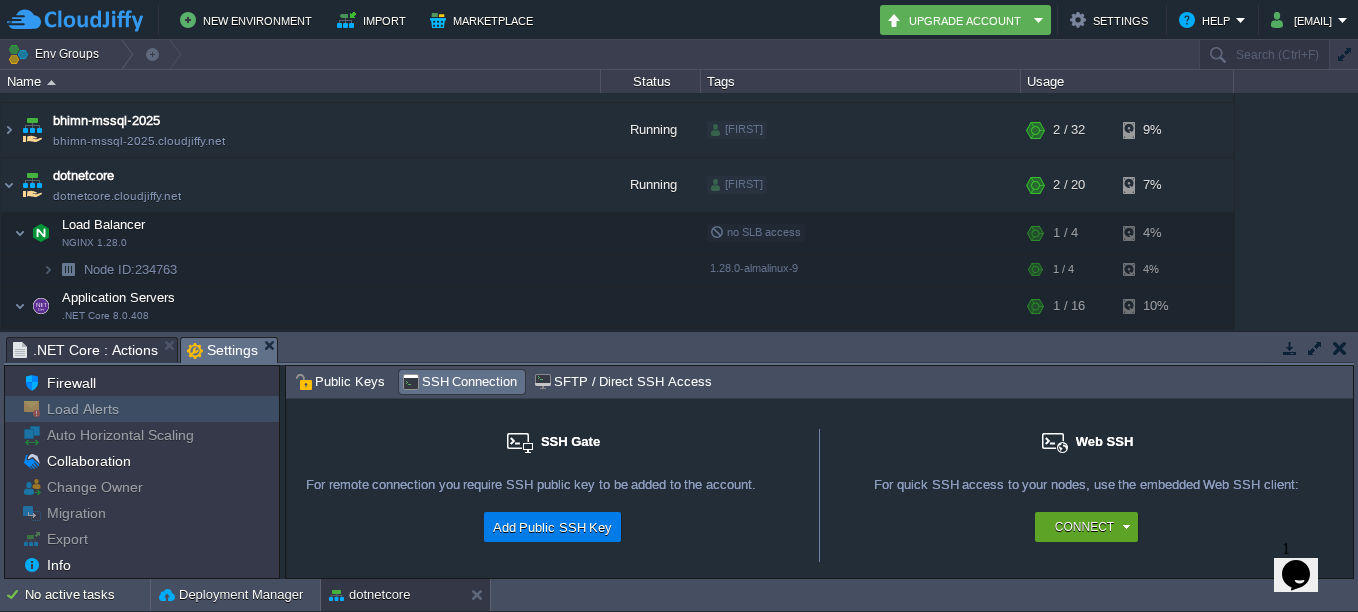 scroll, scrollTop: 101, scrollLeft: 0, axis: vertical 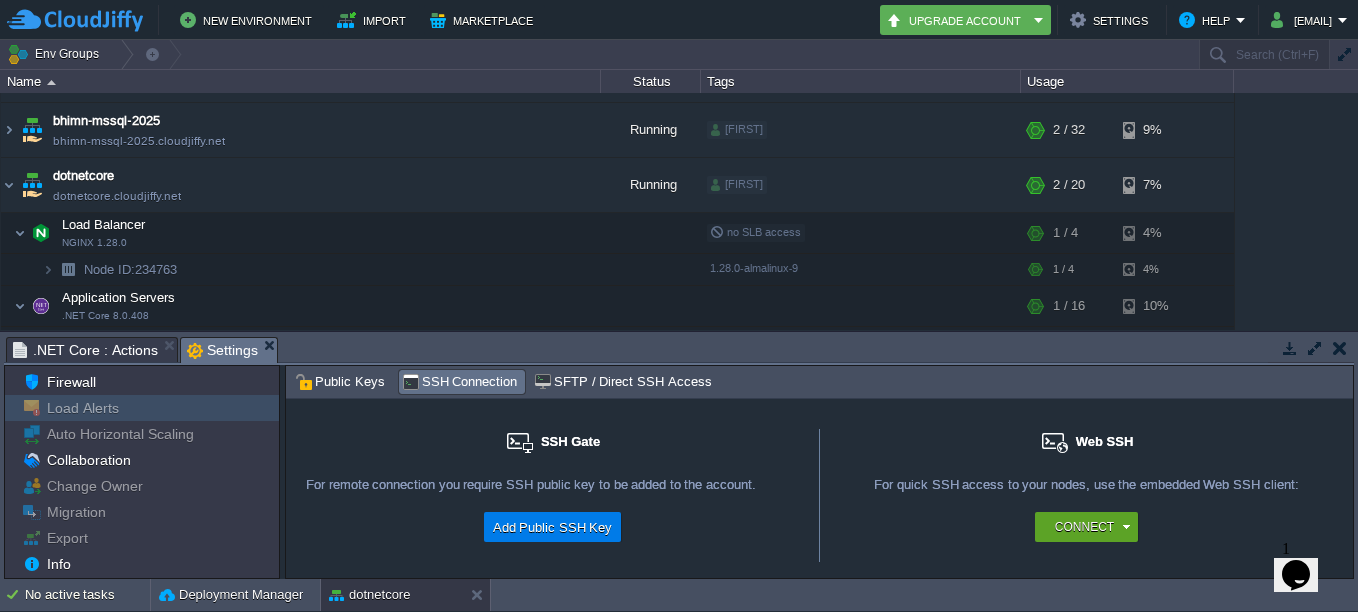 click on "Load Alerts" at bounding box center (82, 408) 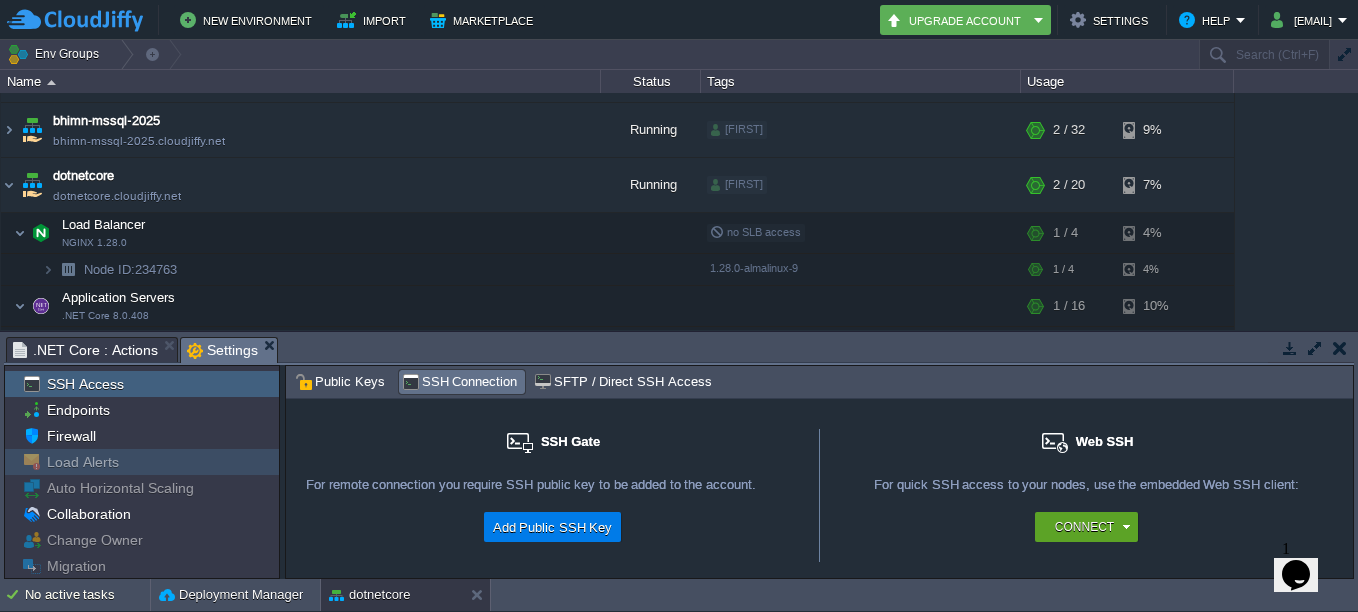scroll, scrollTop: 0, scrollLeft: 0, axis: both 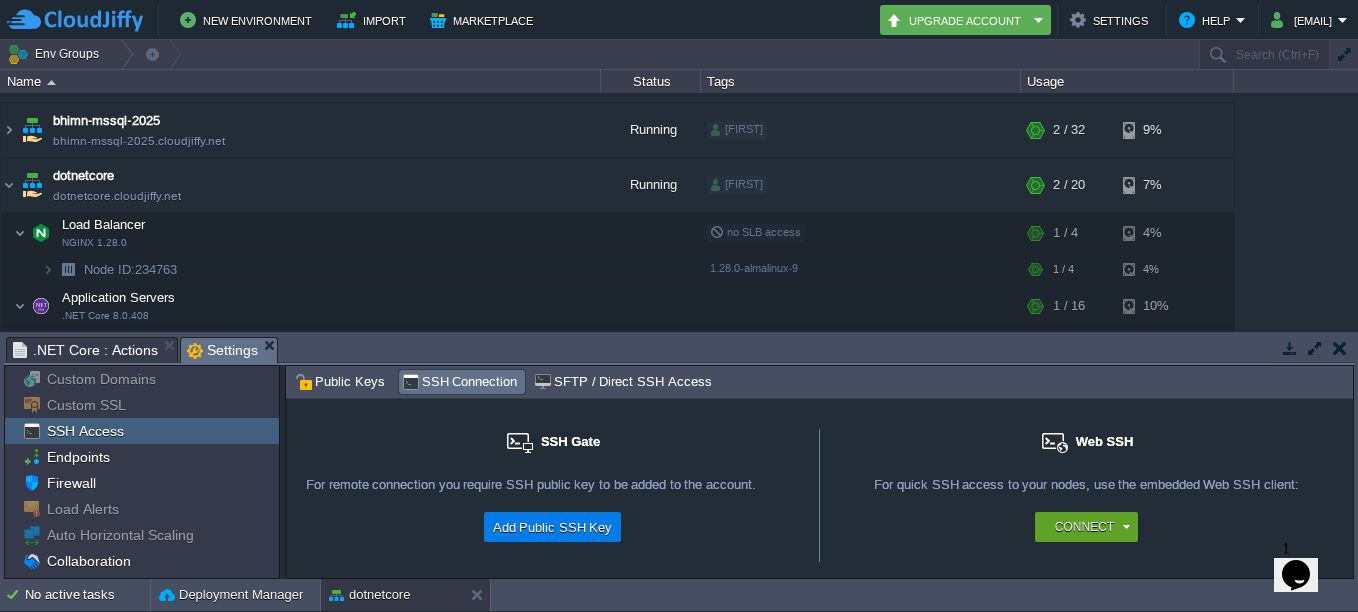 click on "SSH Access" at bounding box center [85, 431] 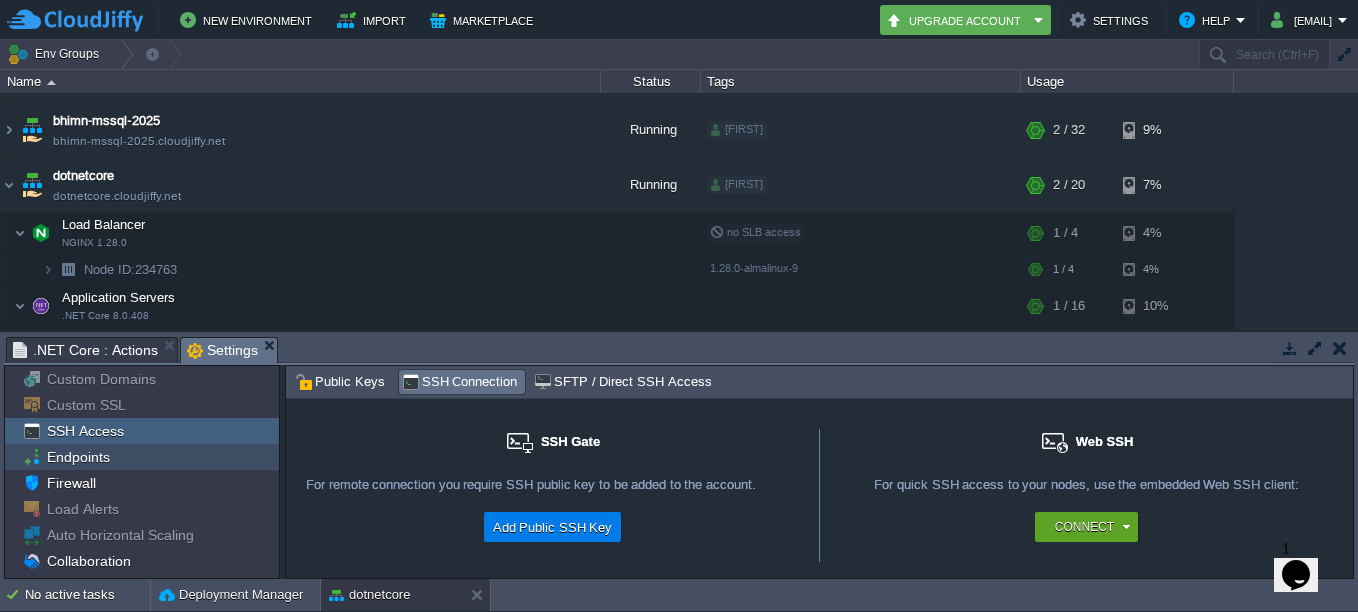 click on "Endpoints" at bounding box center (78, 457) 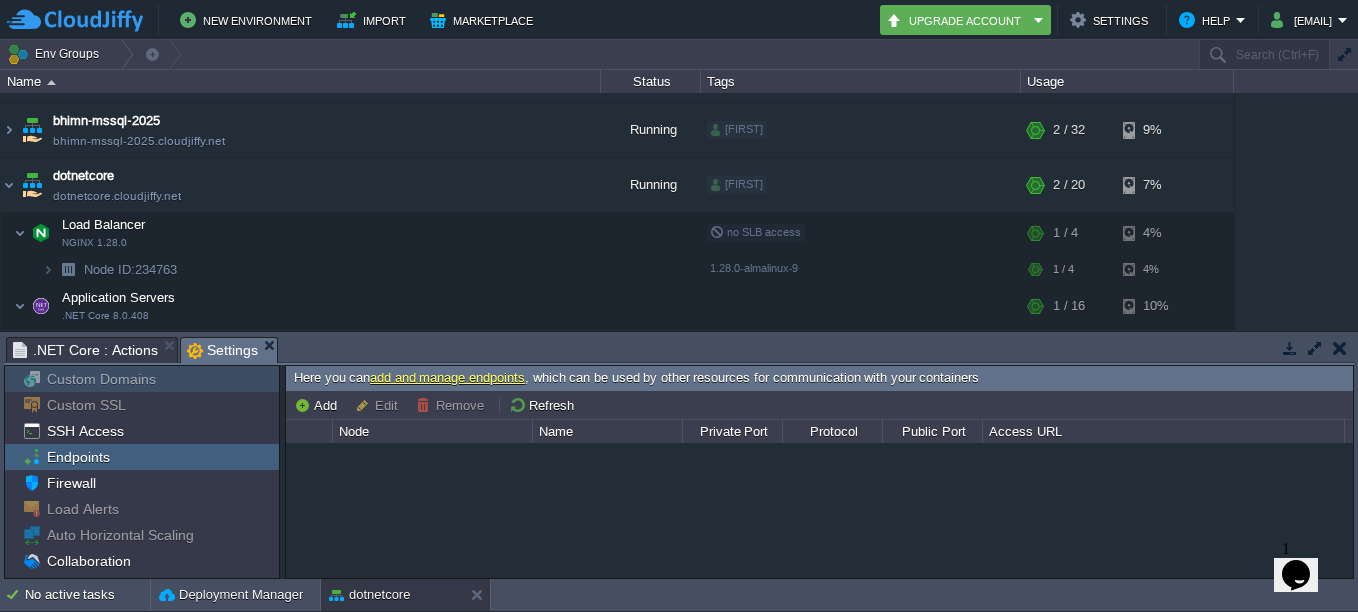 click on "Custom Domains" at bounding box center (101, 379) 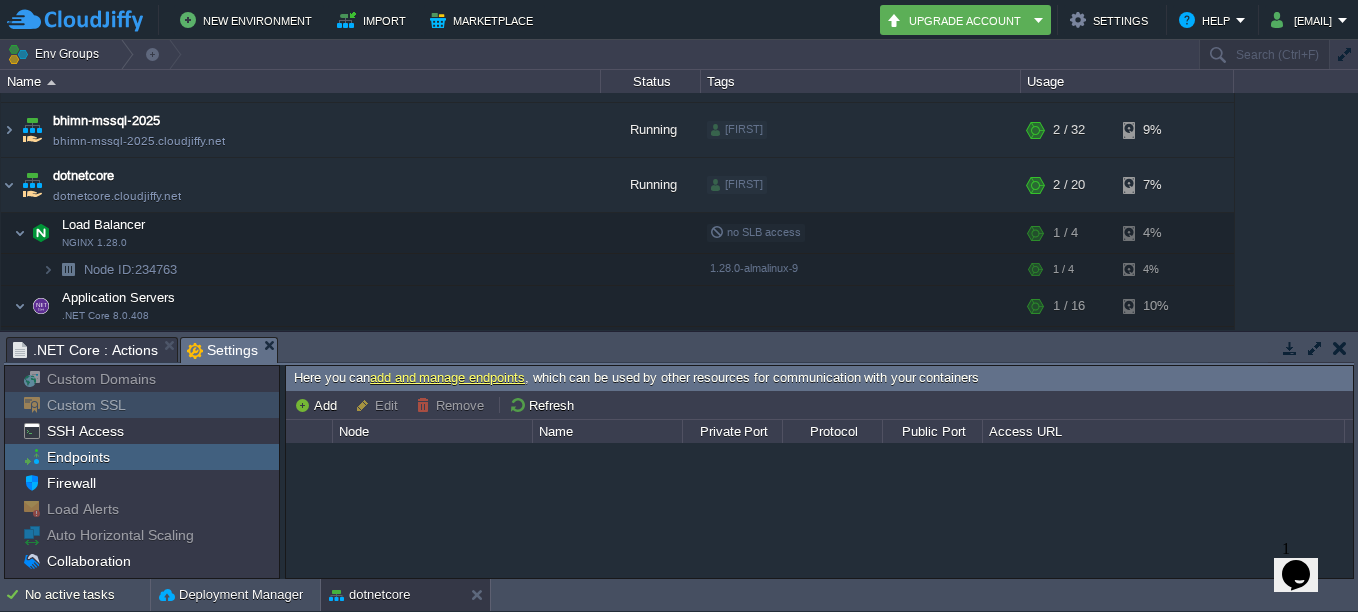 click on "Custom SSL" at bounding box center [86, 405] 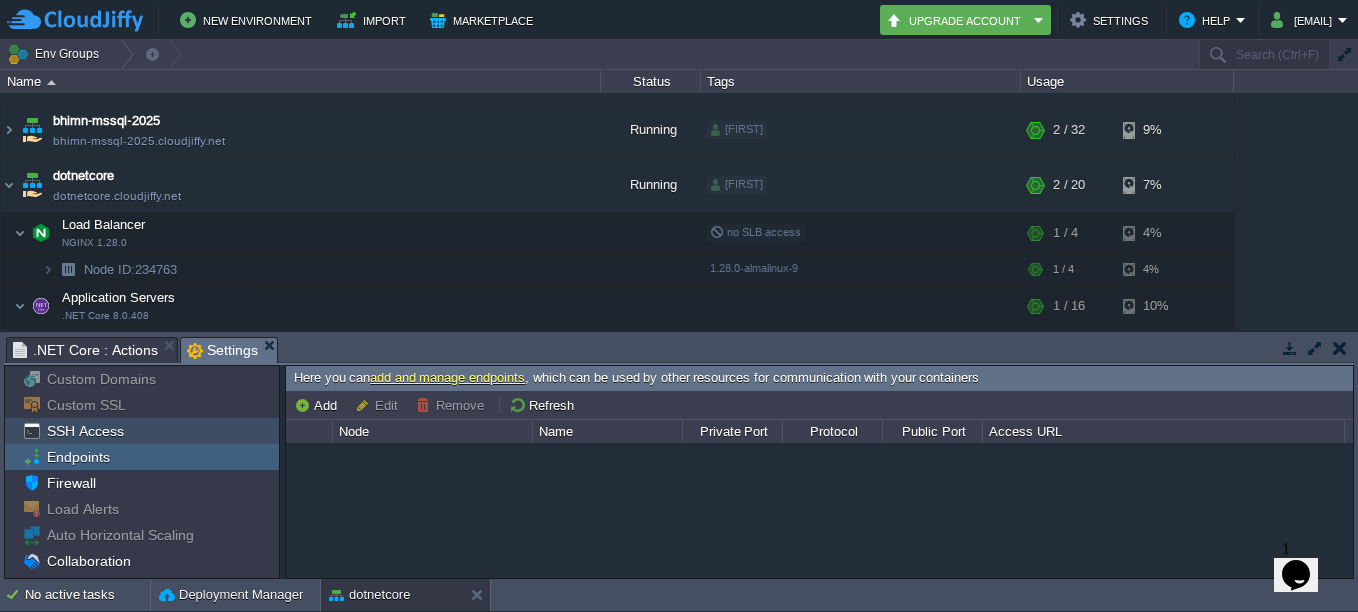 click on "SSH Access" at bounding box center [85, 431] 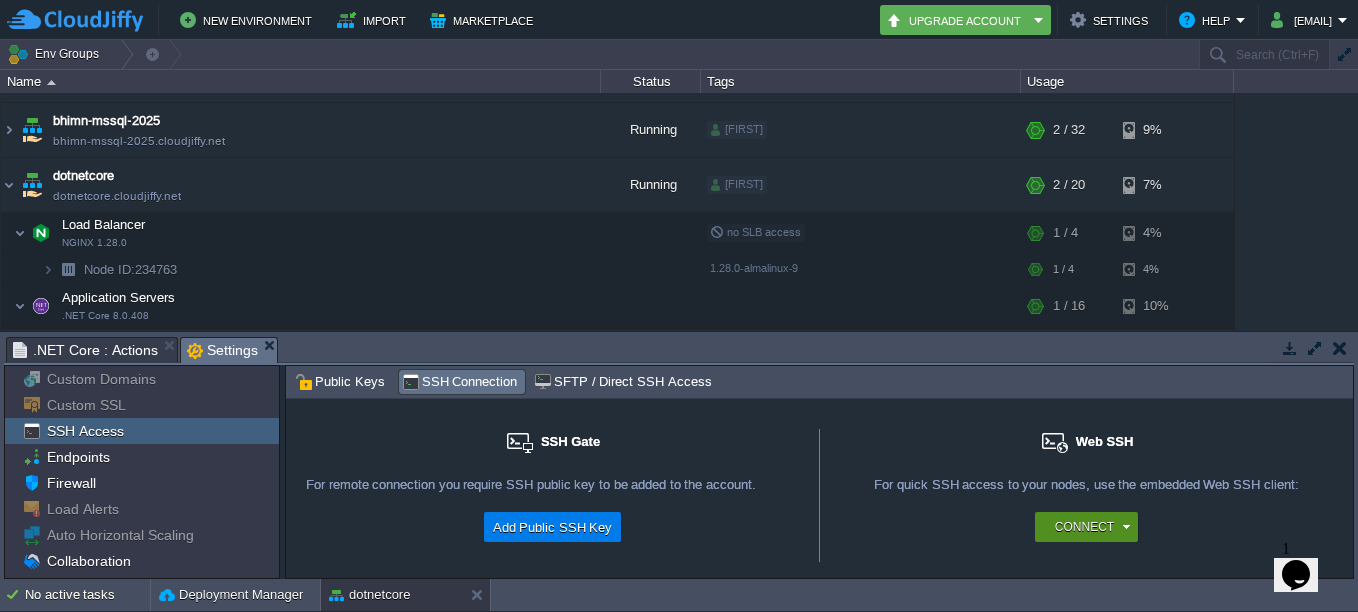 click on "Connect" at bounding box center (1090, 527) 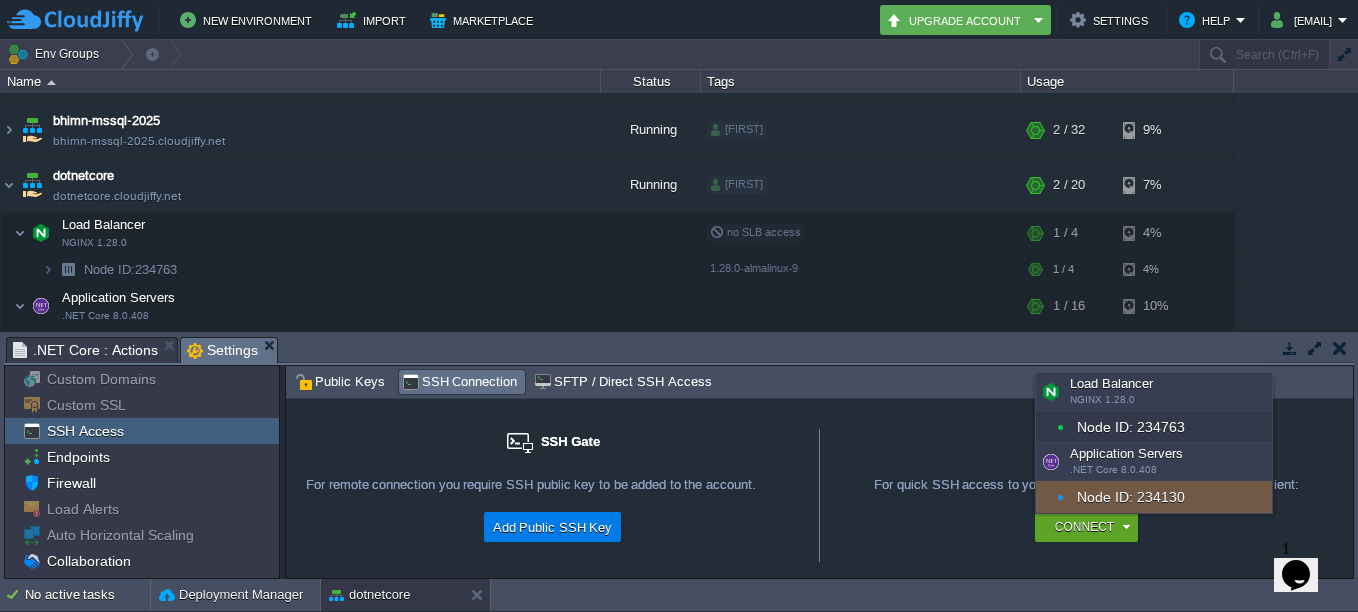 click on "Node ID: 234130" at bounding box center [1154, 497] 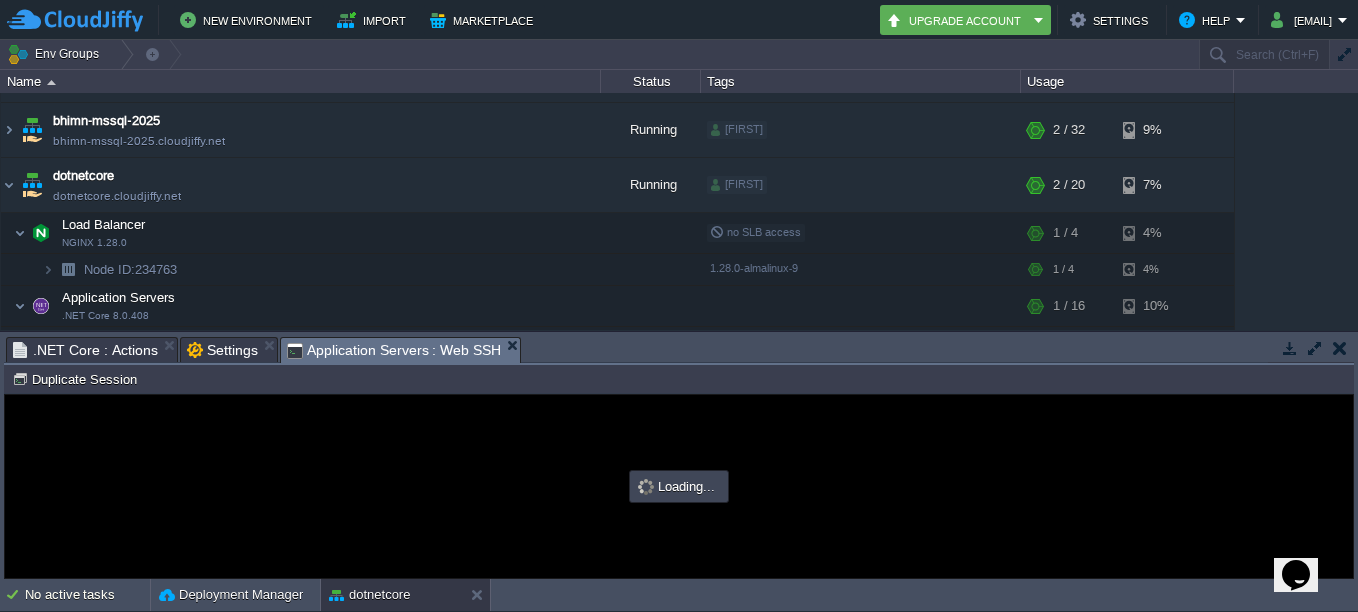 scroll, scrollTop: 0, scrollLeft: 0, axis: both 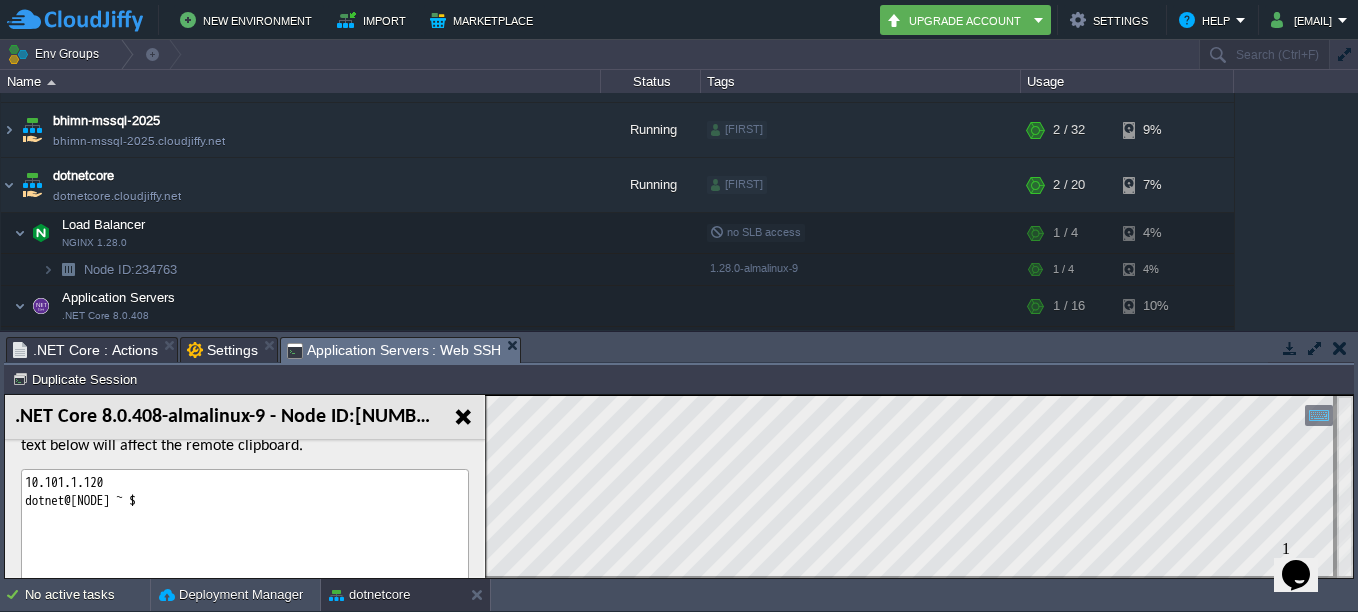 click on "10.101.1.120
dotnet@node234130-dotnetcore ~ $" at bounding box center (245, 565) 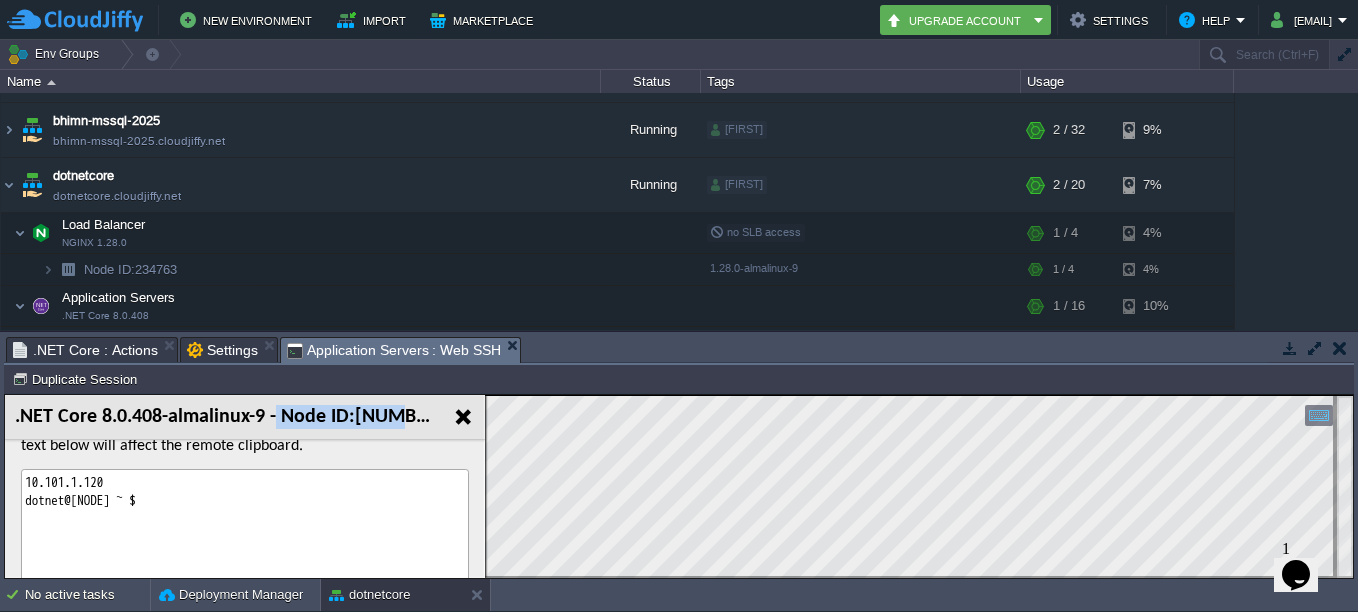 drag, startPoint x: 274, startPoint y: 414, endPoint x: 394, endPoint y: 395, distance: 121.49486 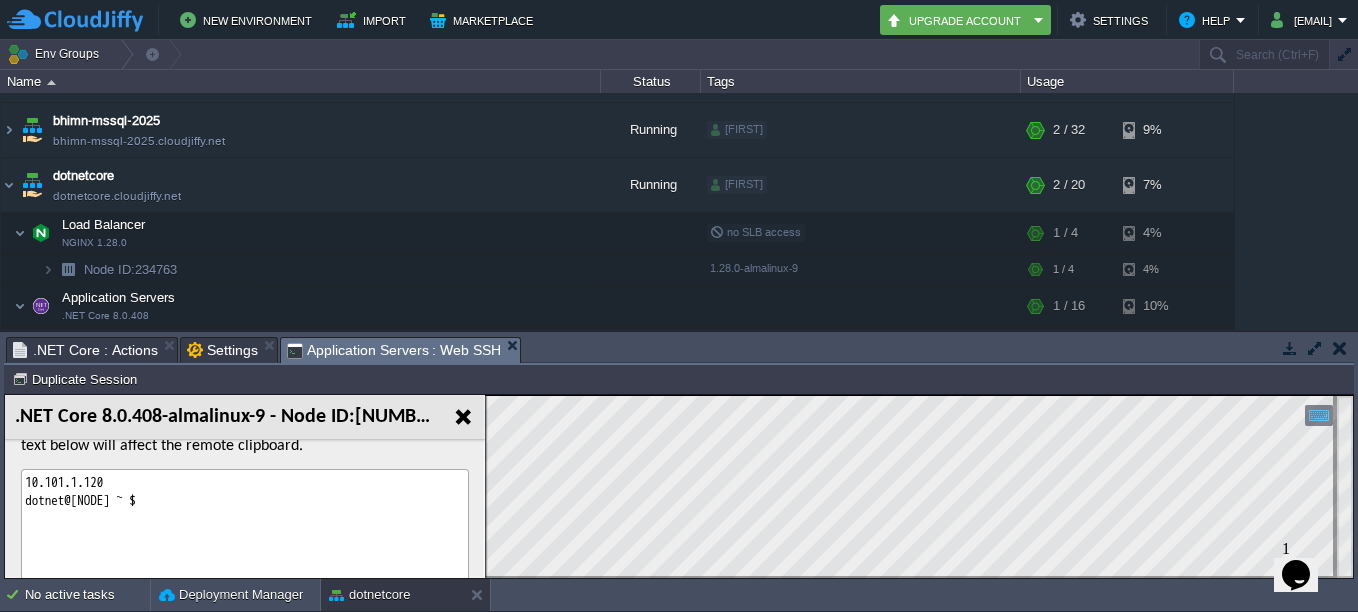 click on "10.101.1.120
dotnet@node234130-dotnetcore ~ $" at bounding box center [245, 565] 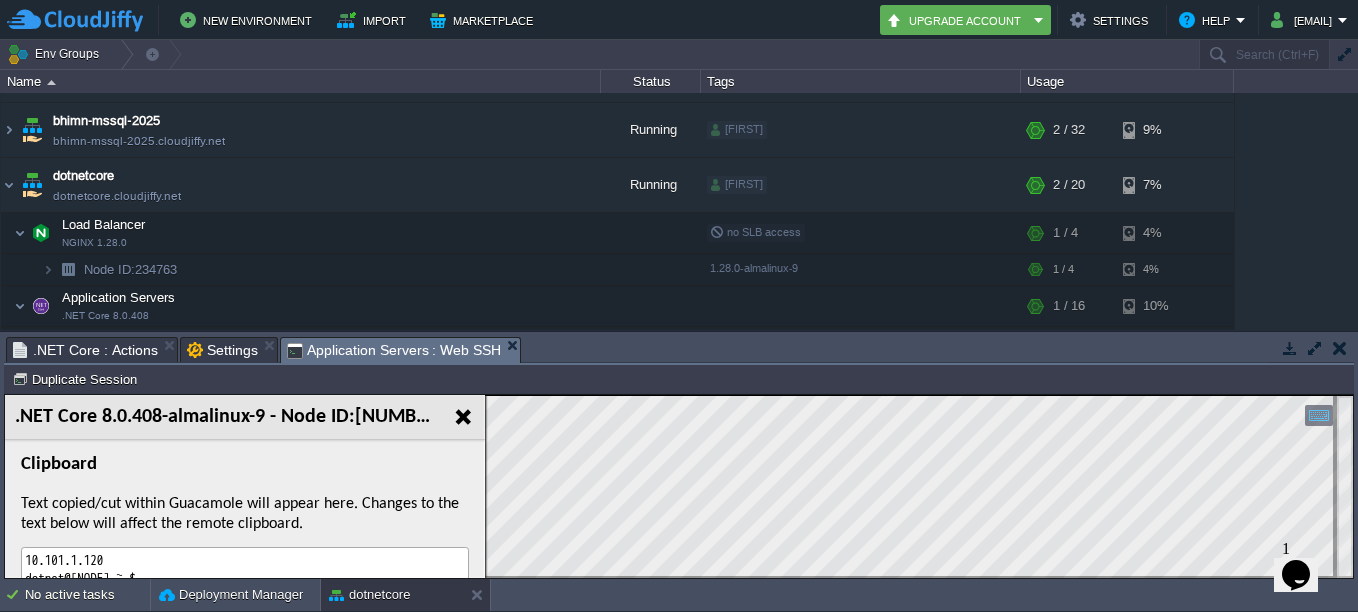 scroll, scrollTop: 40, scrollLeft: 0, axis: vertical 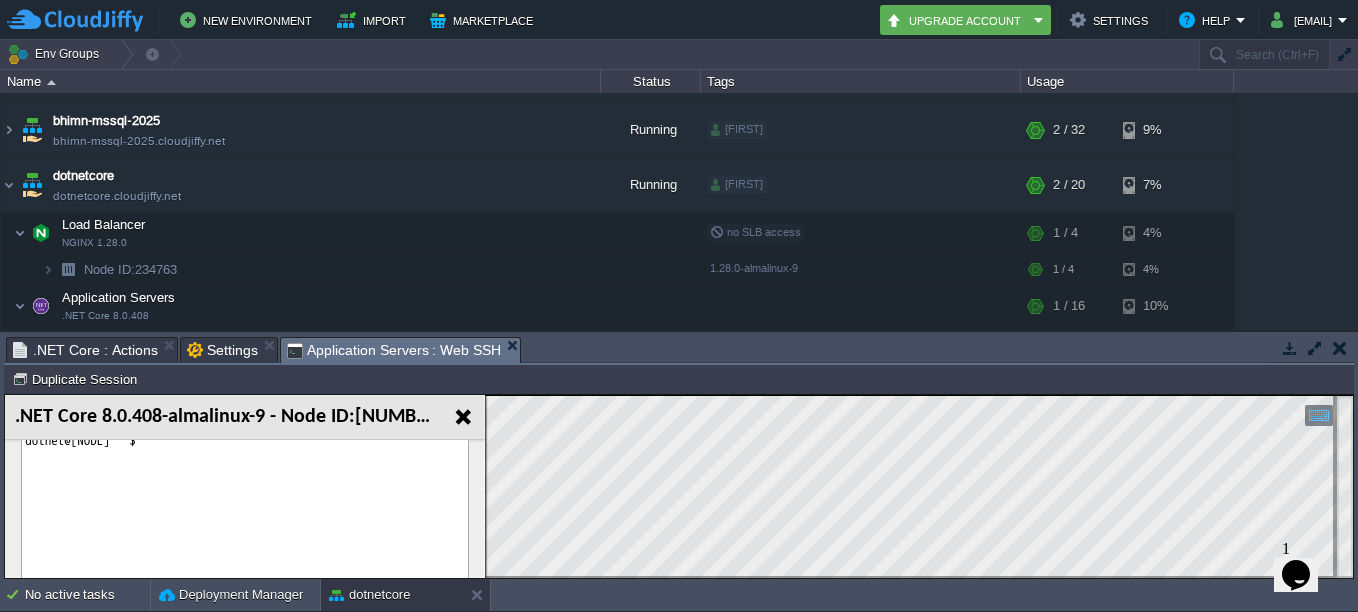 click on "10.101.1.120
dotnet@node234130-dotnetcore ~ $" at bounding box center [245, 505] 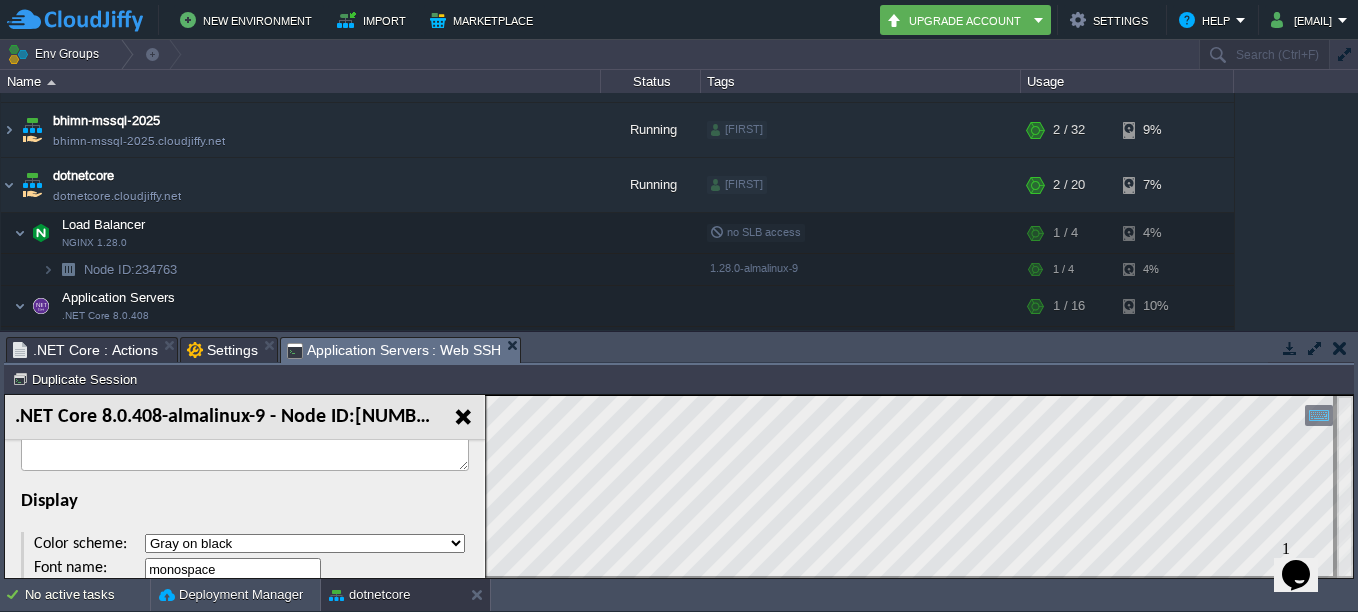 scroll, scrollTop: 360, scrollLeft: 0, axis: vertical 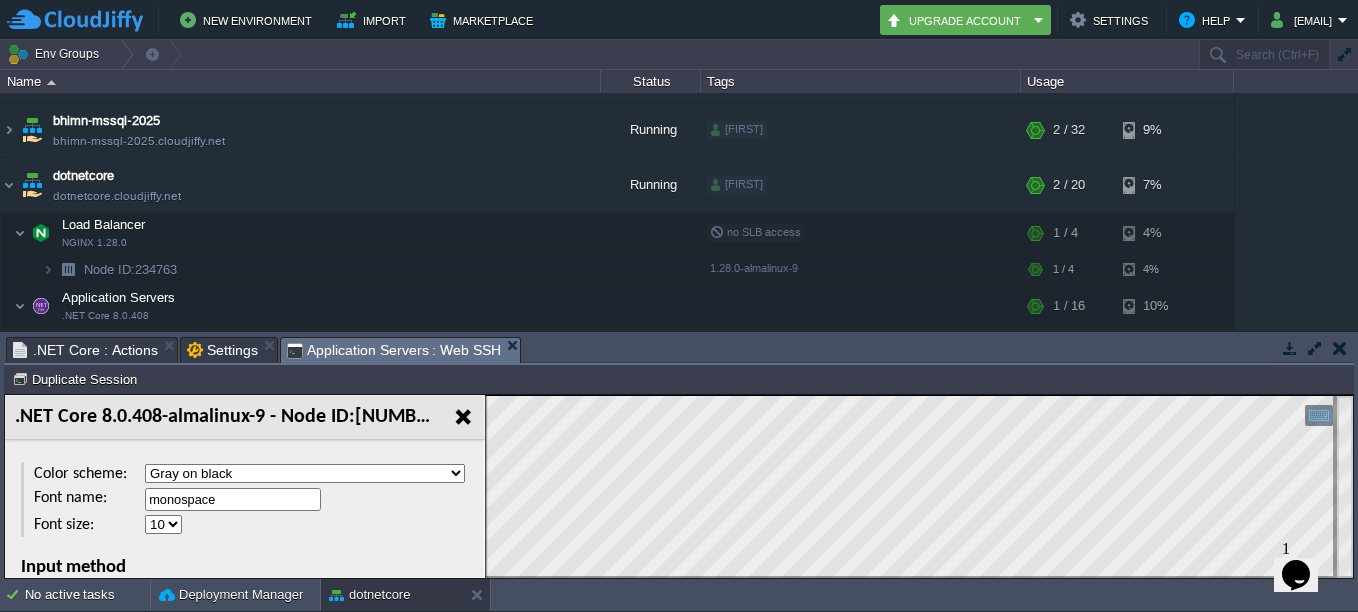 click on "Black on white Gray on black Green on black White on black
Custom..." at bounding box center [305, 473] 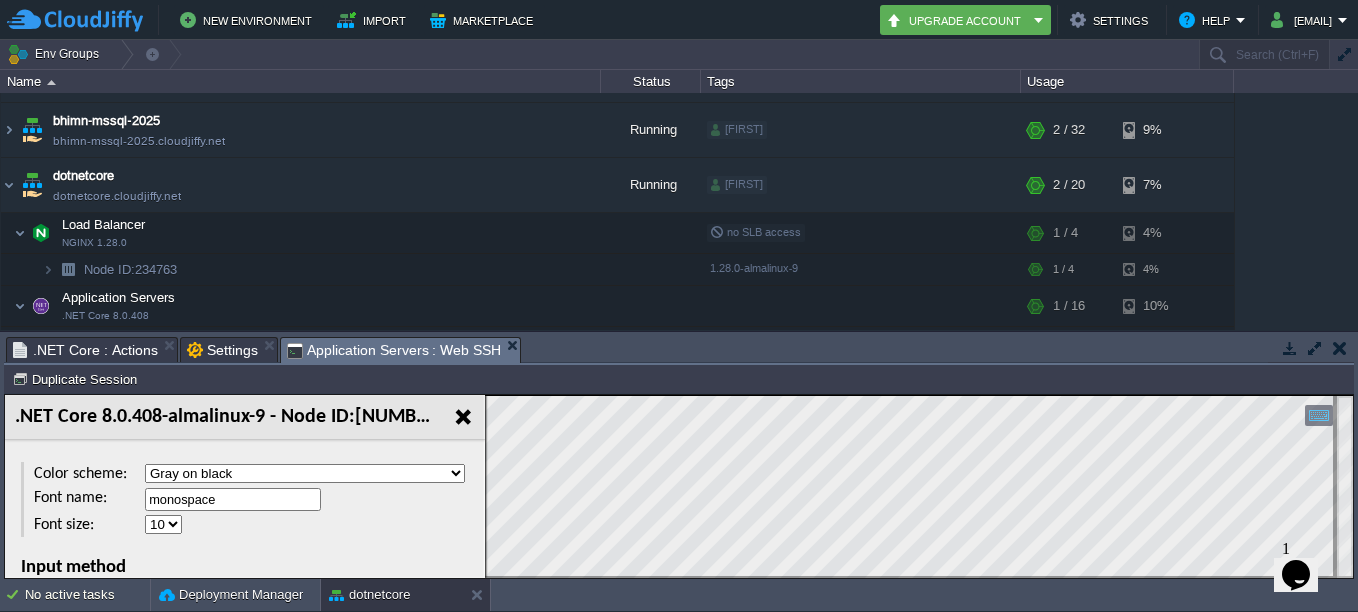 select on "string:white-black" 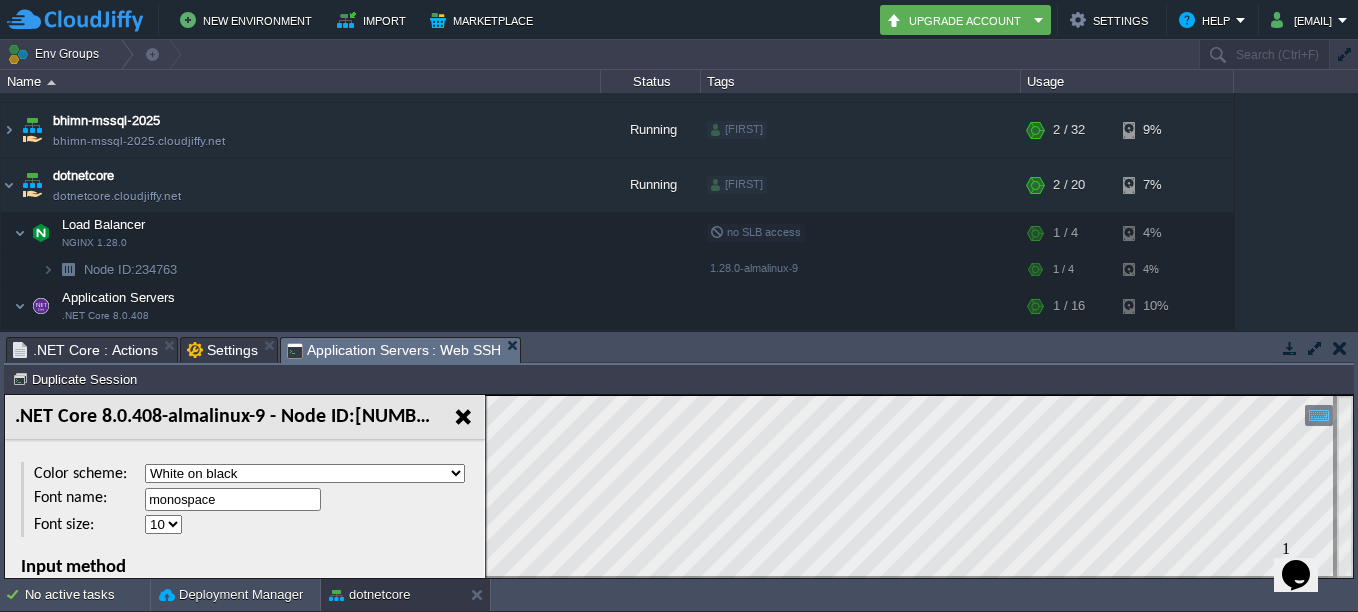 click on "Black on white Gray on black Green on black White on black
Custom..." at bounding box center (305, 473) 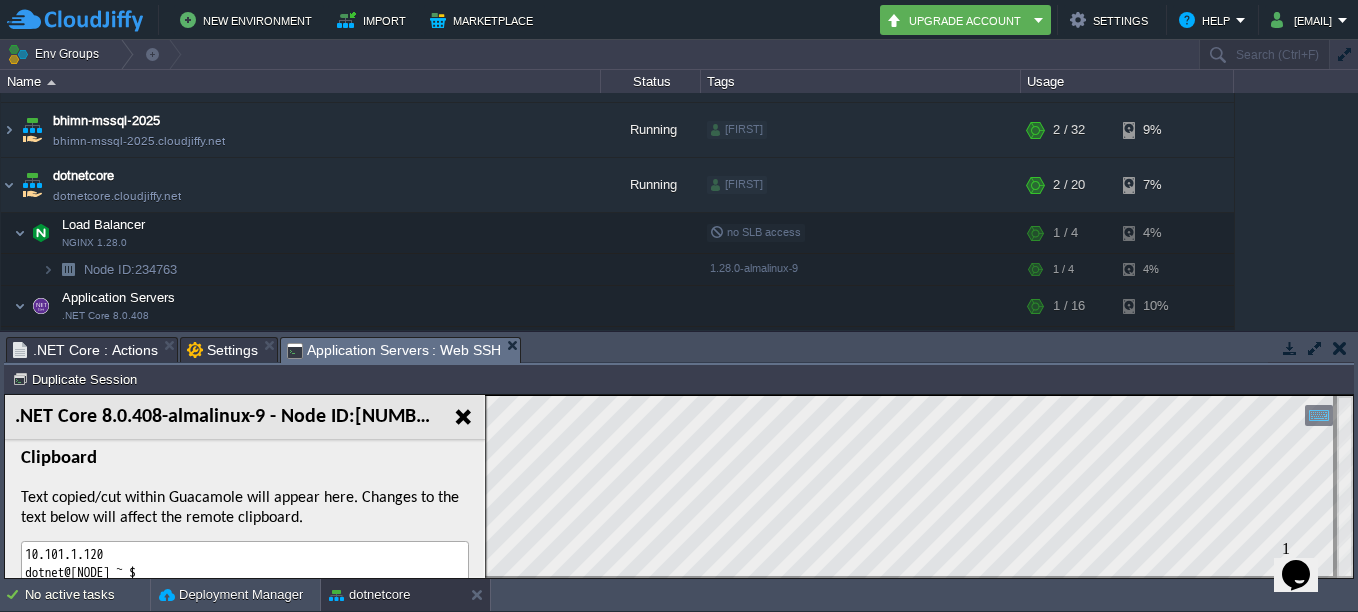 scroll, scrollTop: 0, scrollLeft: 0, axis: both 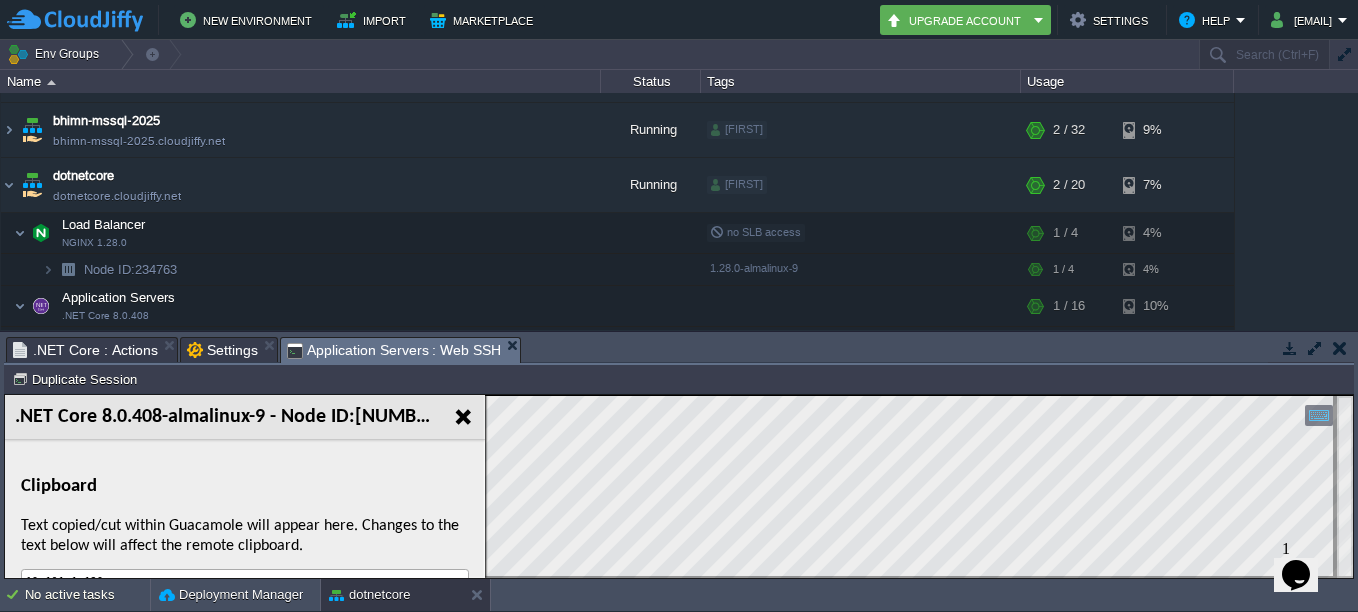 click on "Text copied/cut within Guacamole will appear here. Changes to the text below will affect the remote clipboard." at bounding box center [245, 536] 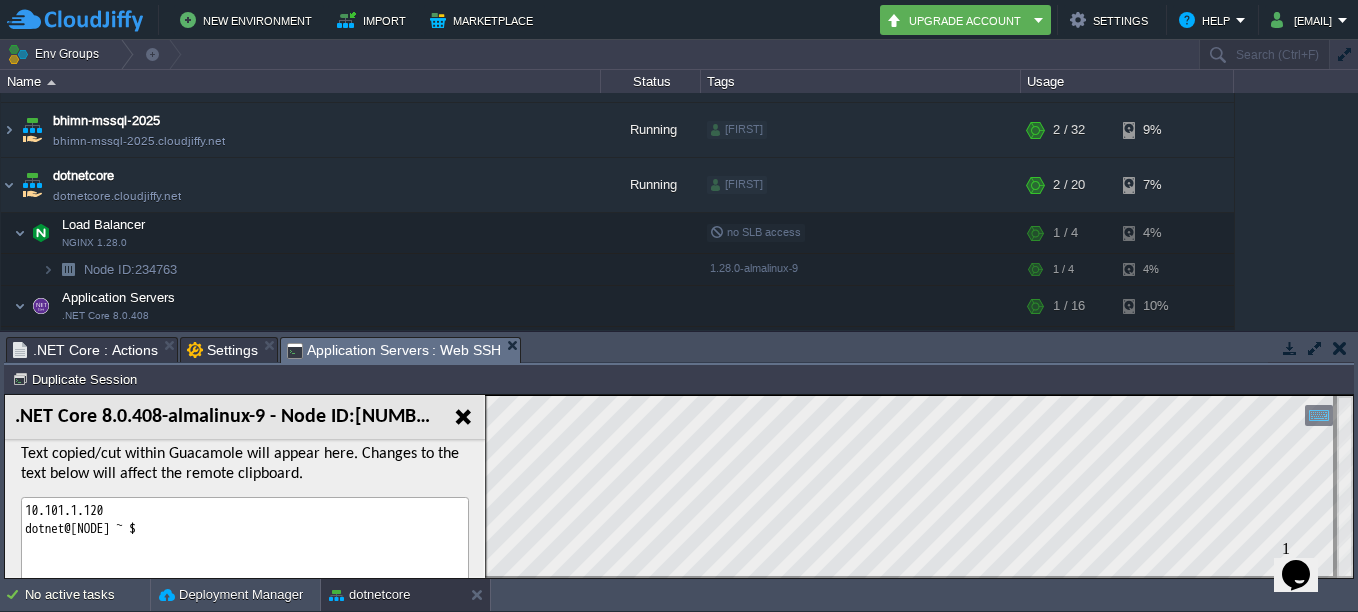scroll, scrollTop: 100, scrollLeft: 0, axis: vertical 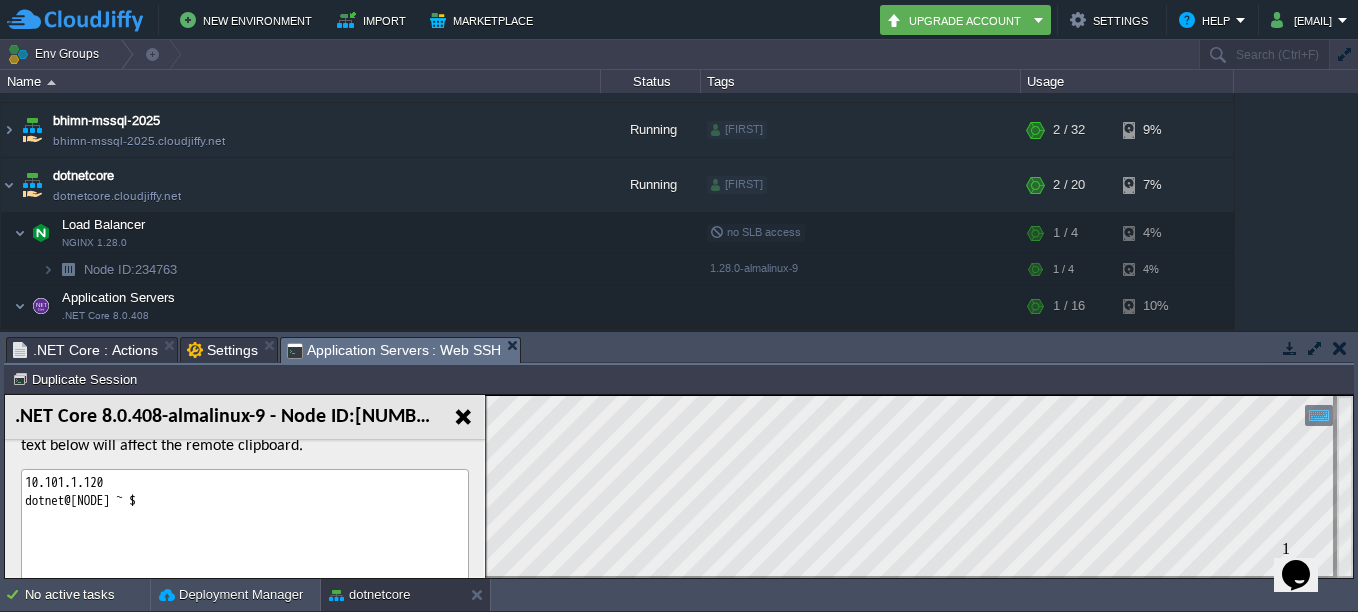 drag, startPoint x: 279, startPoint y: 514, endPoint x: 5, endPoint y: 890, distance: 465.24402 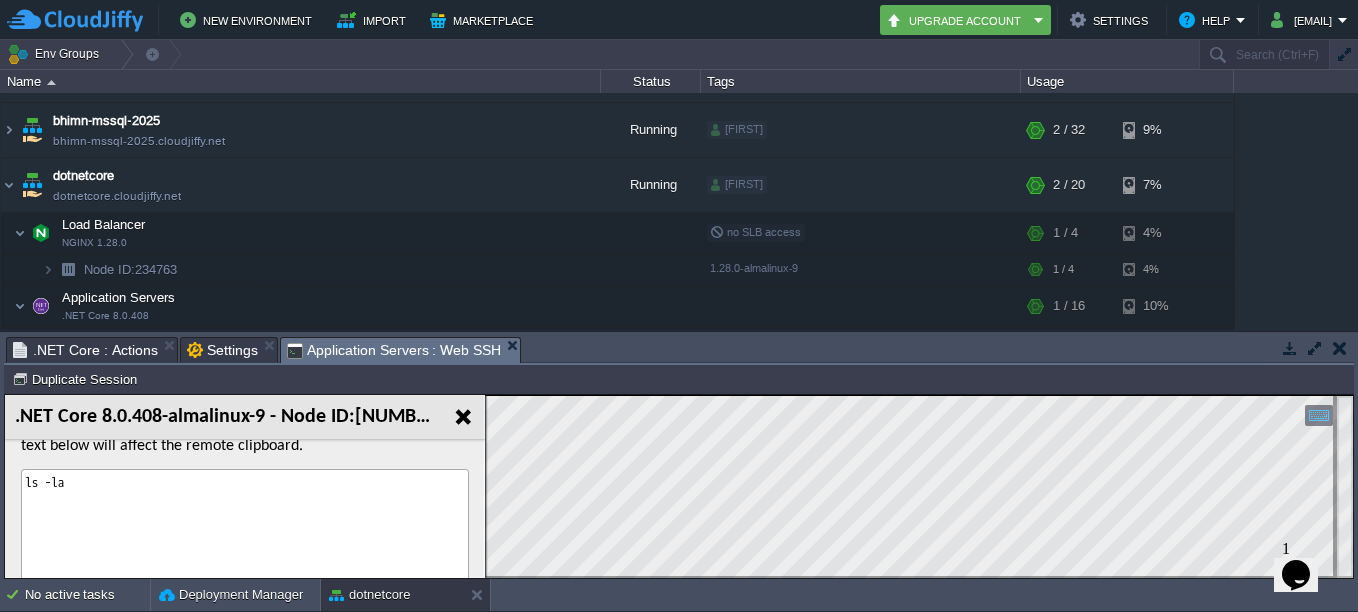 click on "ls -la" at bounding box center (245, 565) 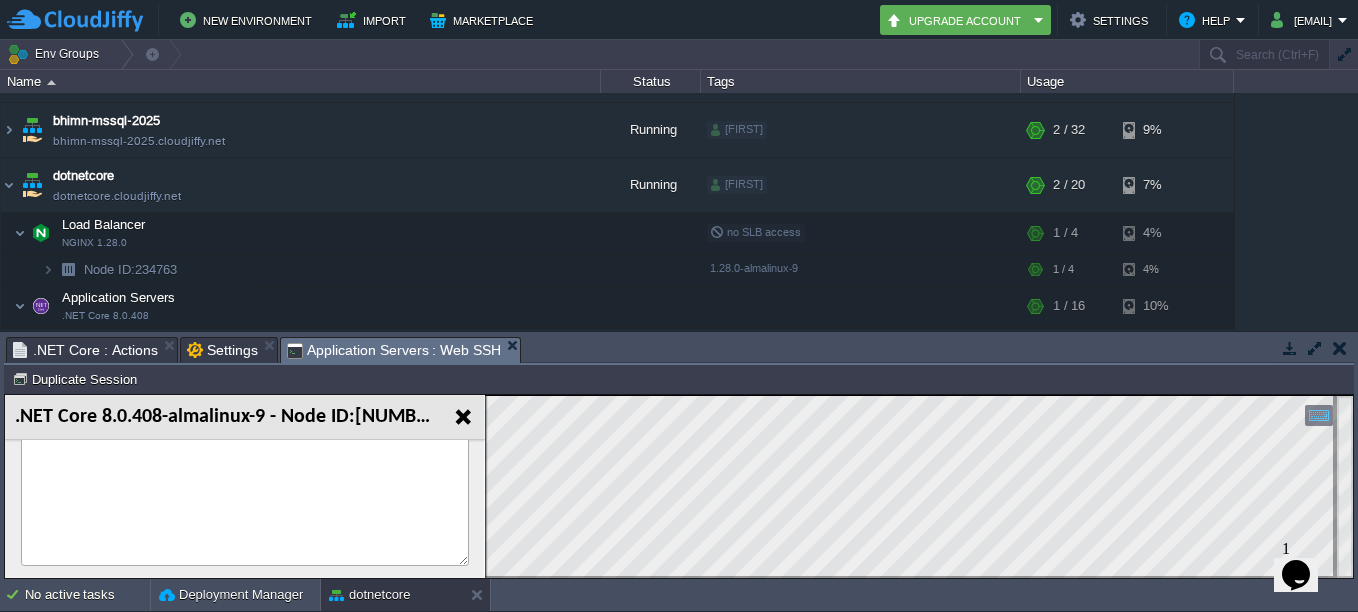 scroll, scrollTop: 100, scrollLeft: 0, axis: vertical 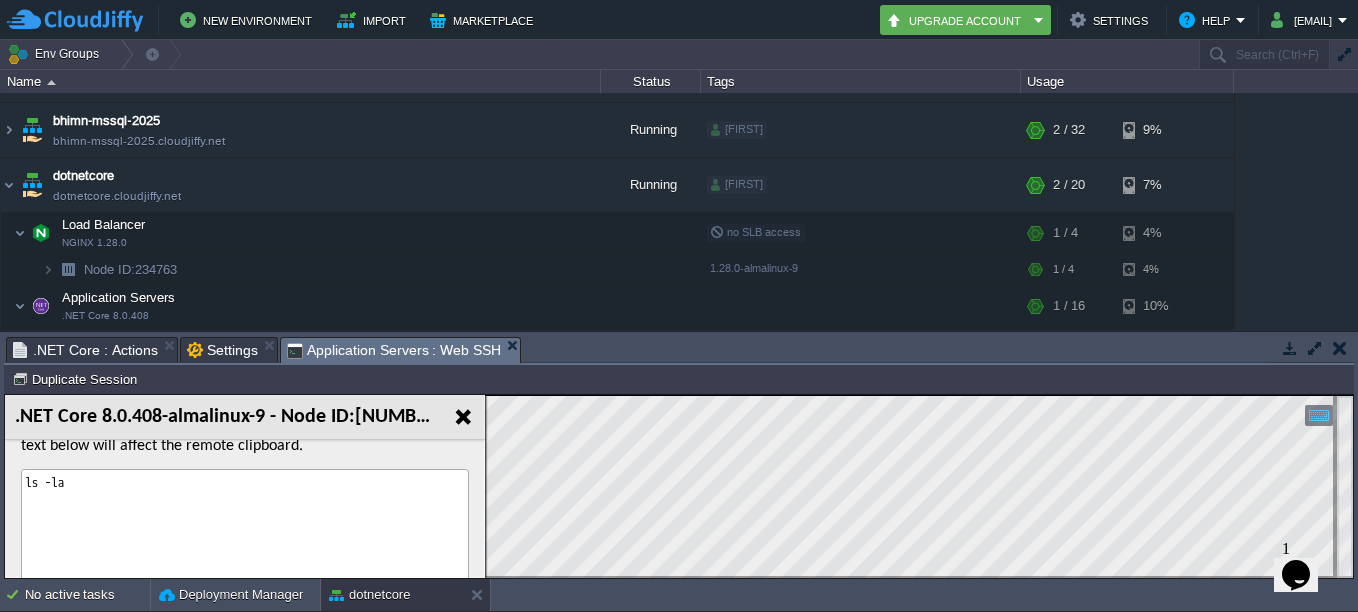 click on "ls -la" at bounding box center [245, 565] 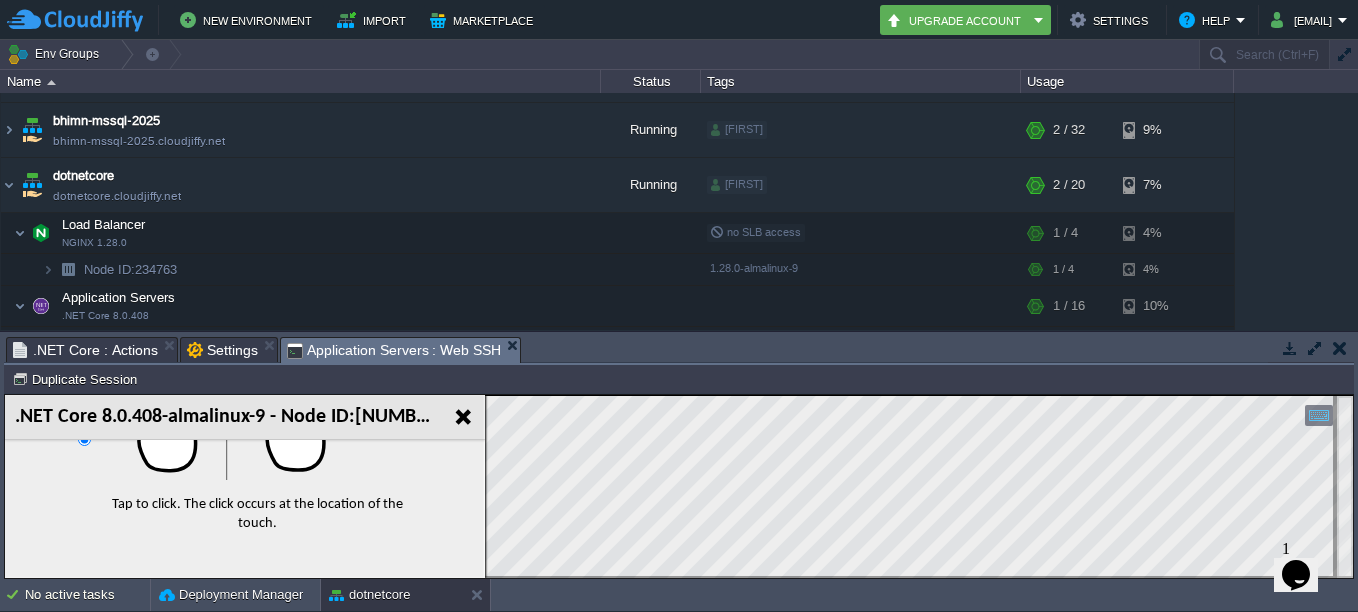 scroll, scrollTop: 1005, scrollLeft: 0, axis: vertical 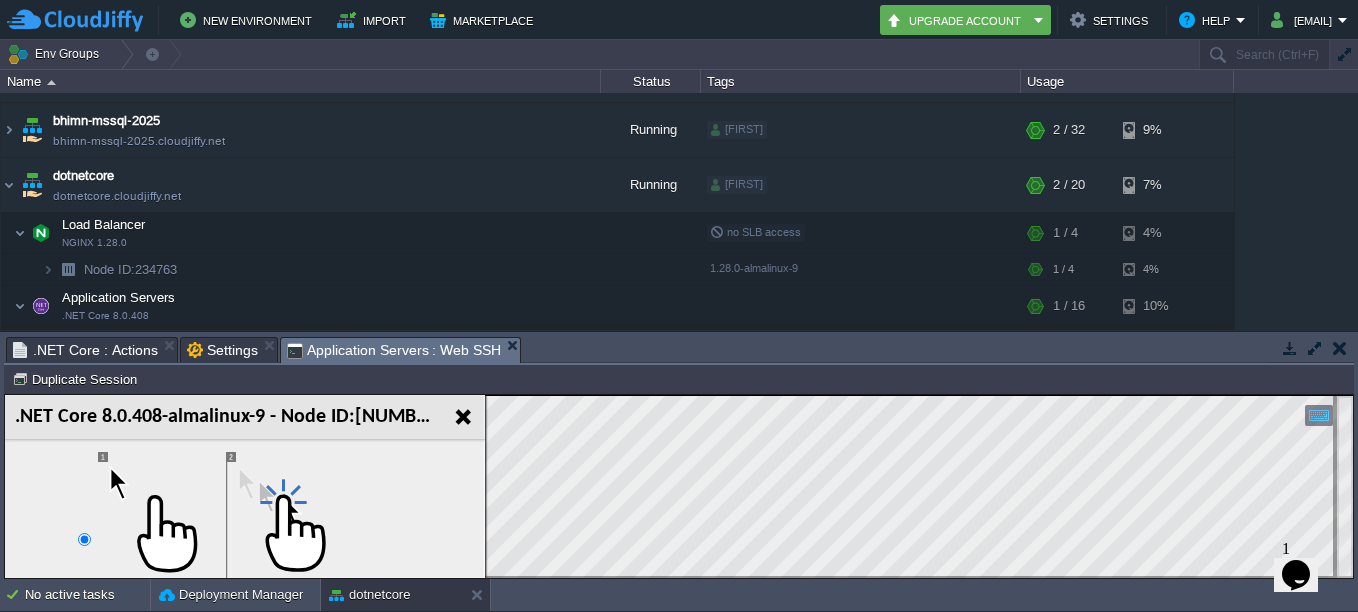 type on "ls -la" 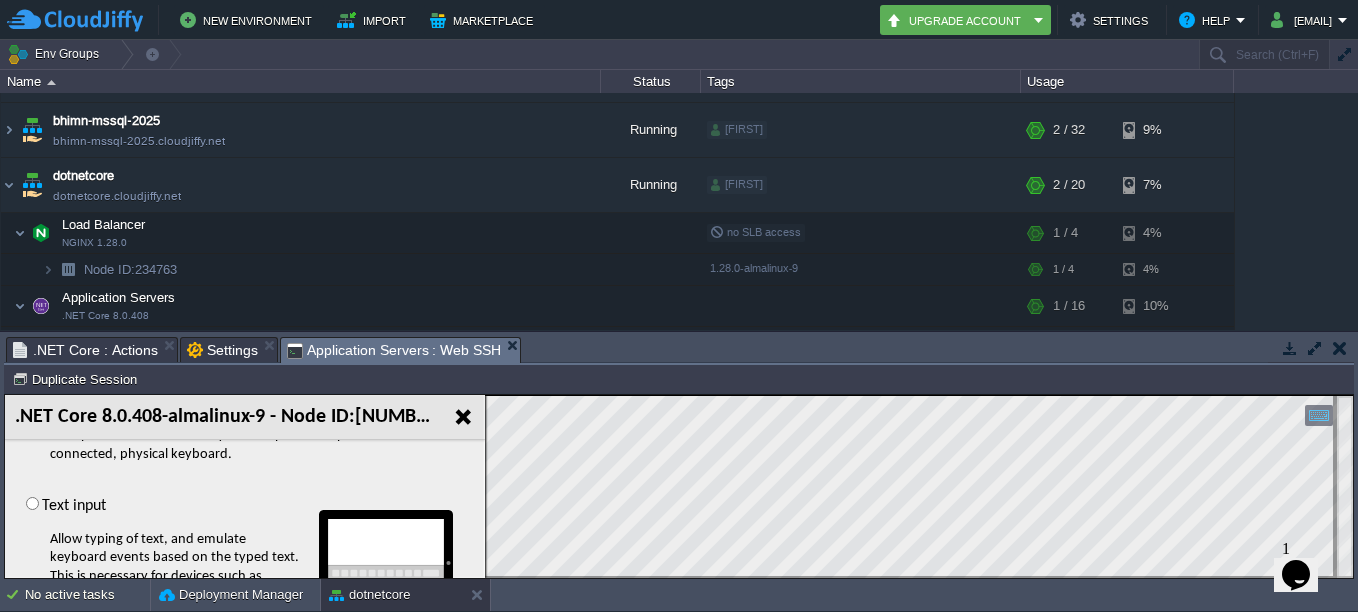scroll, scrollTop: 600, scrollLeft: 0, axis: vertical 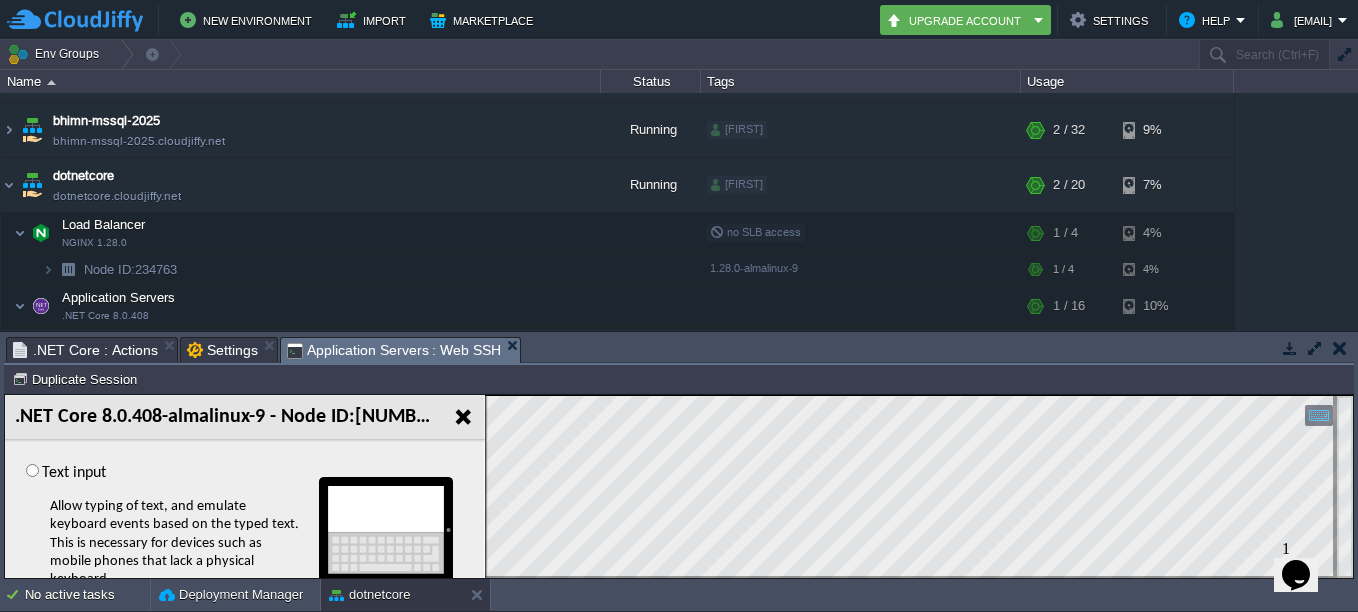 click at bounding box center [386, 530] 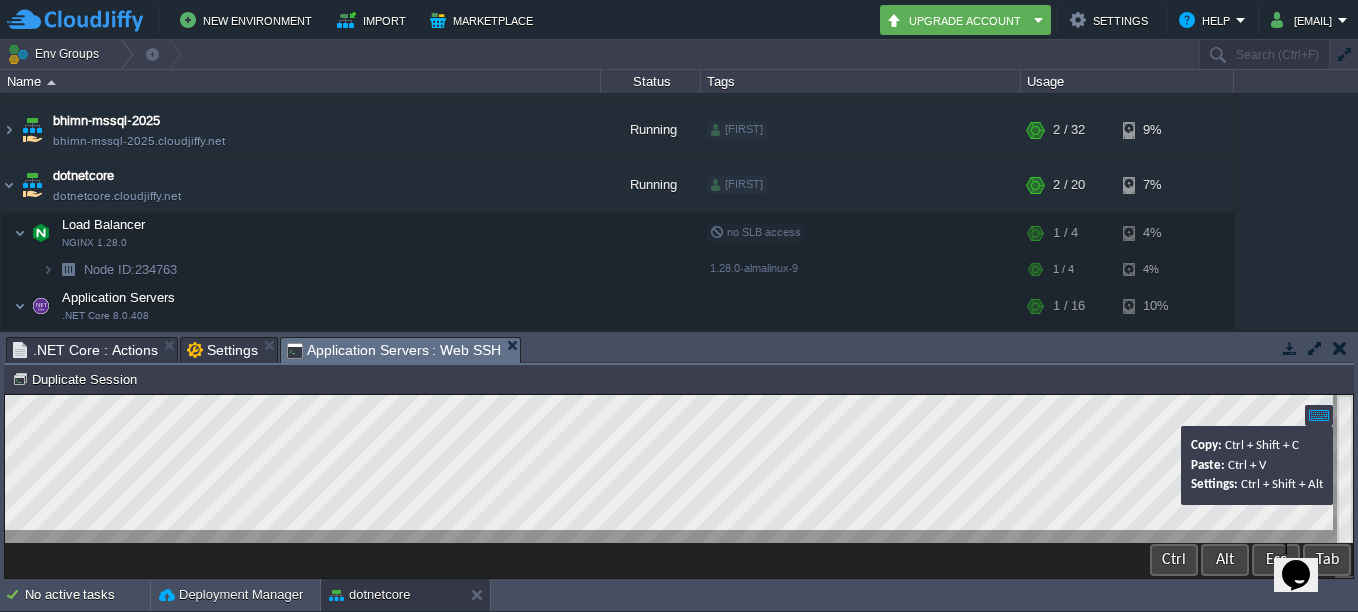 click at bounding box center (1319, 415) 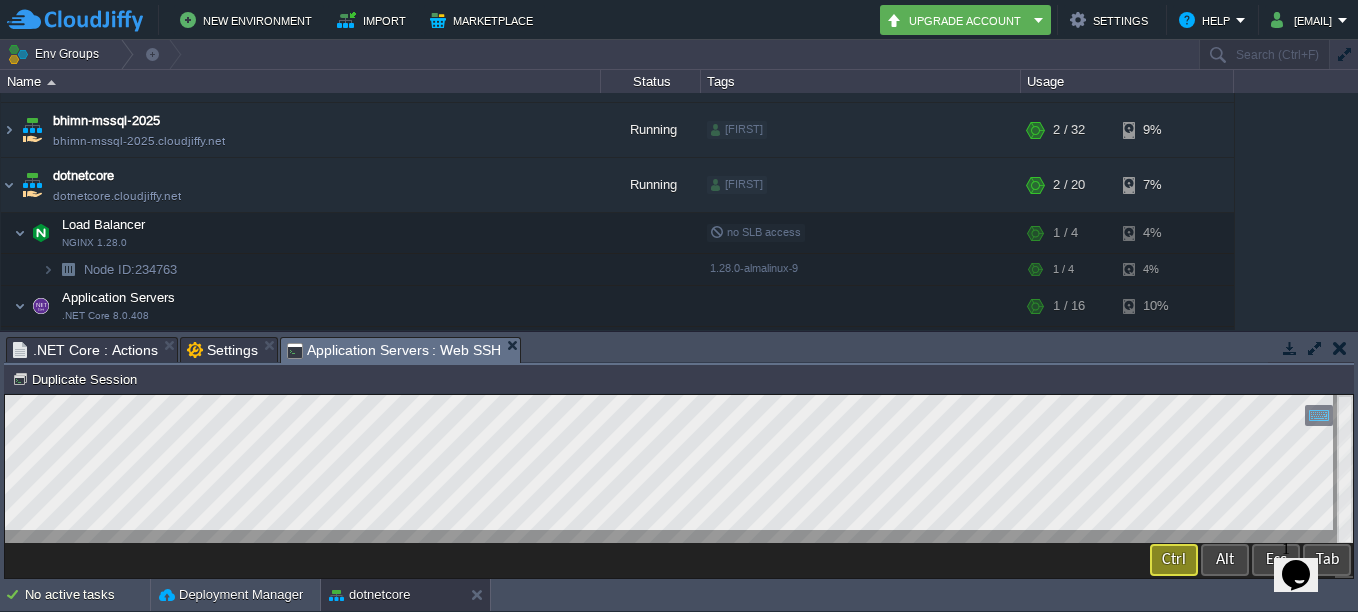 click on "Ctrl" at bounding box center [1174, 560] 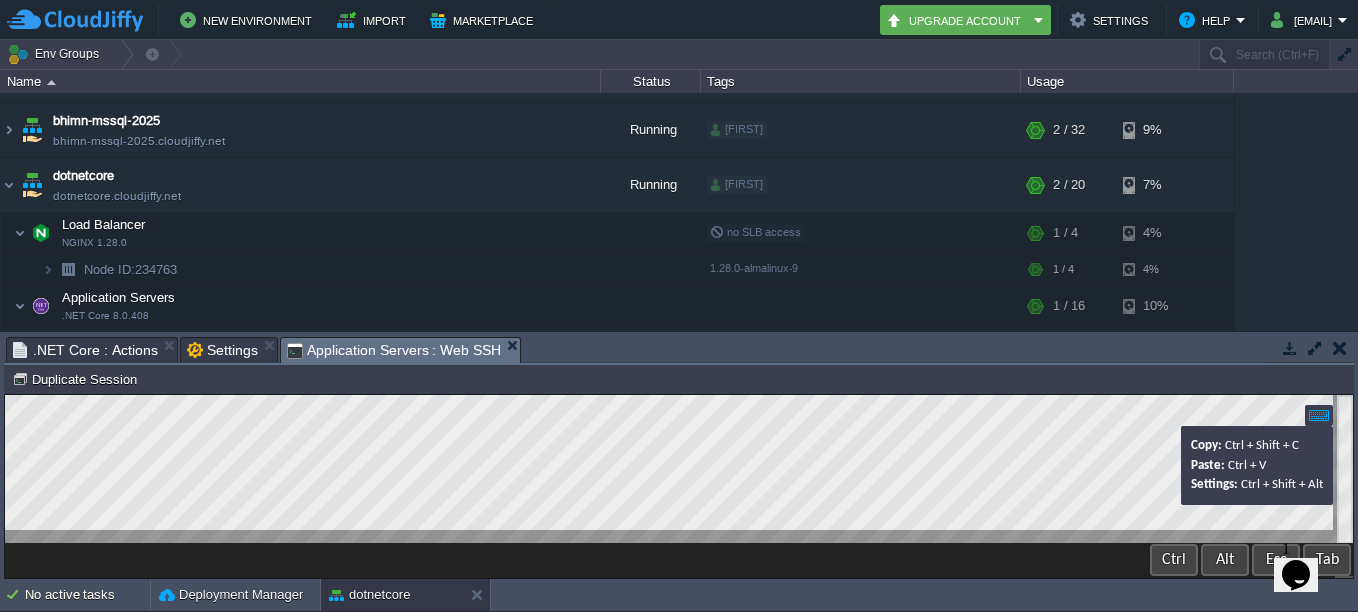 click at bounding box center (1319, 415) 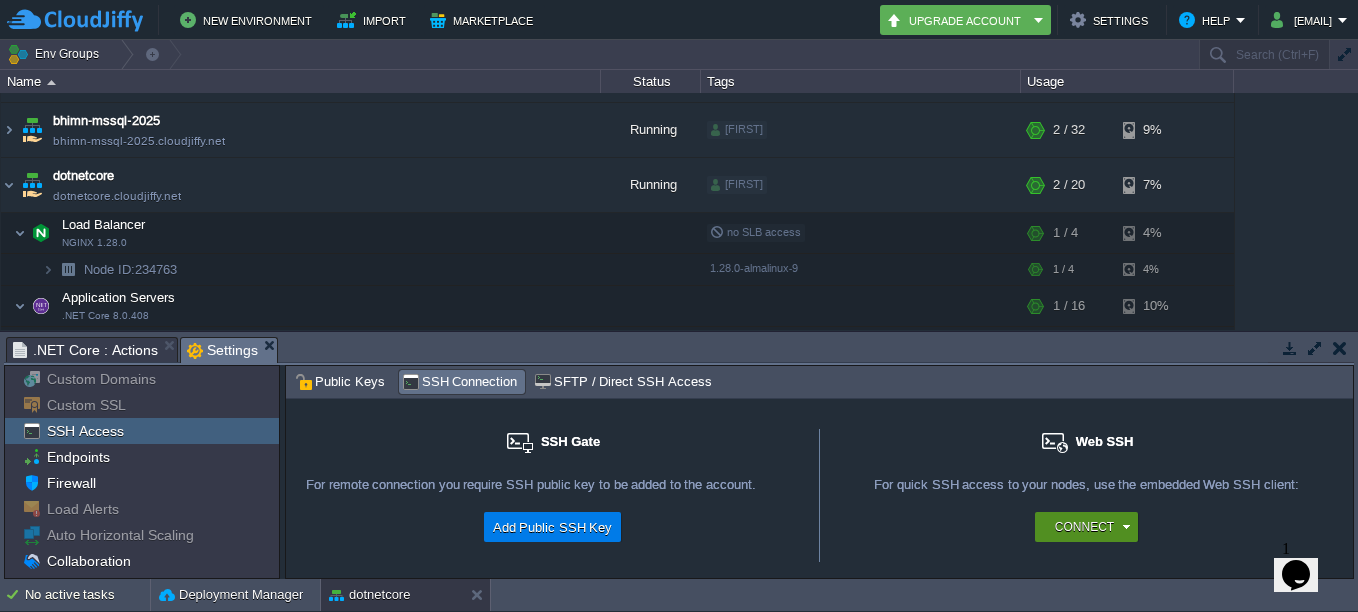 click on "Connect" at bounding box center (1084, 527) 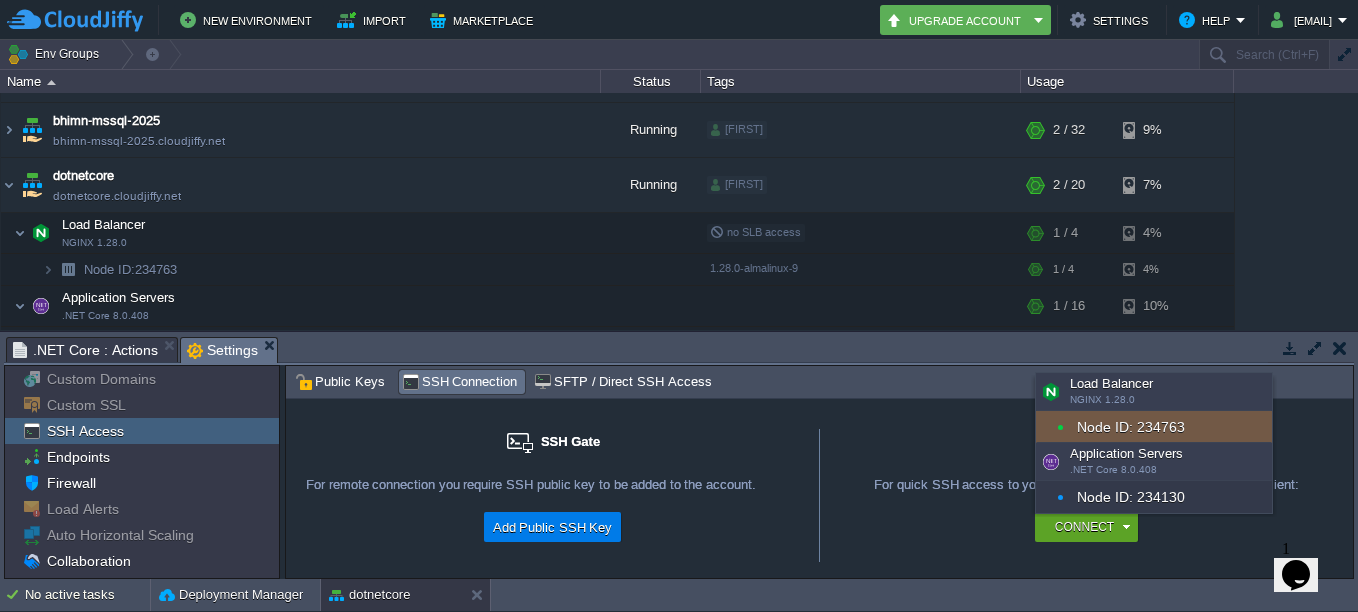 click on "Node ID: 234763" at bounding box center (1154, 427) 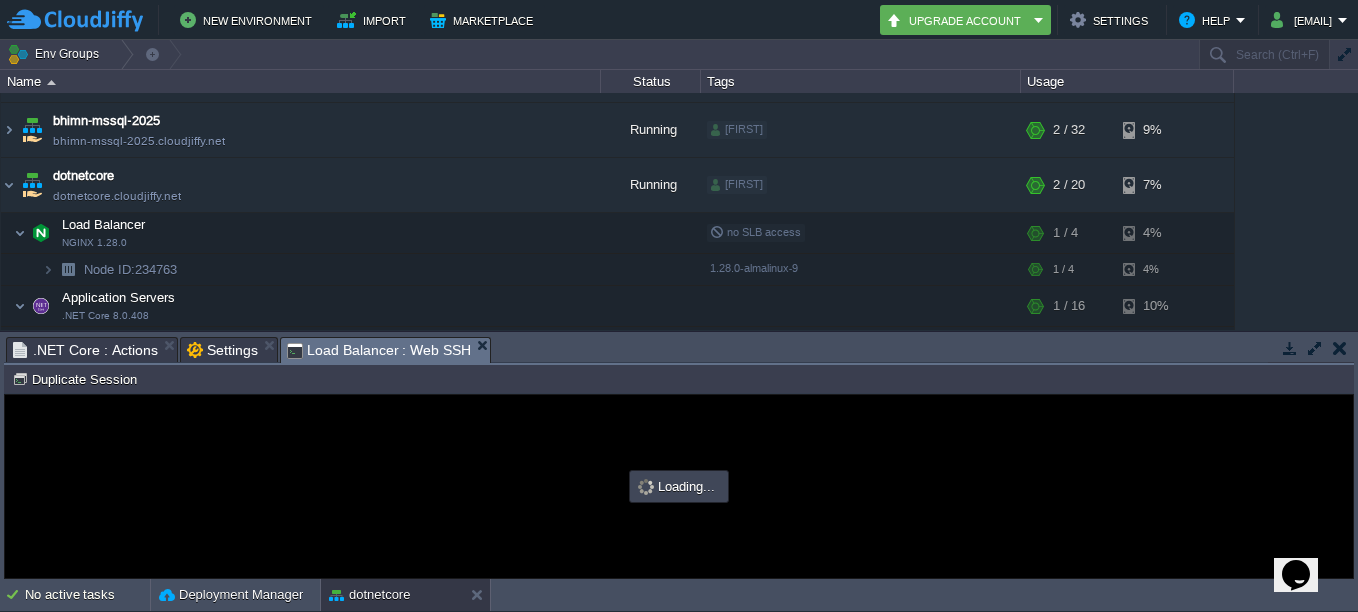 scroll, scrollTop: 0, scrollLeft: 0, axis: both 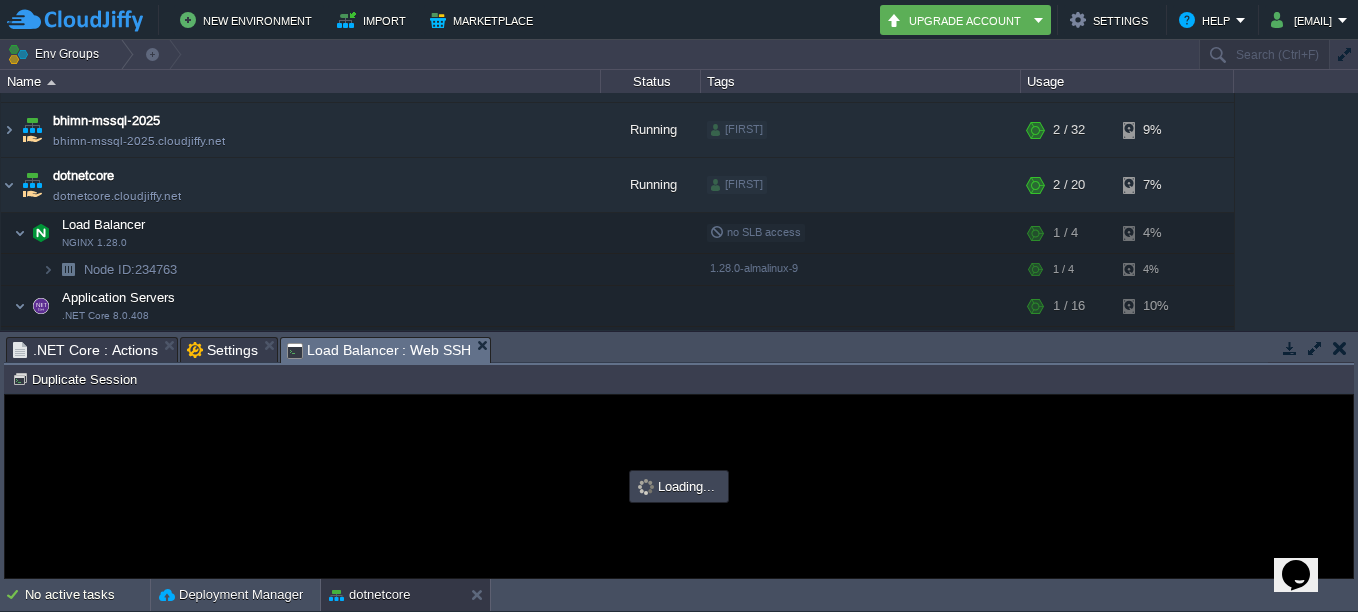 type on "#000000" 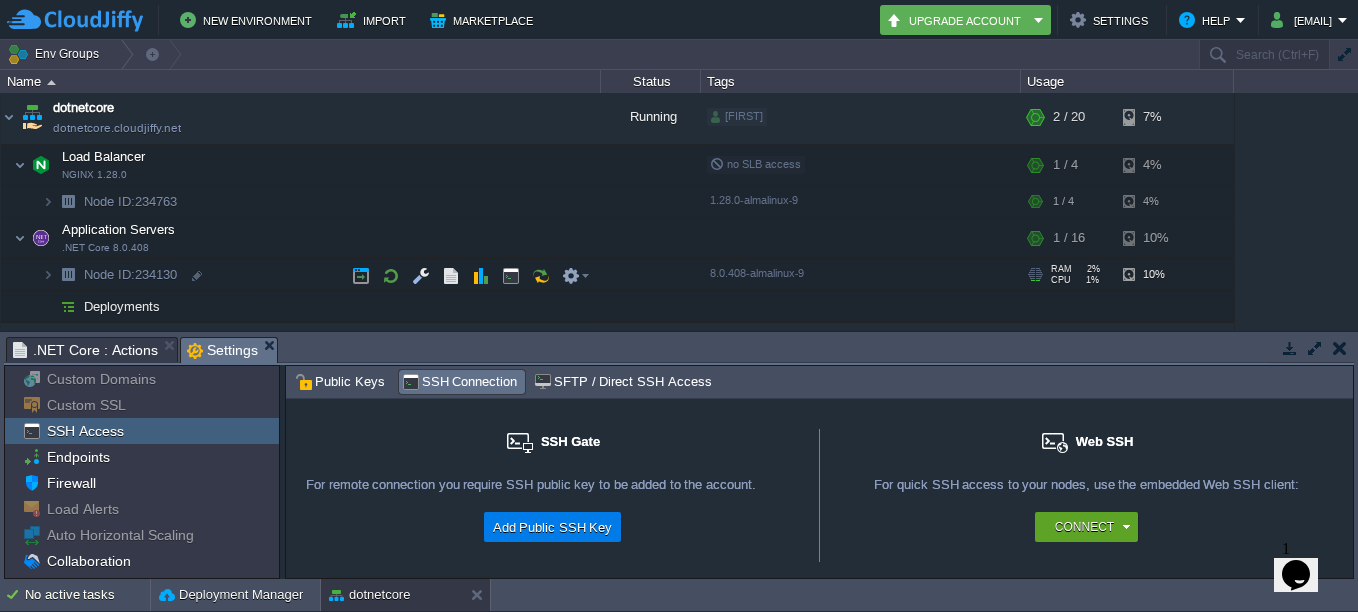 scroll, scrollTop: 200, scrollLeft: 0, axis: vertical 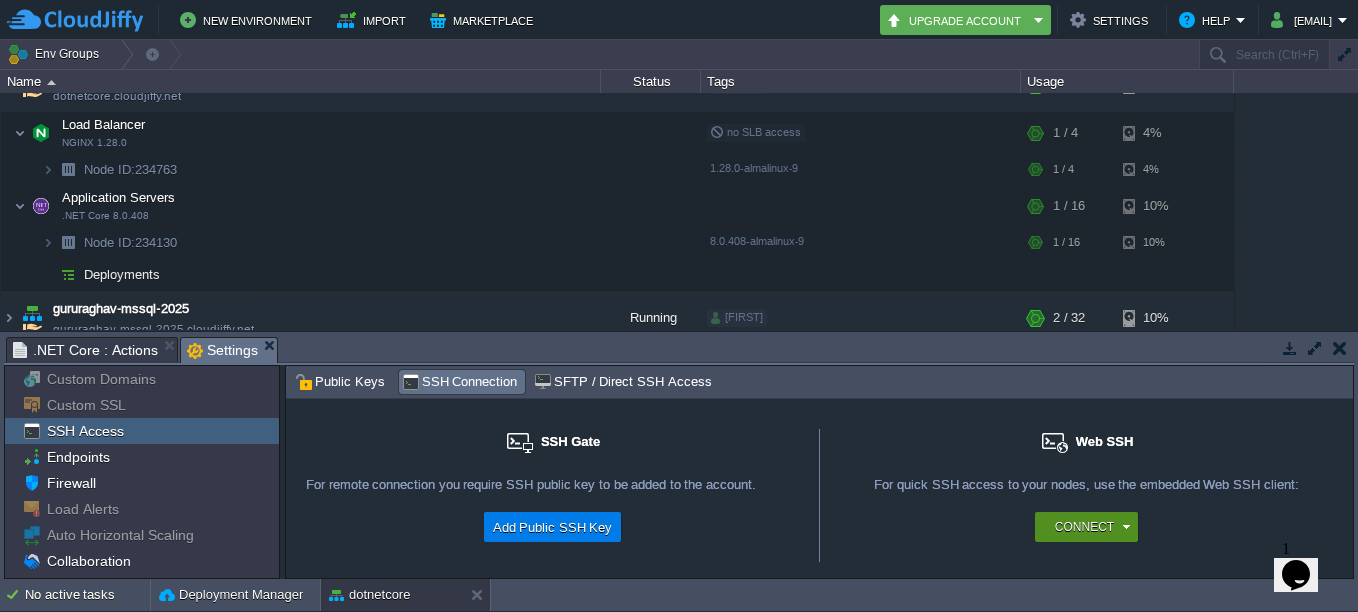 click on "Connect" at bounding box center (1086, 527) 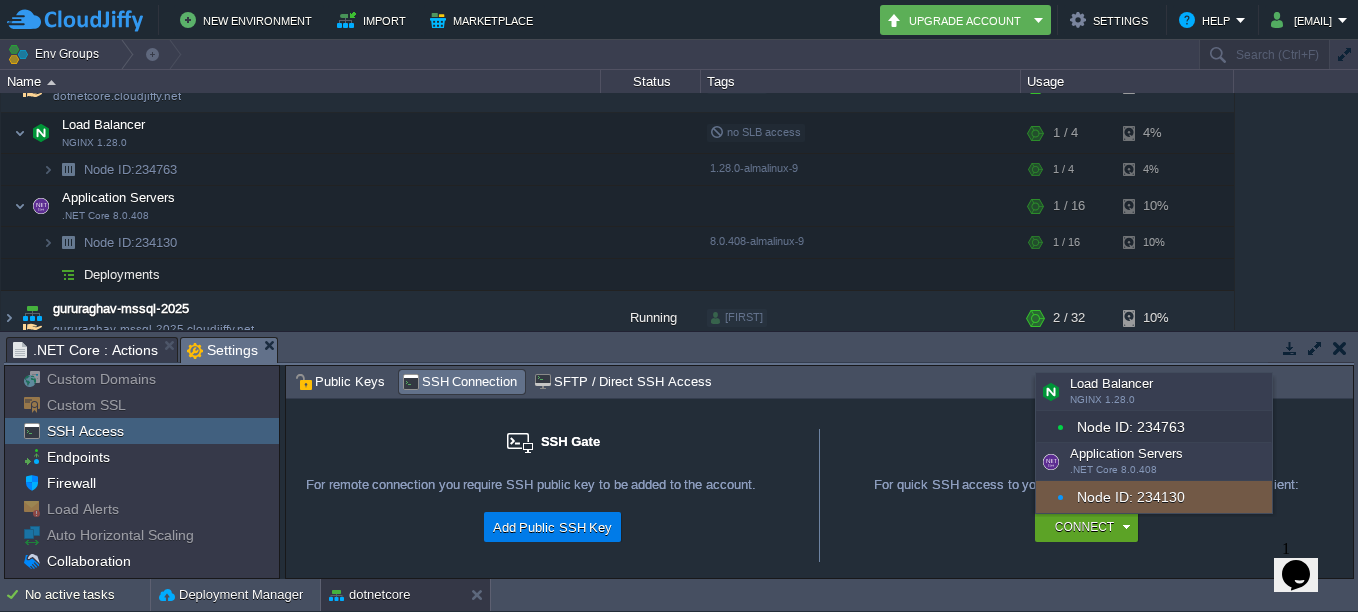 click on "Node ID: 234130" at bounding box center (1154, 497) 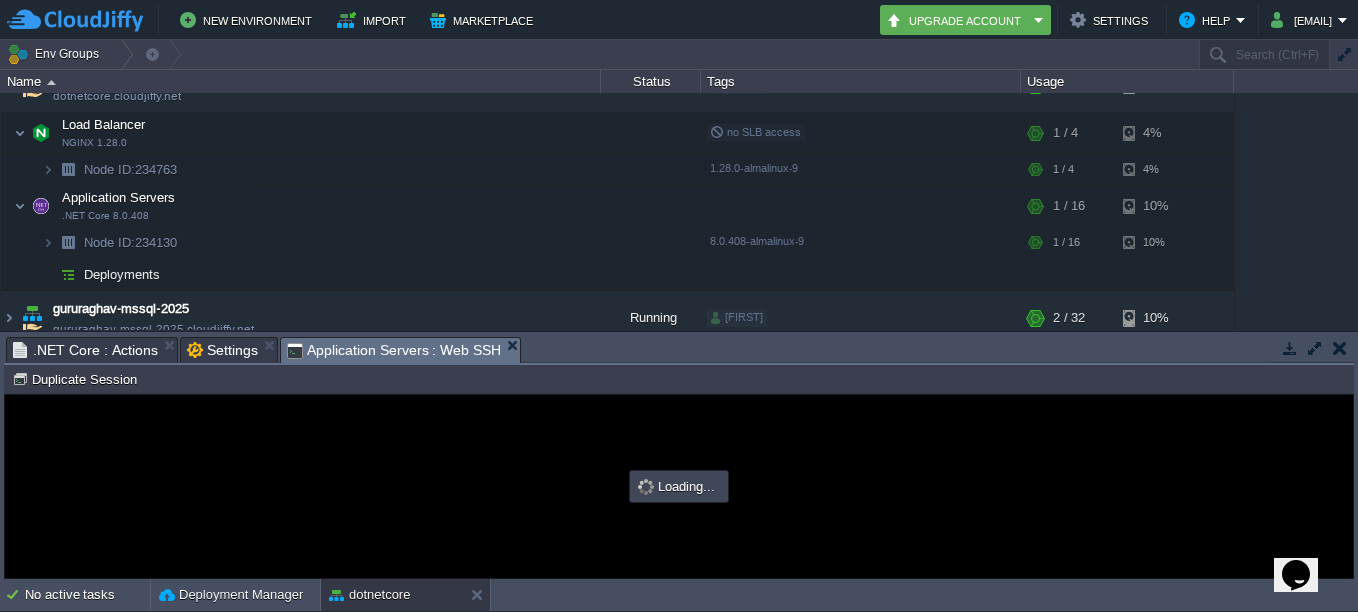 scroll, scrollTop: 0, scrollLeft: 0, axis: both 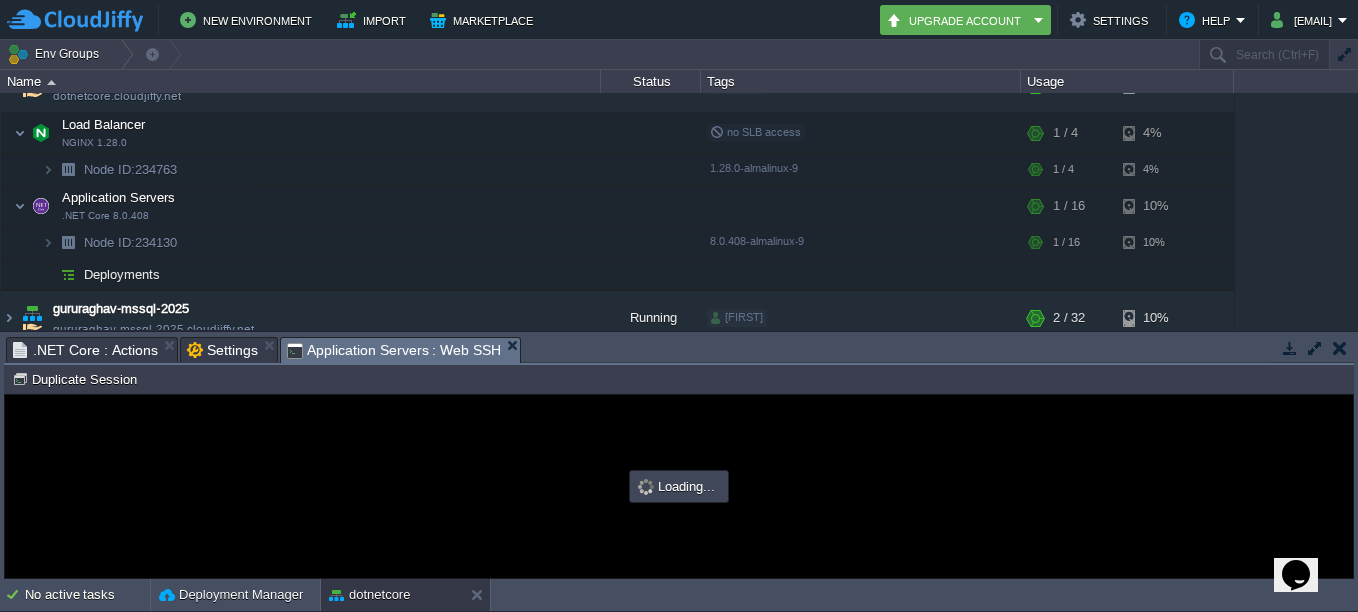type on "#000000" 